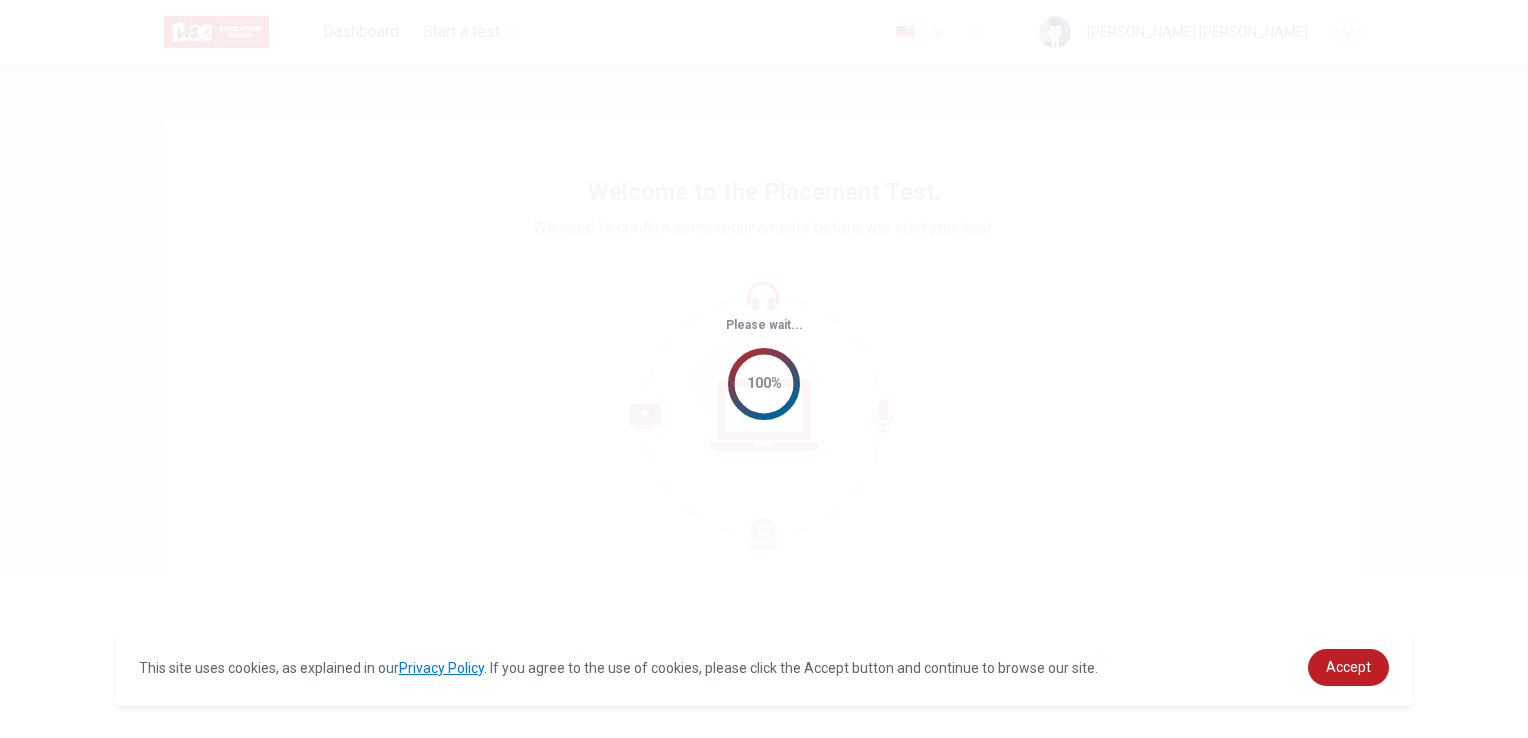 scroll, scrollTop: 0, scrollLeft: 0, axis: both 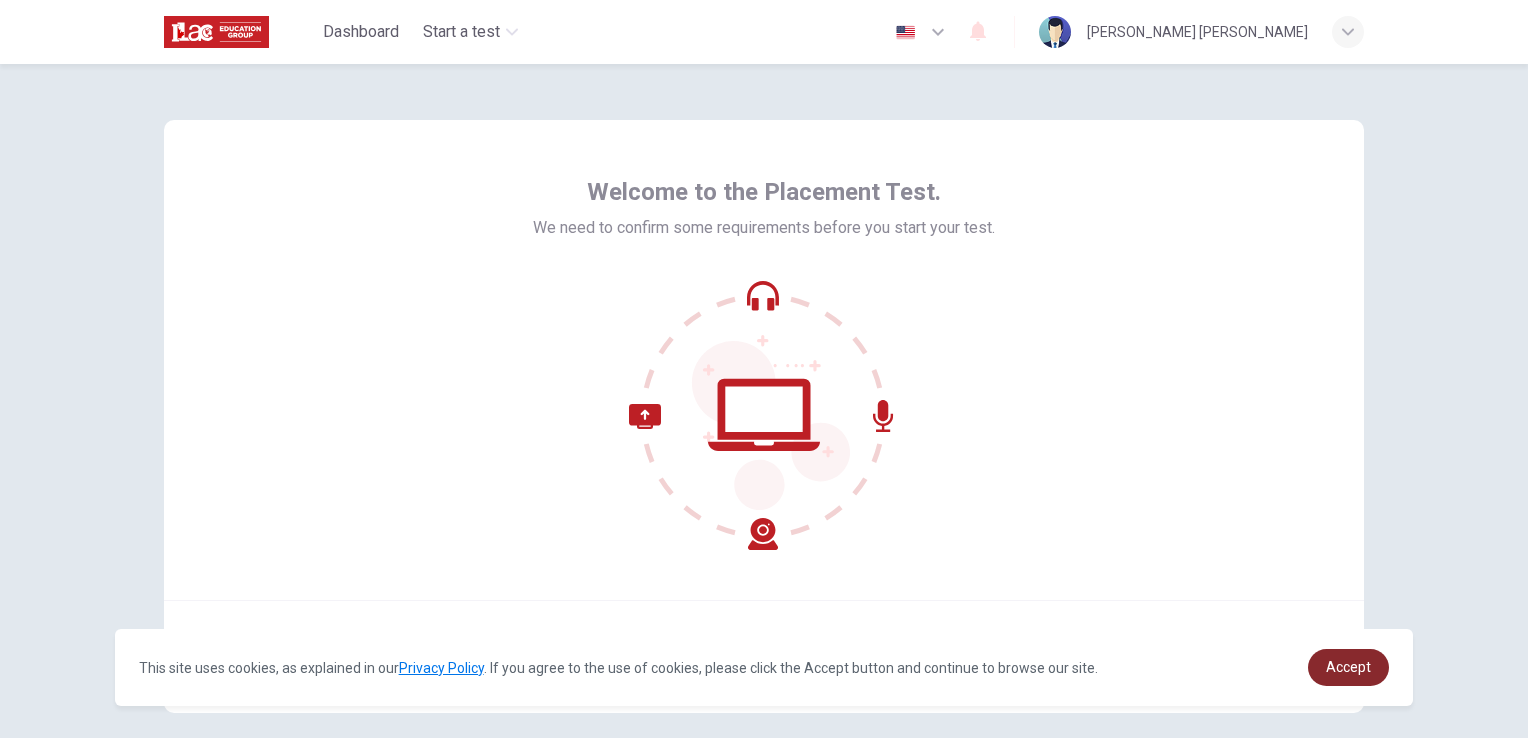 click on "Accept" at bounding box center (1348, 667) 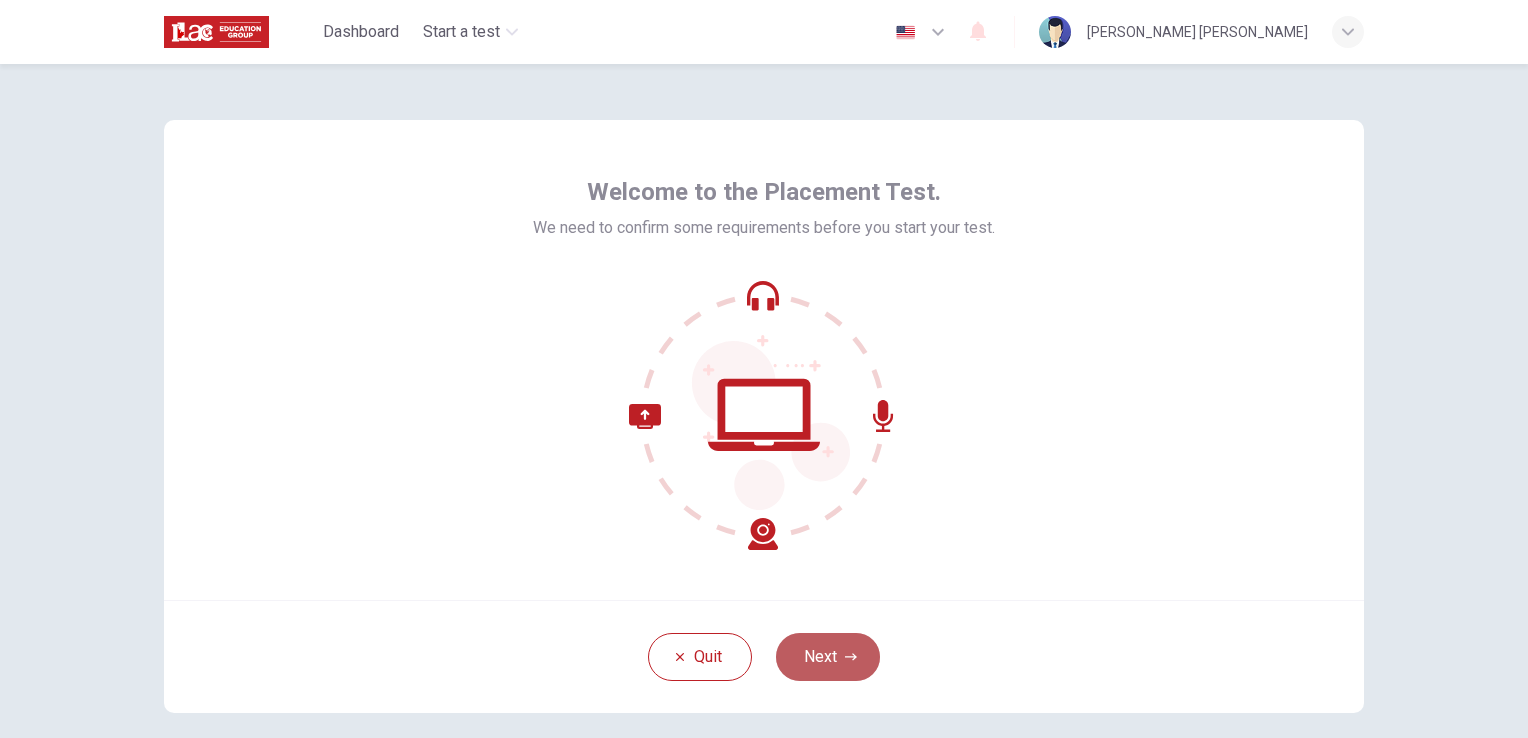 click on "Next" at bounding box center [828, 657] 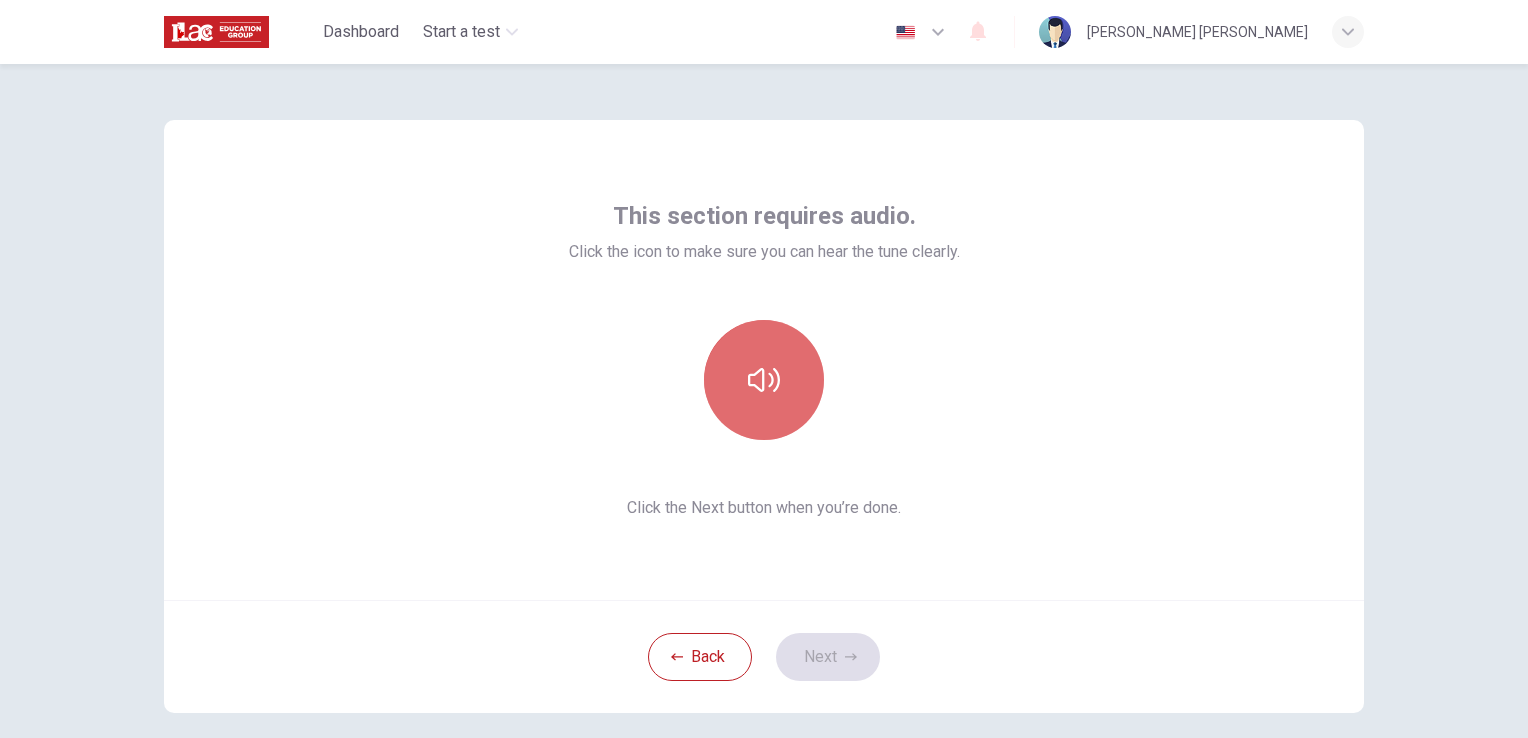 click 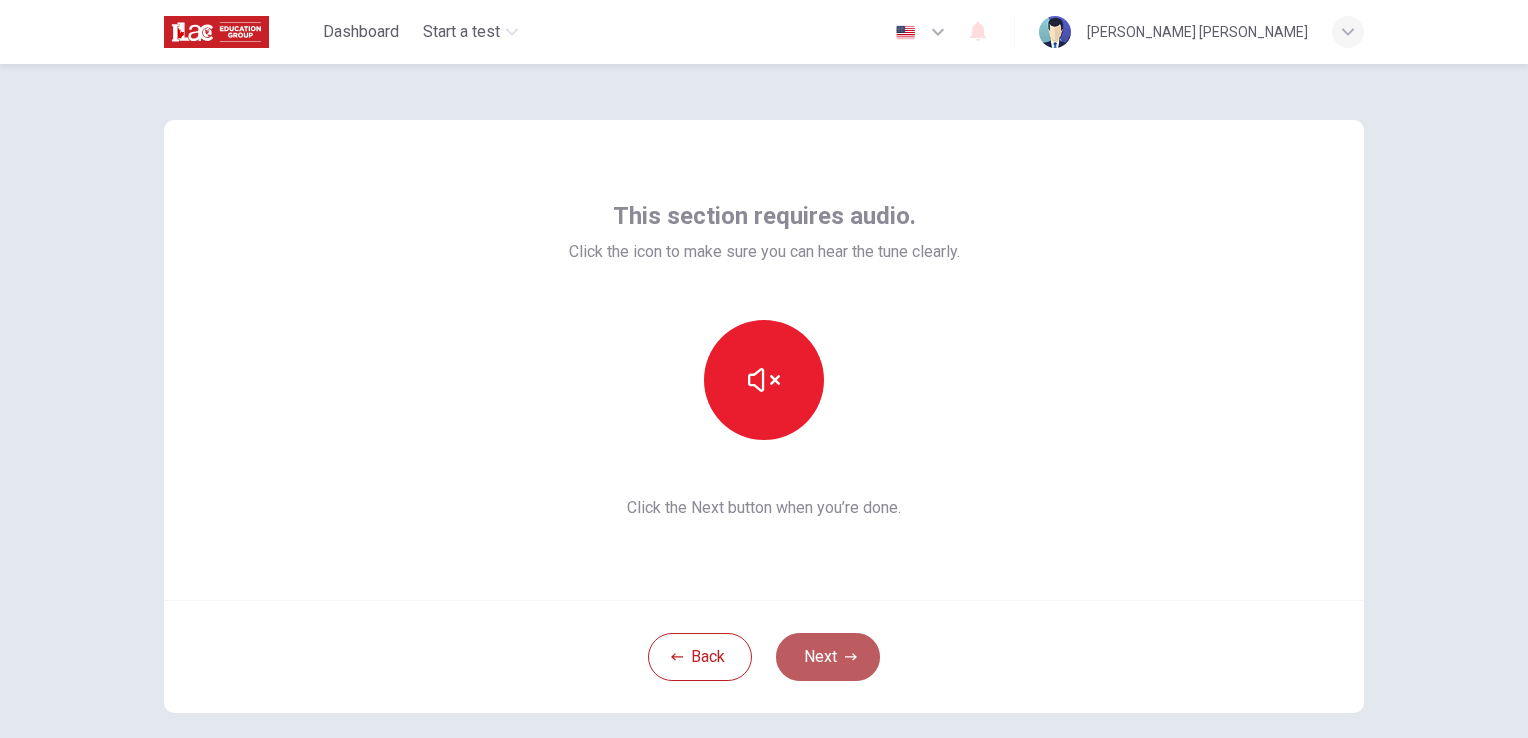 click on "Next" at bounding box center [828, 657] 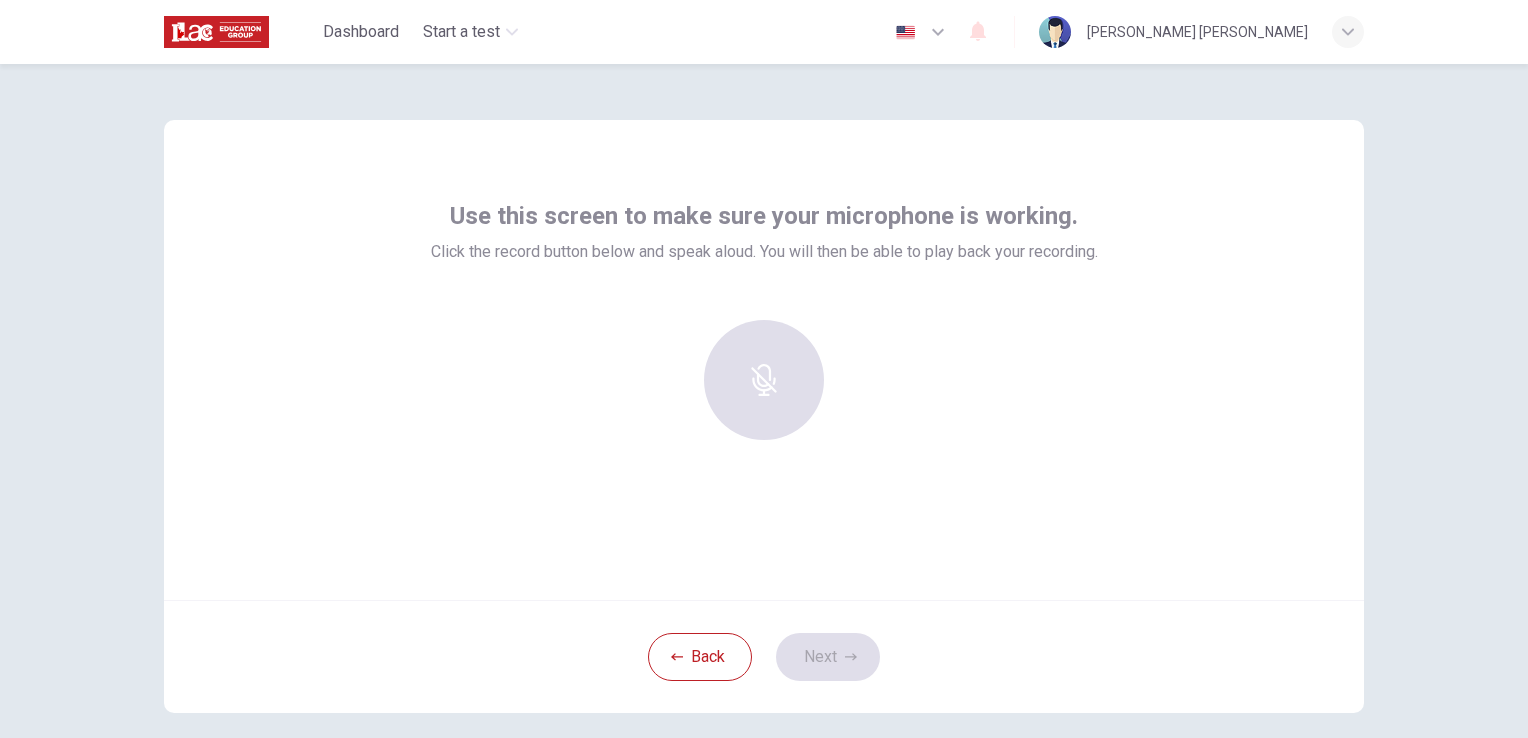 click at bounding box center [764, 380] 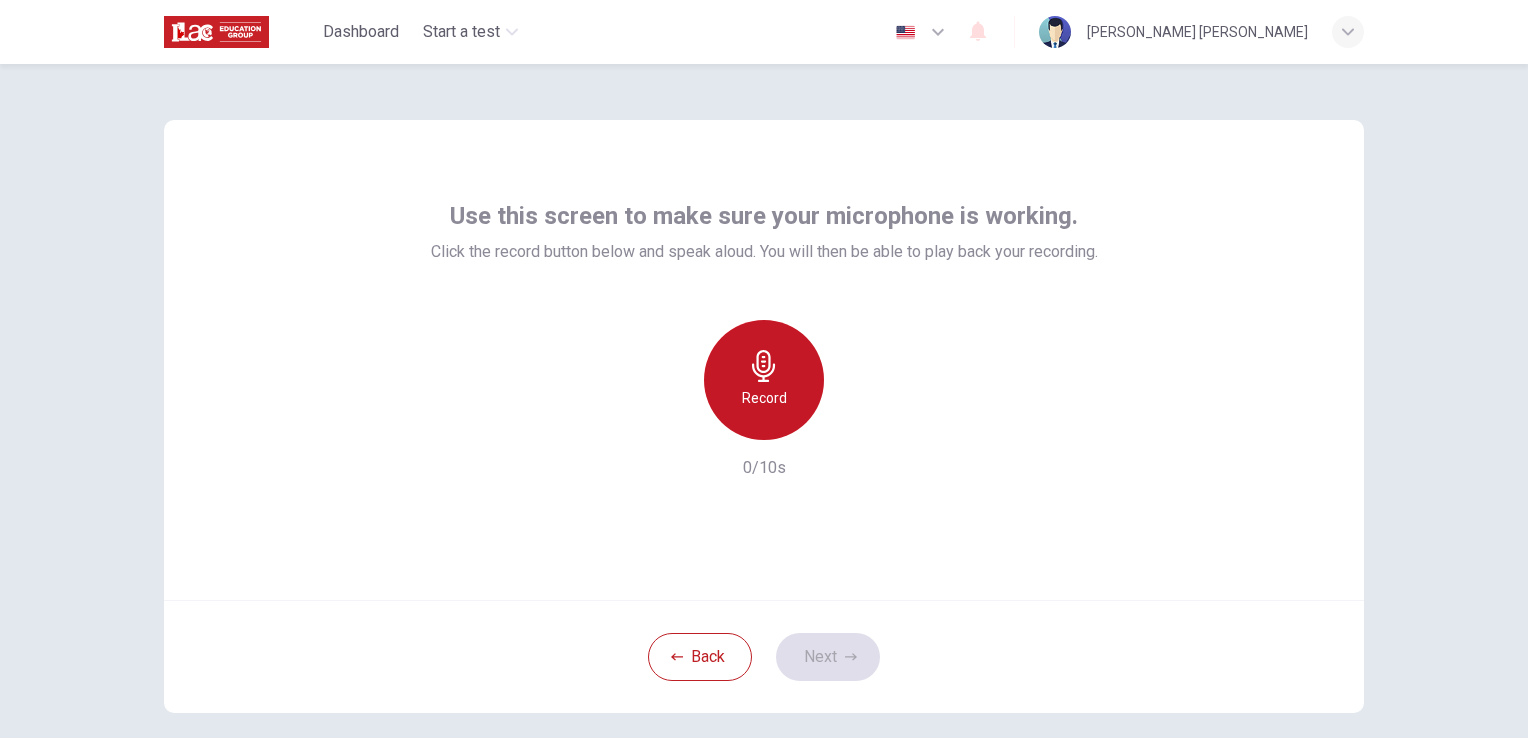 click on "Record" at bounding box center (764, 380) 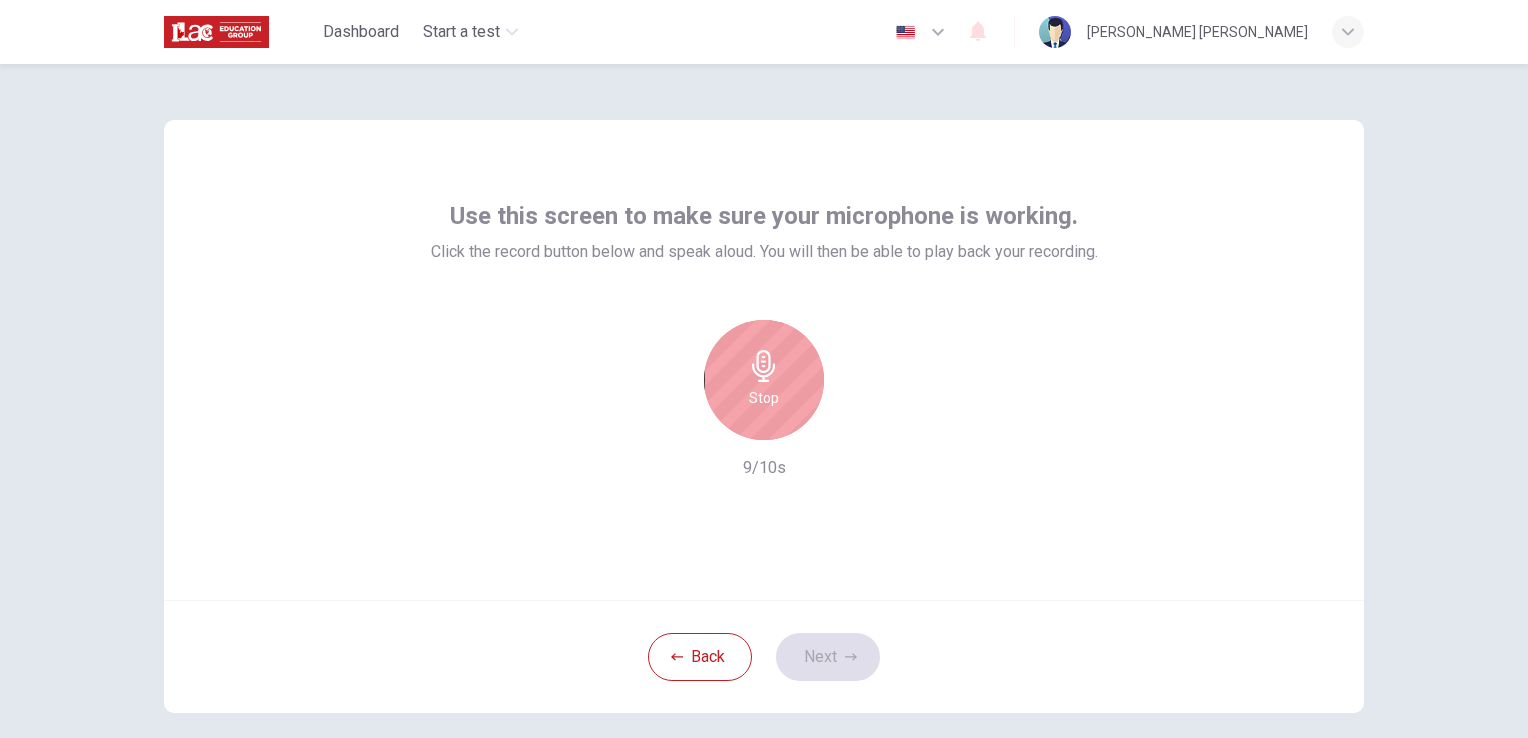 drag, startPoint x: 780, startPoint y: 367, endPoint x: 627, endPoint y: 622, distance: 297.37854 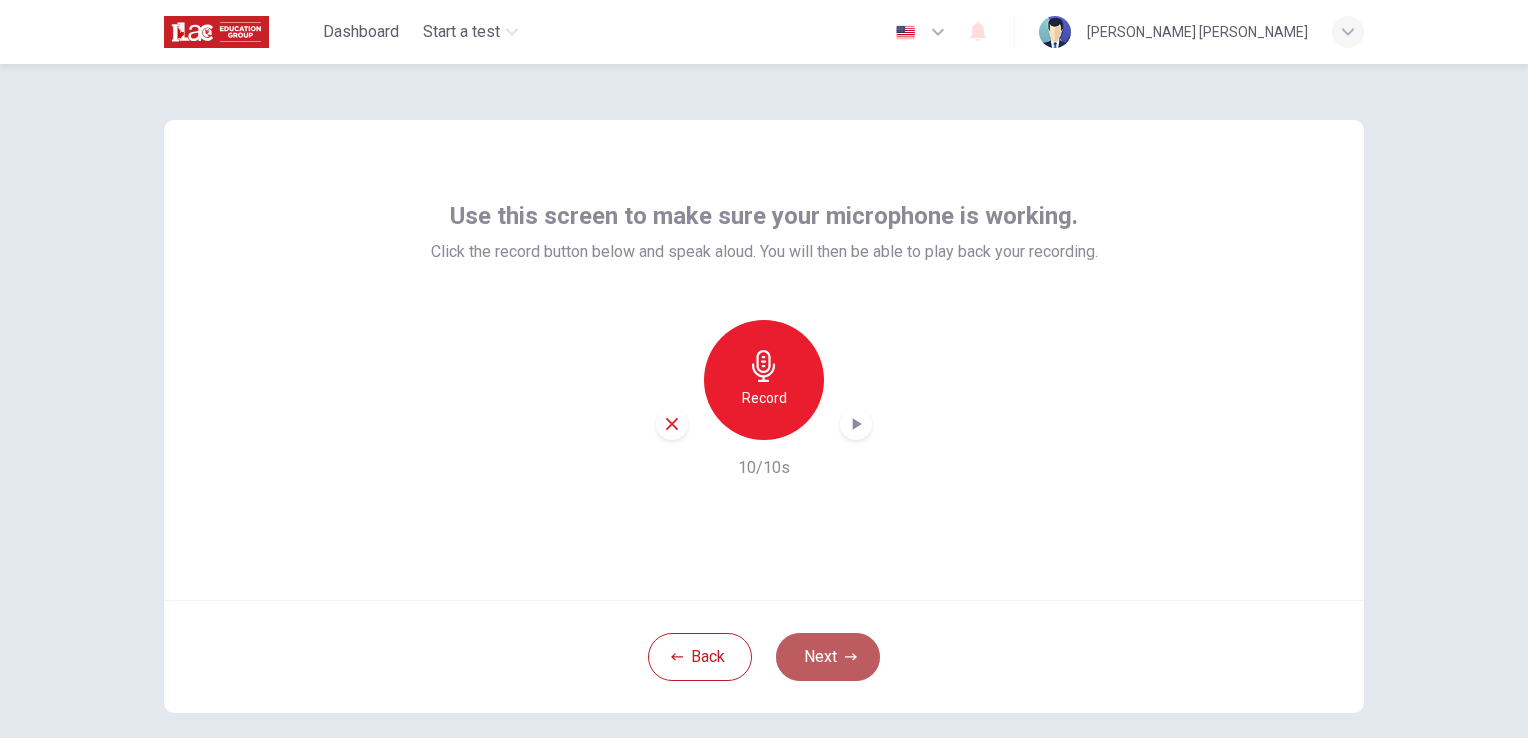 click on "Next" at bounding box center [828, 657] 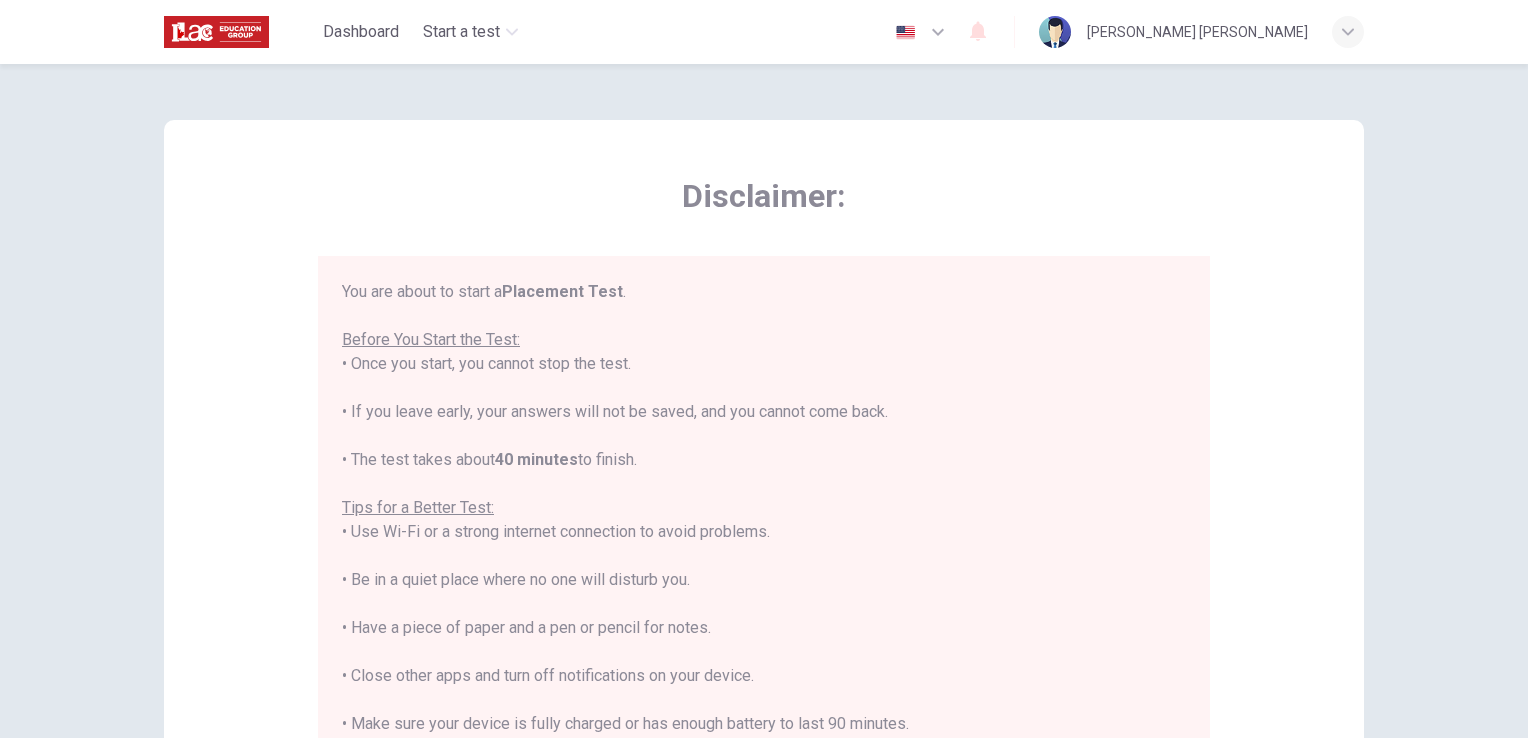 scroll, scrollTop: 23, scrollLeft: 0, axis: vertical 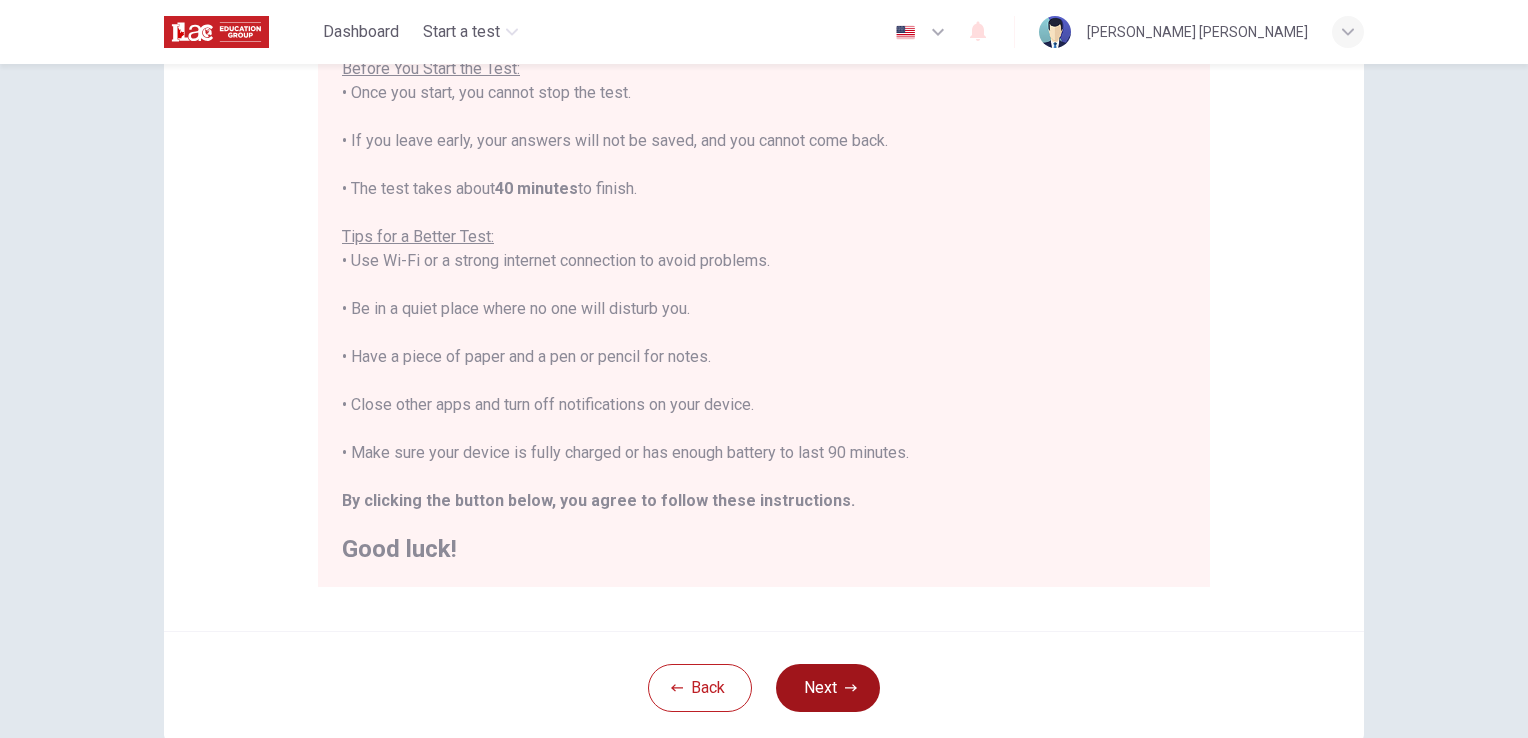 click on "Next" at bounding box center (828, 688) 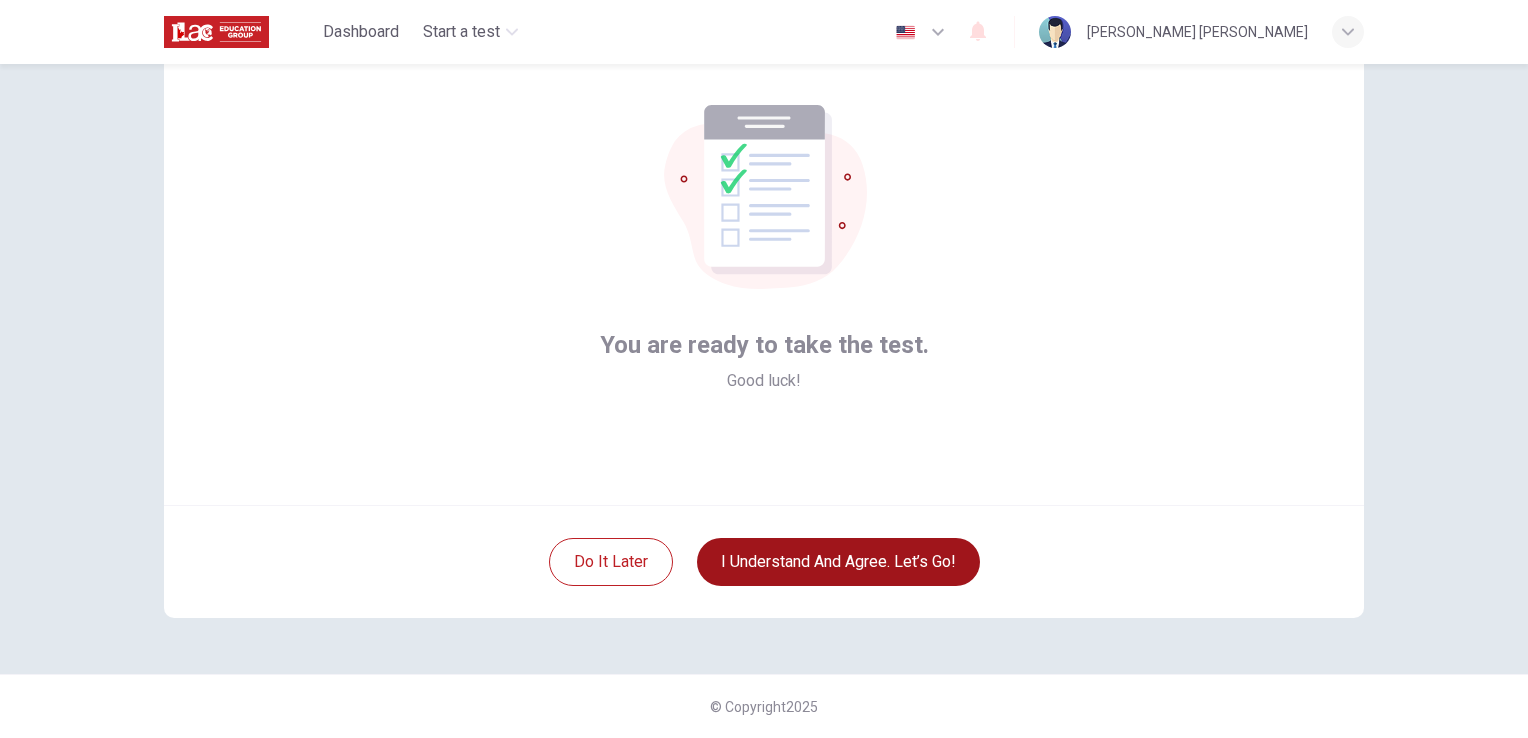 scroll, scrollTop: 94, scrollLeft: 0, axis: vertical 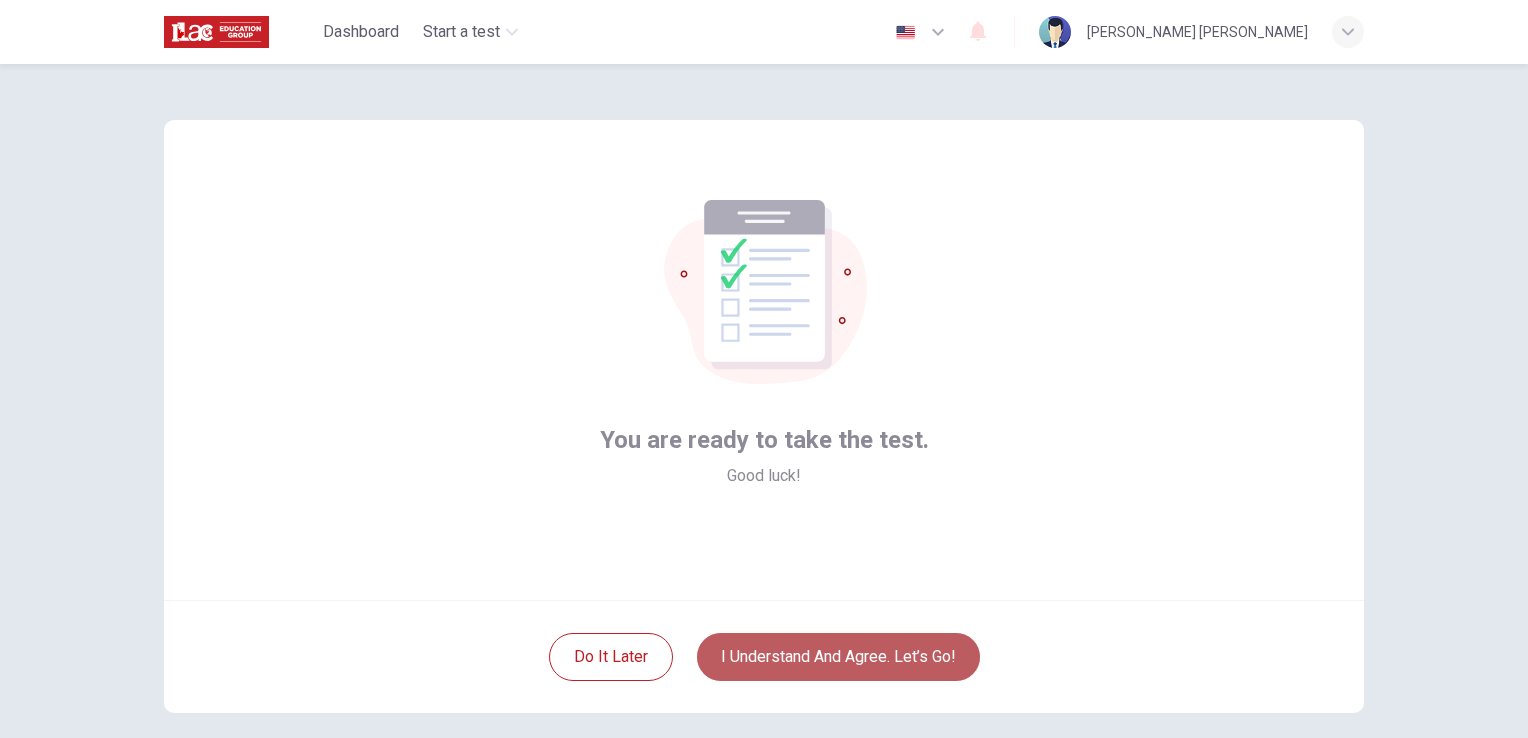 click on "I understand and agree. Let’s go!" at bounding box center (838, 657) 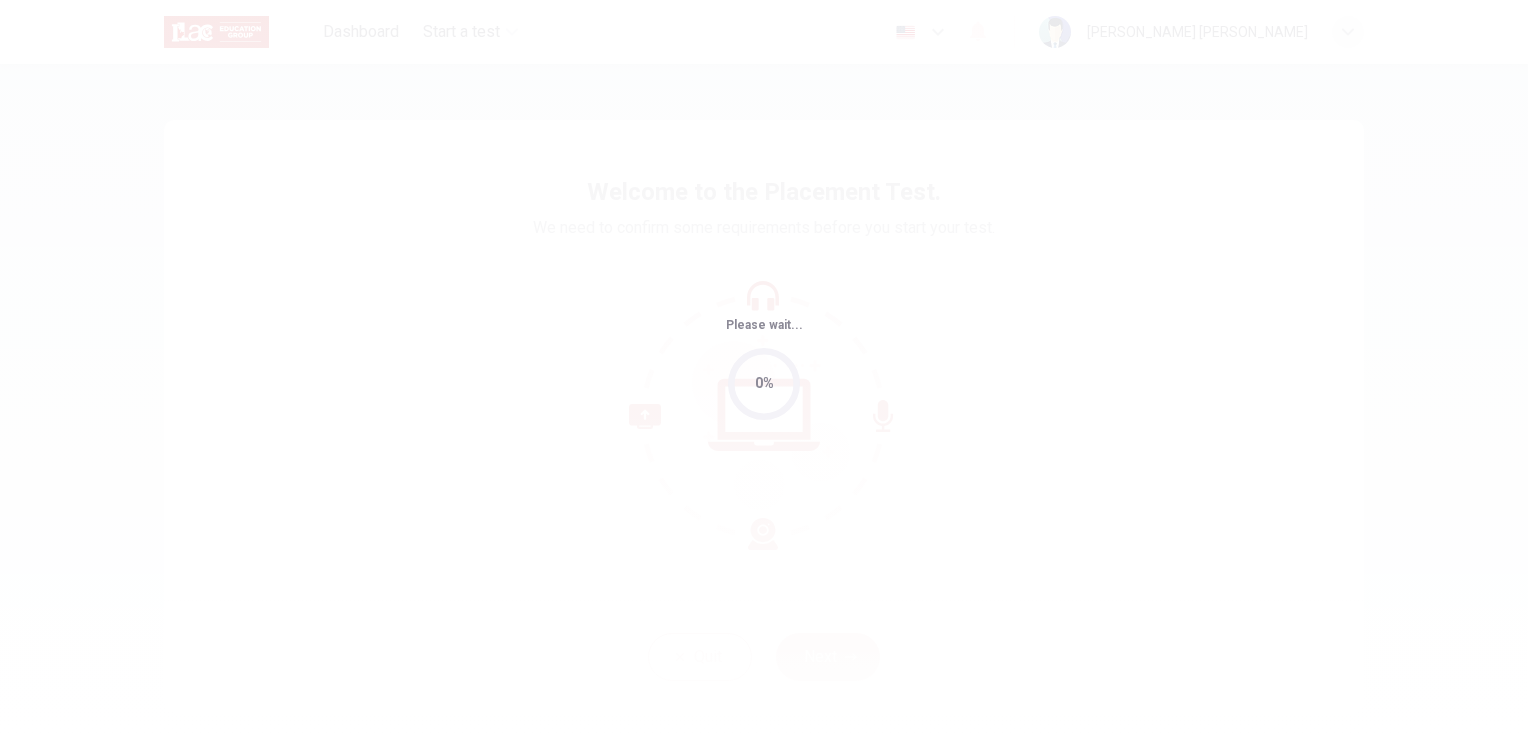 scroll, scrollTop: 0, scrollLeft: 0, axis: both 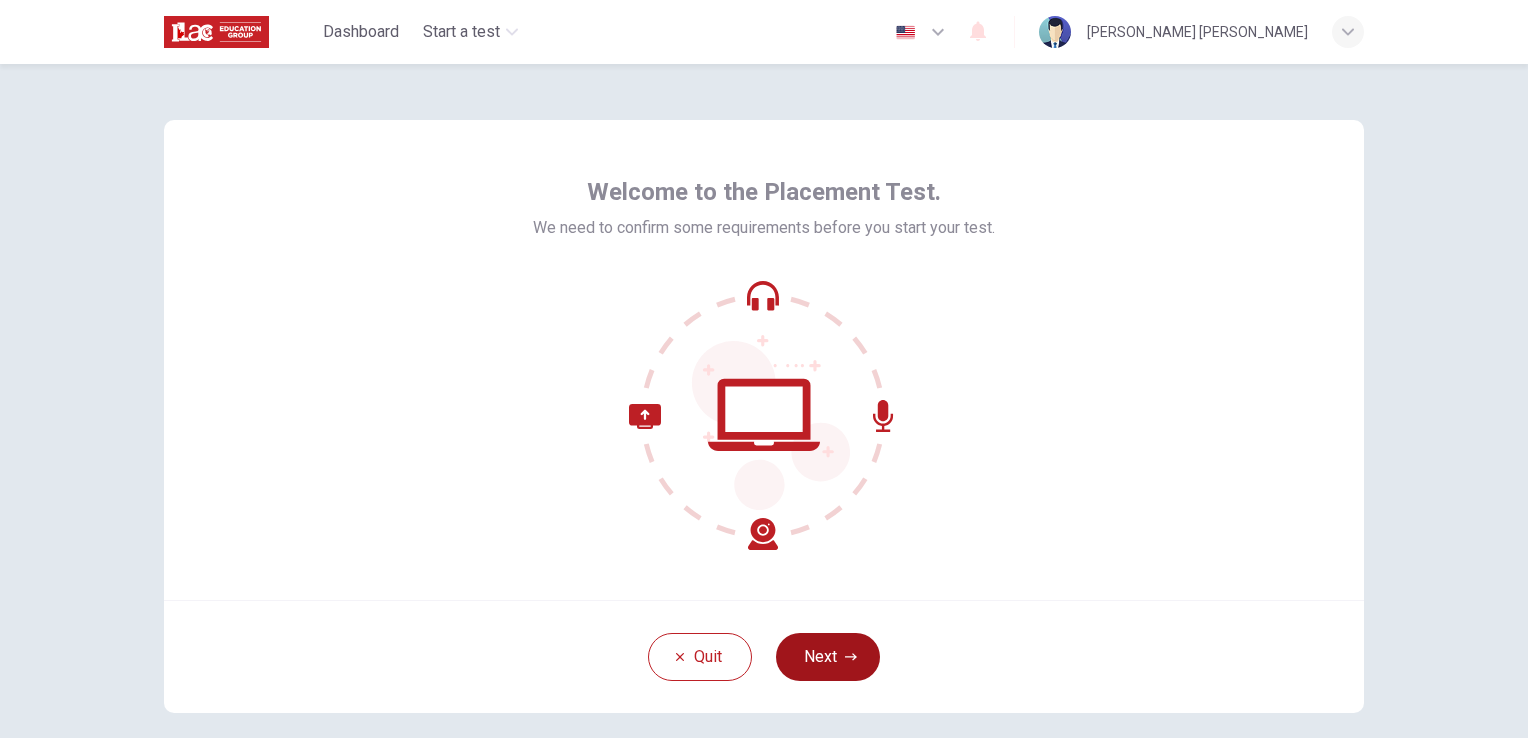 click on "Next" at bounding box center (828, 657) 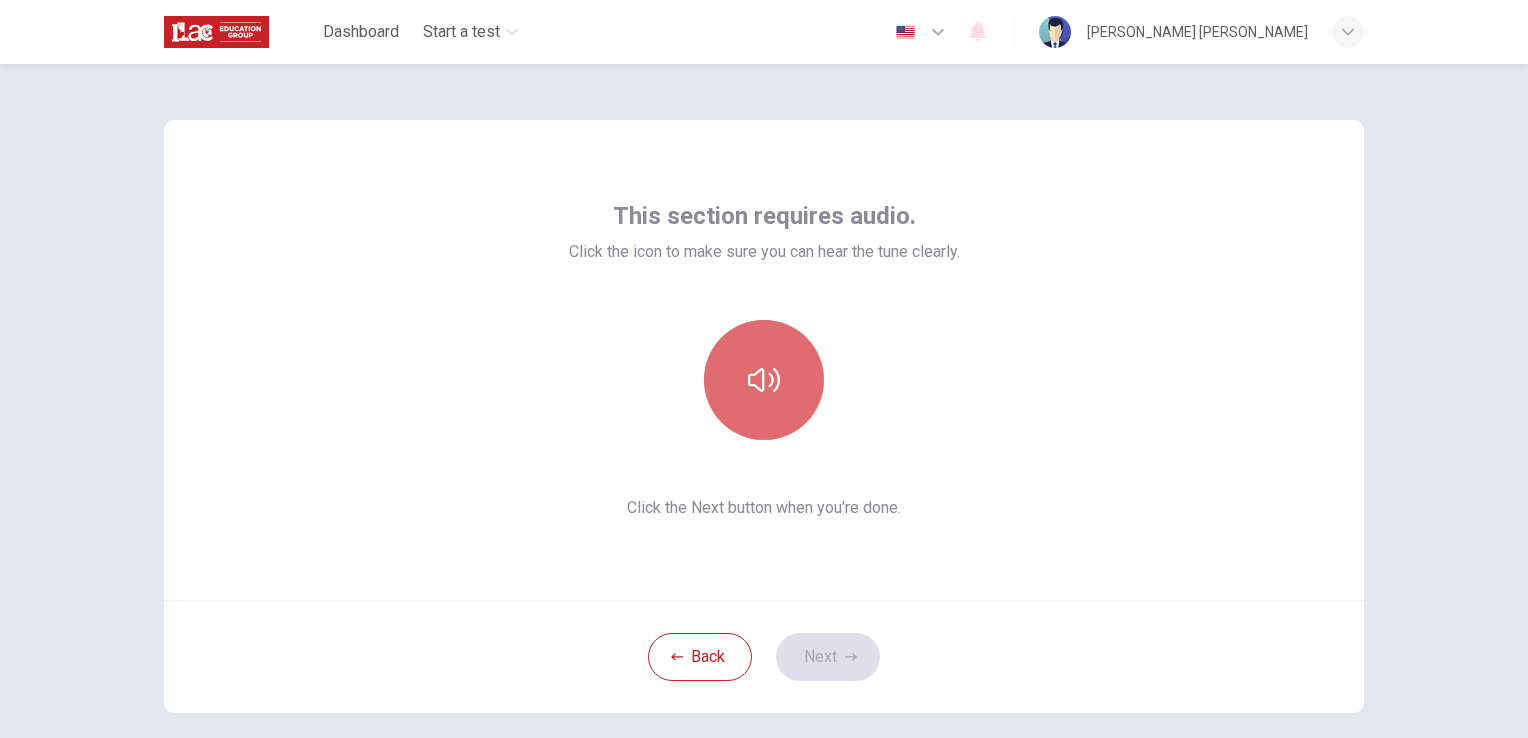 click 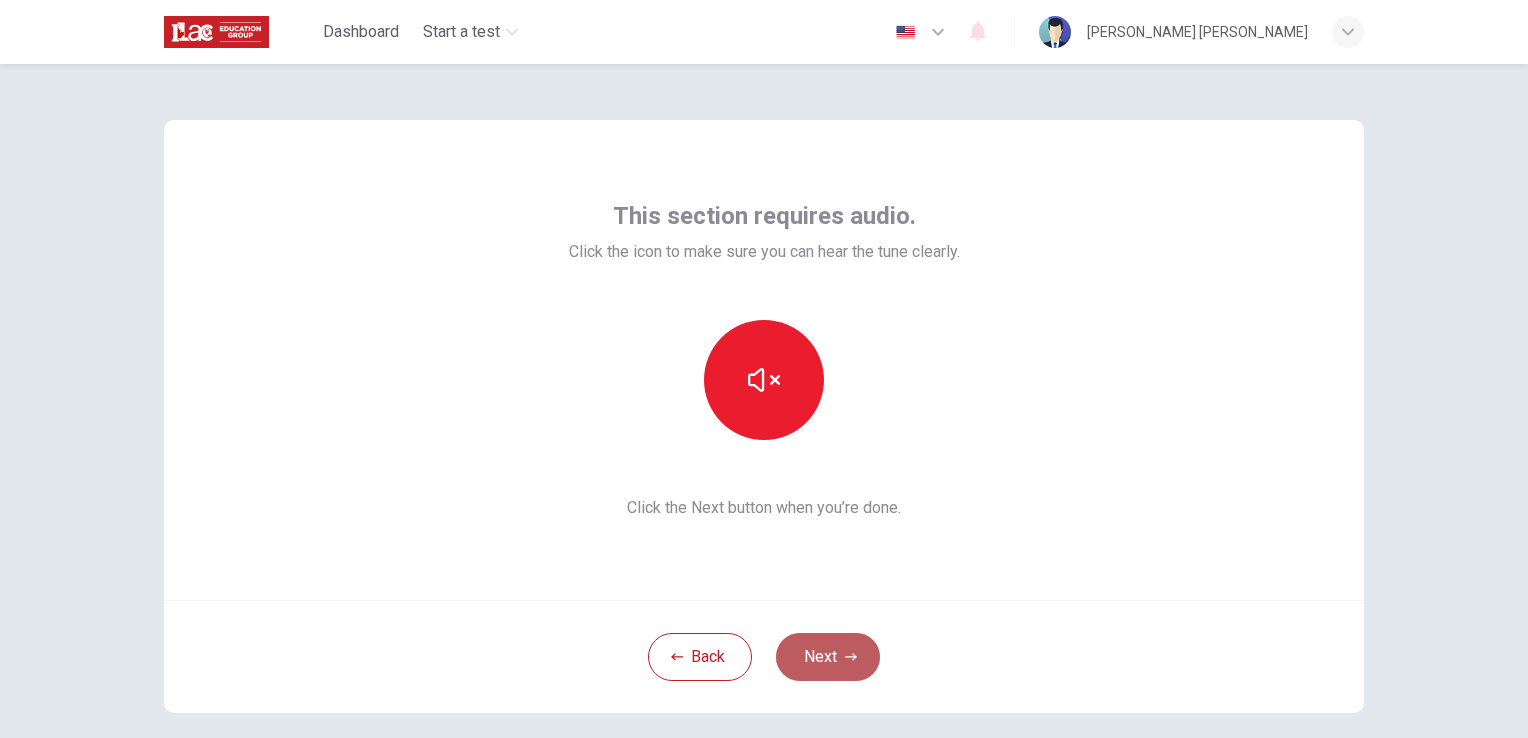 click on "Next" at bounding box center (828, 657) 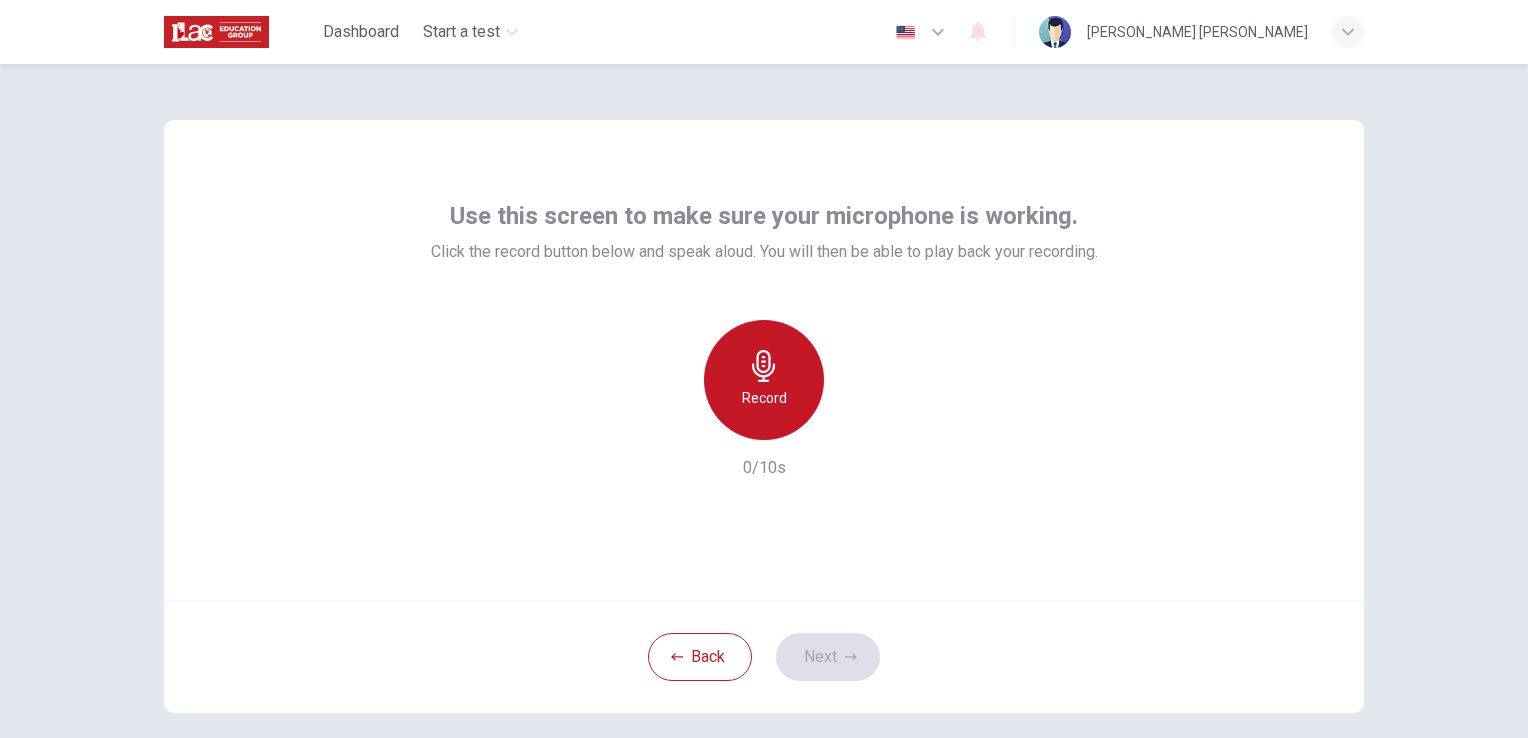 click 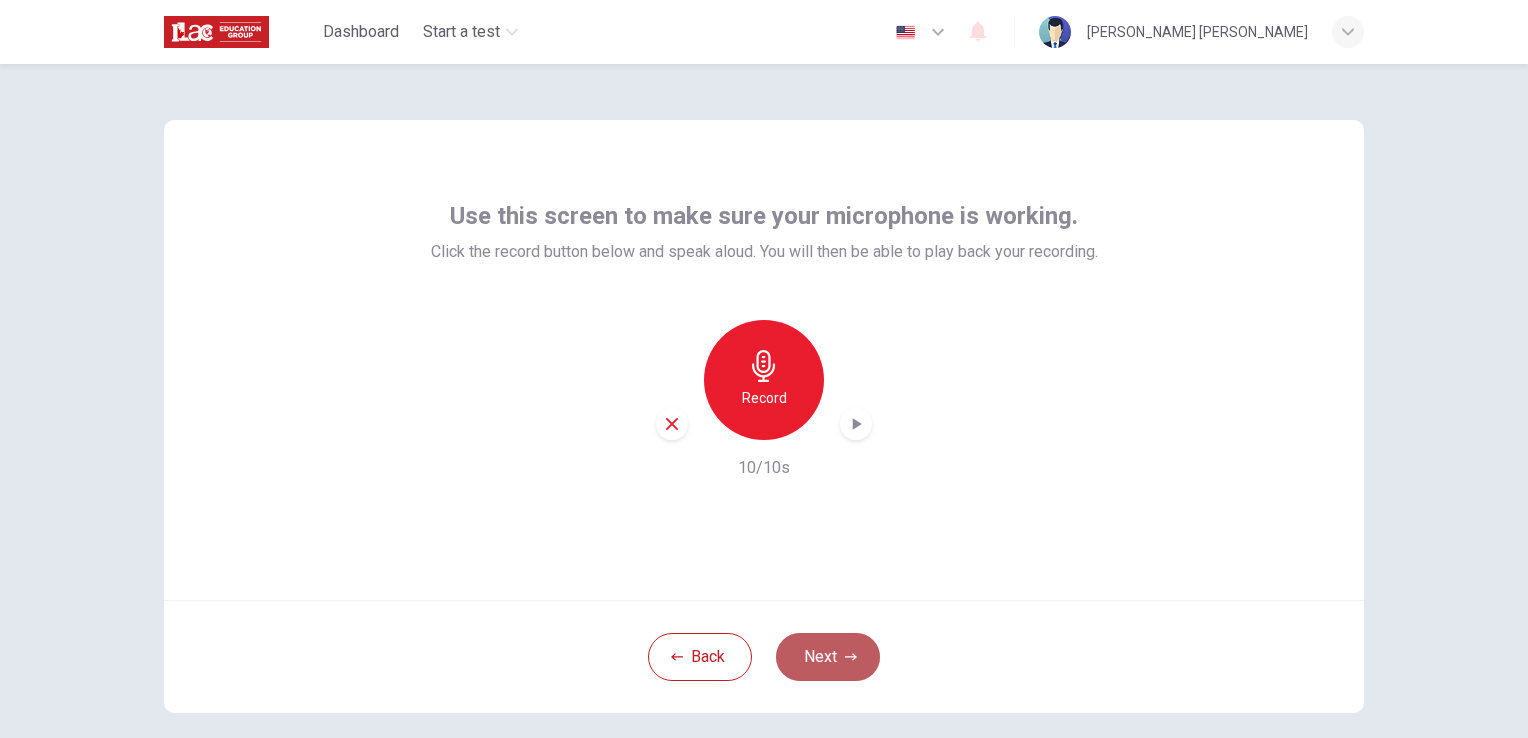 click on "Next" at bounding box center (828, 657) 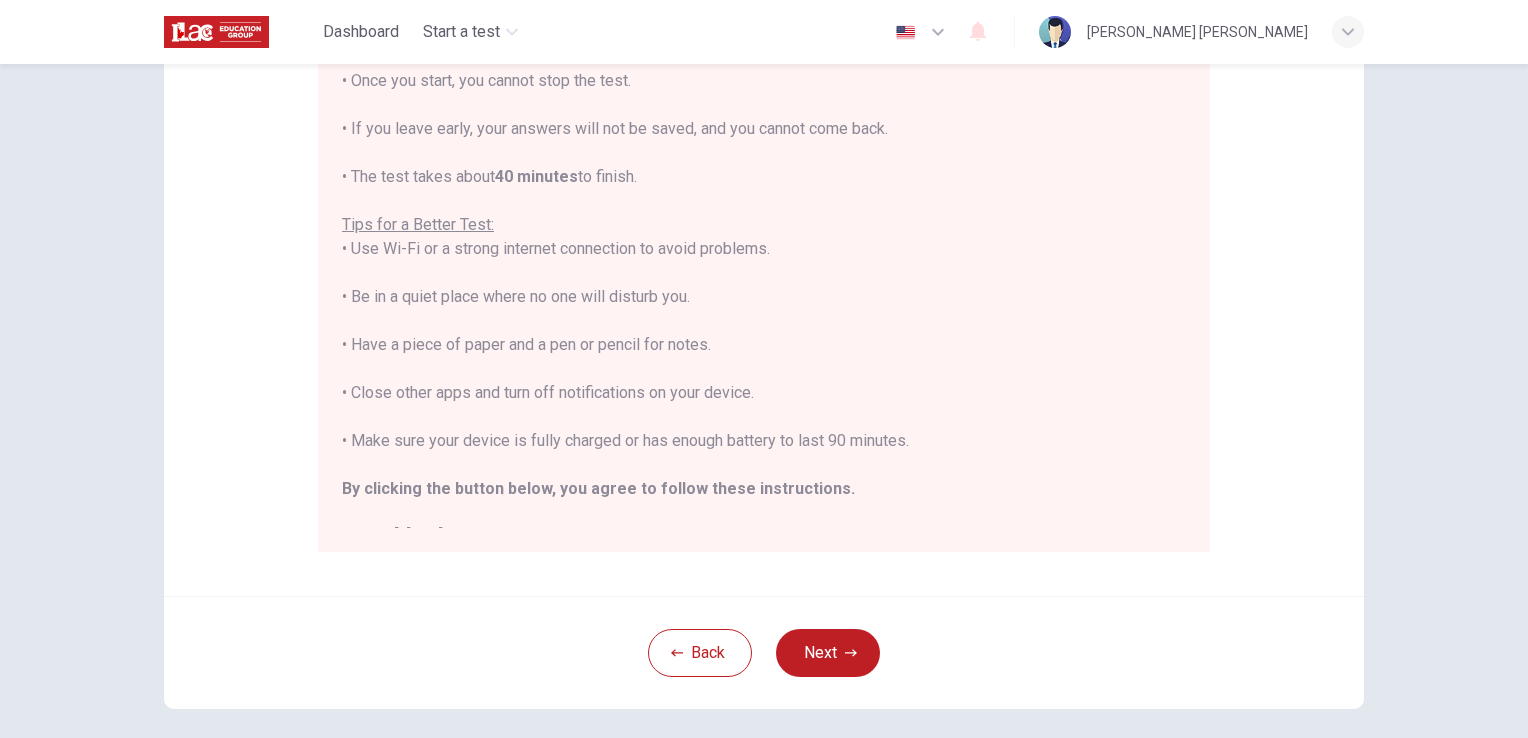 scroll, scrollTop: 302, scrollLeft: 0, axis: vertical 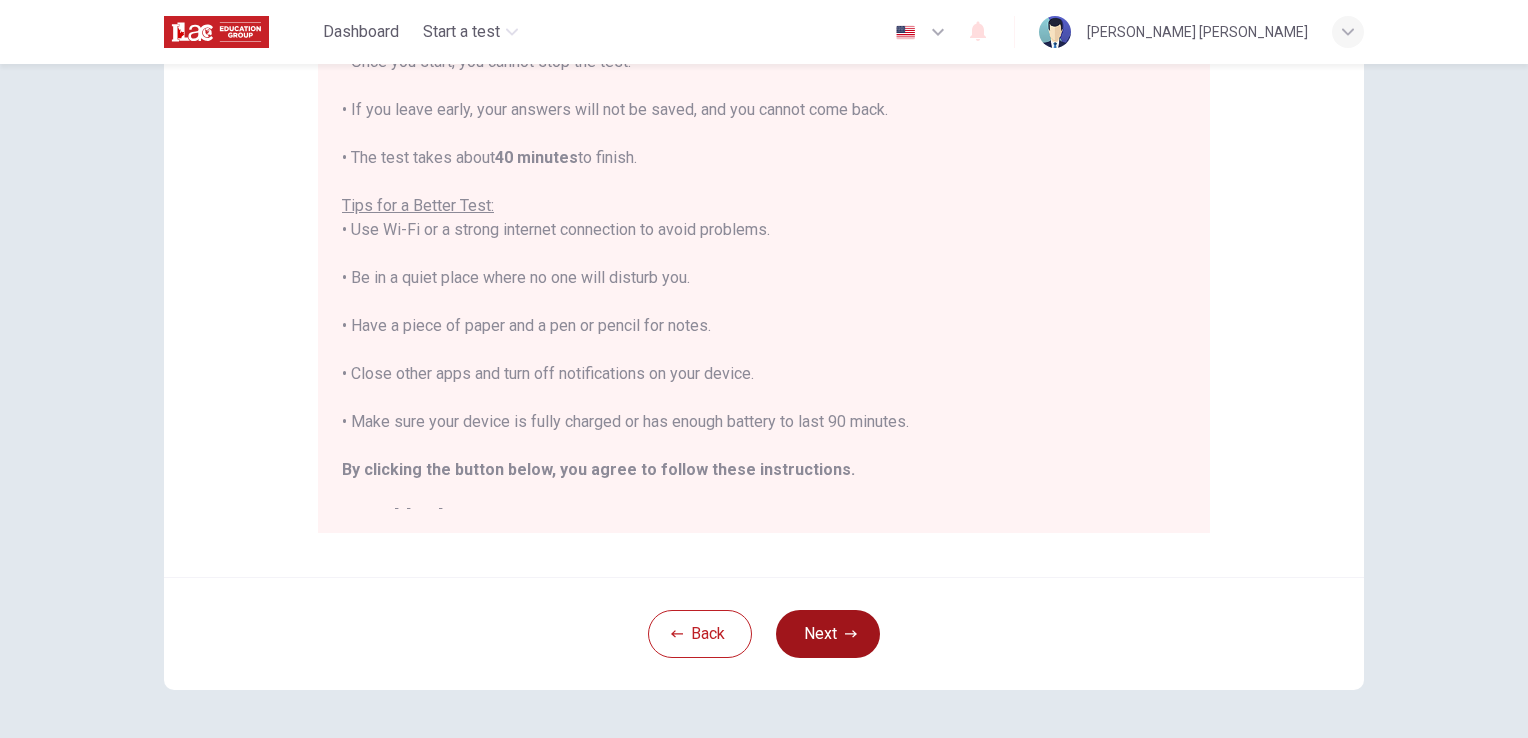 click on "Next" at bounding box center [828, 634] 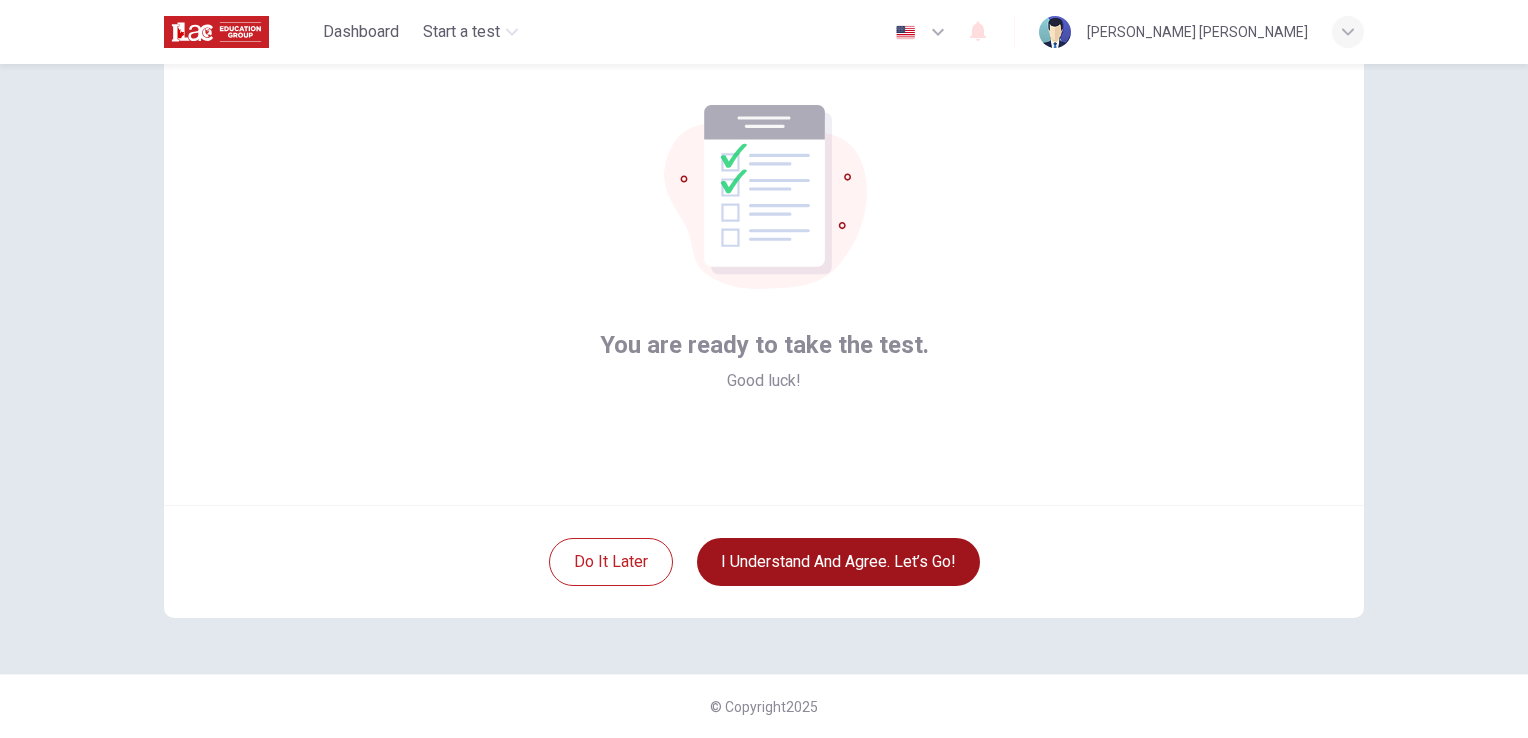 scroll, scrollTop: 94, scrollLeft: 0, axis: vertical 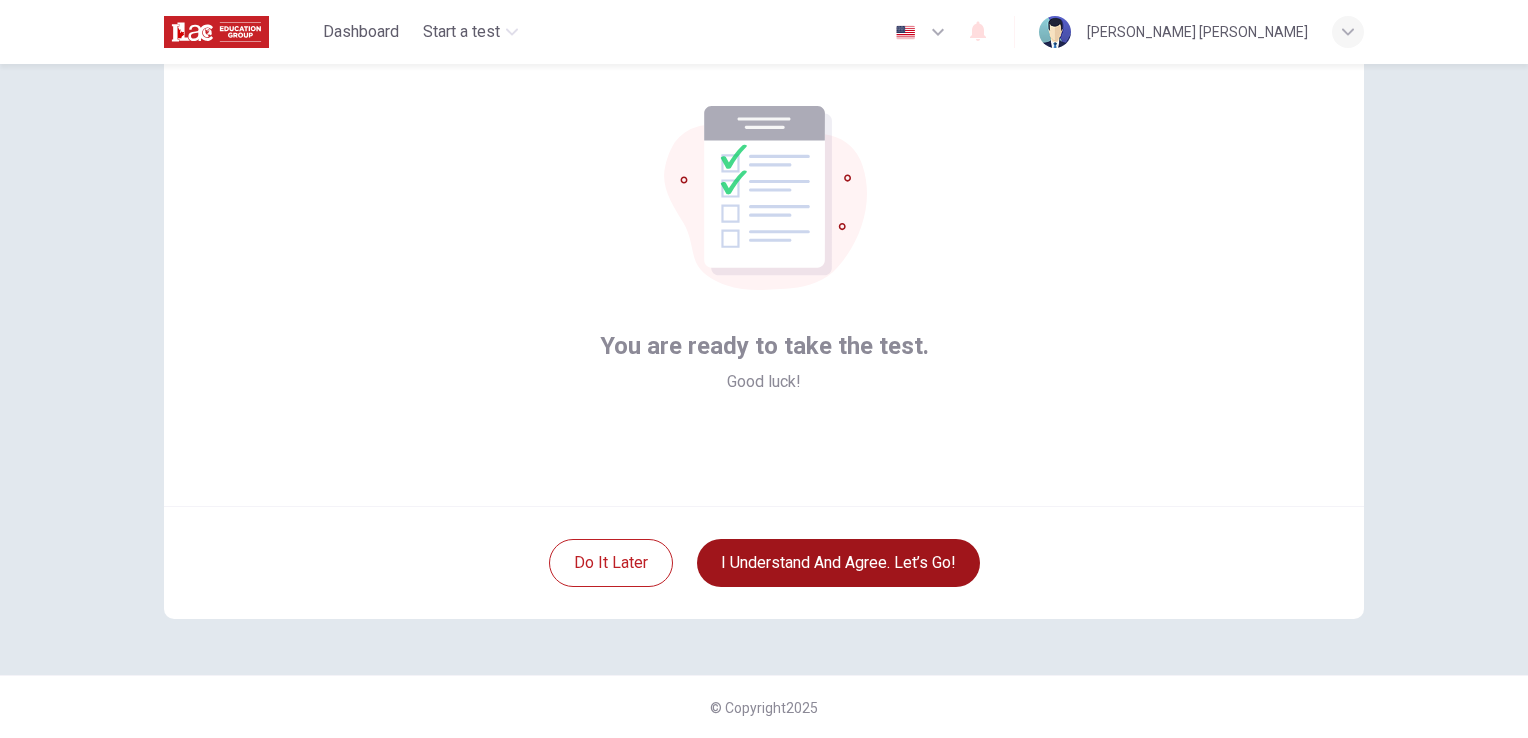 click on "I understand and agree. Let’s go!" at bounding box center (838, 563) 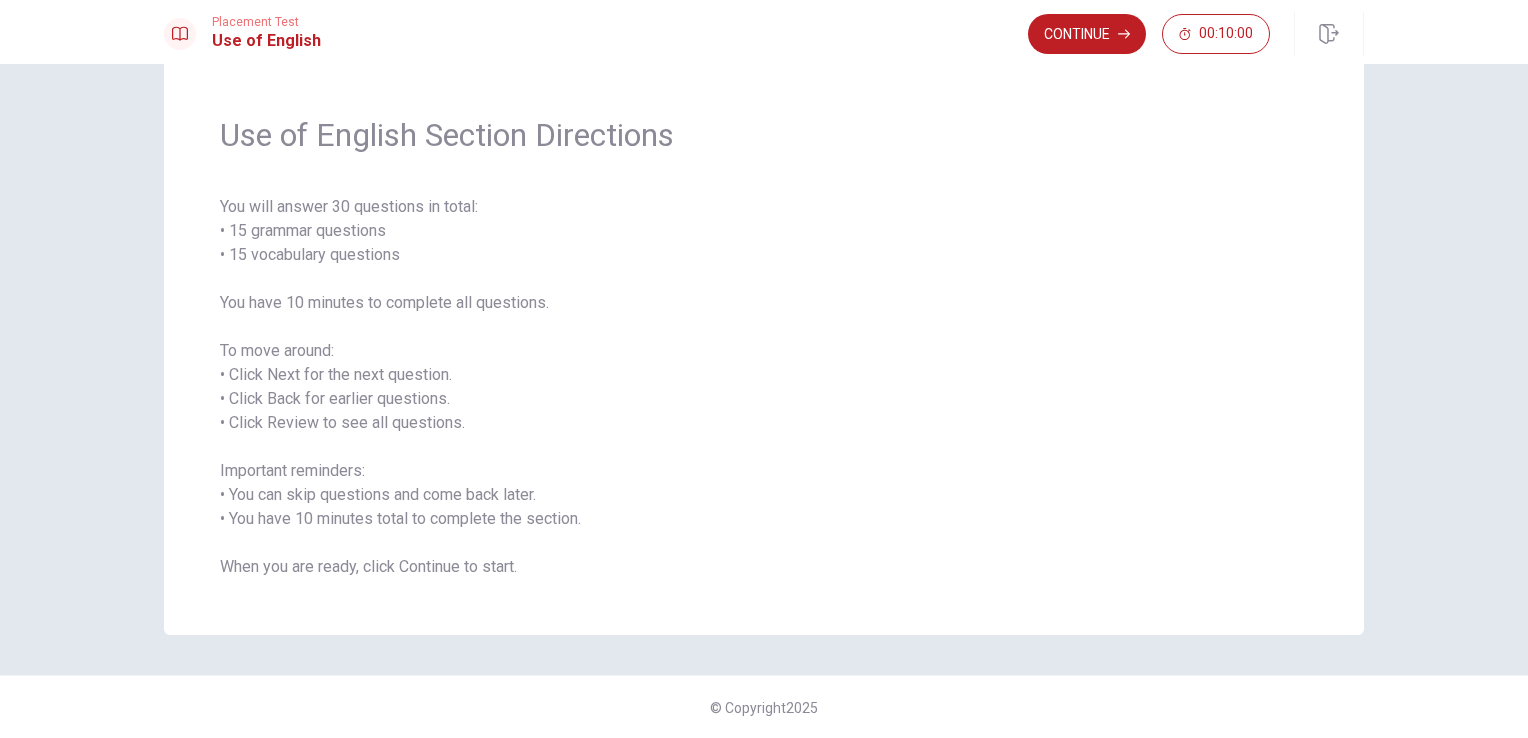 scroll, scrollTop: 0, scrollLeft: 0, axis: both 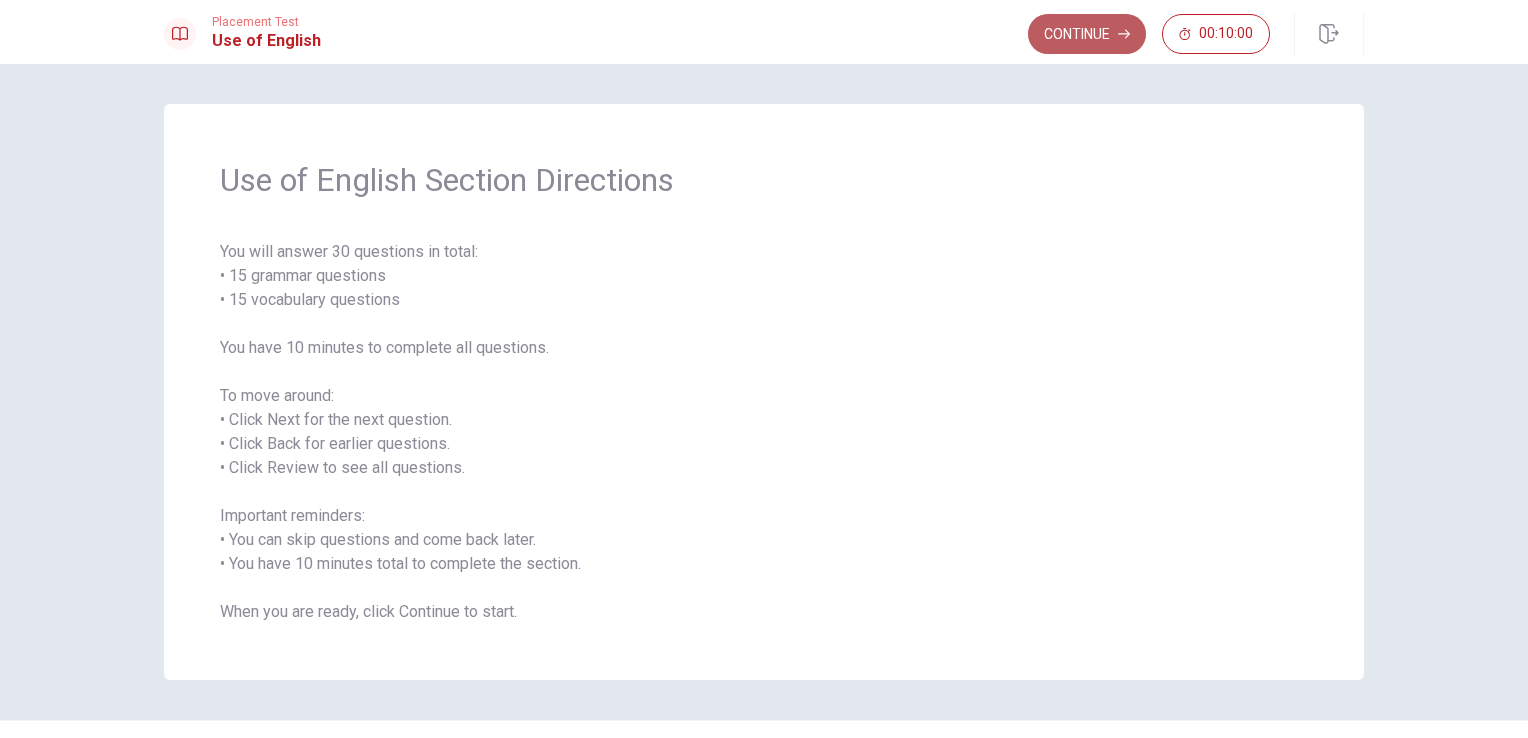 click on "Continue" at bounding box center [1087, 34] 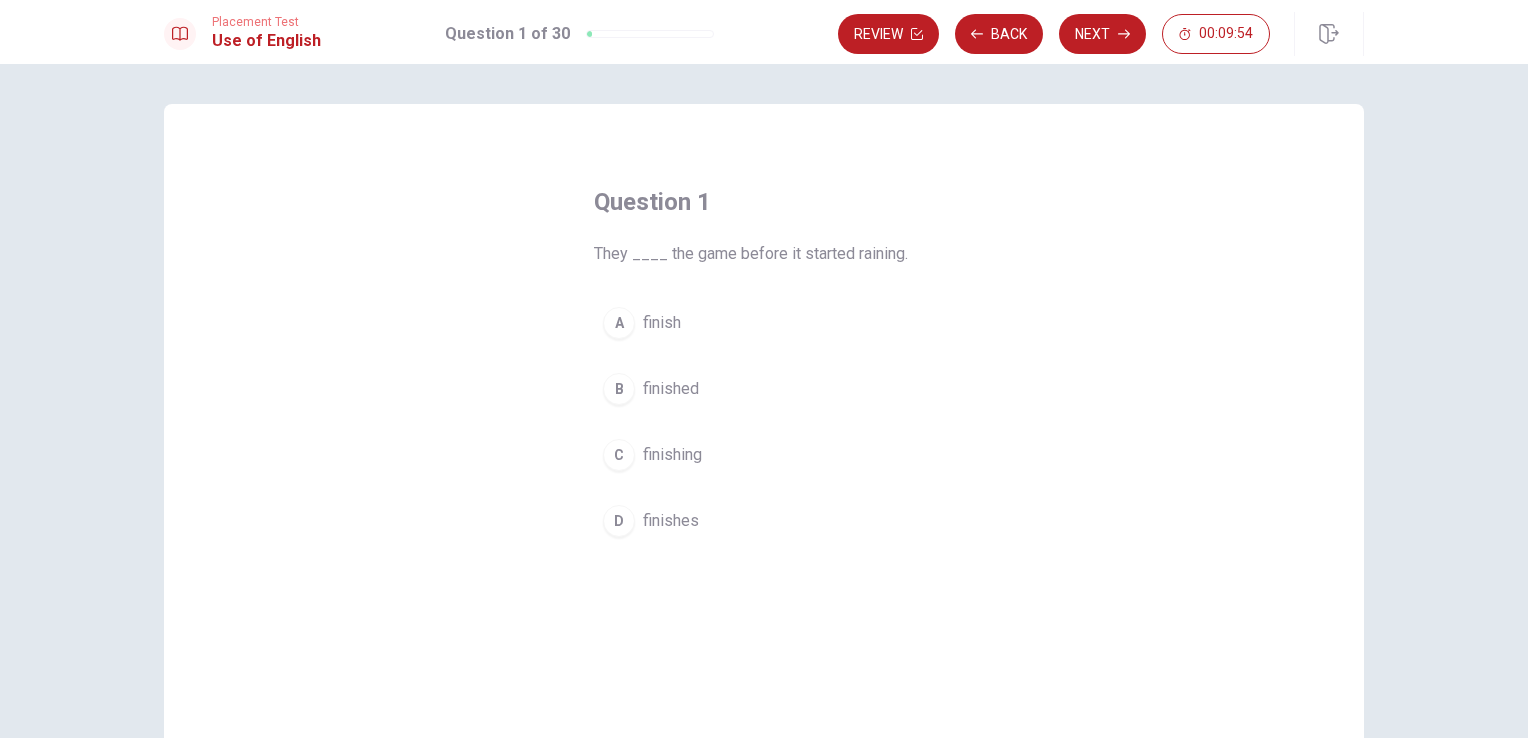 click on "B" at bounding box center [619, 389] 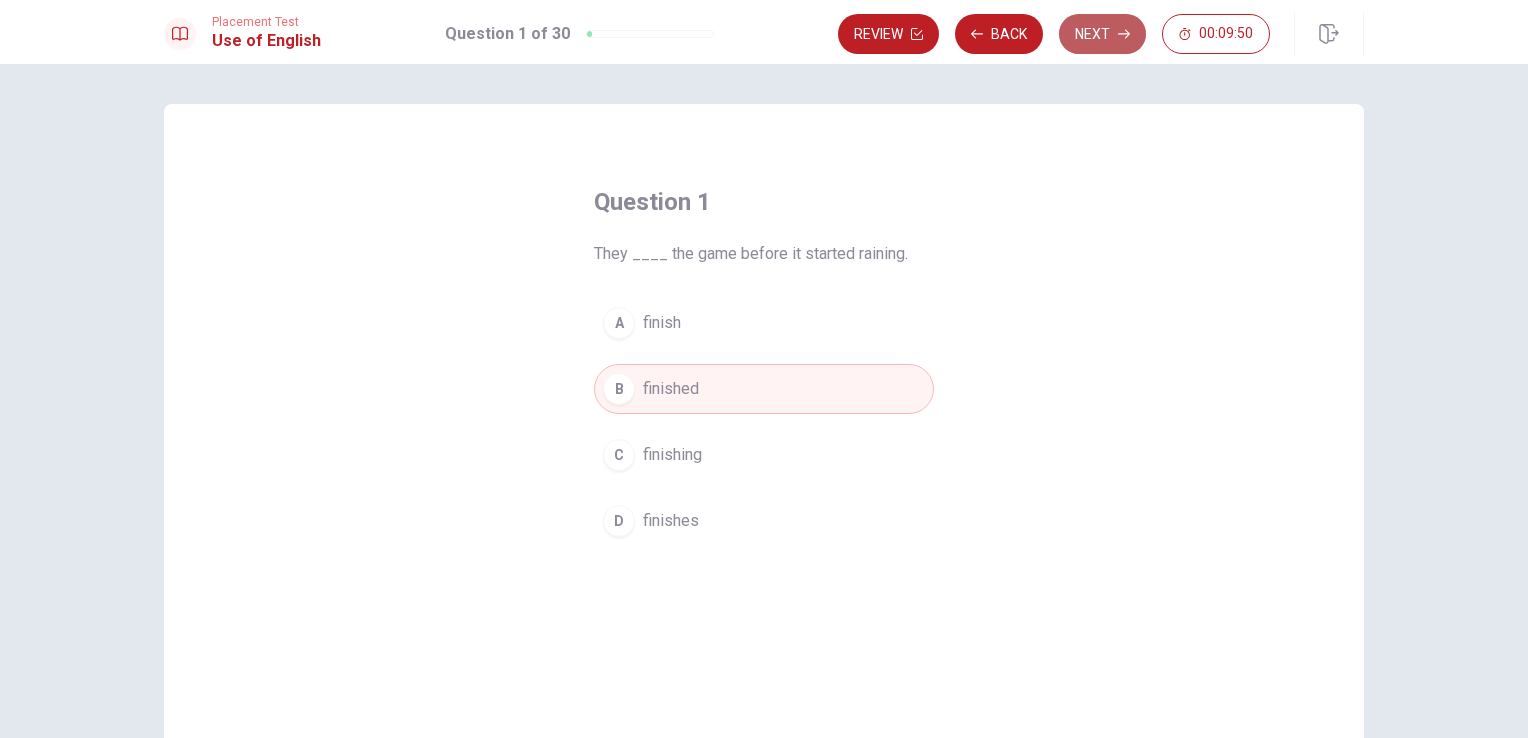 click on "Next" at bounding box center [1102, 34] 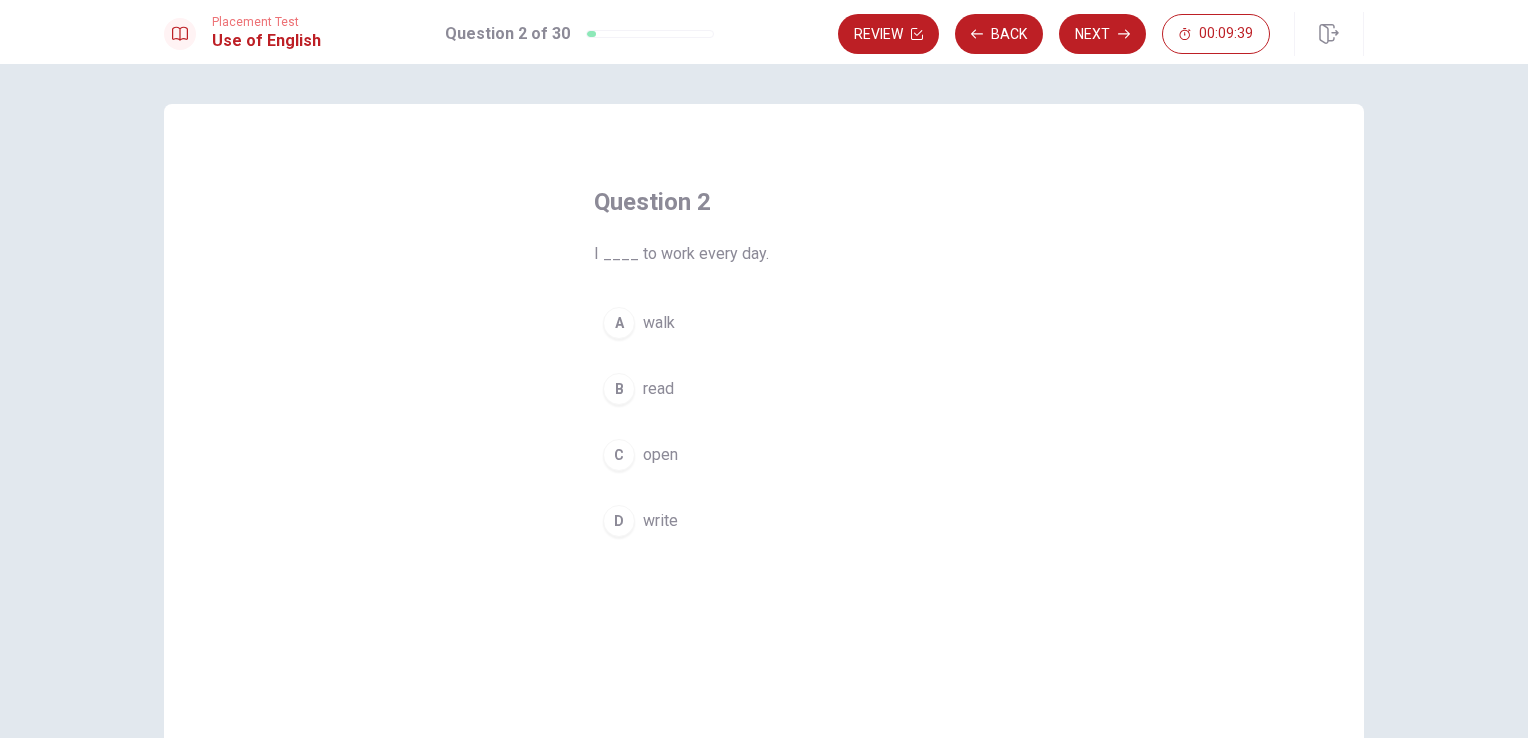 click on "A" at bounding box center (619, 323) 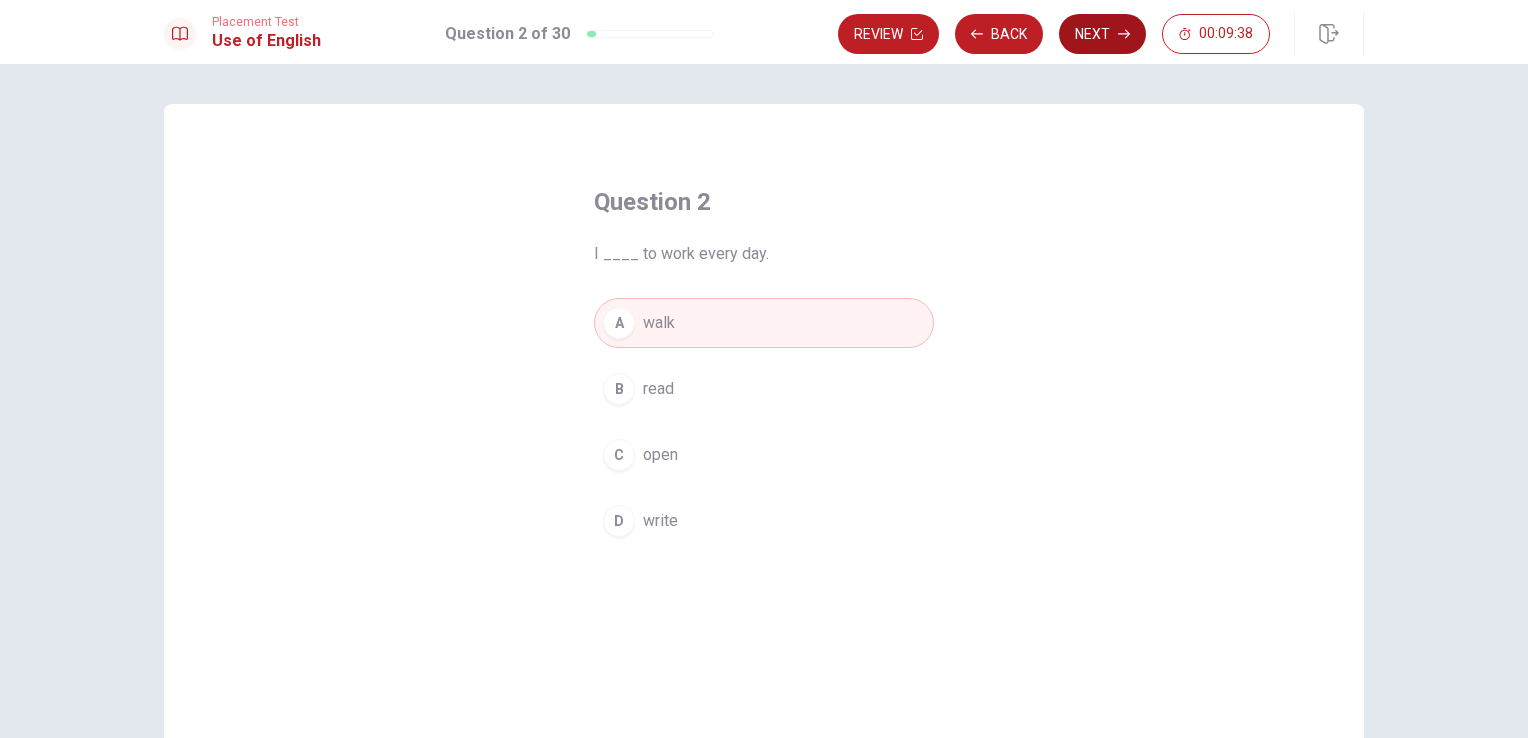 click on "Next" at bounding box center (1102, 34) 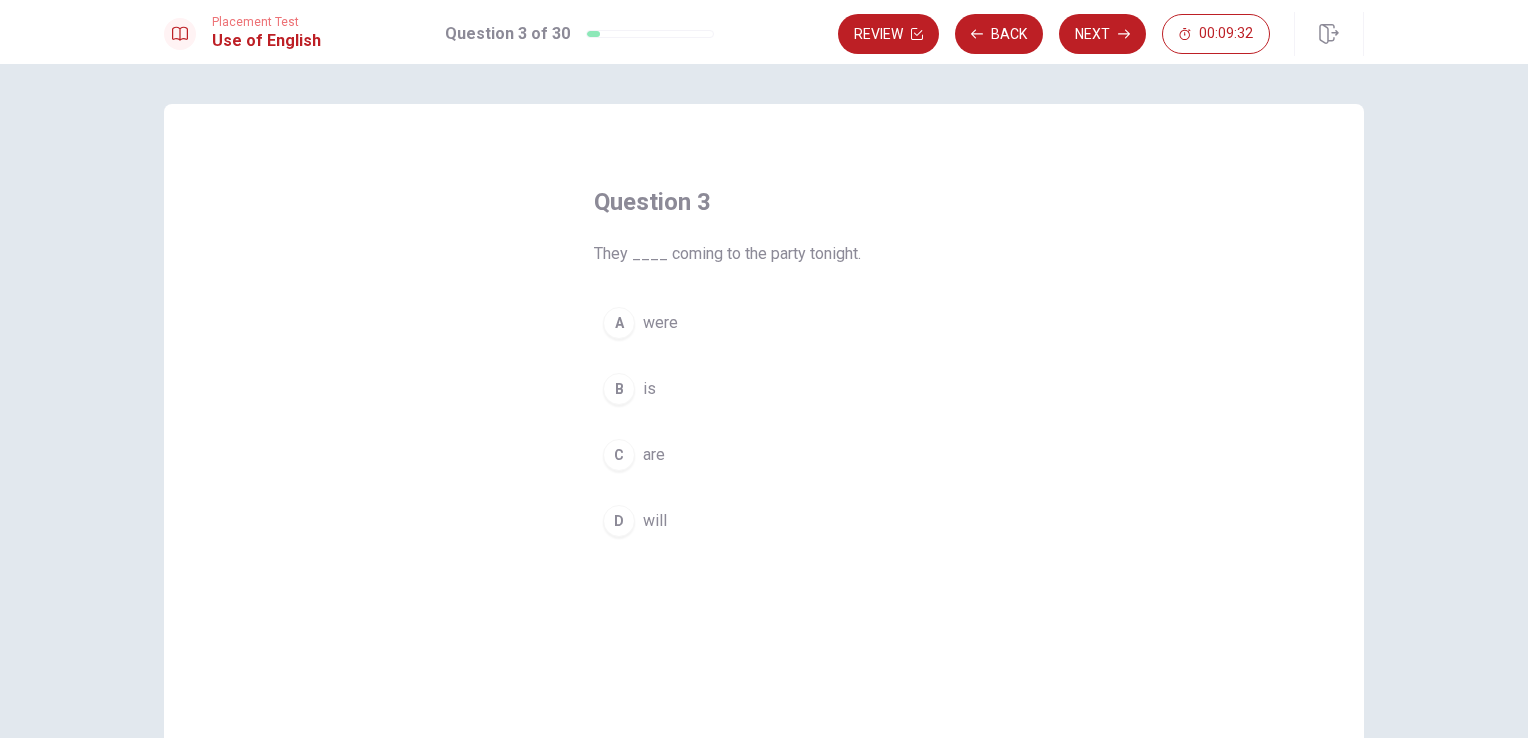 click on "C" at bounding box center [619, 455] 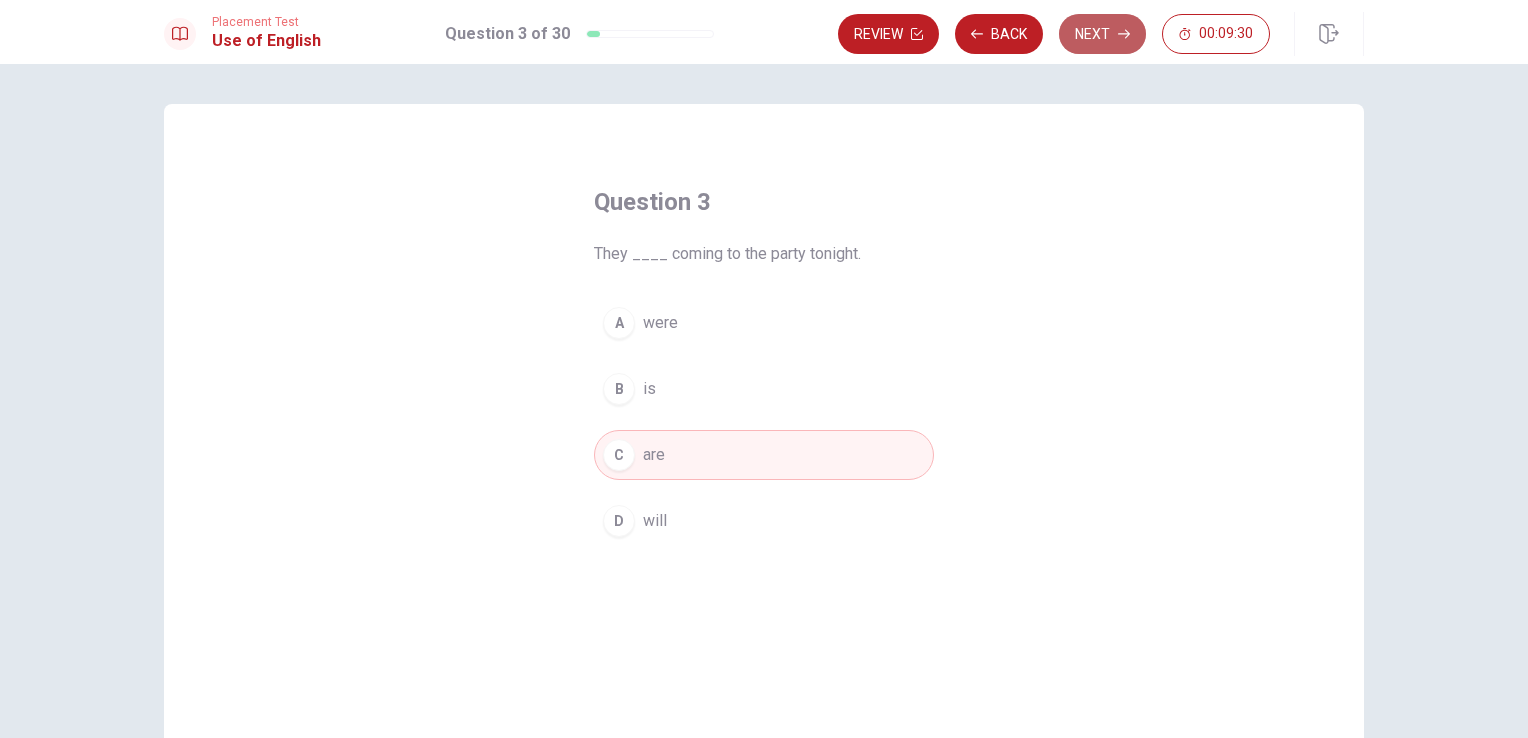 click on "Next" at bounding box center [1102, 34] 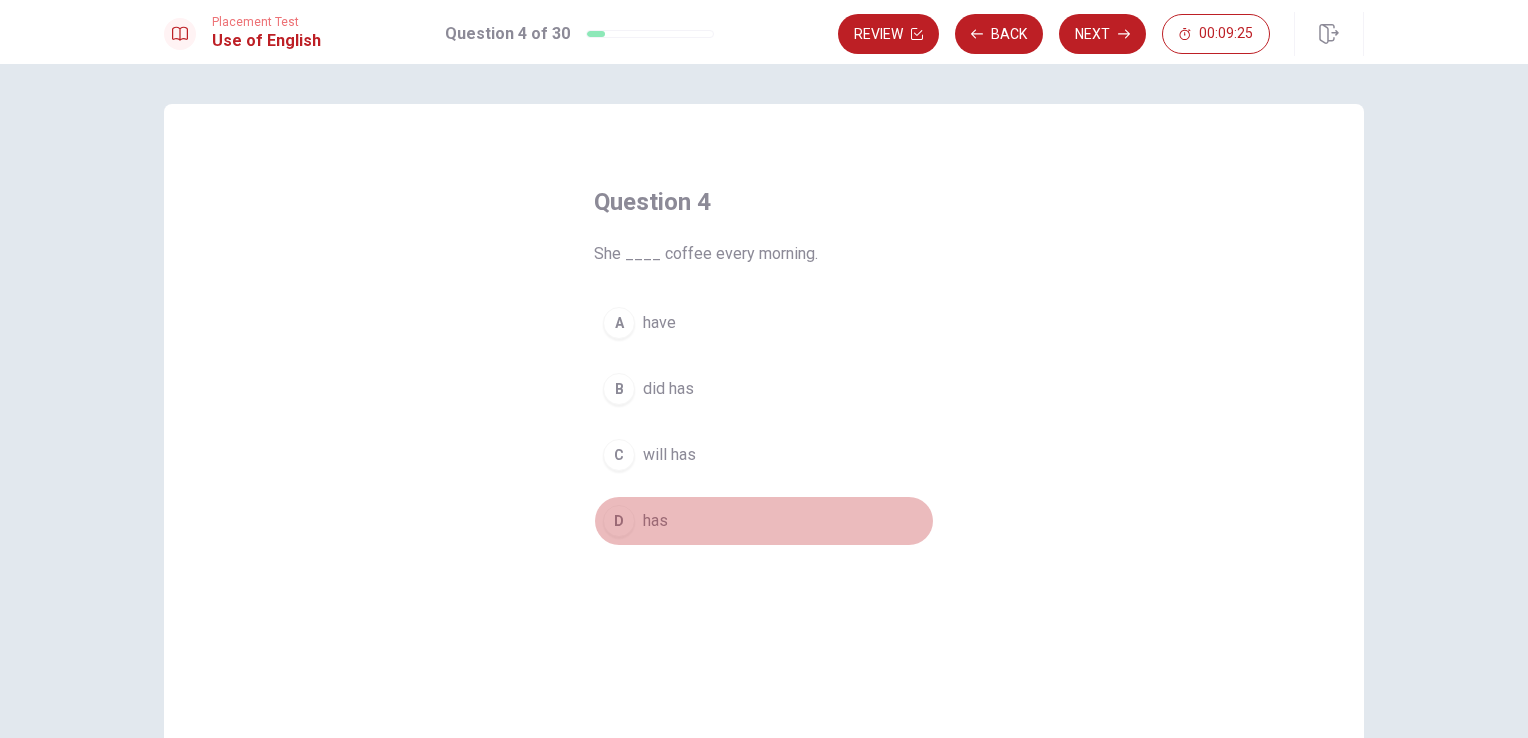 click on "D" at bounding box center [619, 521] 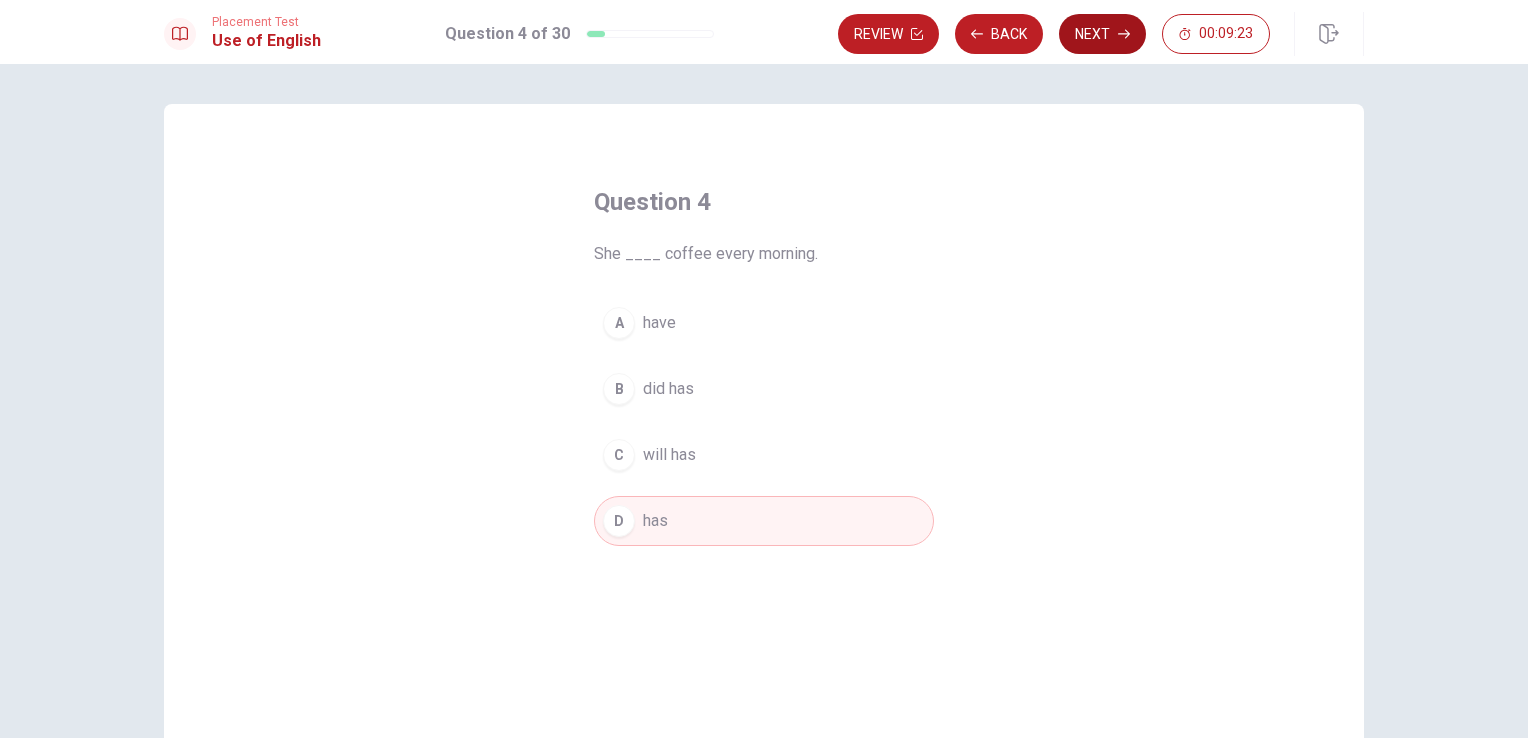click on "Next" at bounding box center [1102, 34] 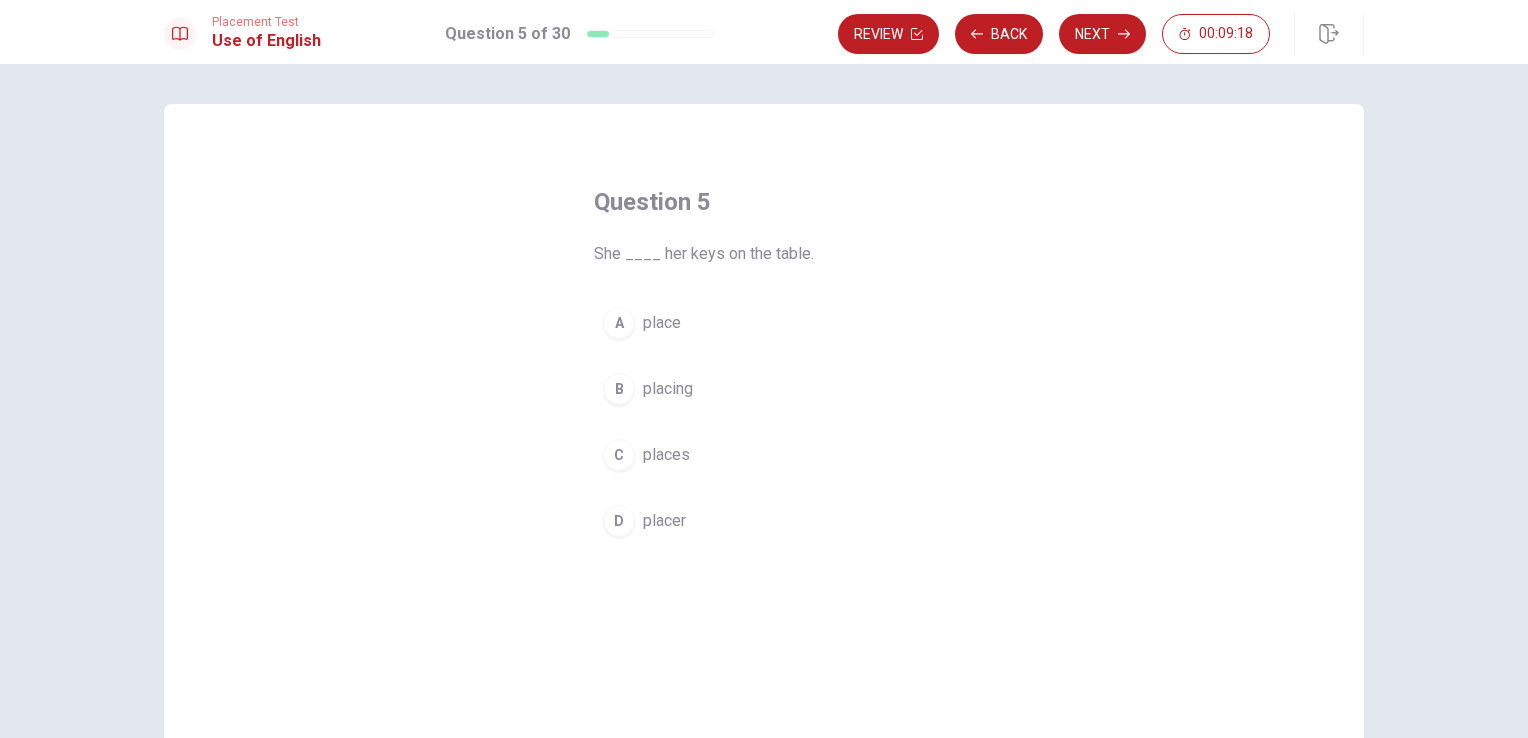 click on "C" at bounding box center (619, 455) 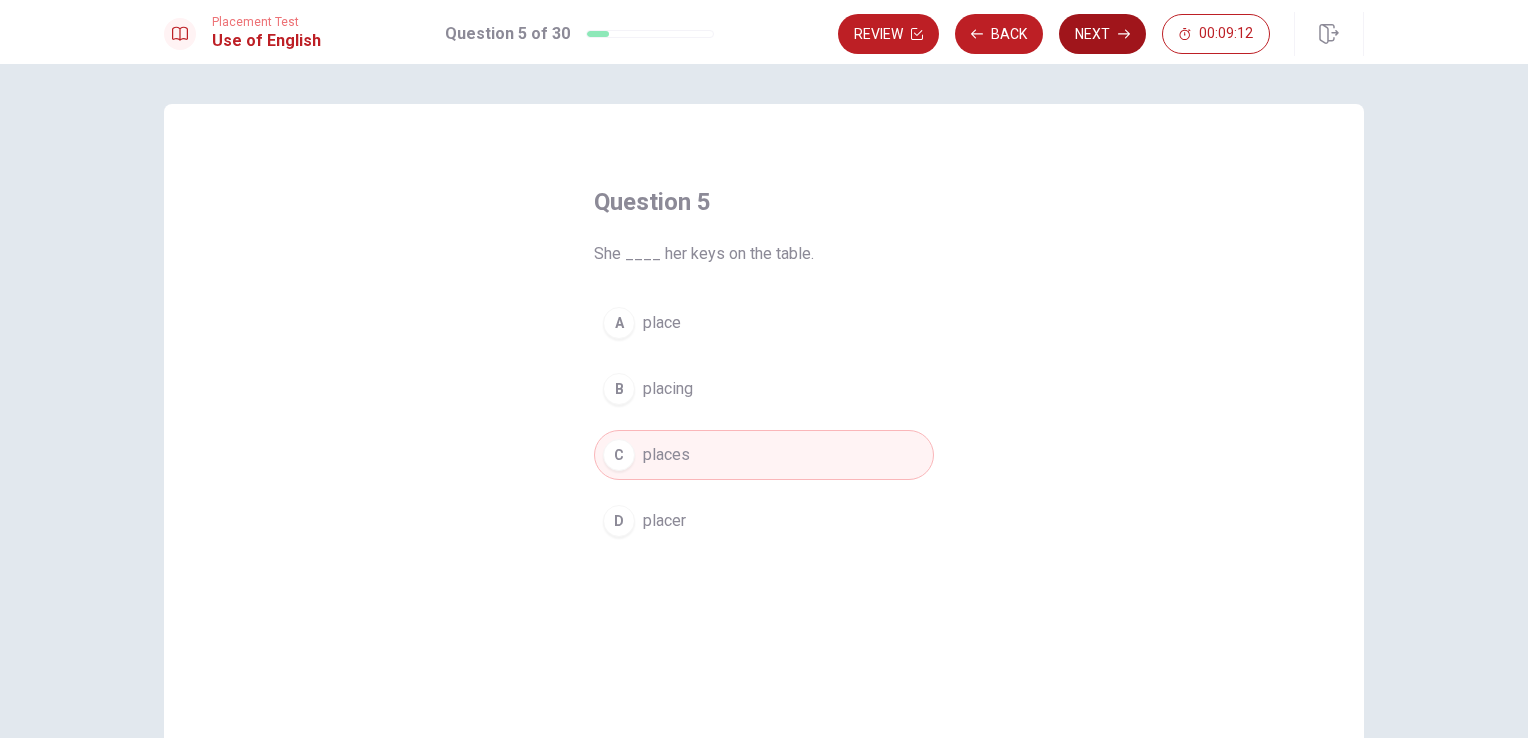 click on "Next" at bounding box center [1102, 34] 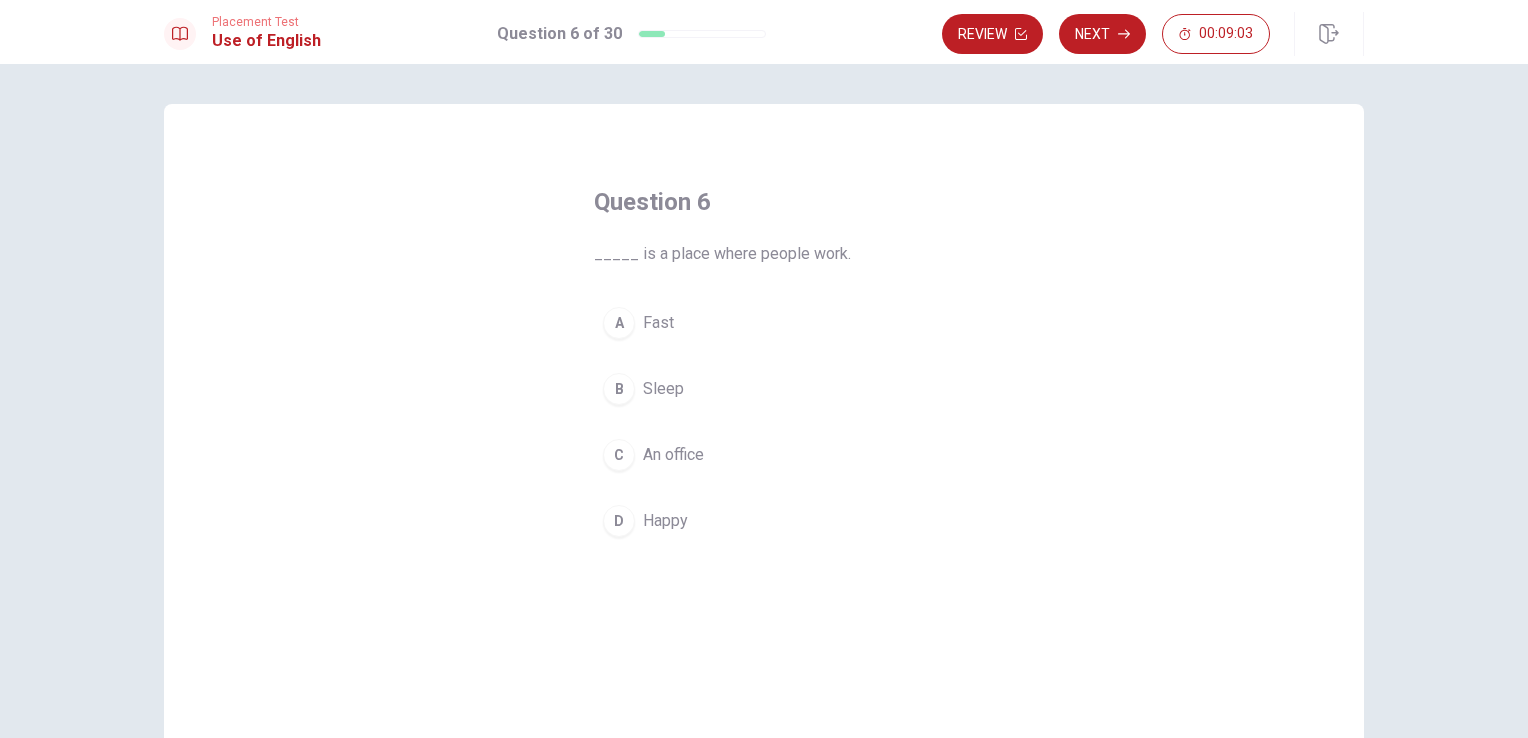 click on "C" at bounding box center (619, 455) 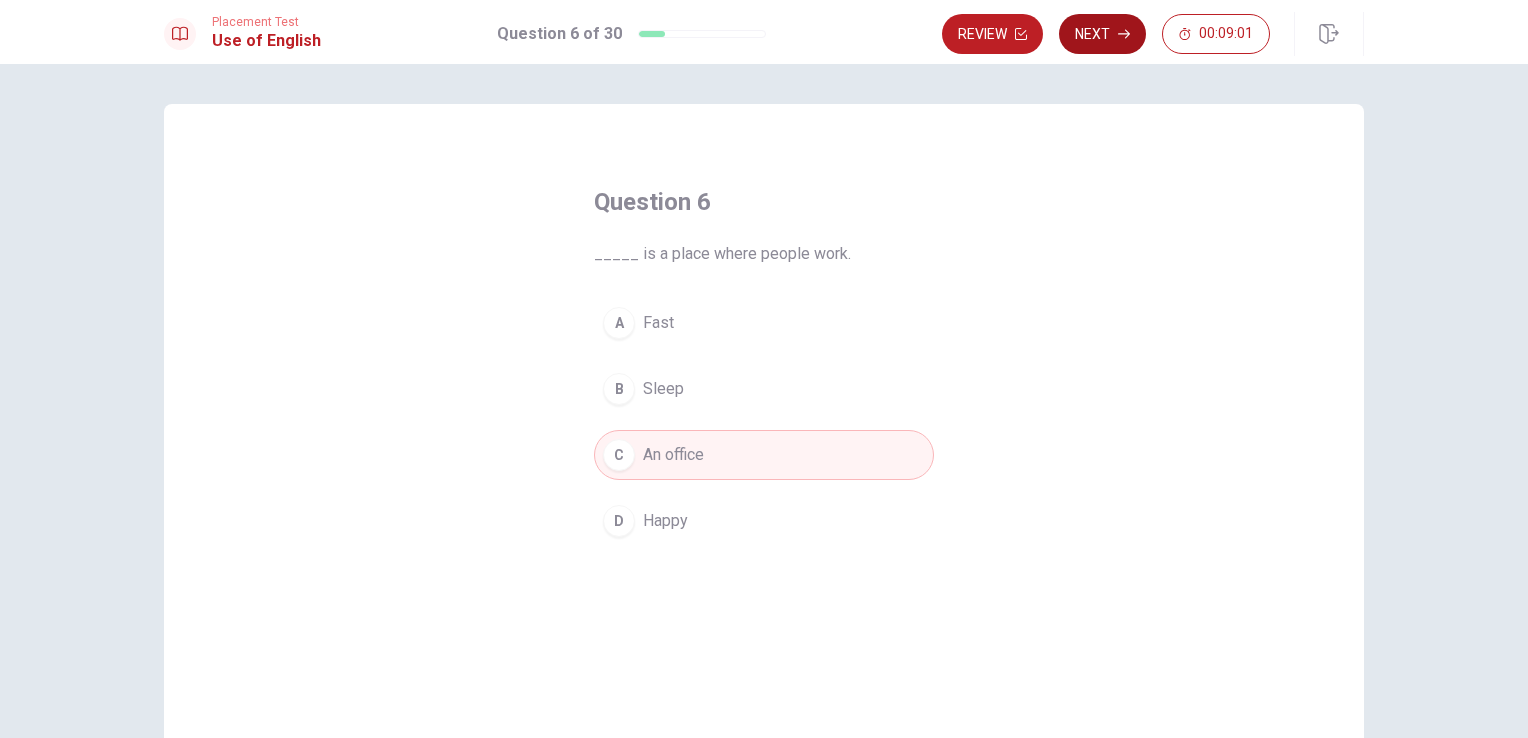 click on "Next" at bounding box center [1102, 34] 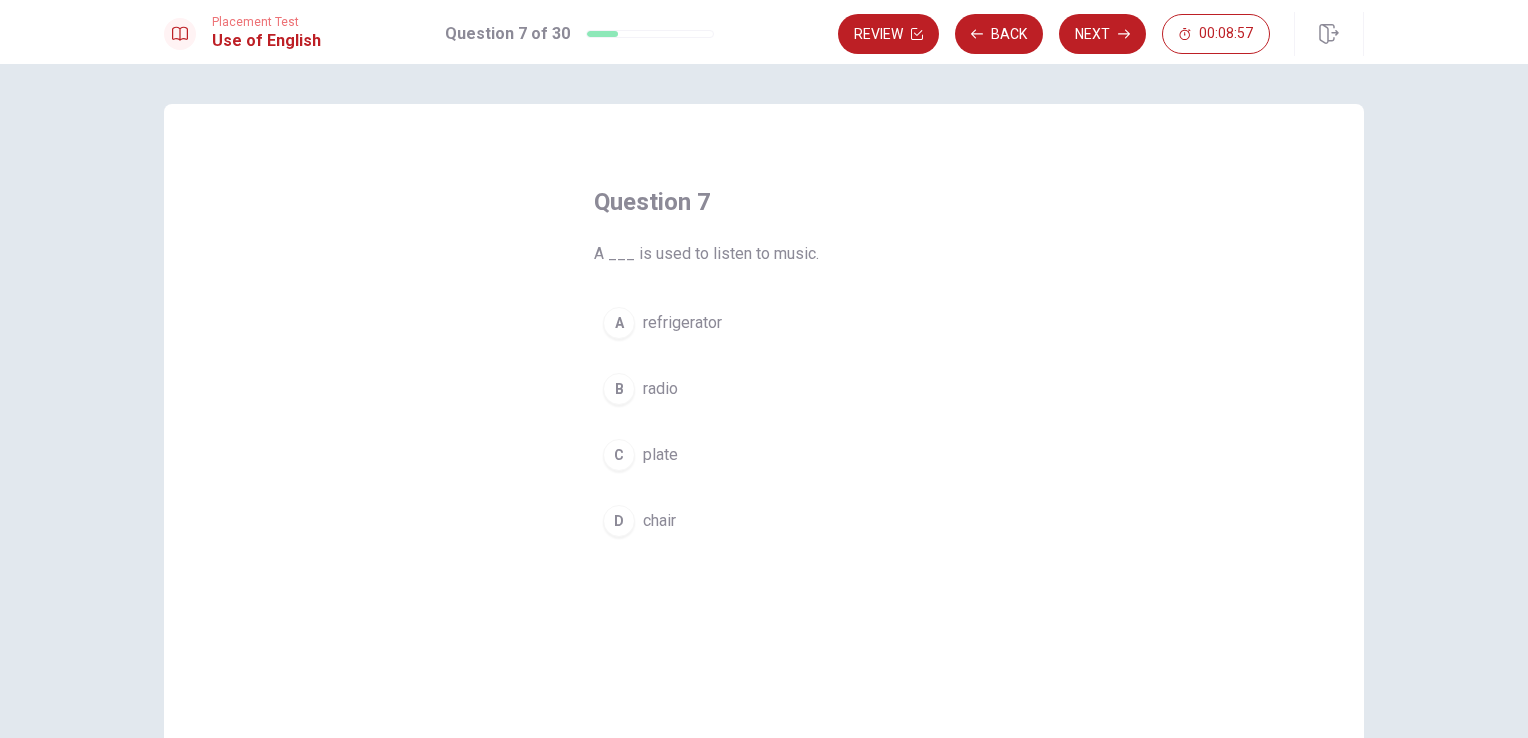click on "B" at bounding box center [619, 389] 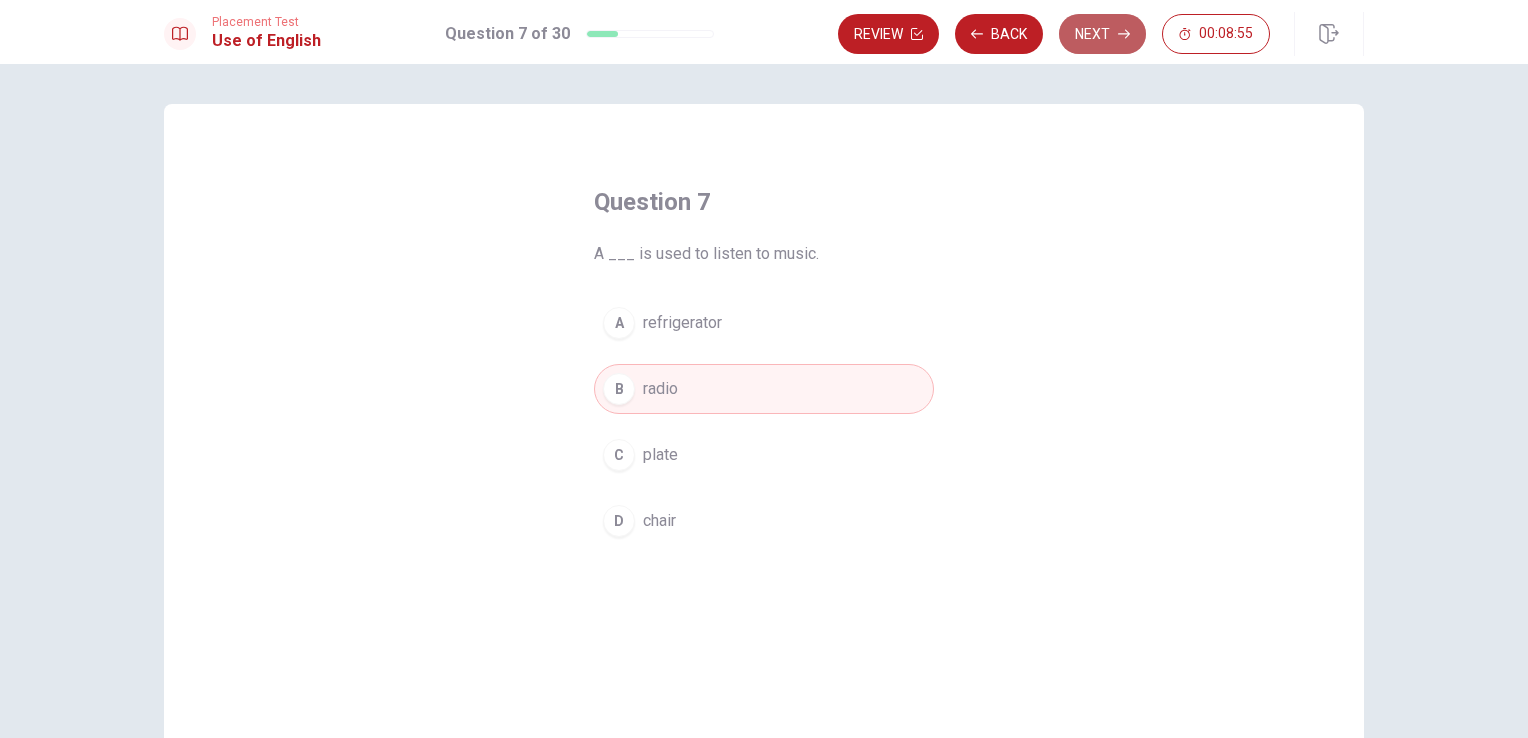 click on "Next" at bounding box center (1102, 34) 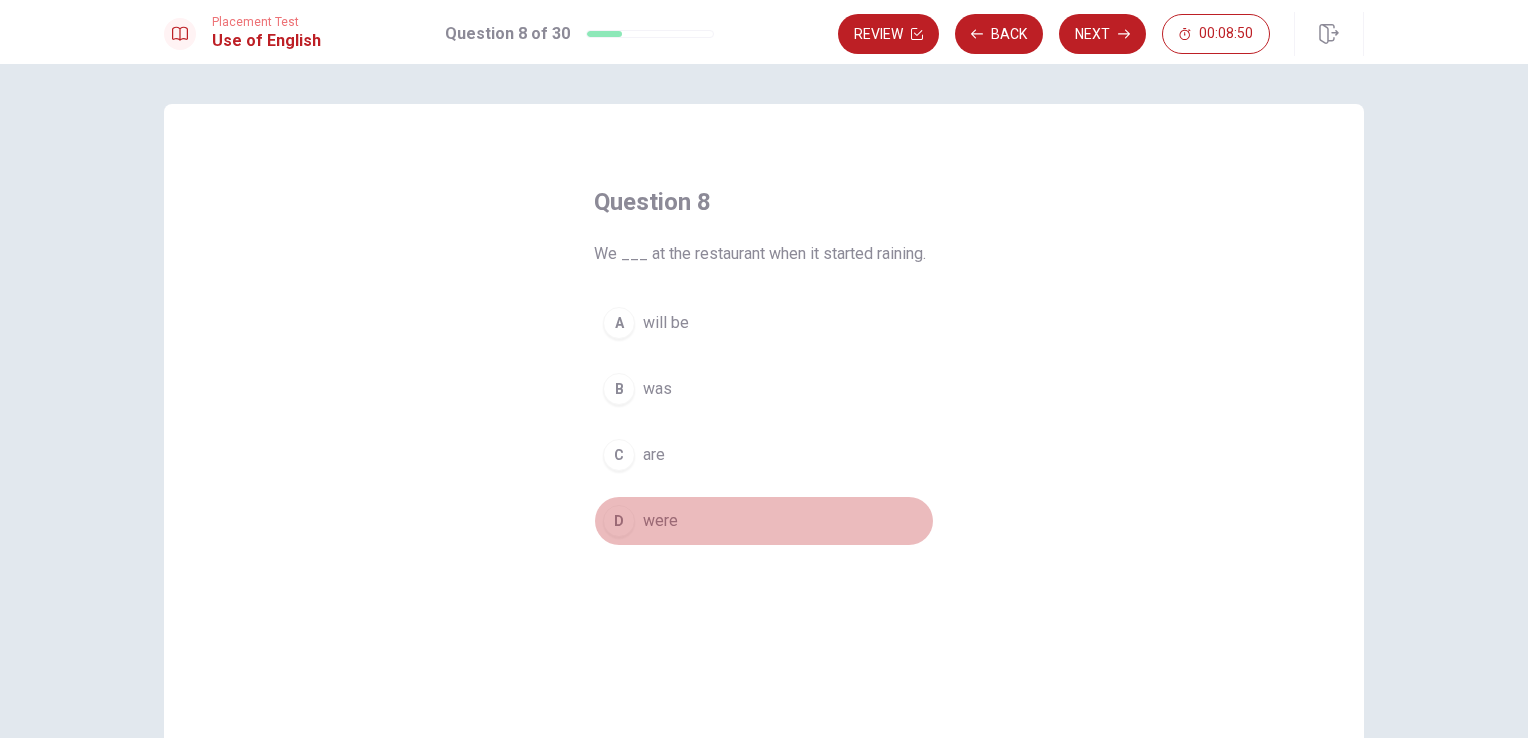click on "D" at bounding box center [619, 521] 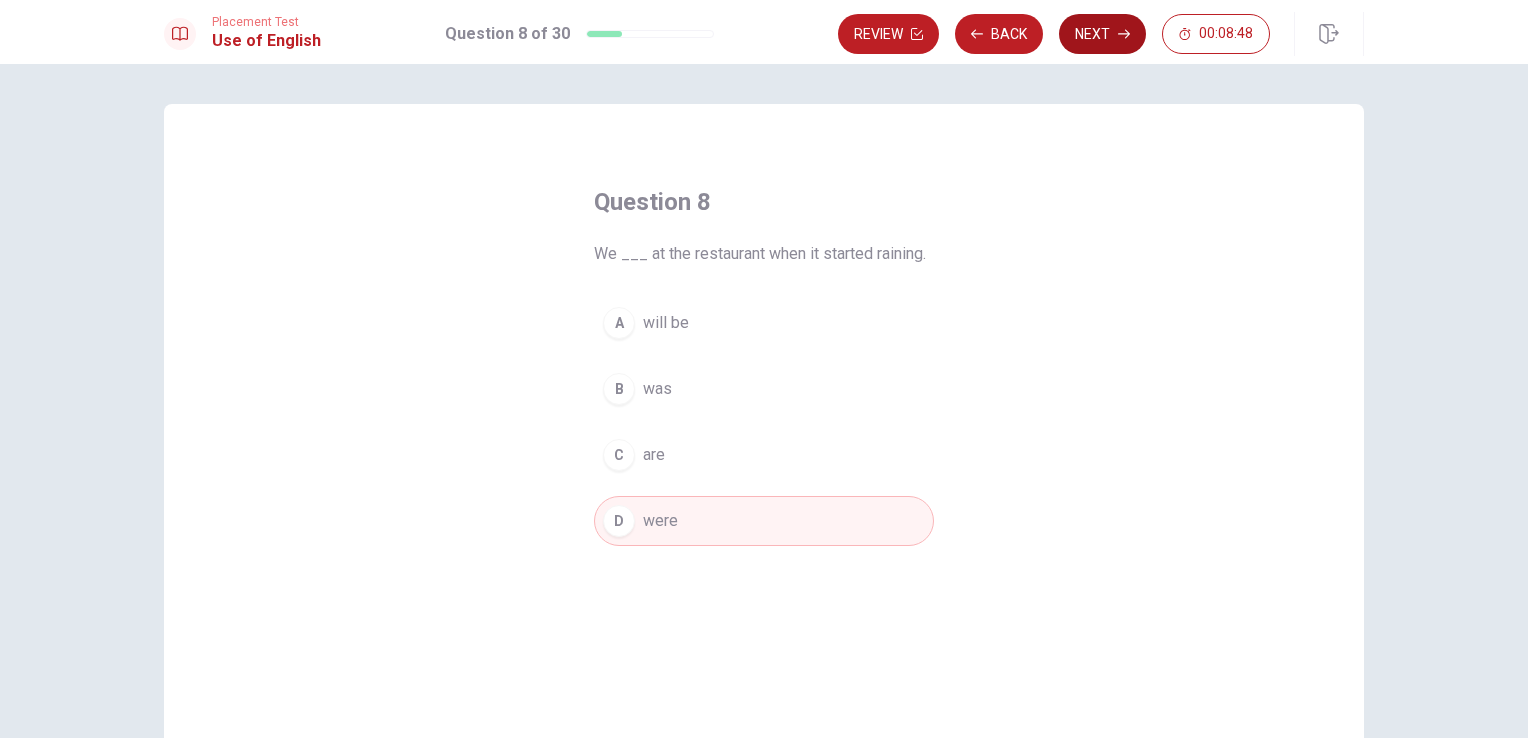 click on "Next" at bounding box center (1102, 34) 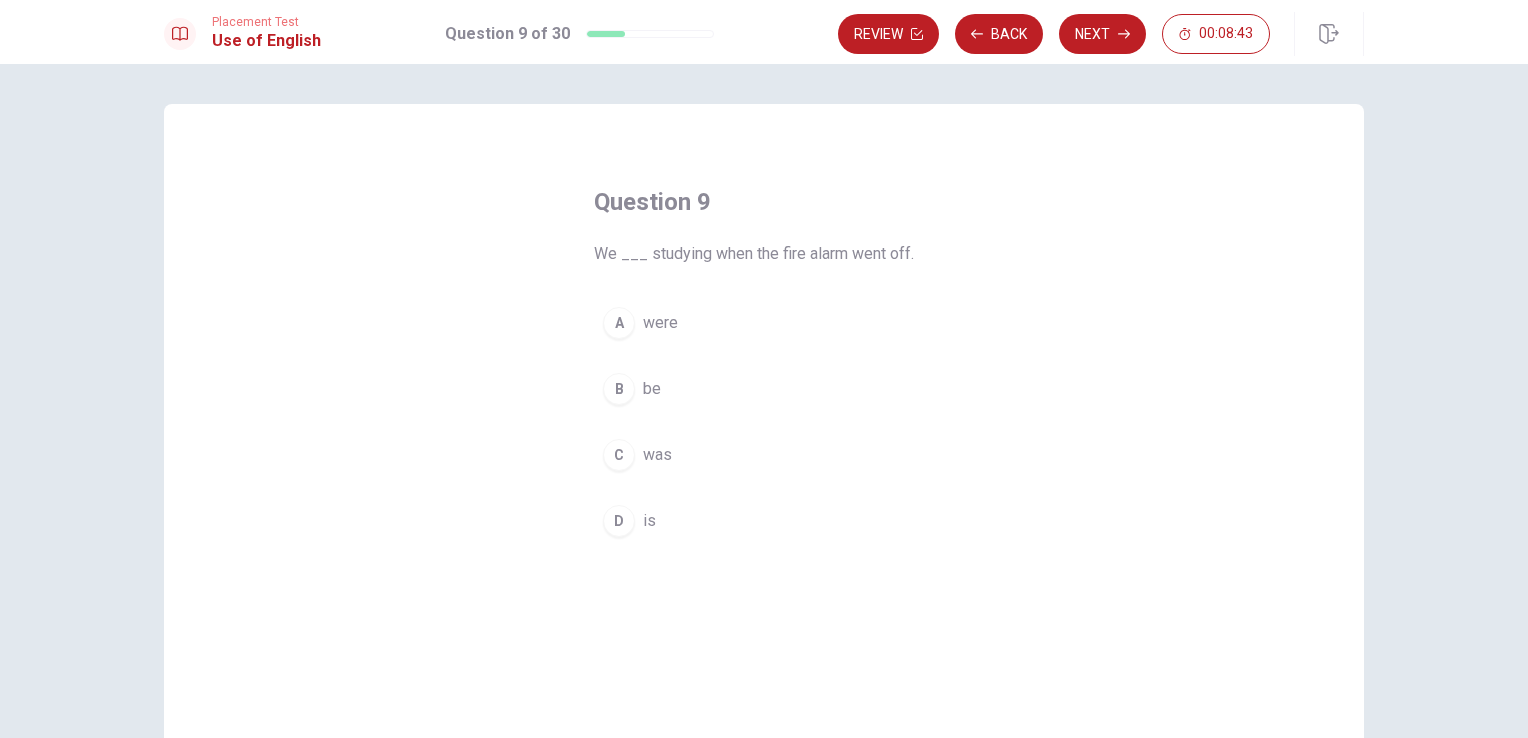 click on "were" at bounding box center [660, 323] 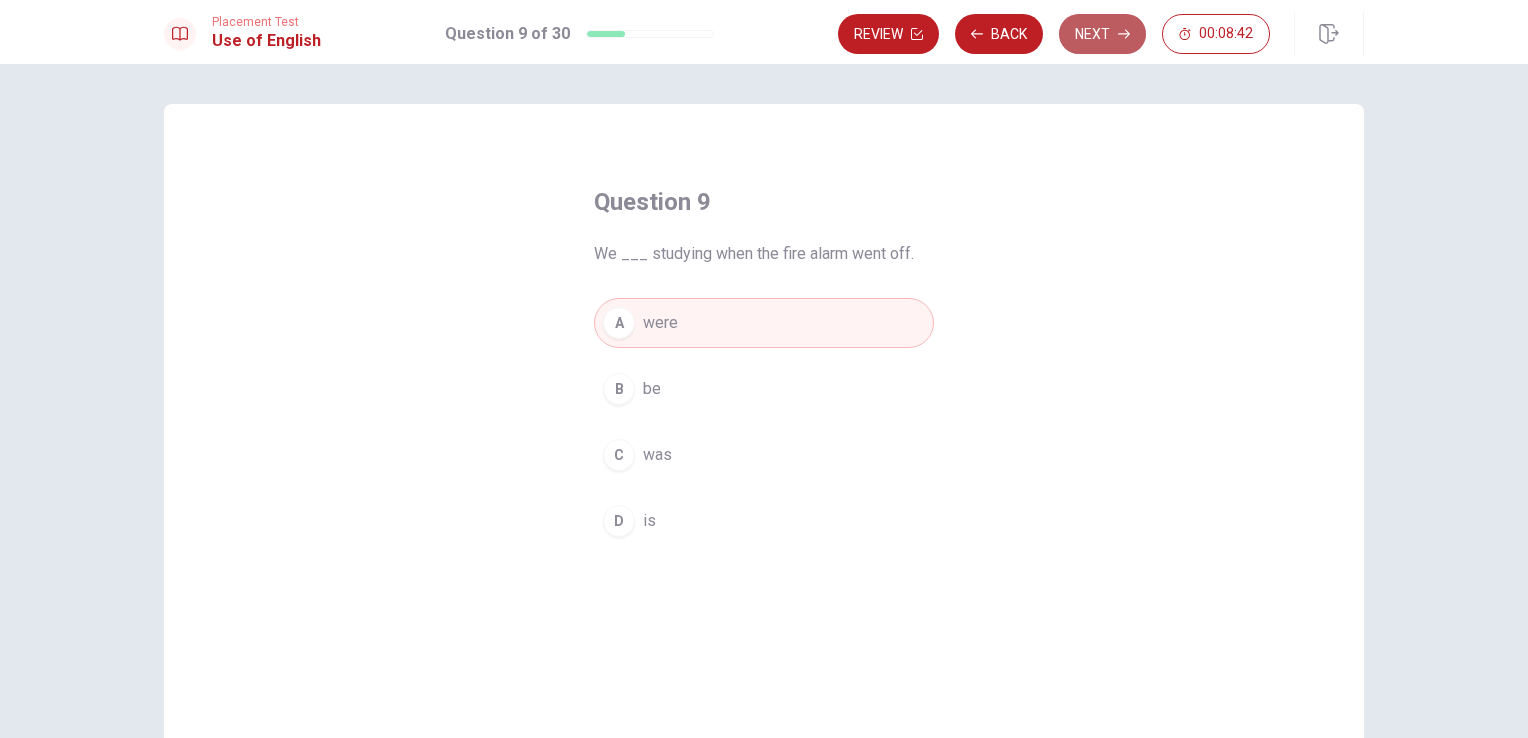 click on "Next" at bounding box center [1102, 34] 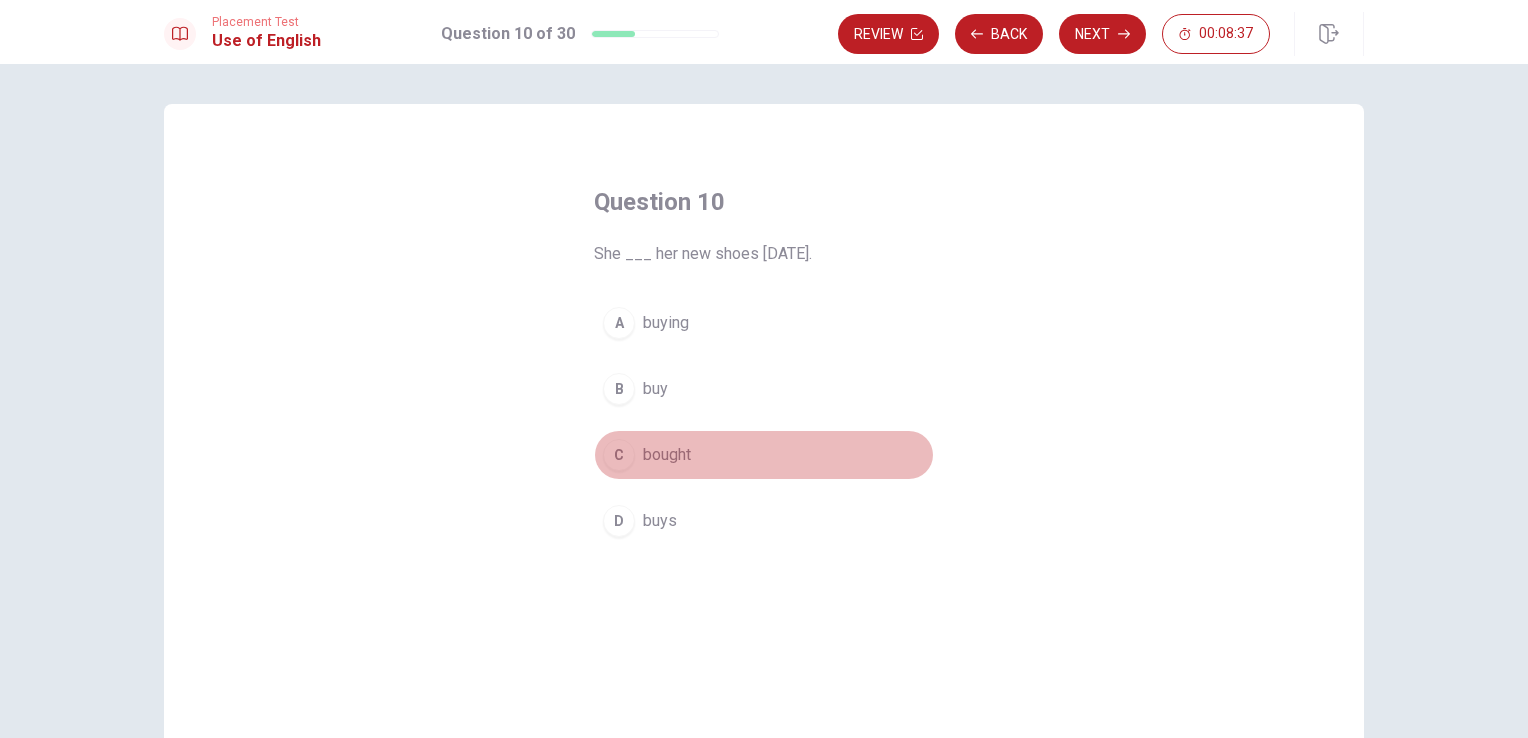 click on "C" at bounding box center (619, 455) 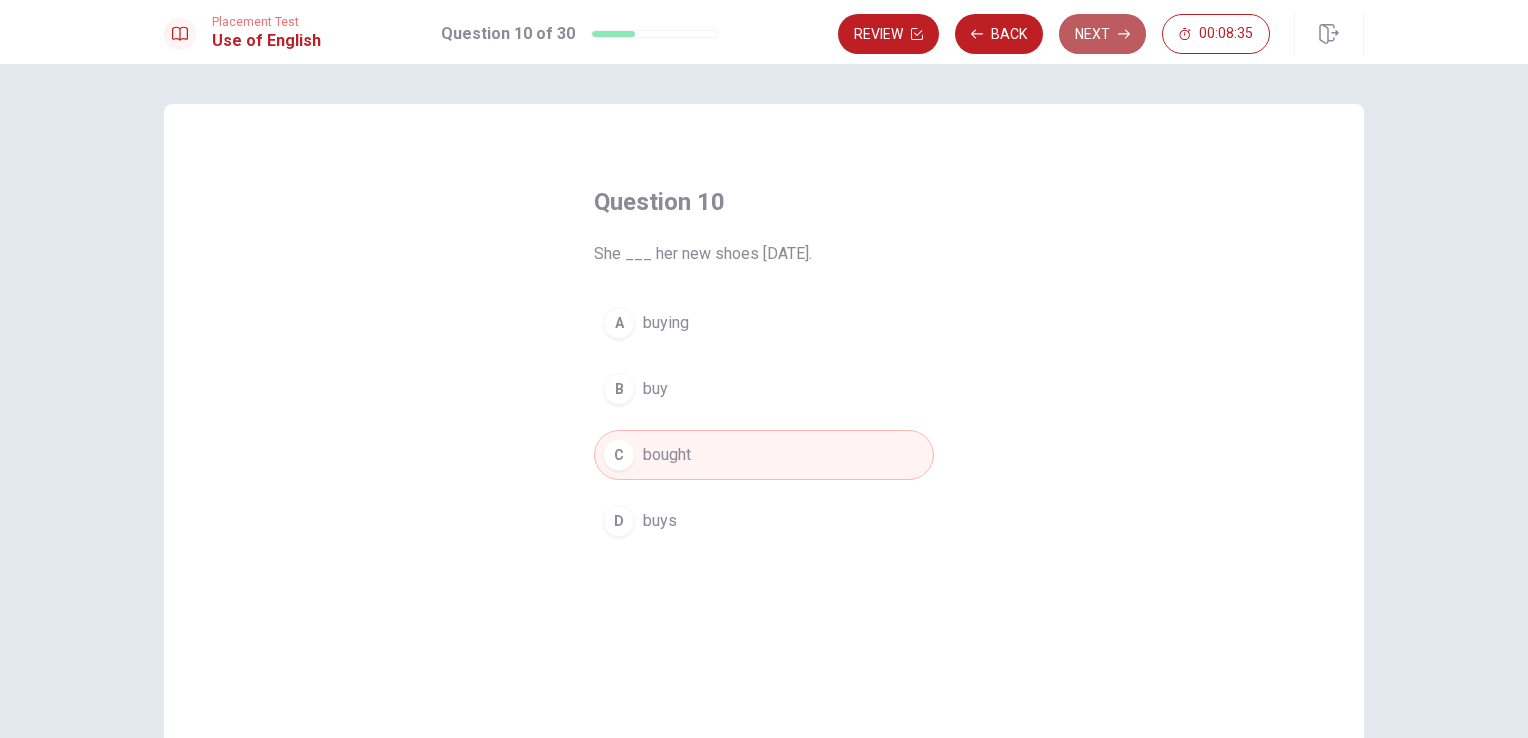 click on "Next" at bounding box center (1102, 34) 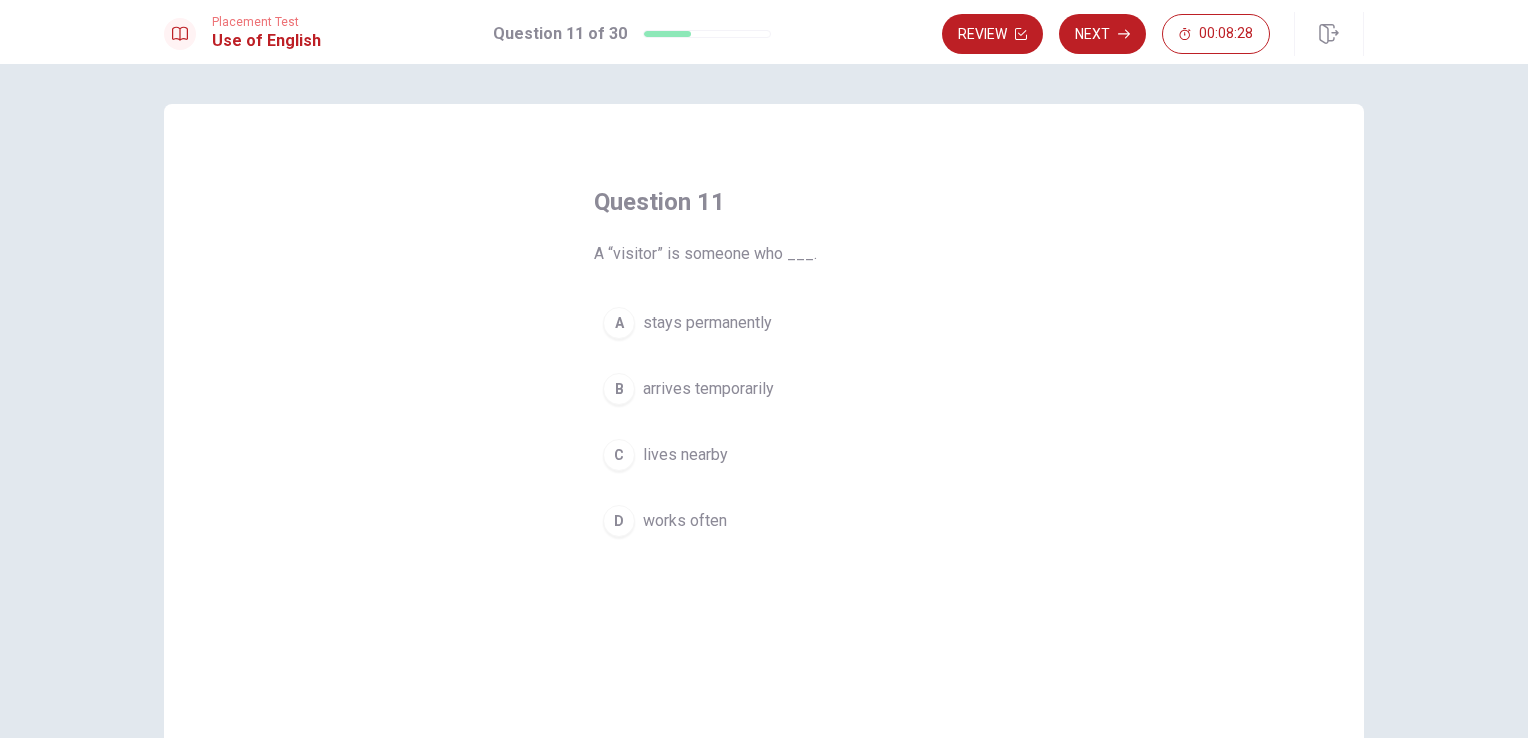 click on "B" at bounding box center [619, 389] 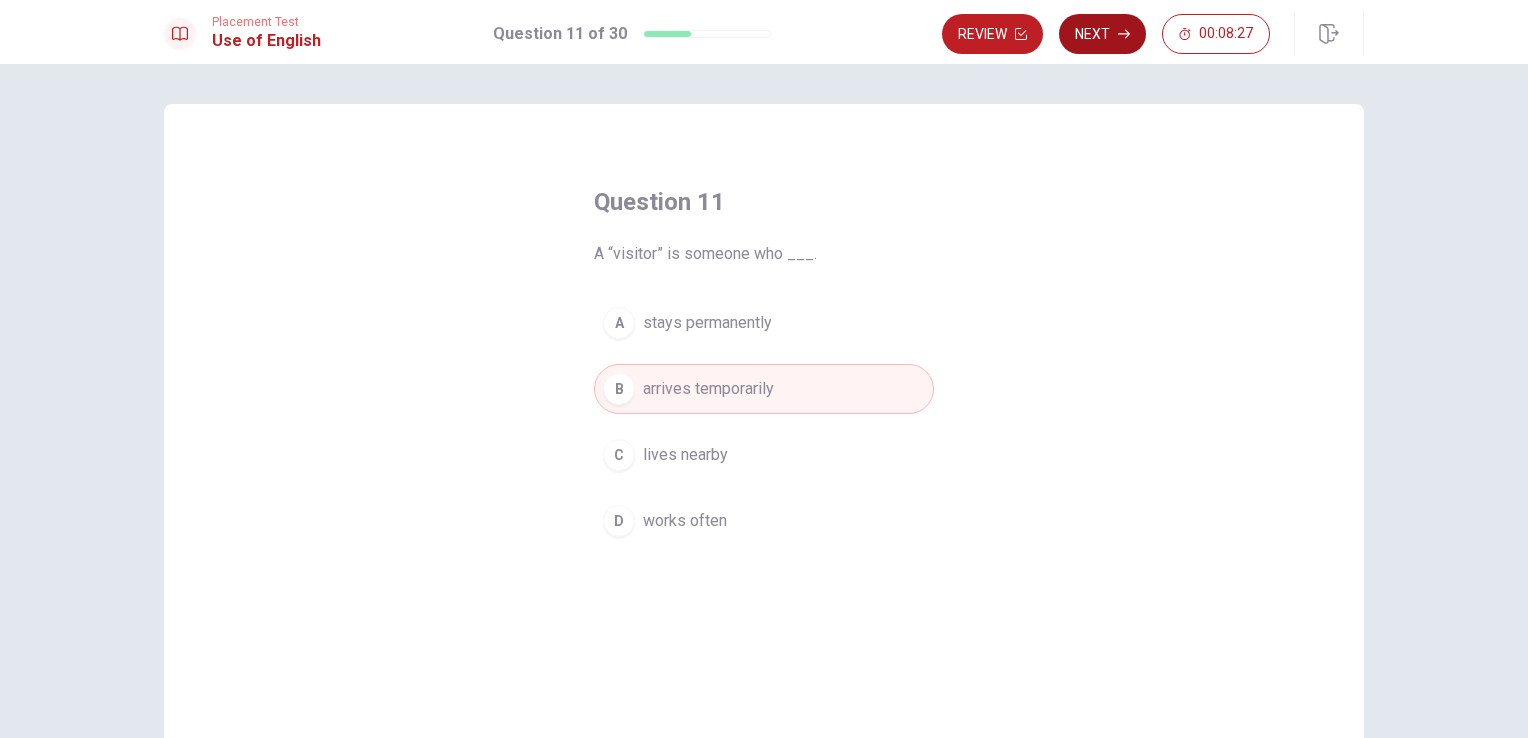 click on "Next" at bounding box center [1102, 34] 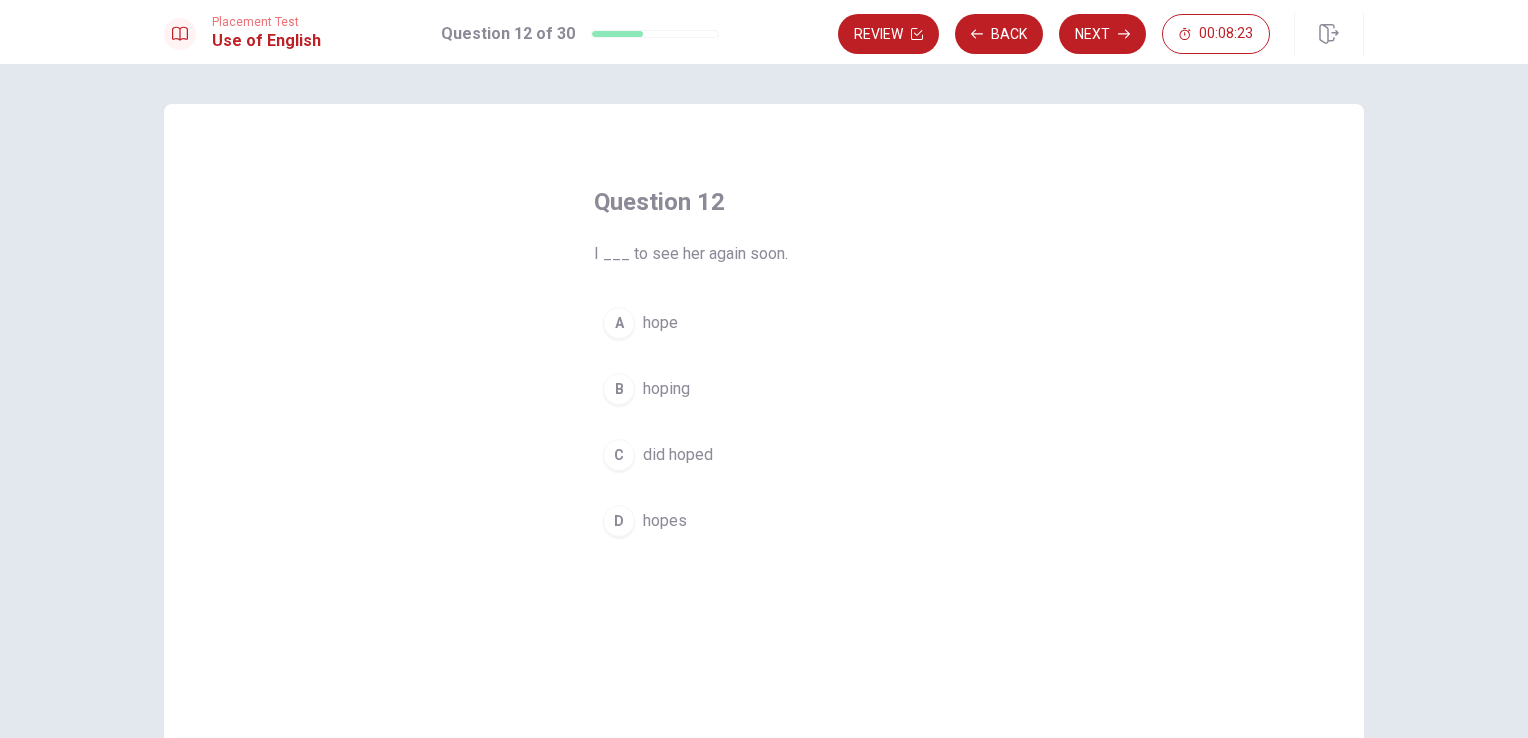 click on "A" at bounding box center (619, 323) 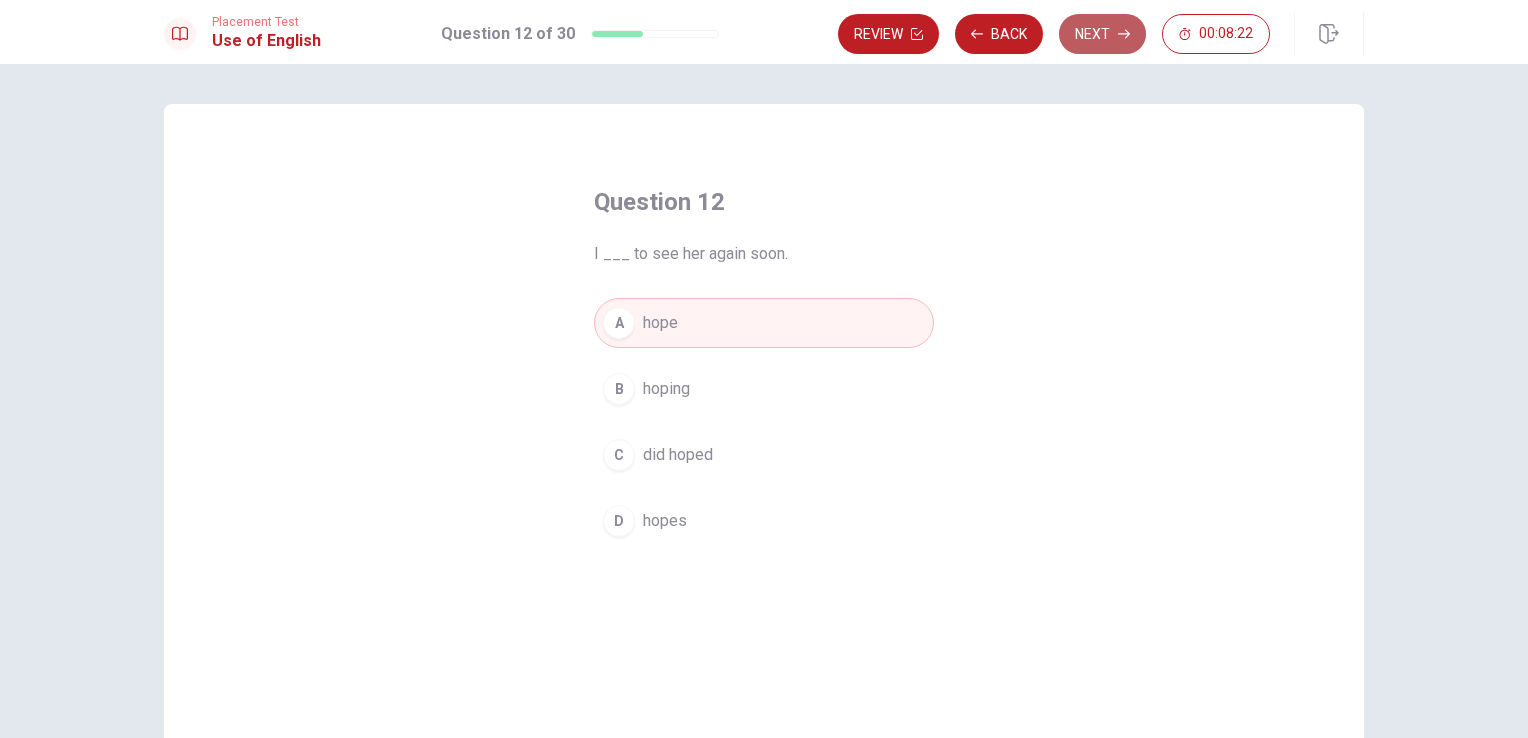 click on "Next" at bounding box center (1102, 34) 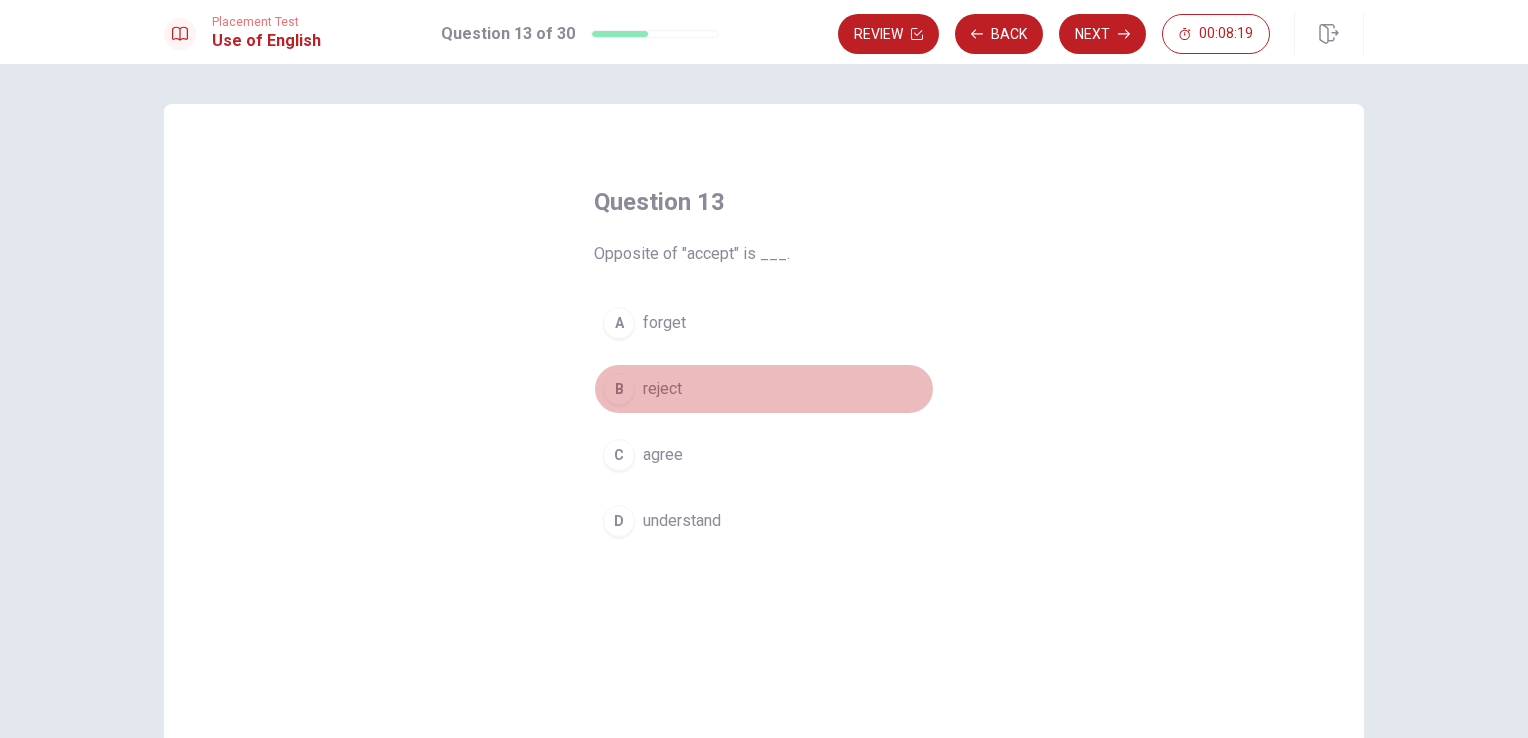 click on "B" at bounding box center (619, 389) 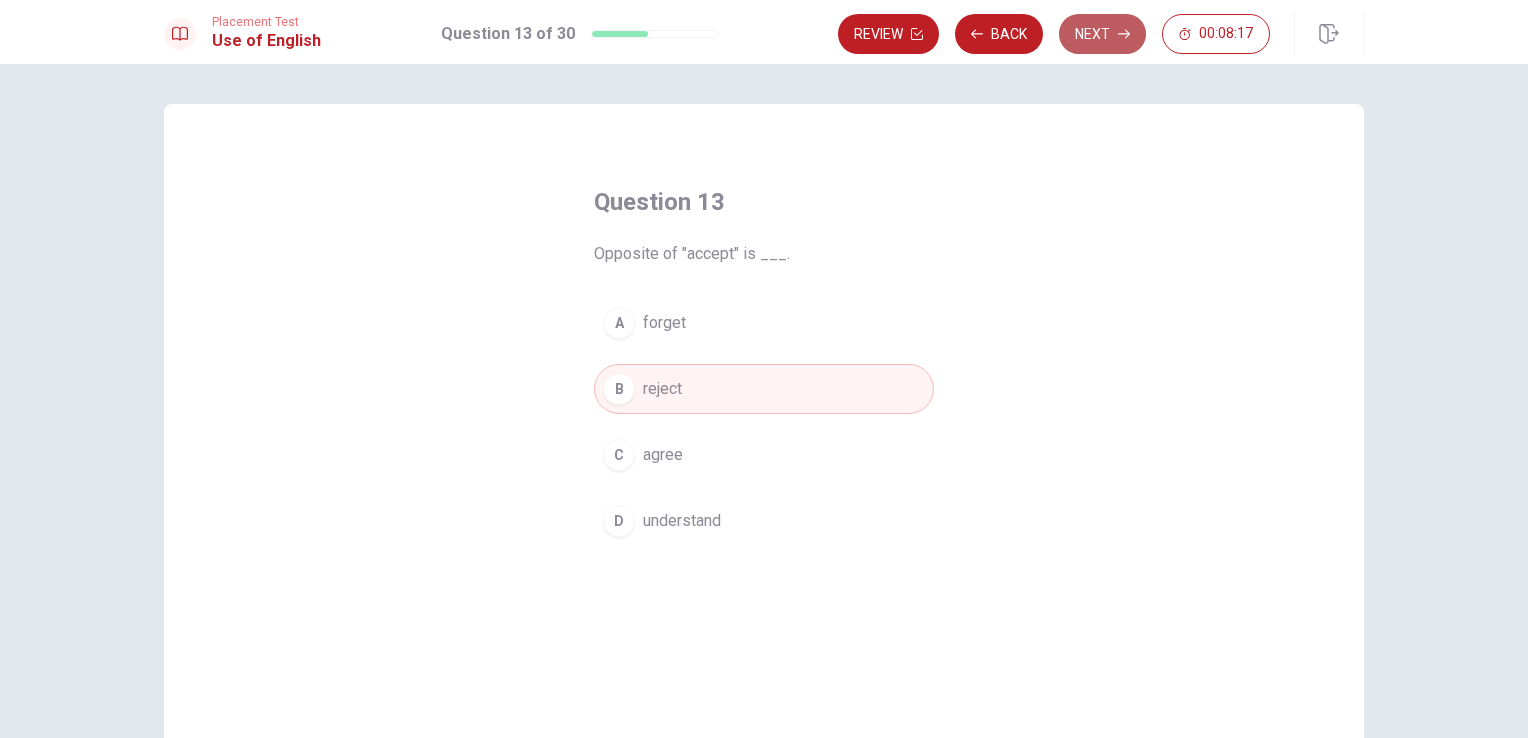click on "Next" at bounding box center [1102, 34] 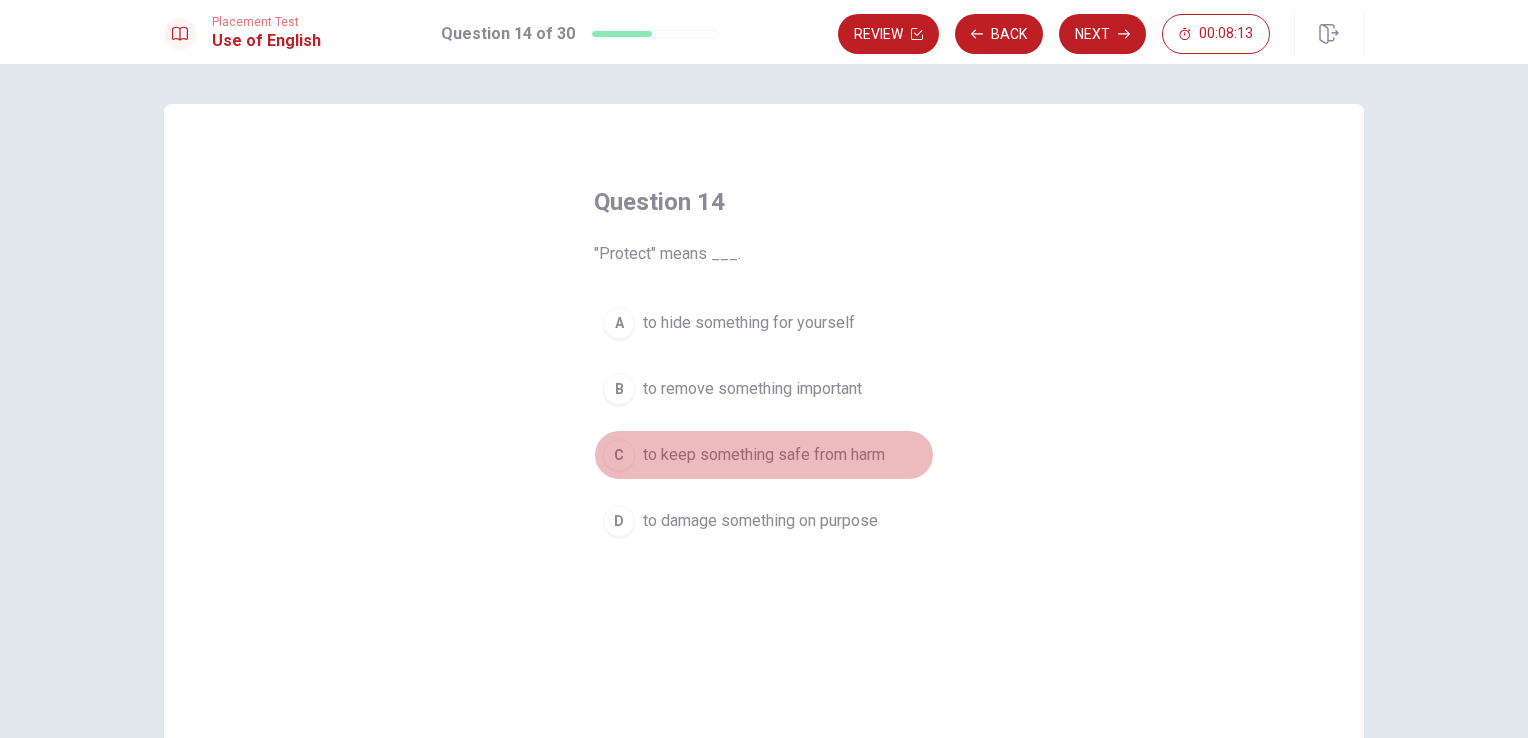 click on "C" at bounding box center [619, 455] 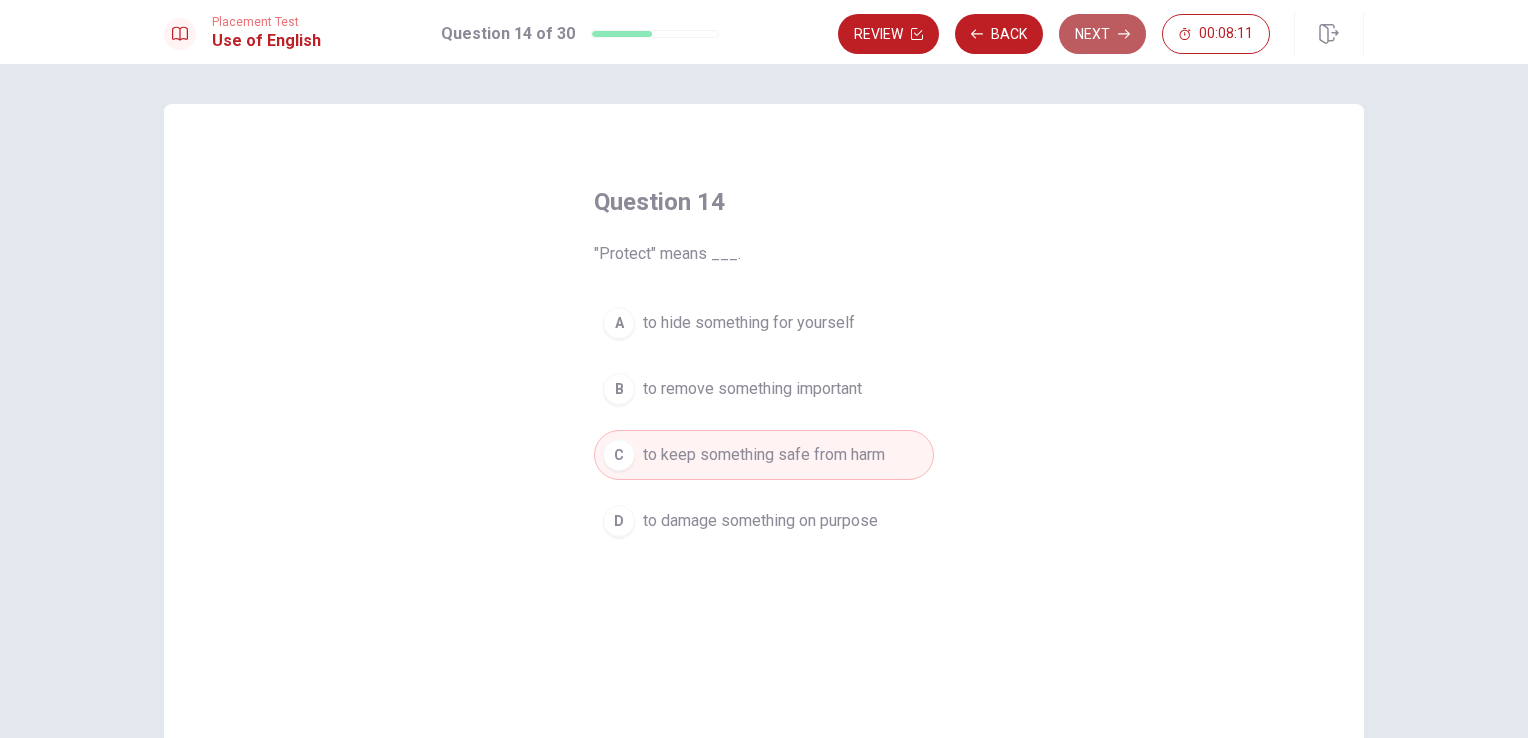click on "Next" at bounding box center (1102, 34) 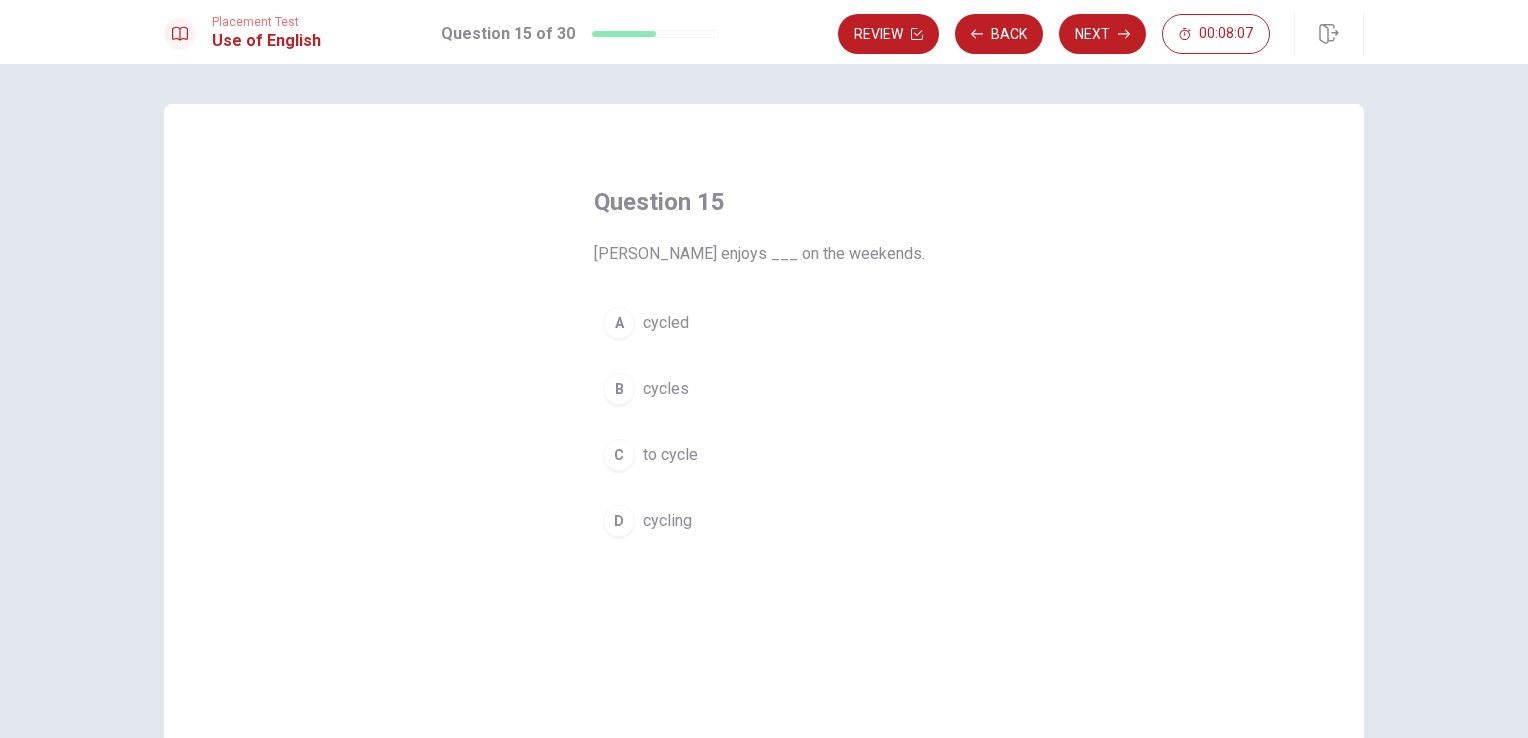 click on "D" at bounding box center (619, 521) 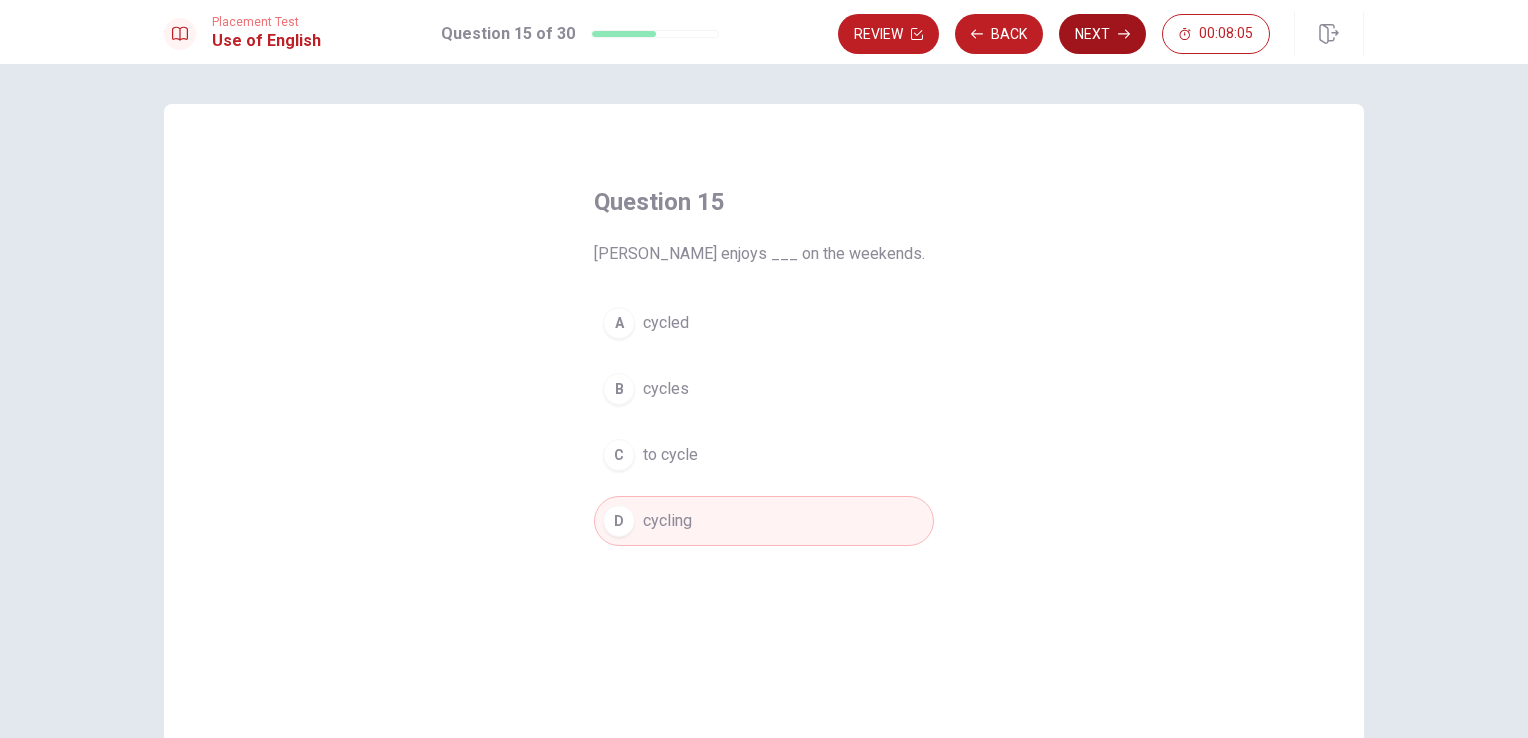 click on "Next" at bounding box center [1102, 34] 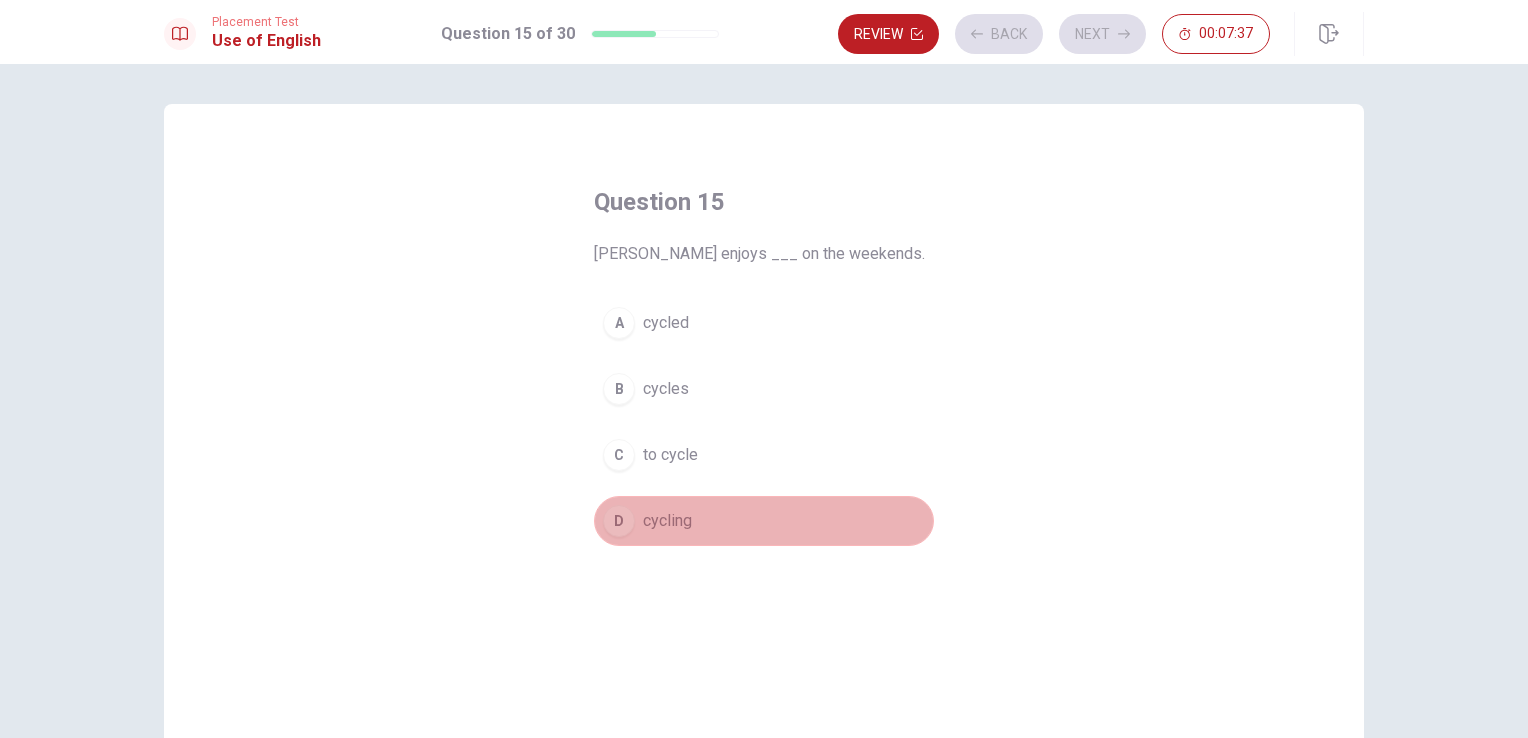 click on "D" at bounding box center [619, 521] 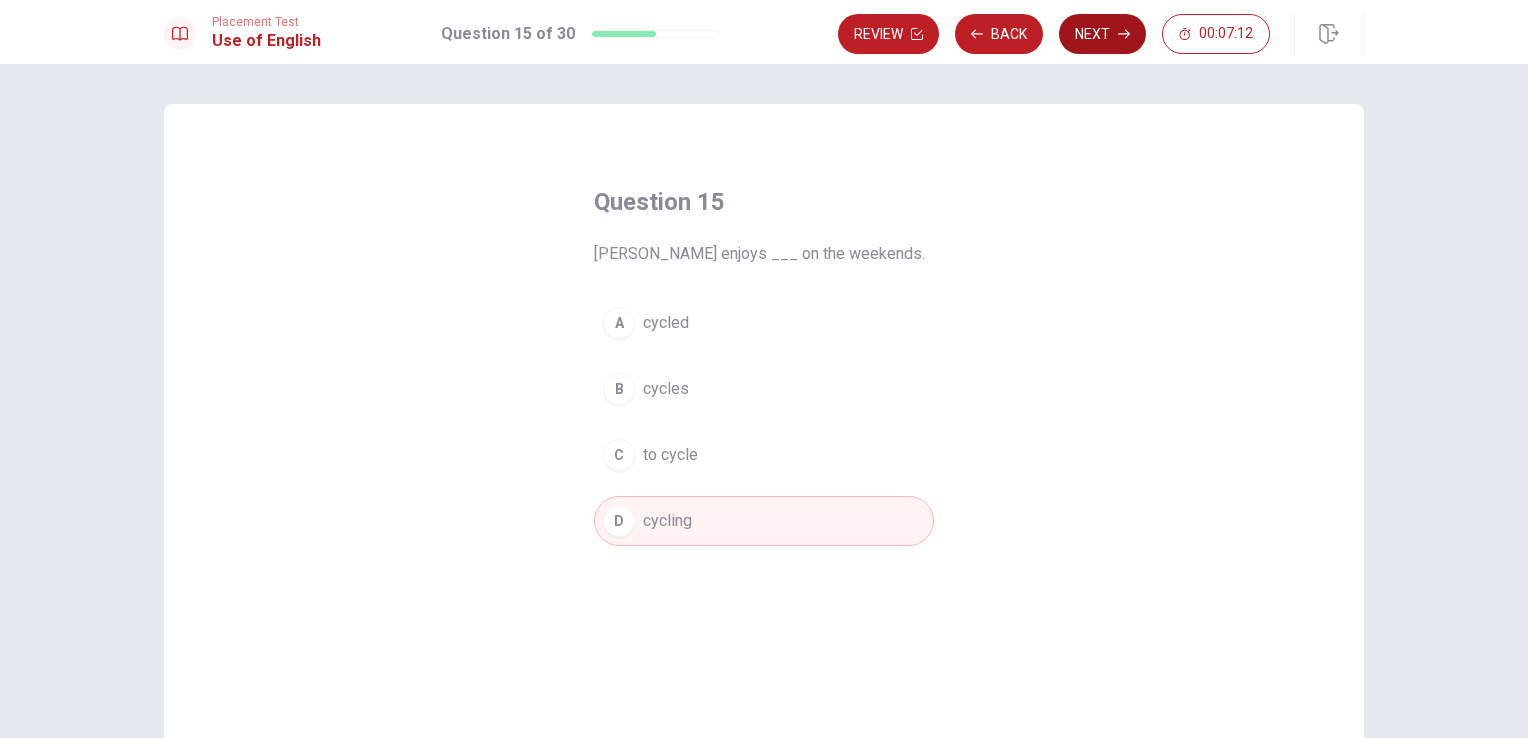 click on "Next" at bounding box center (1102, 34) 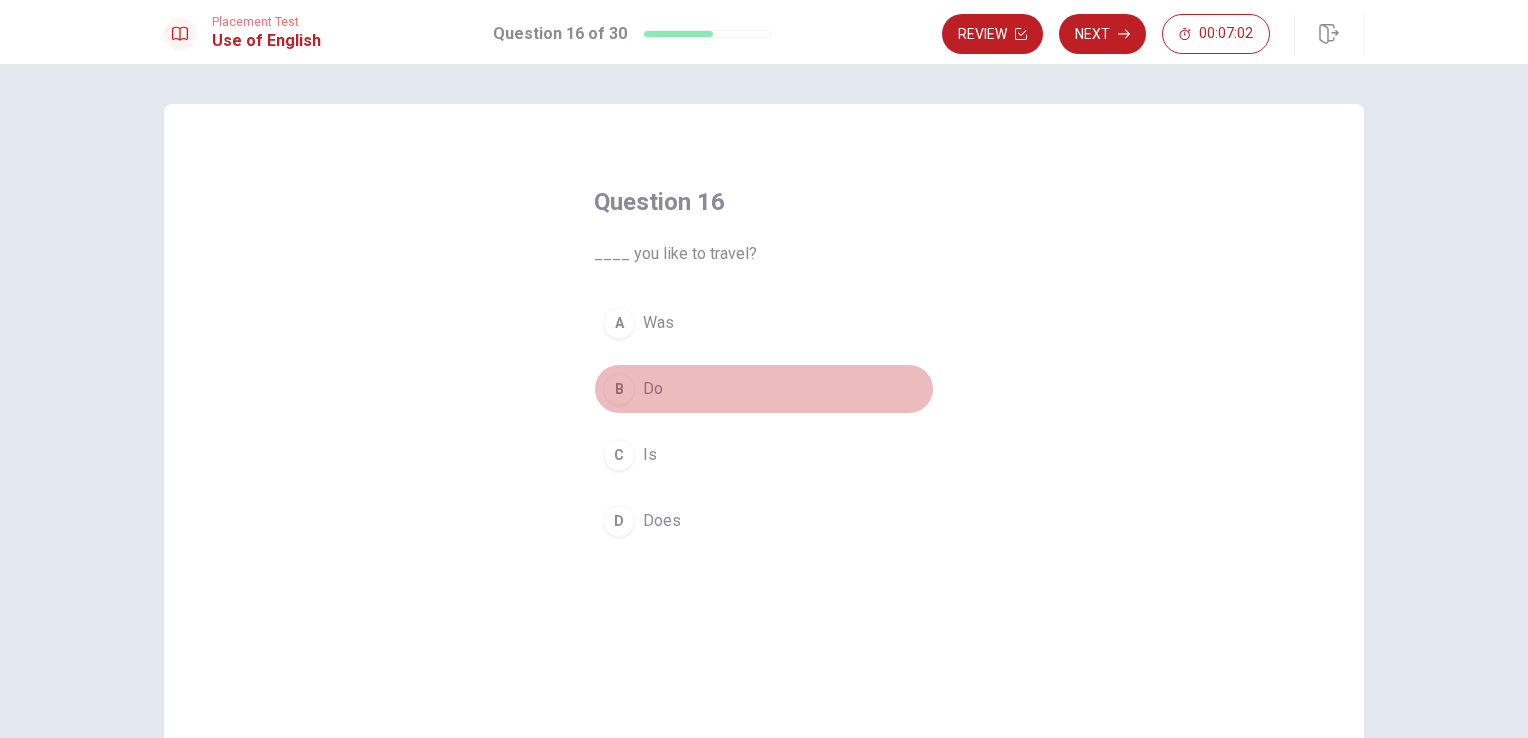click on "B" at bounding box center [619, 389] 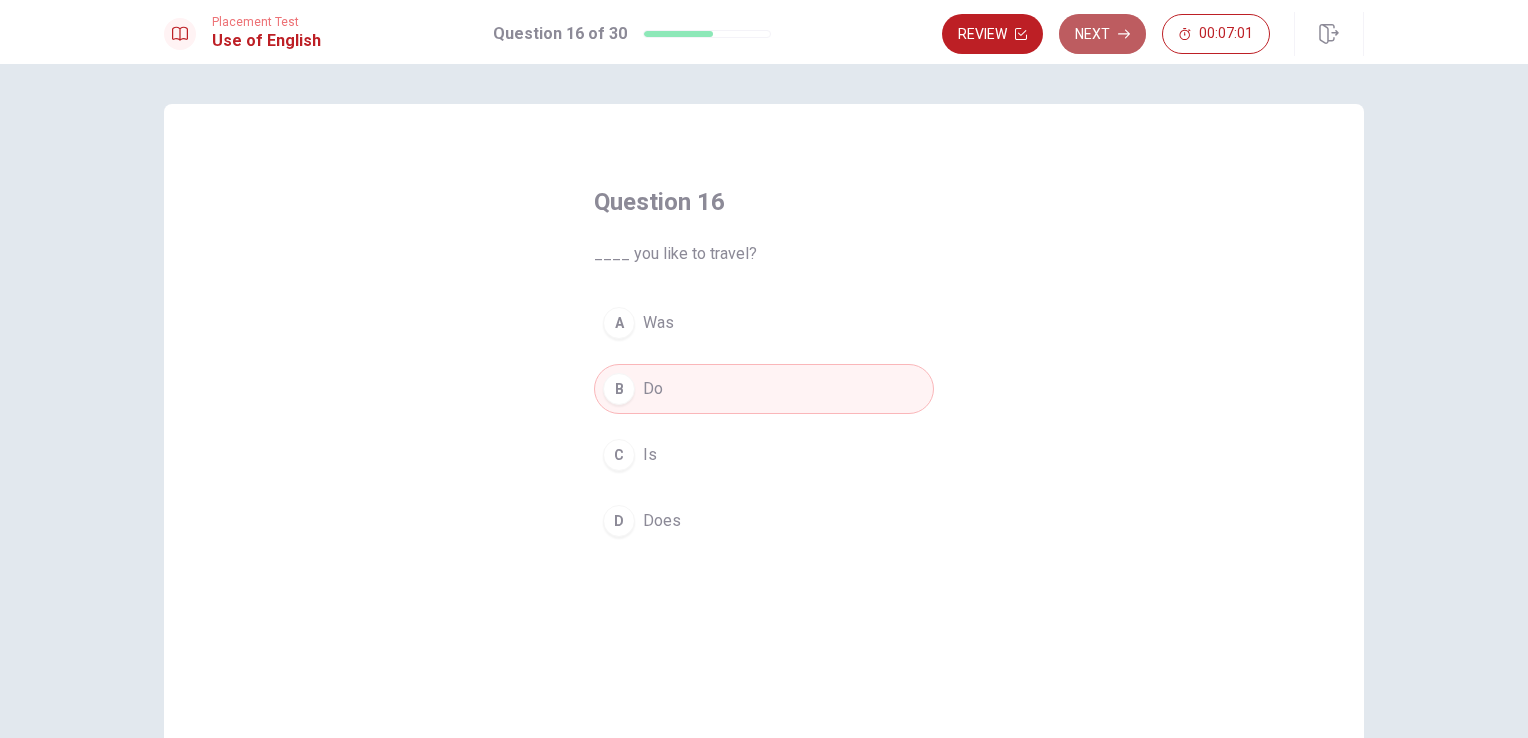 click on "Next" at bounding box center [1102, 34] 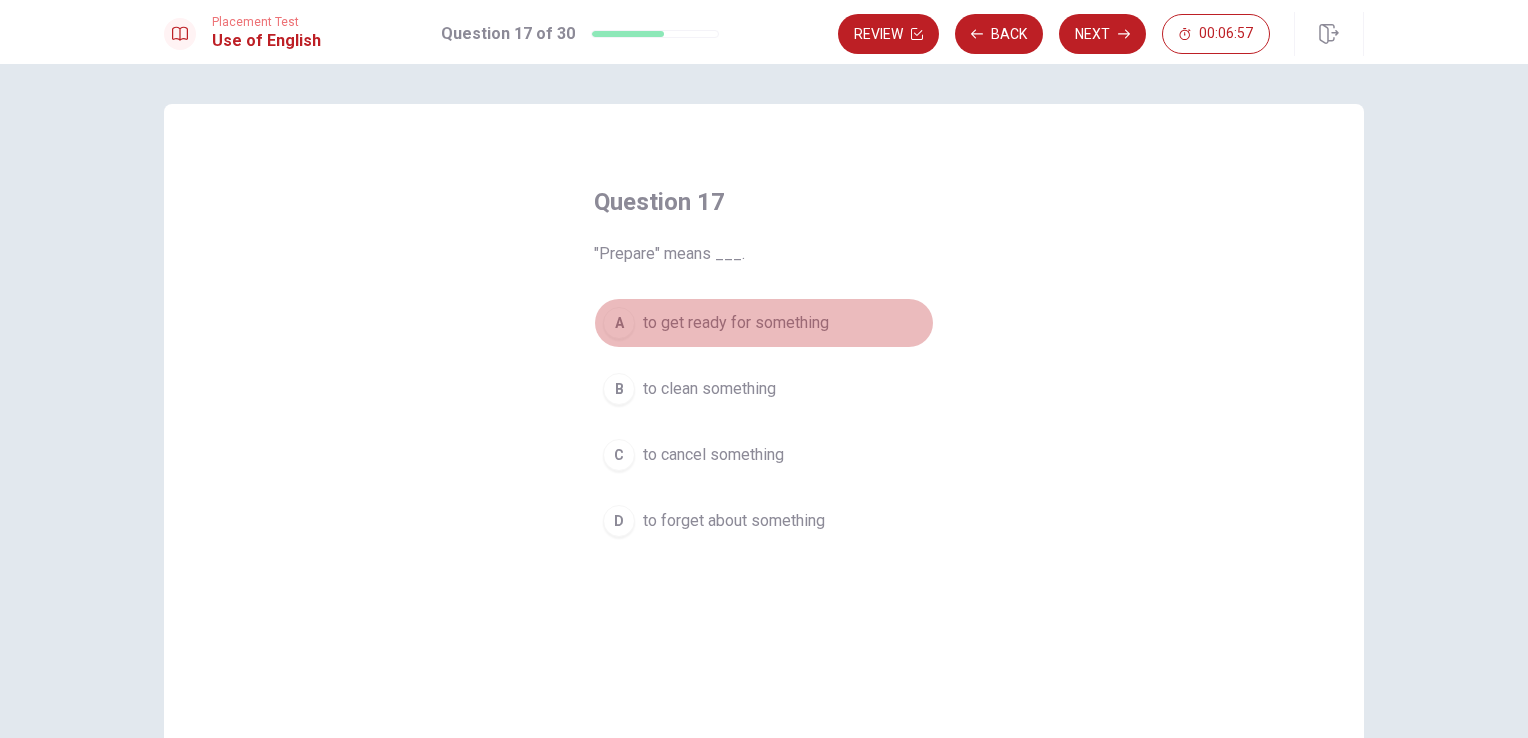 click on "A" at bounding box center [619, 323] 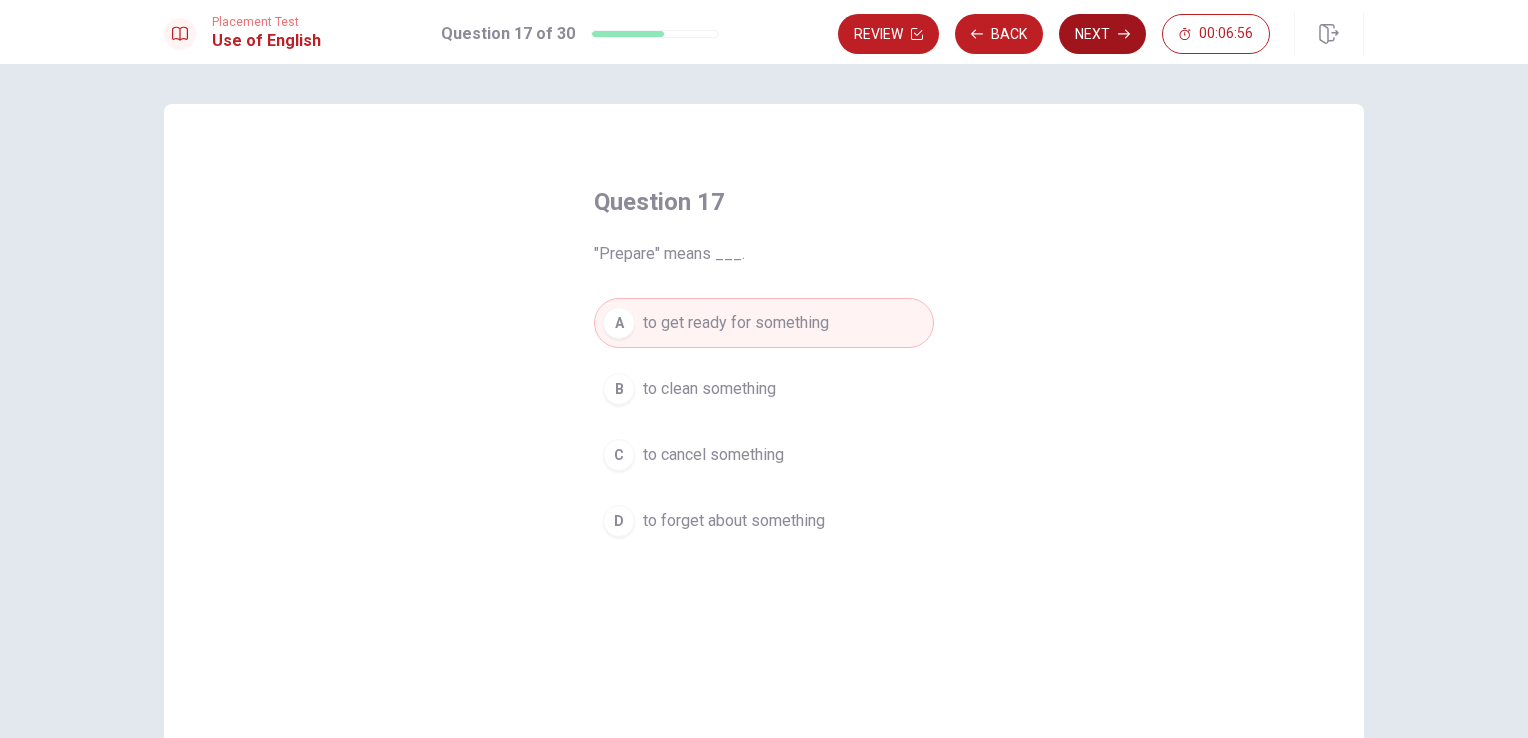 click on "Next" at bounding box center (1102, 34) 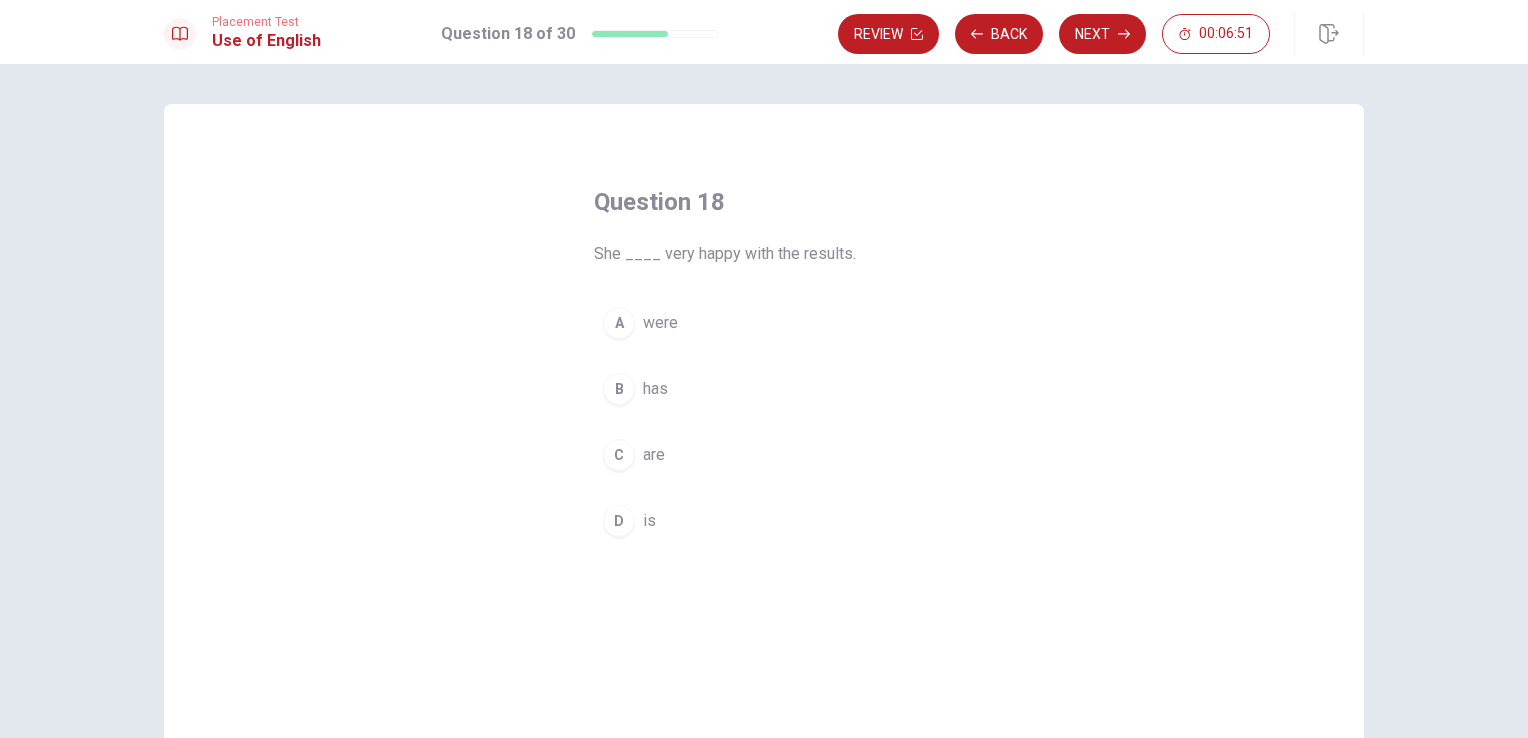 click on "D" at bounding box center (619, 521) 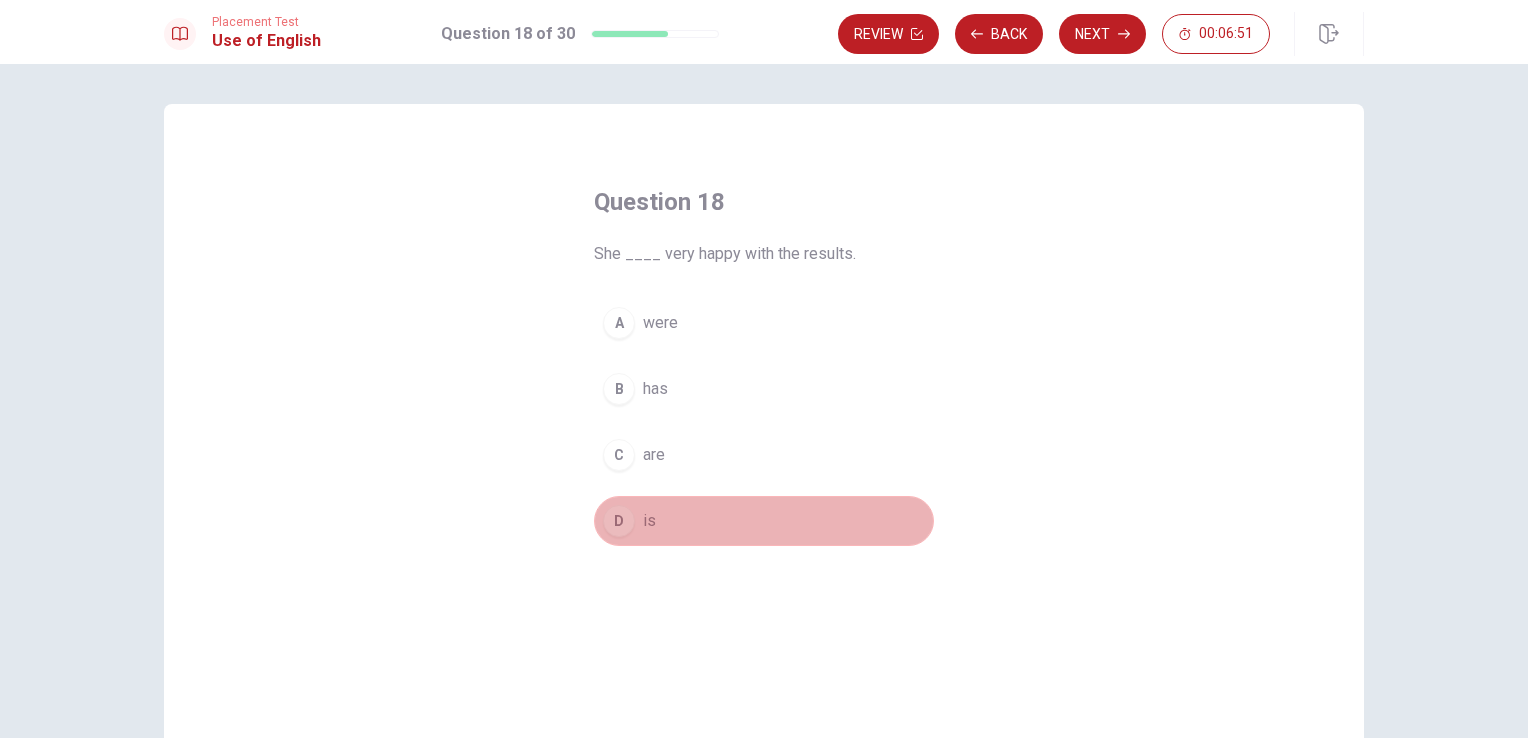 click on "D" at bounding box center (619, 521) 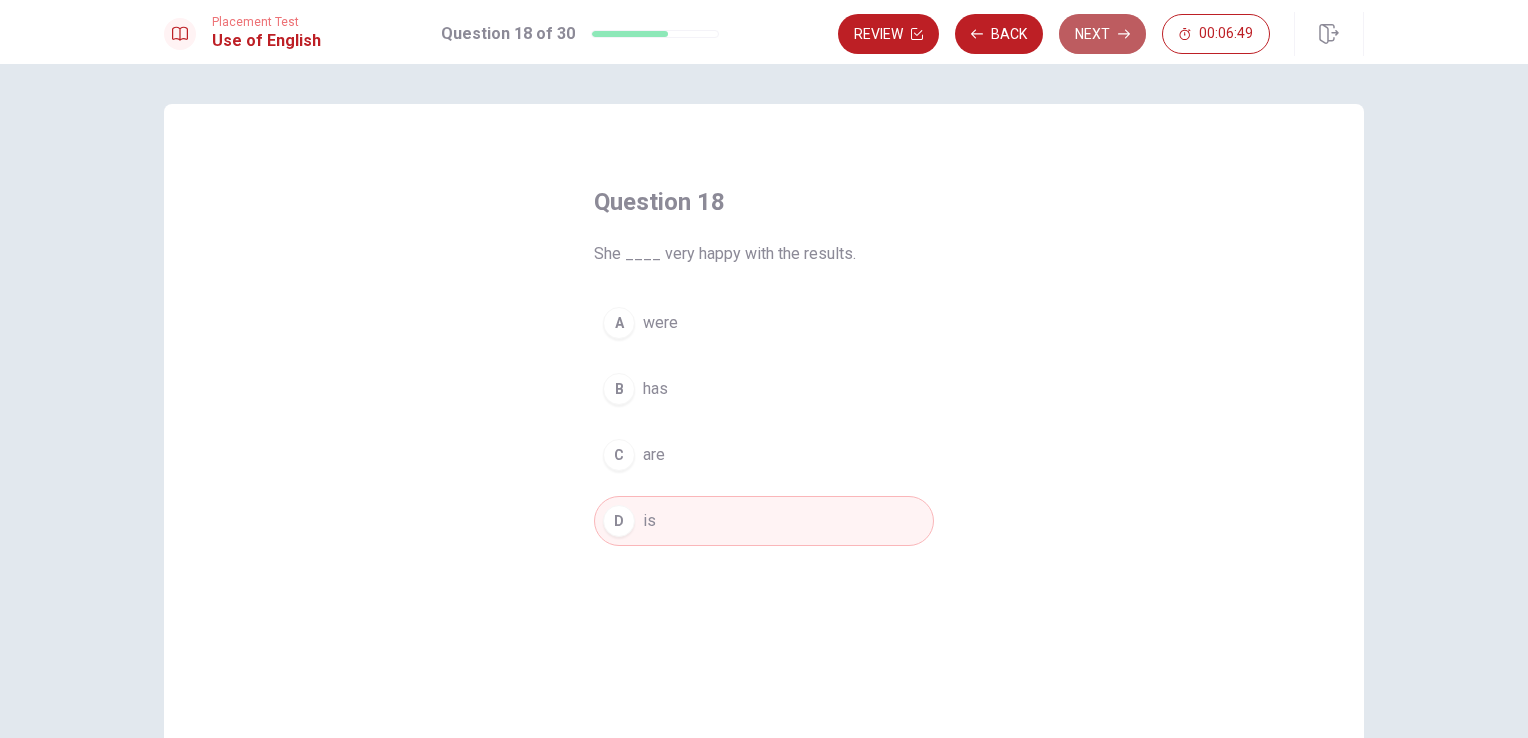 click on "Next" at bounding box center [1102, 34] 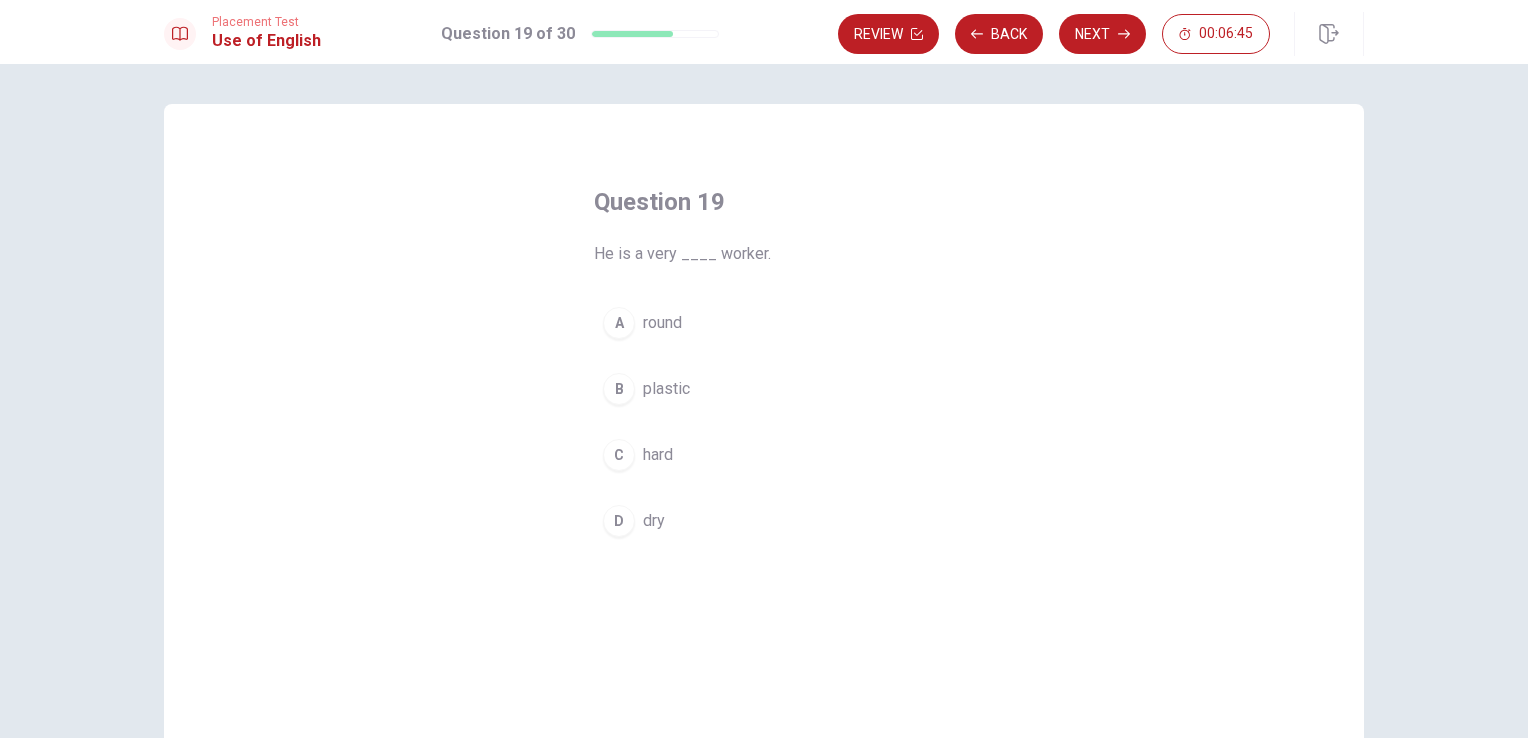 click on "C" at bounding box center [619, 455] 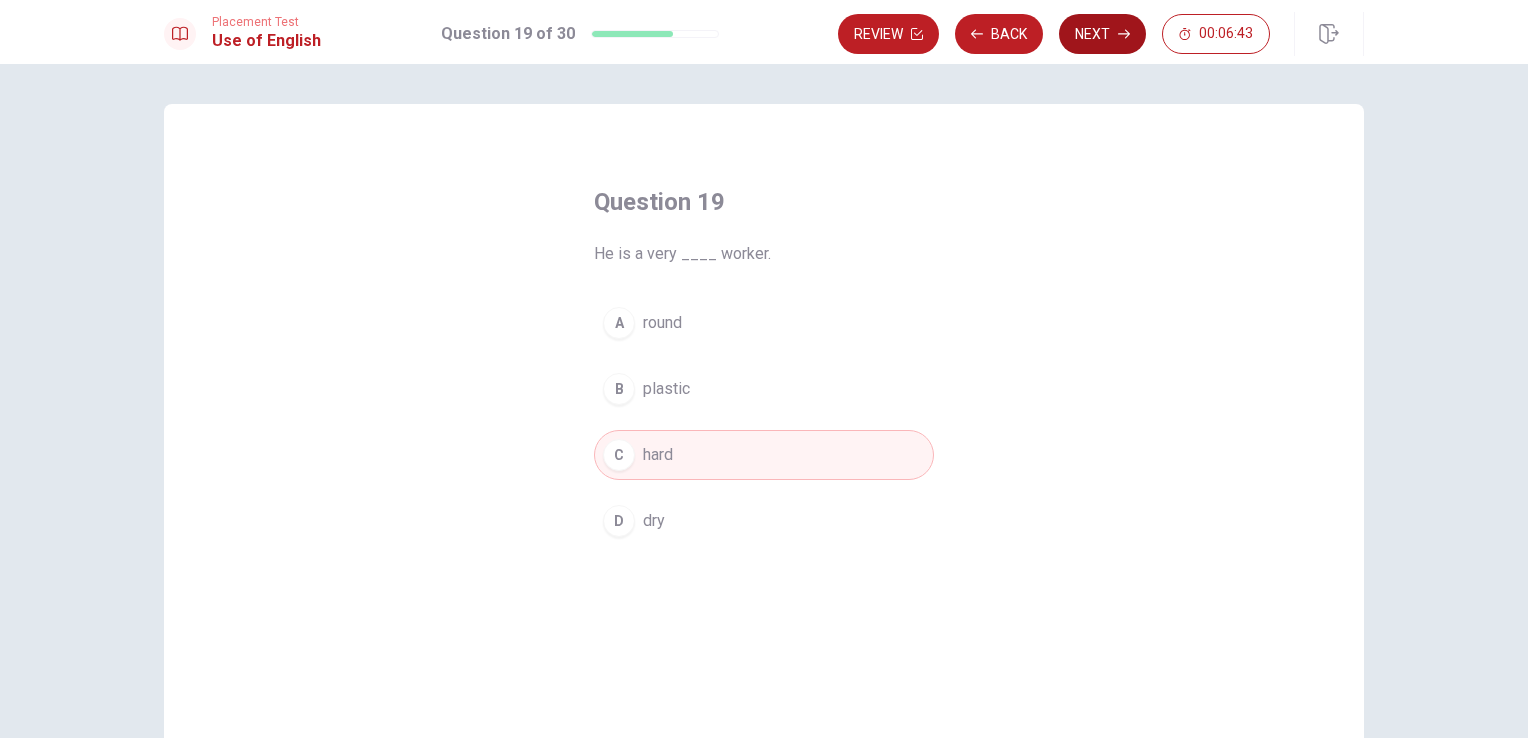 click on "Next" at bounding box center (1102, 34) 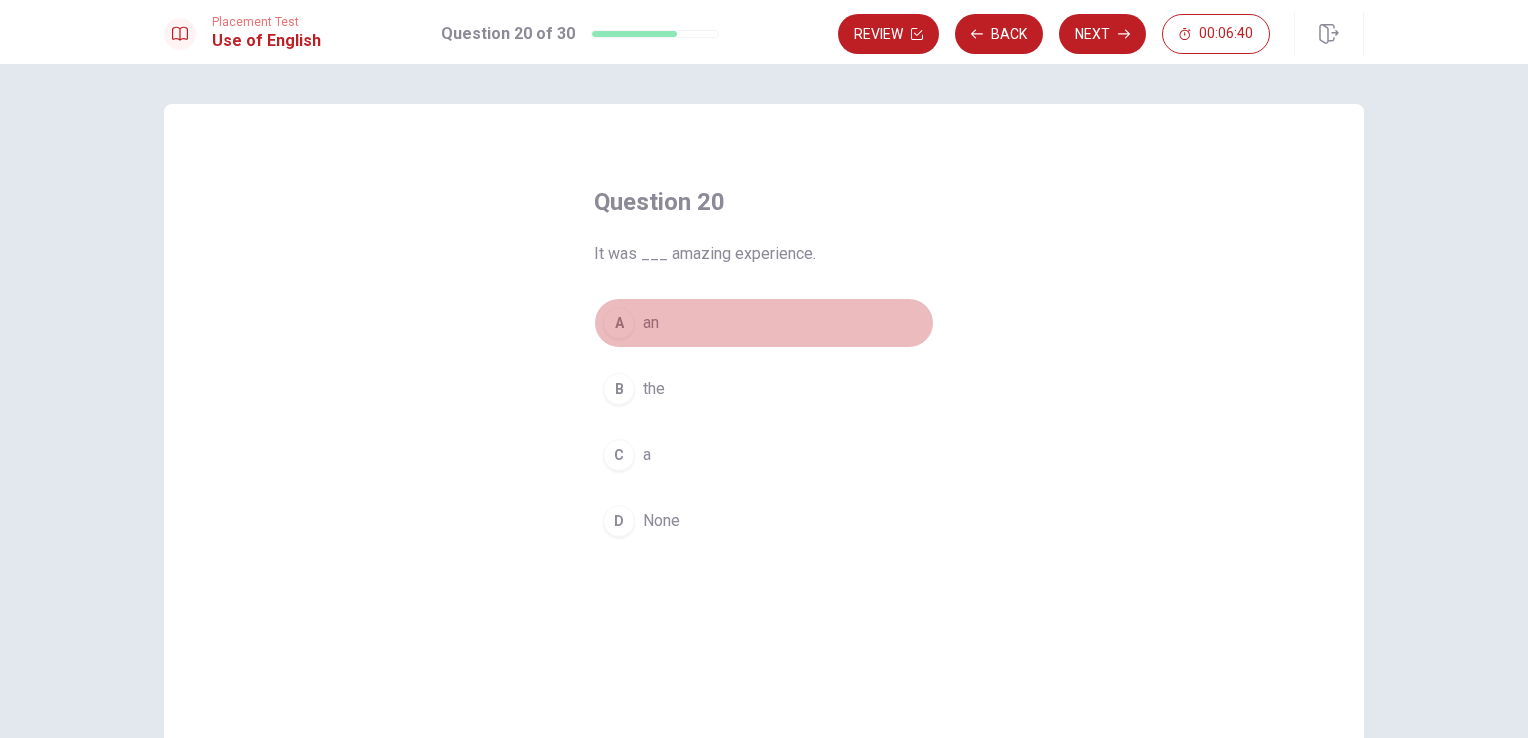 click on "A" at bounding box center (619, 323) 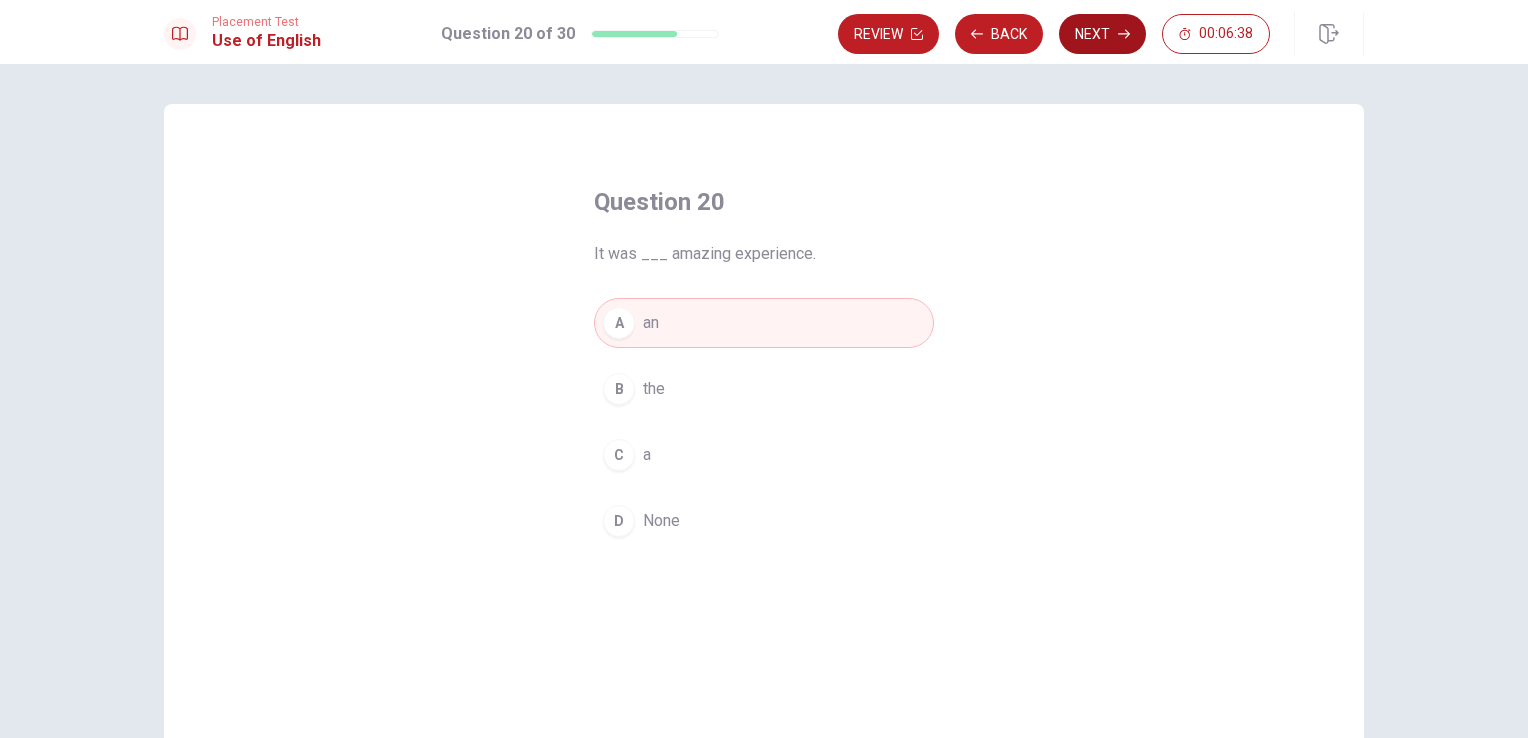 click on "Next" at bounding box center [1102, 34] 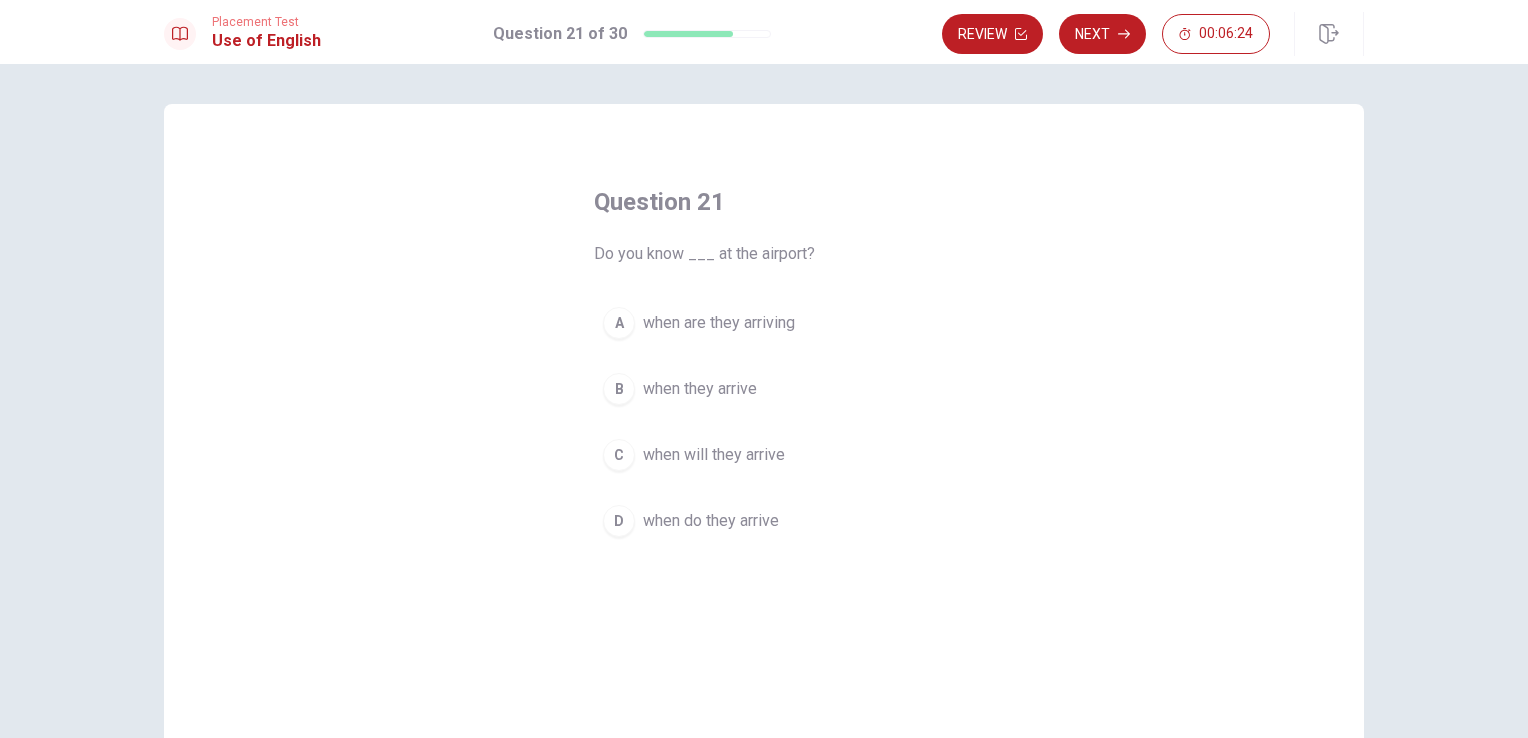 click on "A" at bounding box center [619, 323] 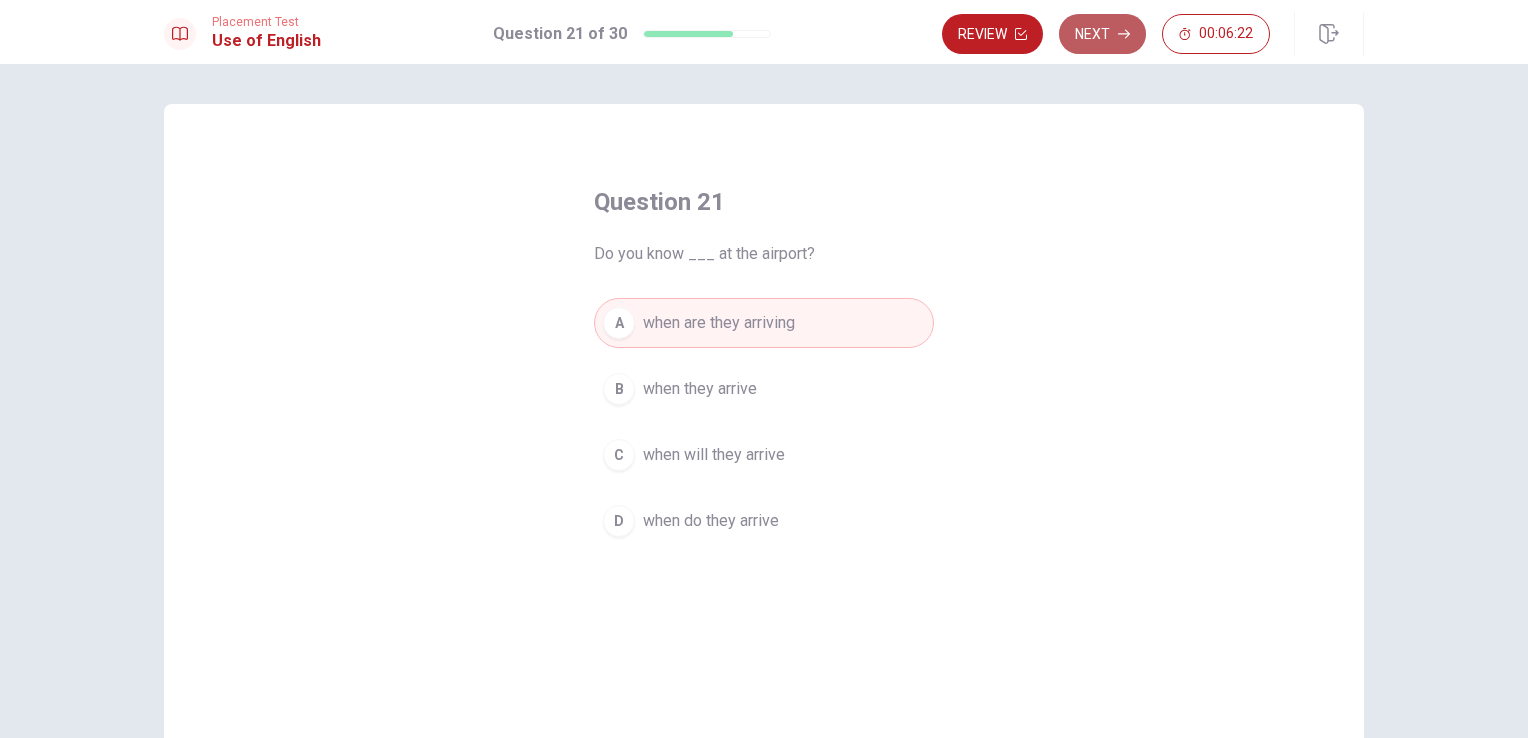 click on "Next" at bounding box center (1102, 34) 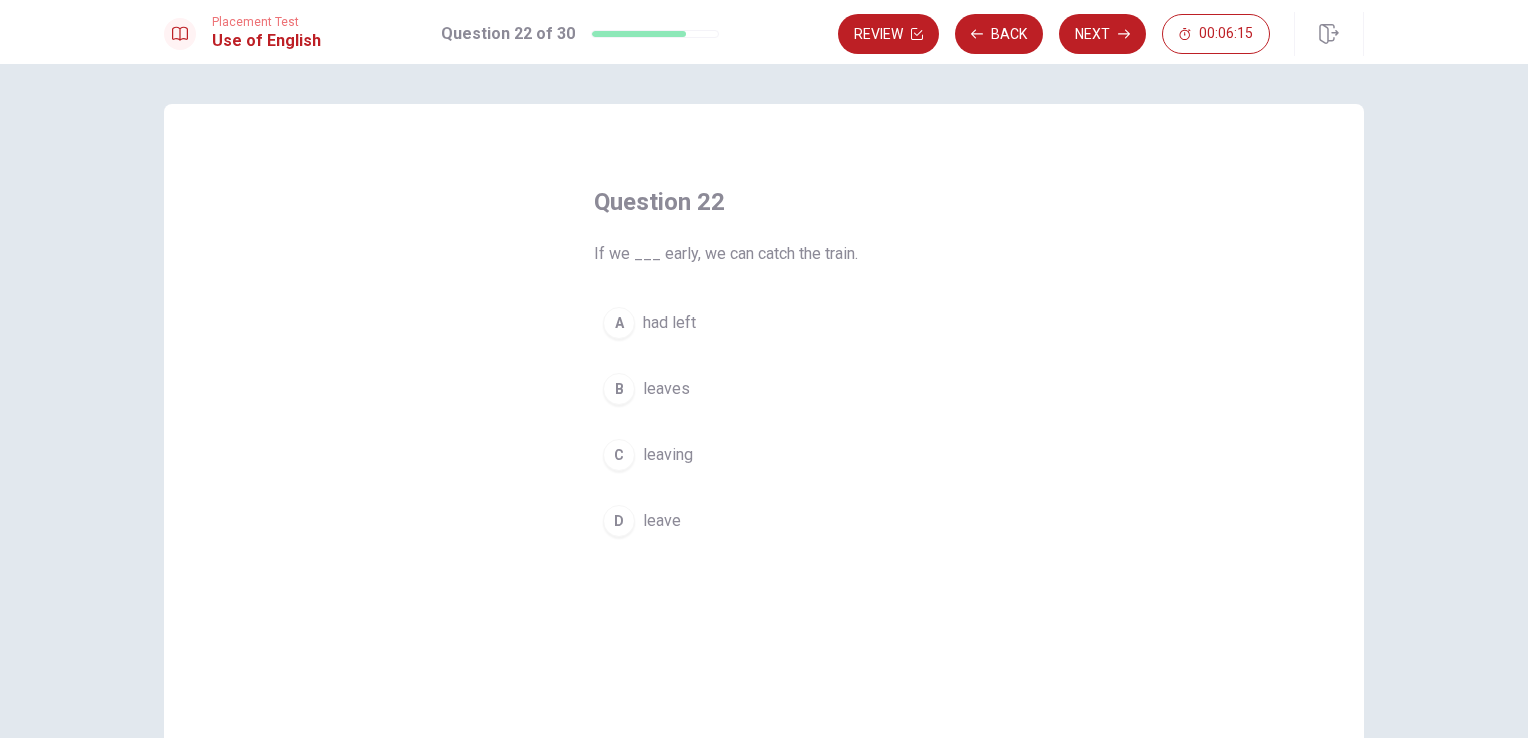 click on "D" at bounding box center [619, 521] 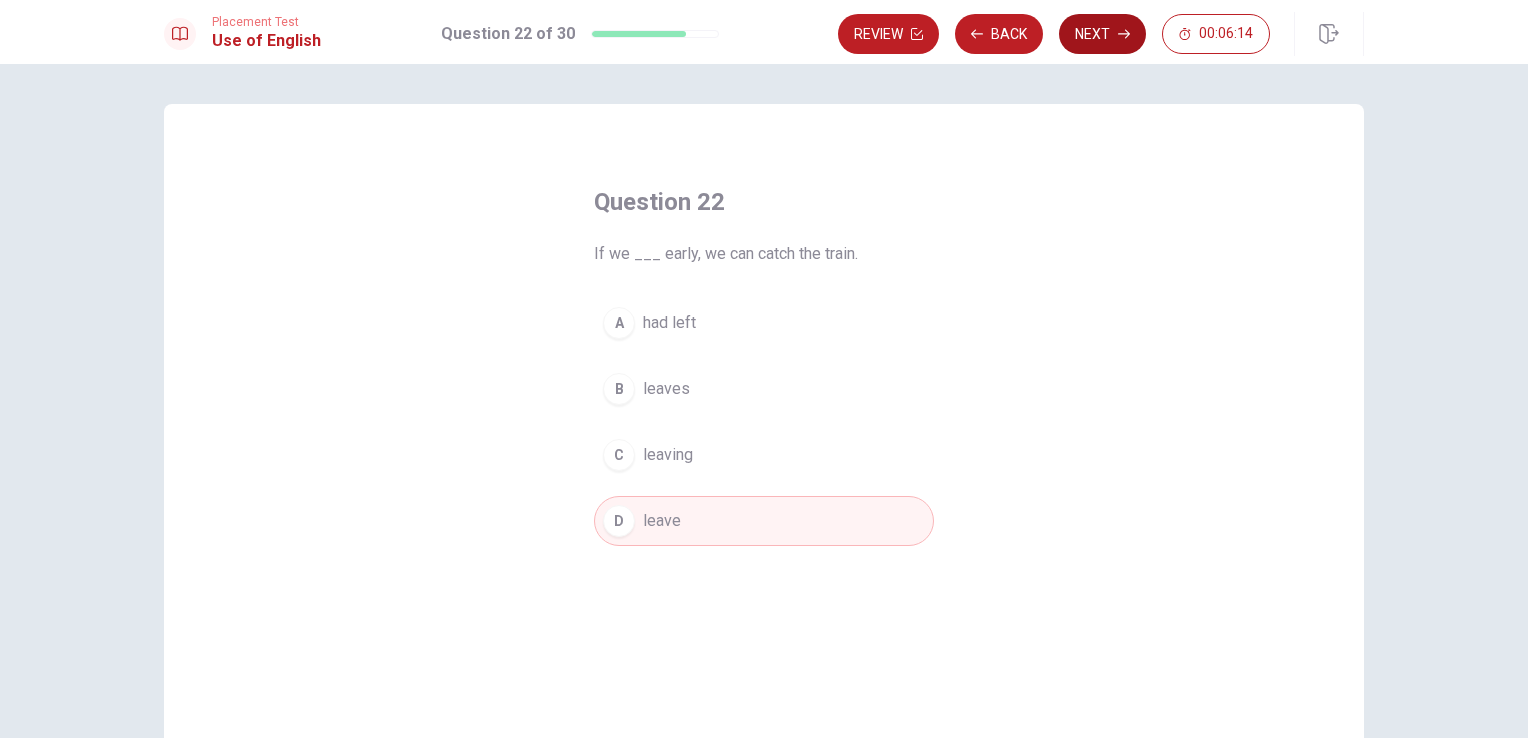 click on "Next" at bounding box center [1102, 34] 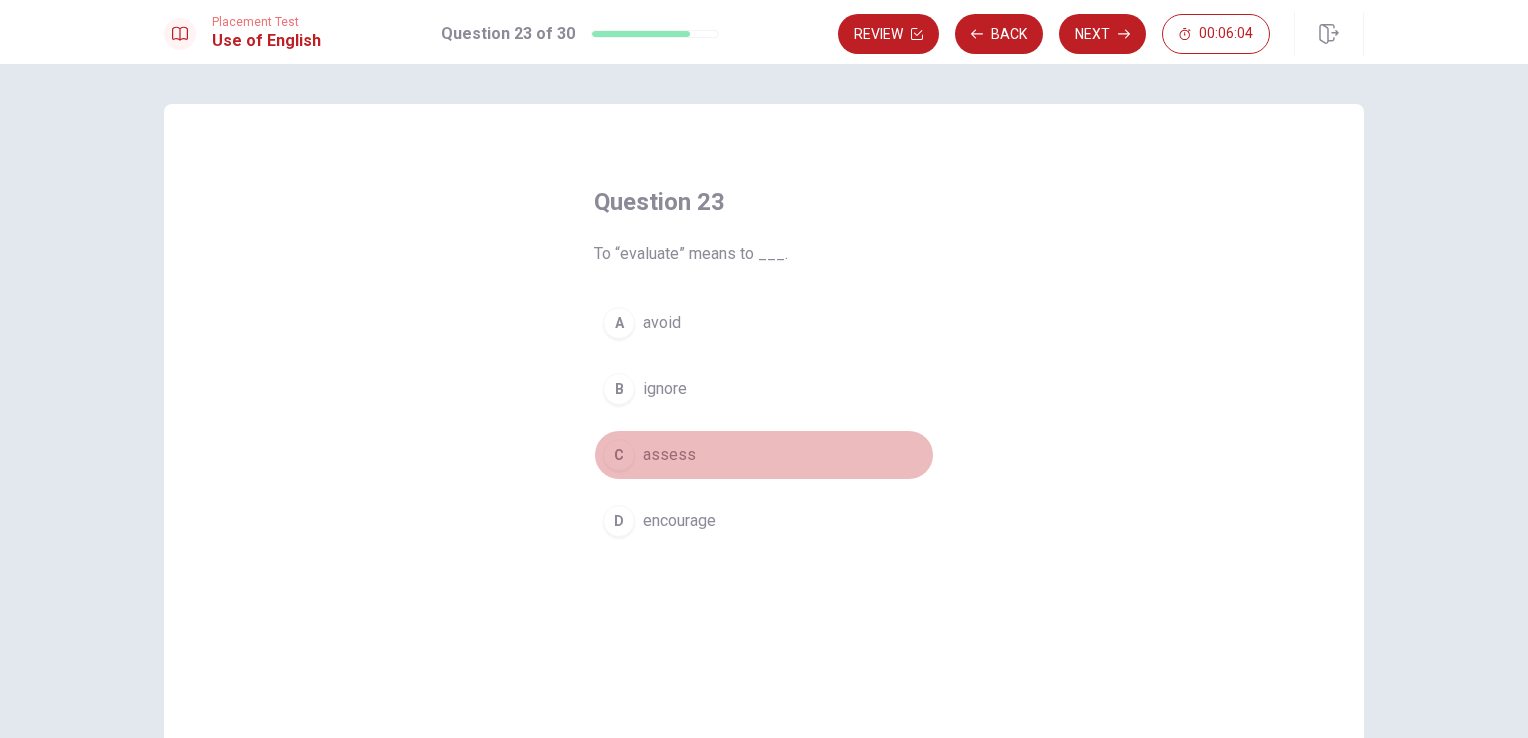 click on "C" at bounding box center (619, 455) 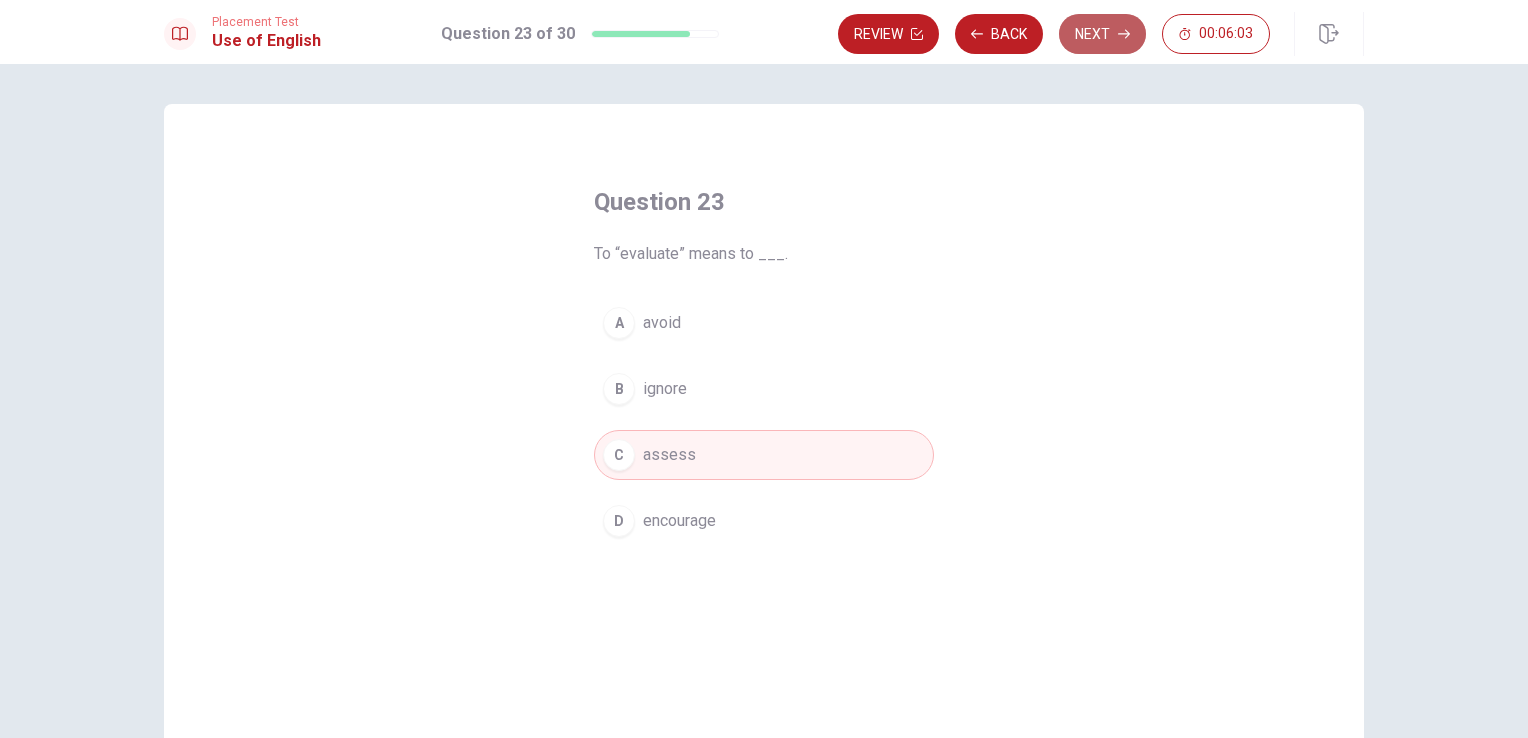 click on "Next" at bounding box center (1102, 34) 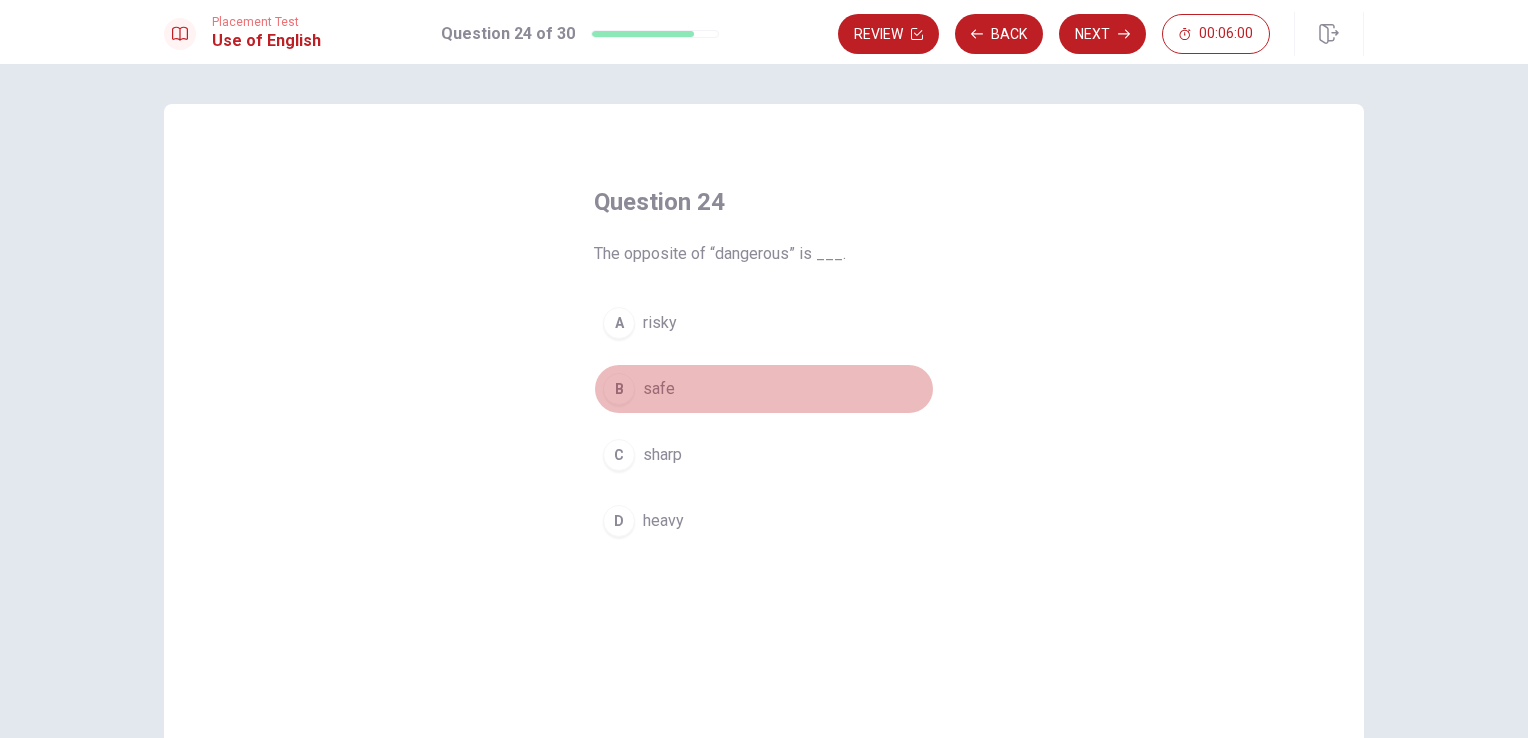 click on "B" at bounding box center [619, 389] 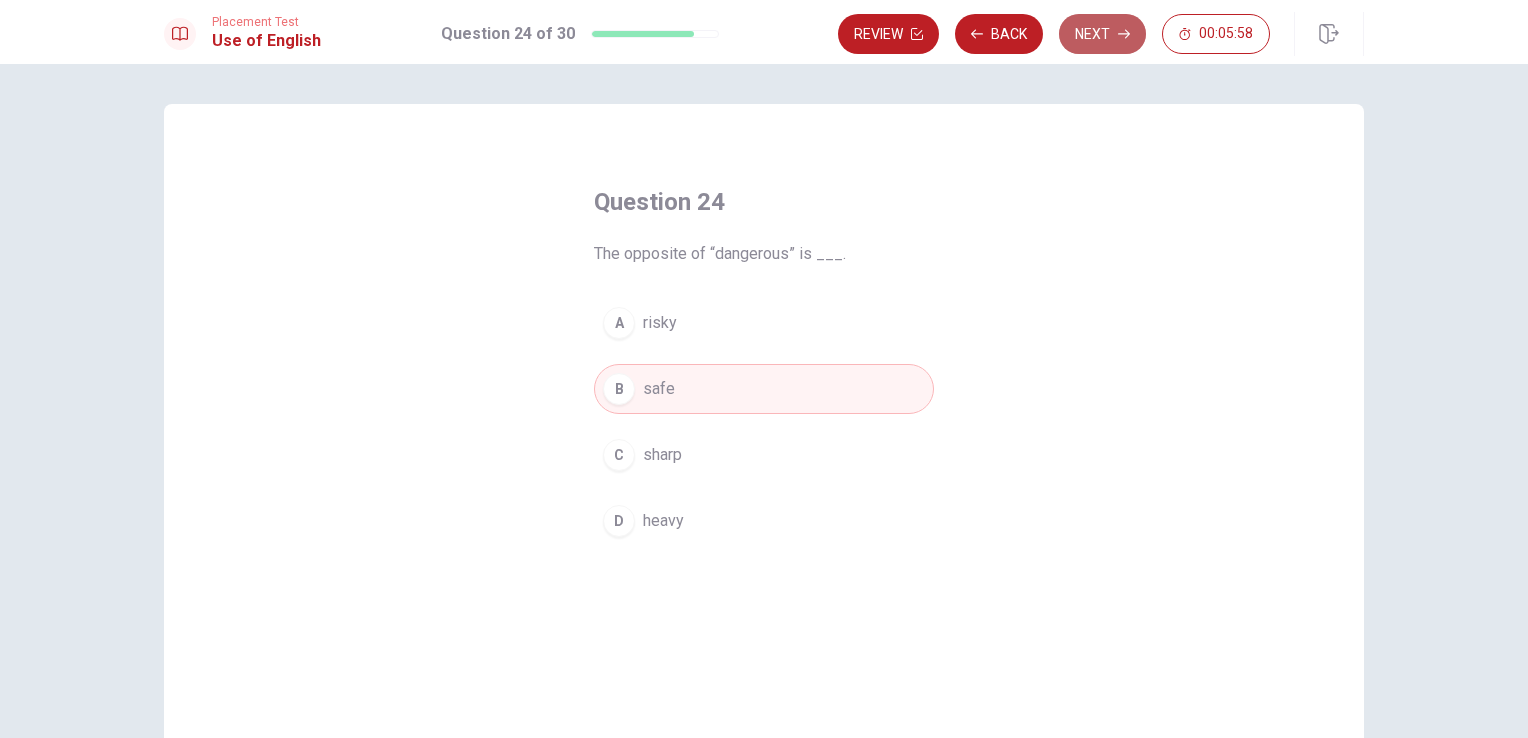 click on "Next" at bounding box center [1102, 34] 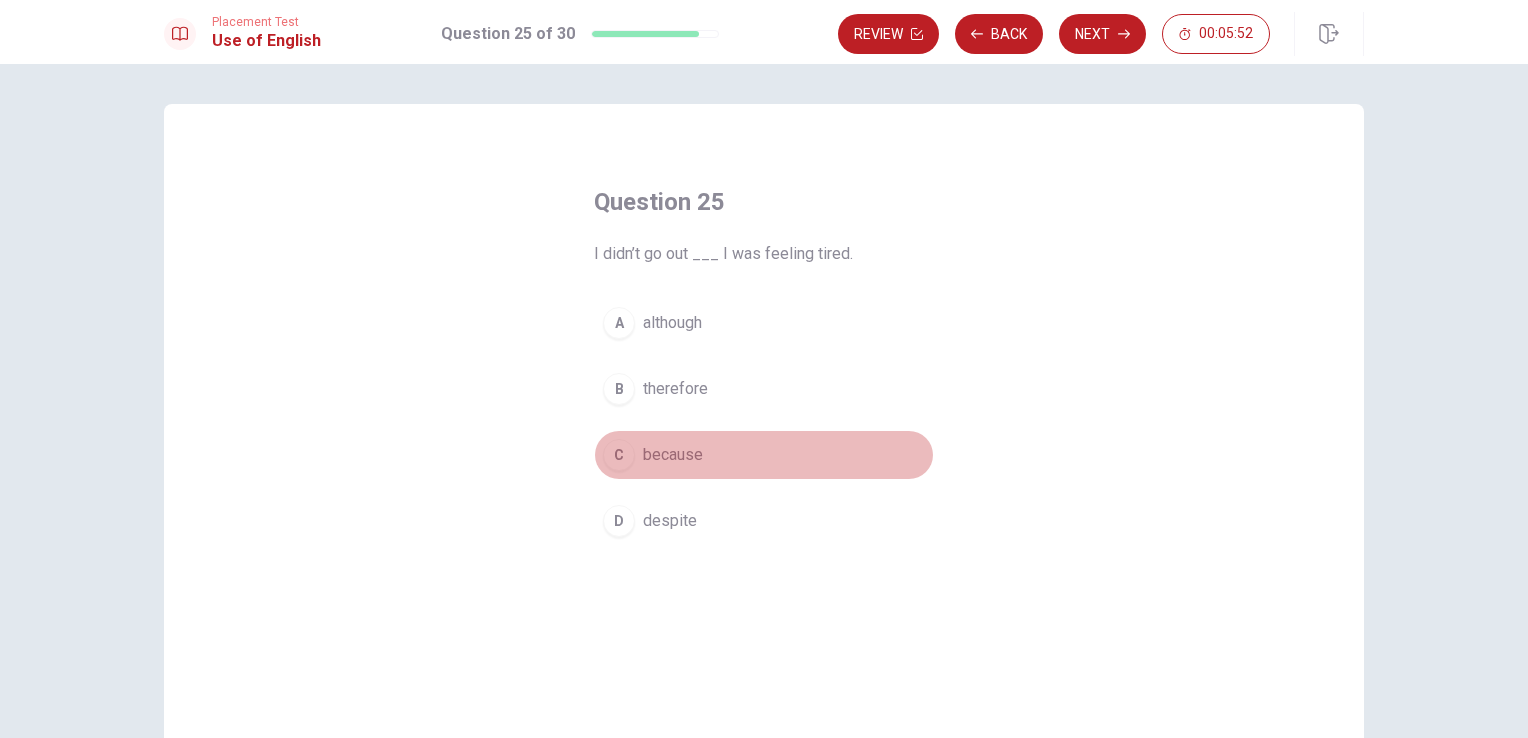 click on "C" at bounding box center (619, 455) 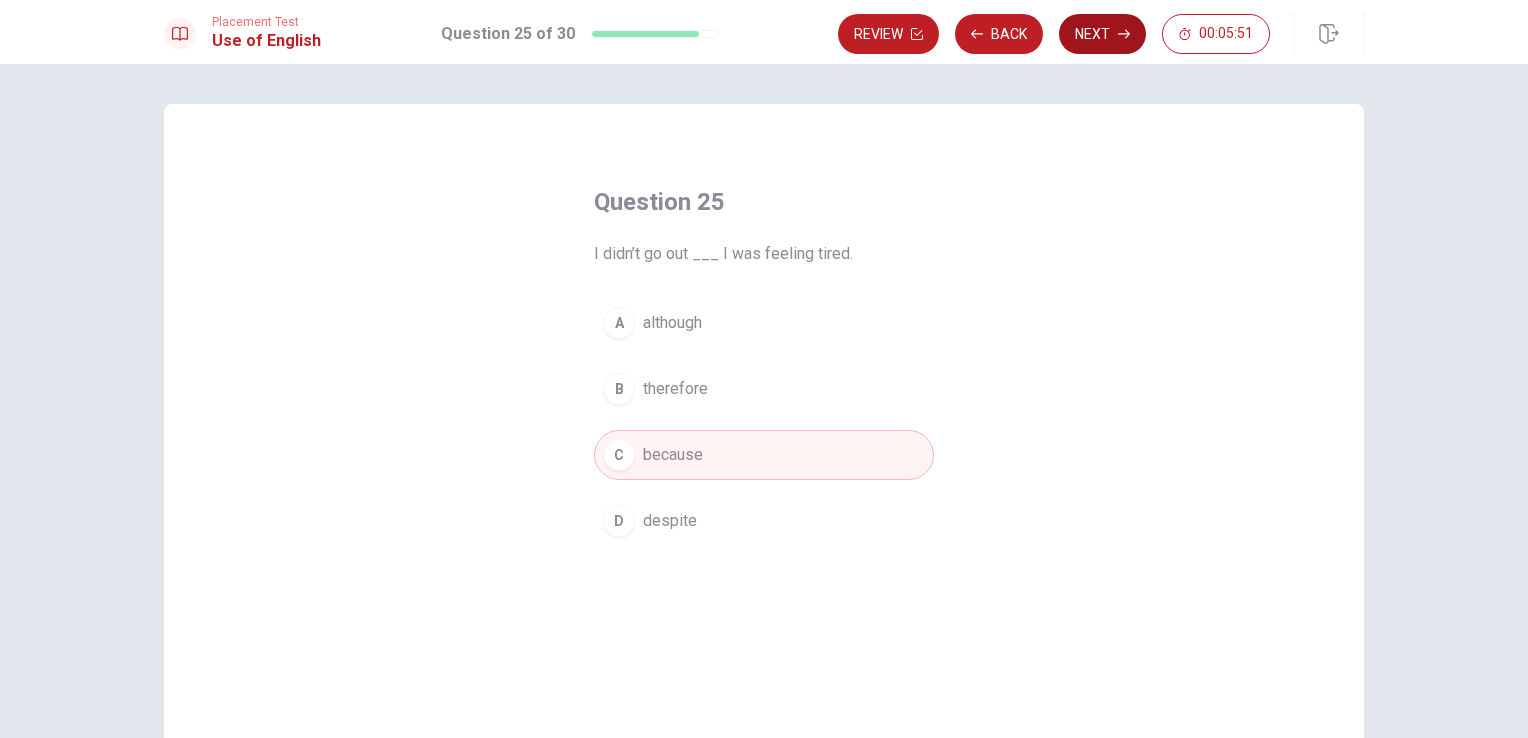 click on "Next" at bounding box center [1102, 34] 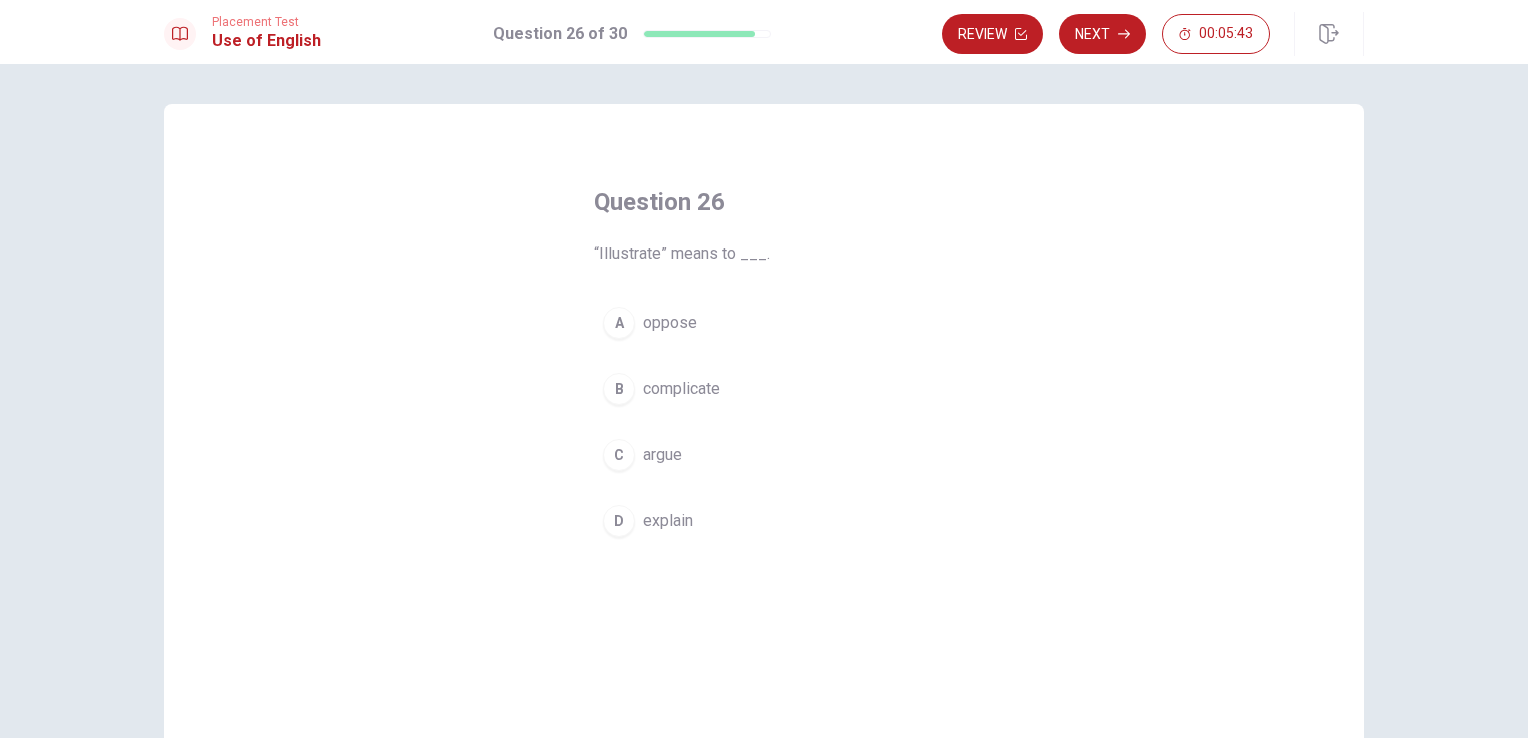 click on "D" at bounding box center (619, 521) 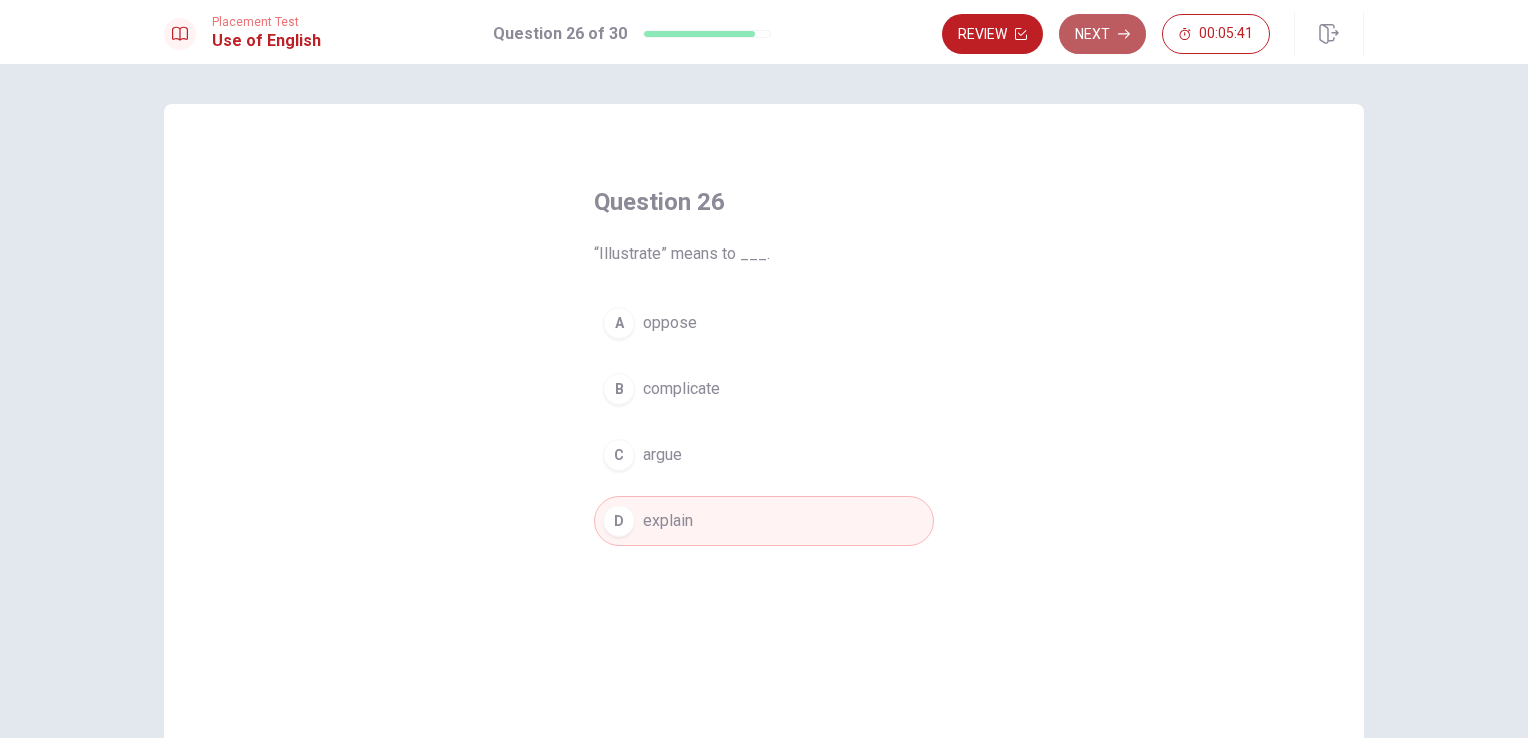 click on "Next" at bounding box center (1102, 34) 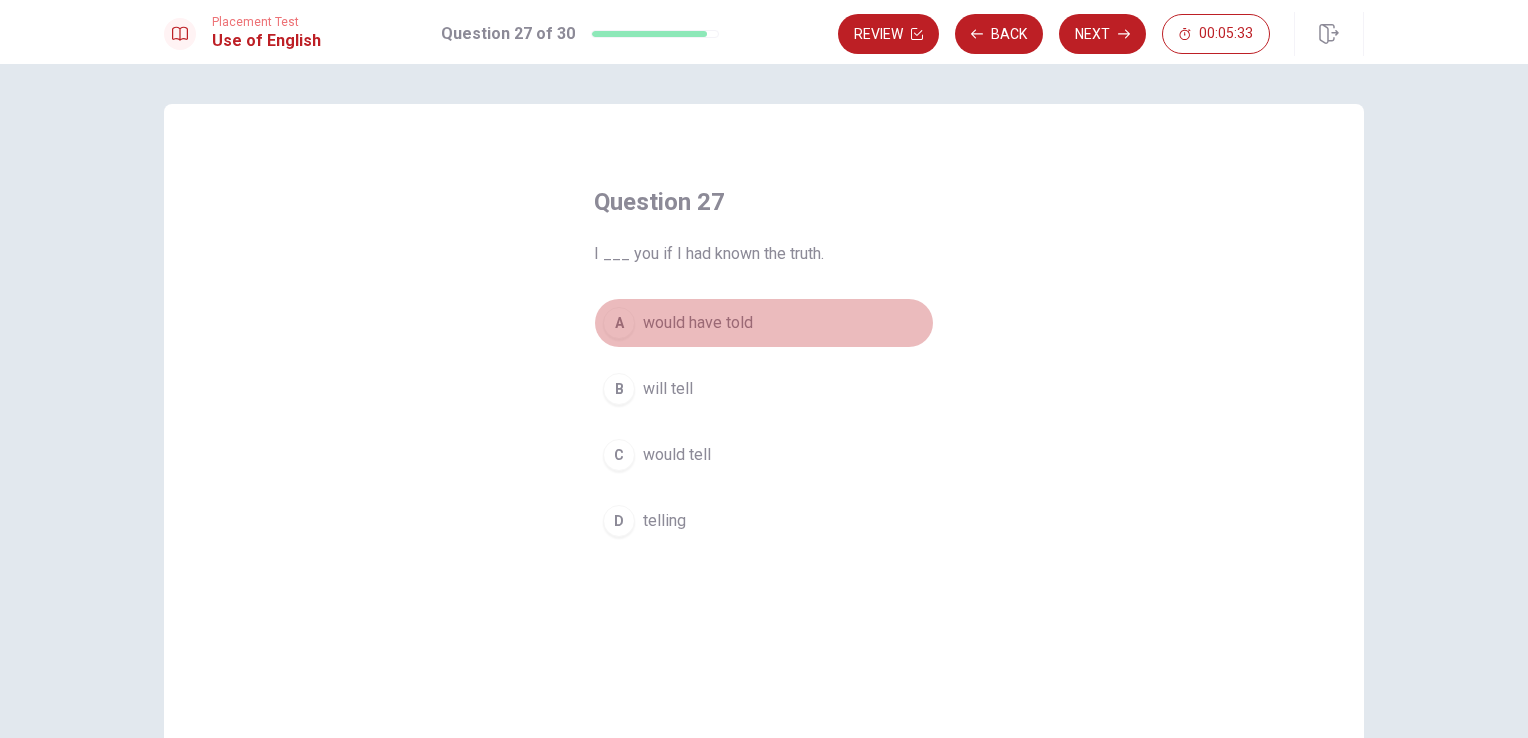 click on "A" at bounding box center [619, 323] 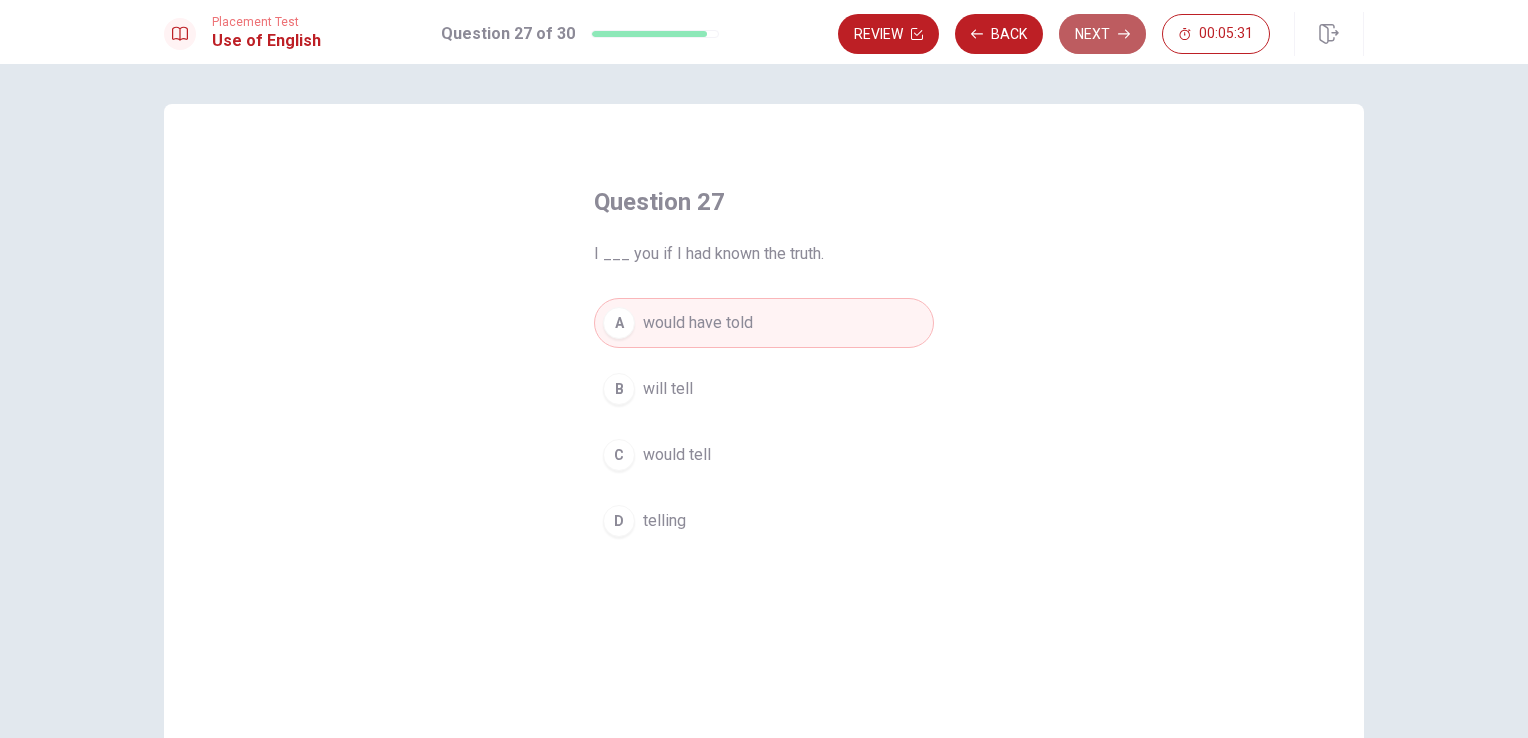 click on "Next" at bounding box center [1102, 34] 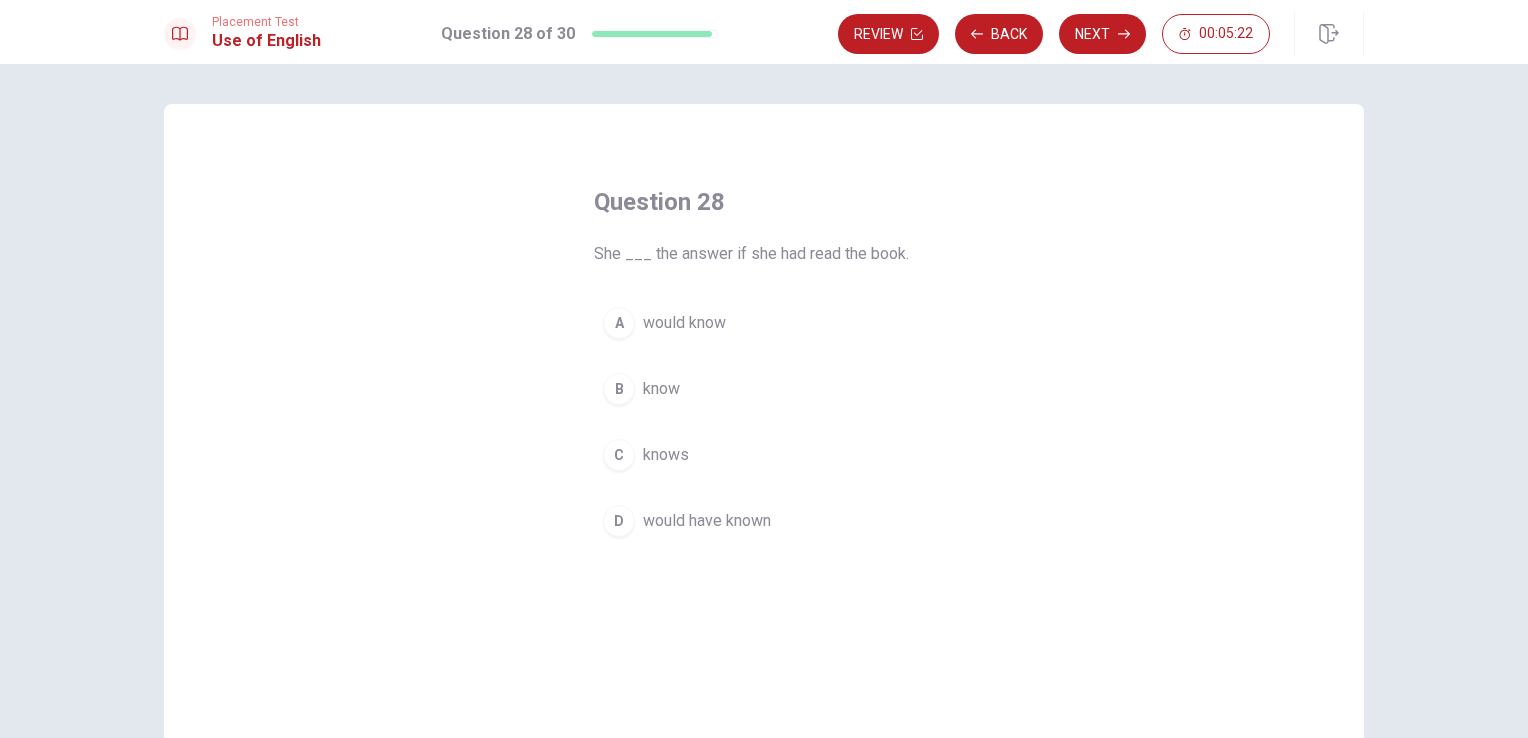 click on "D" at bounding box center (619, 521) 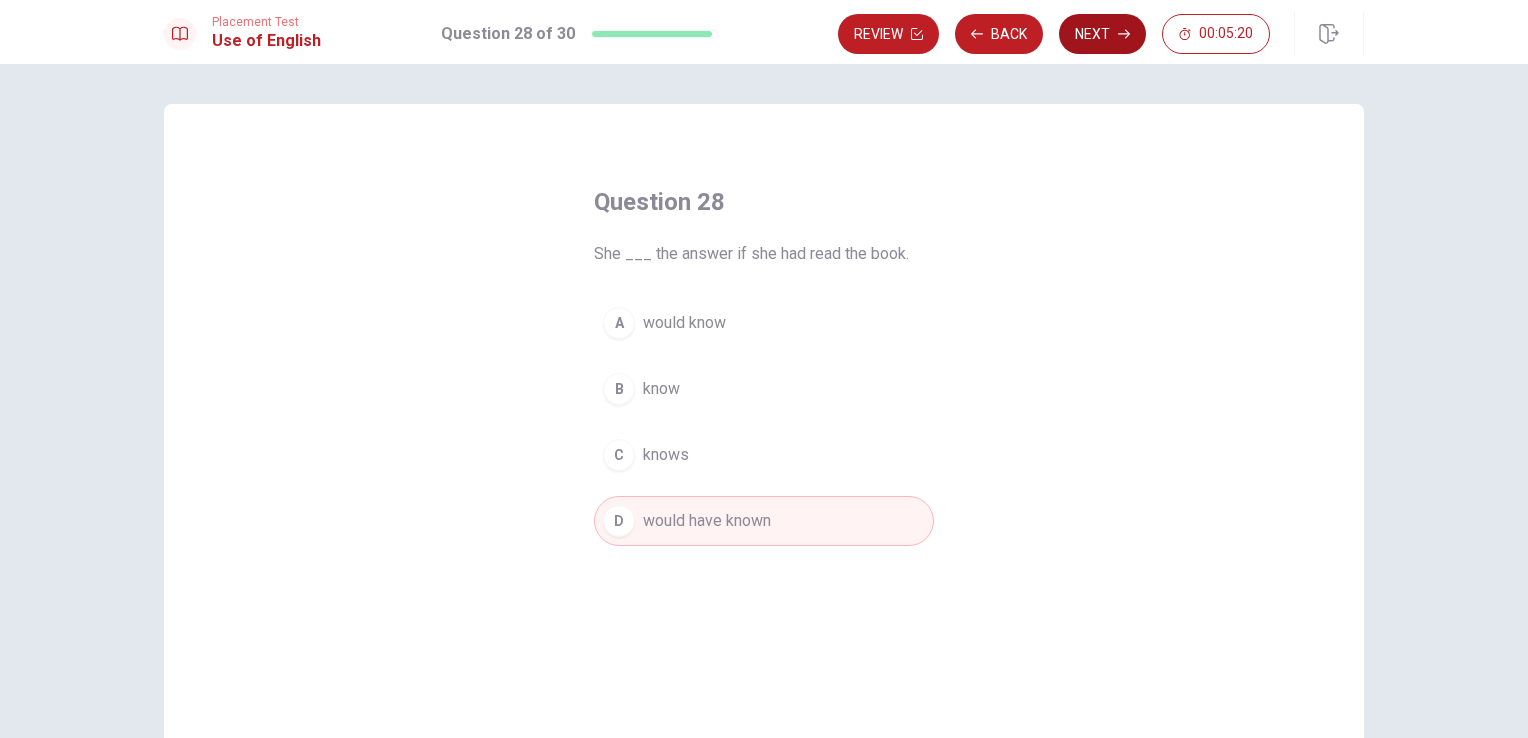 click on "Next" at bounding box center (1102, 34) 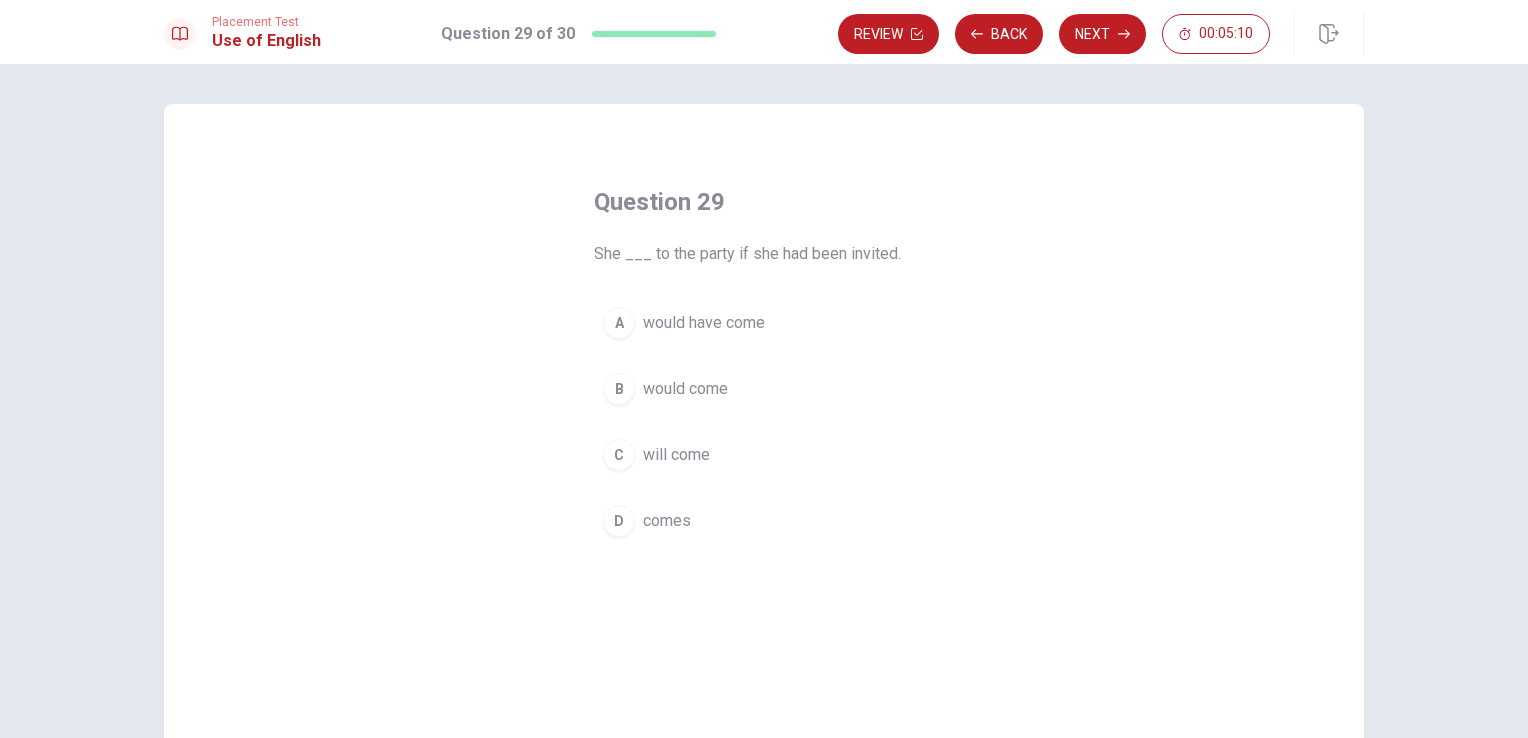 click on "A" at bounding box center [619, 323] 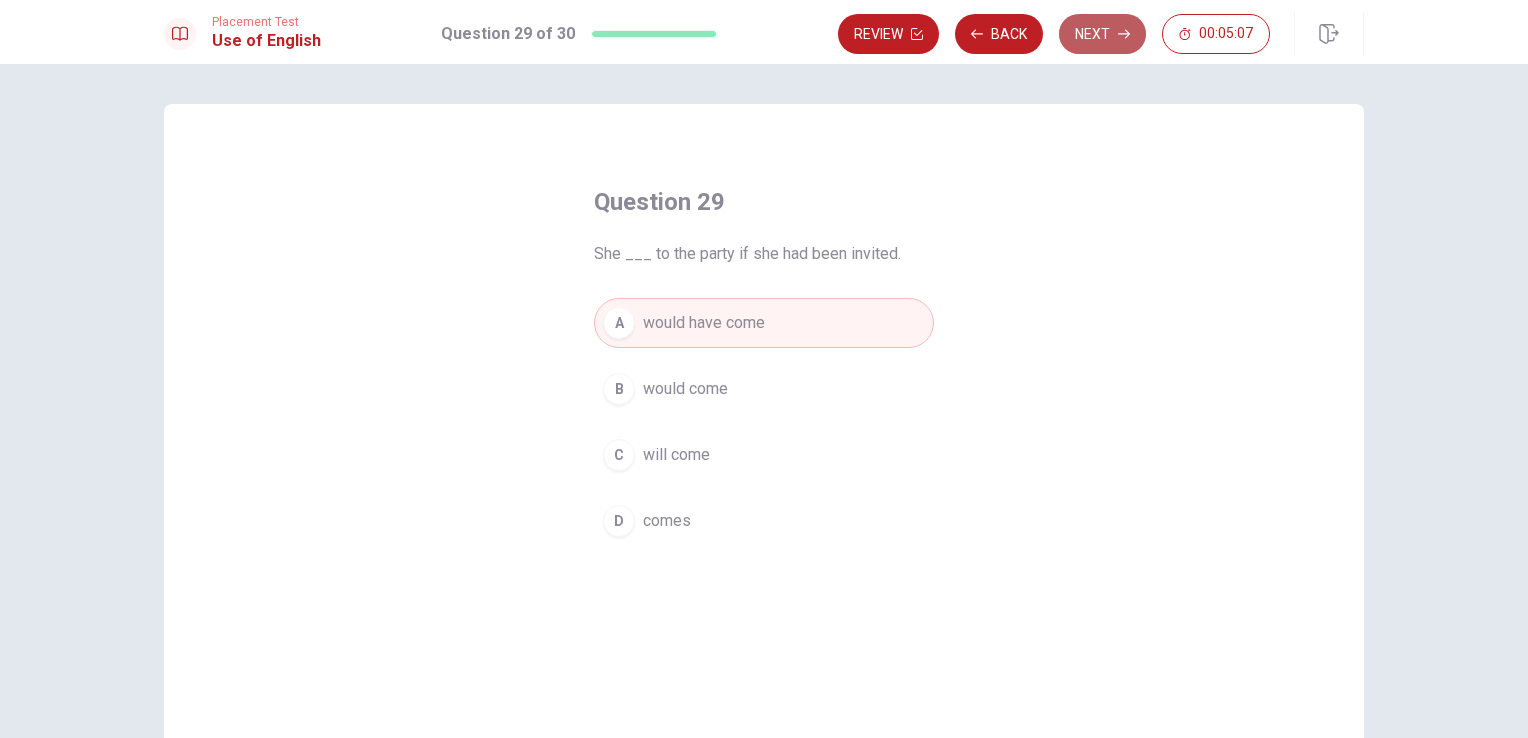 click on "Next" at bounding box center [1102, 34] 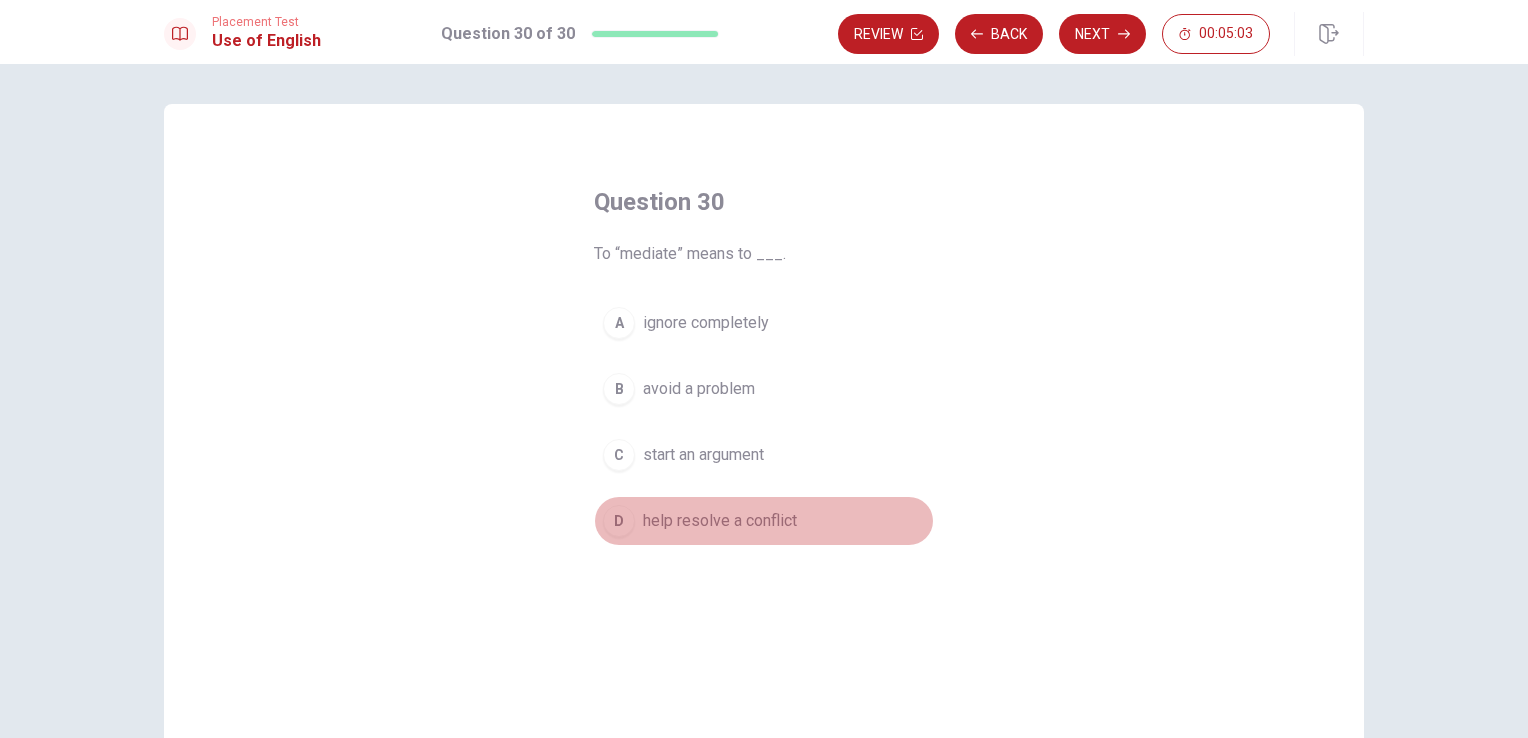 click on "D" at bounding box center [619, 521] 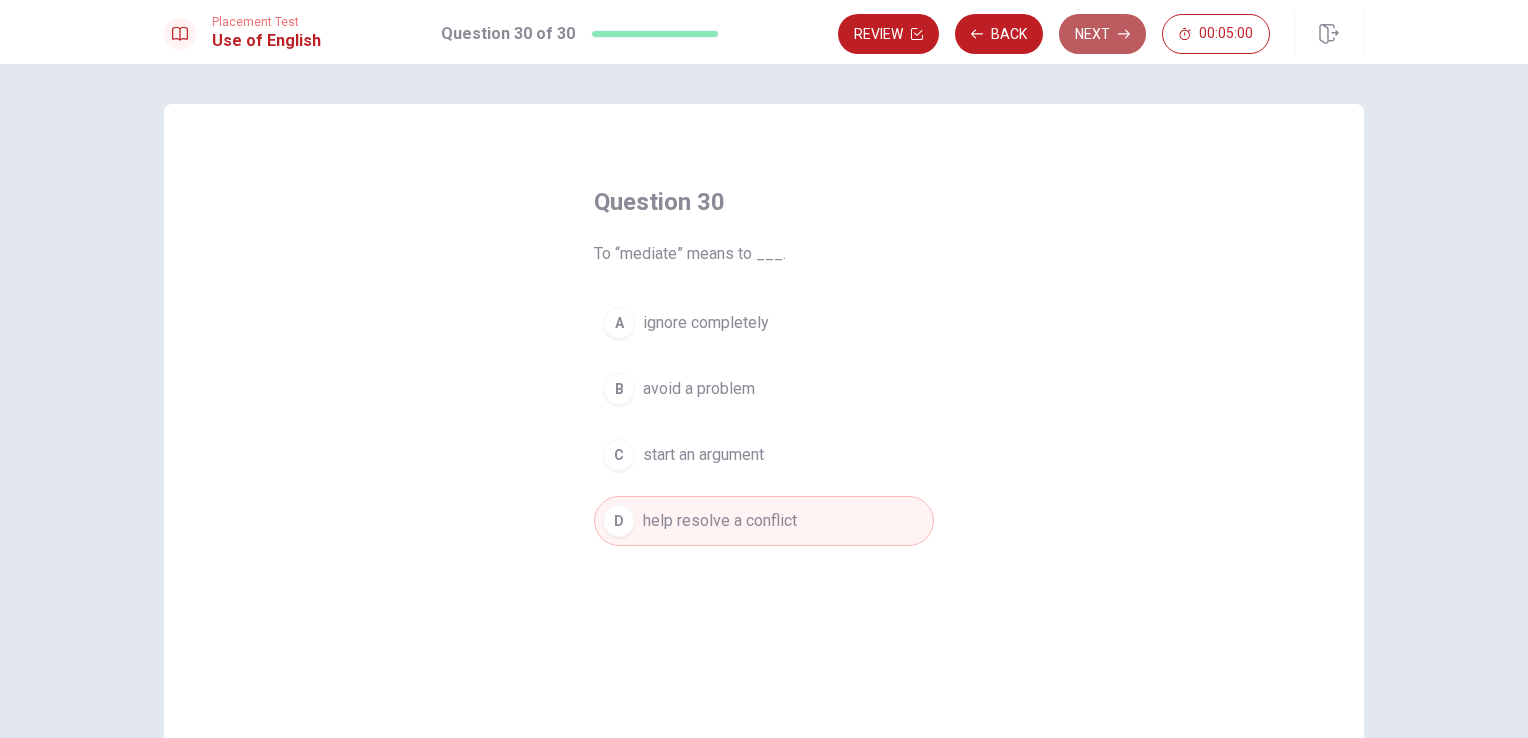 click on "Next" at bounding box center [1102, 34] 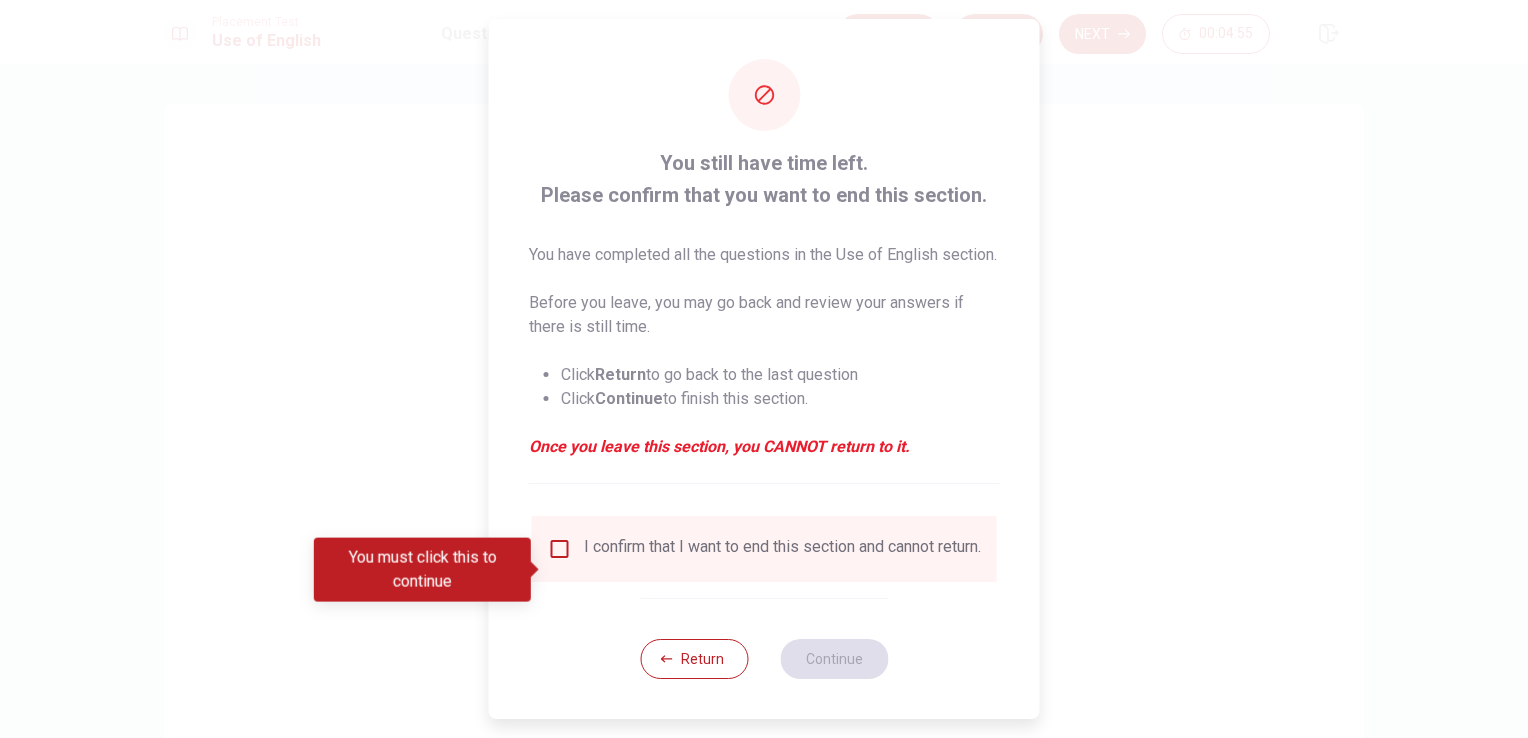 click at bounding box center [560, 549] 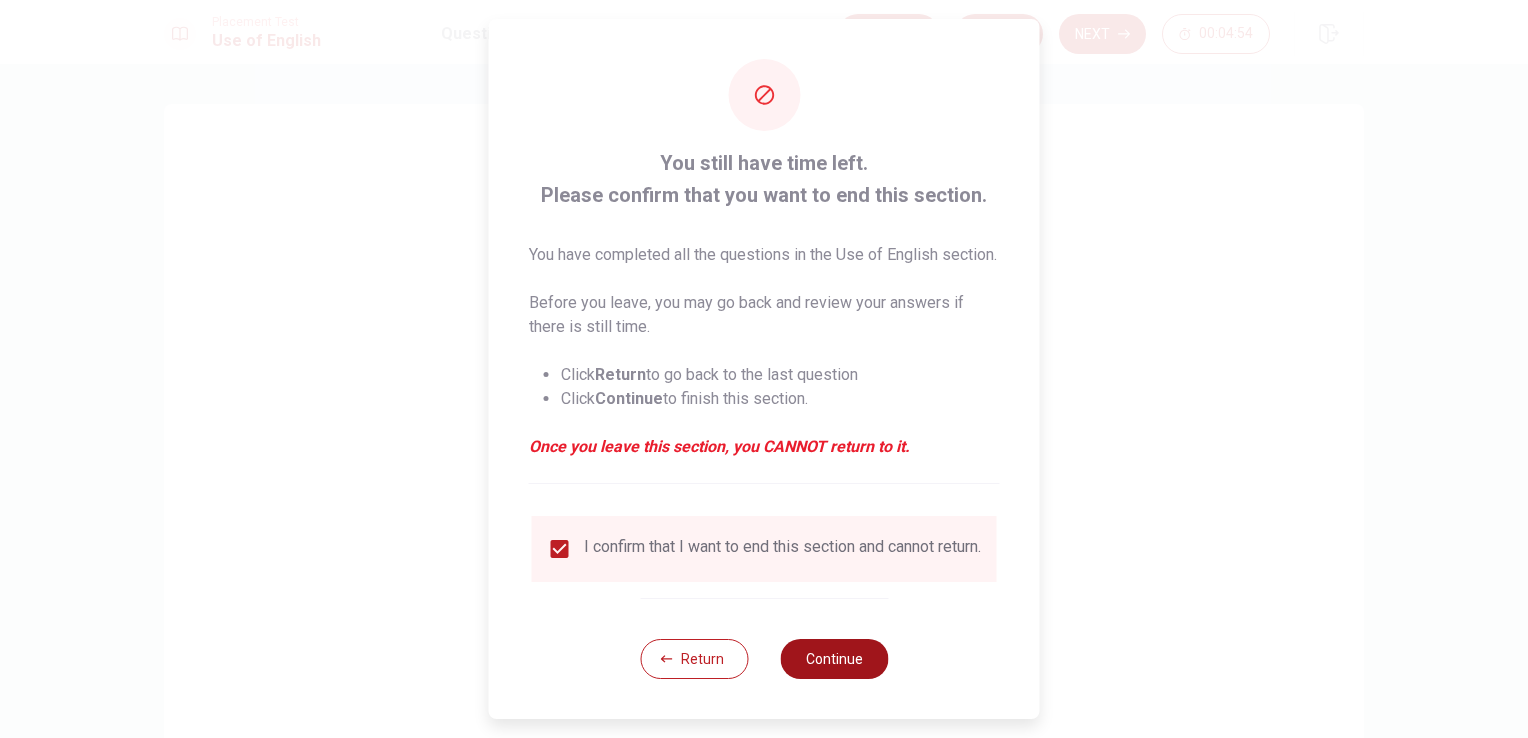 click on "Continue" at bounding box center [834, 659] 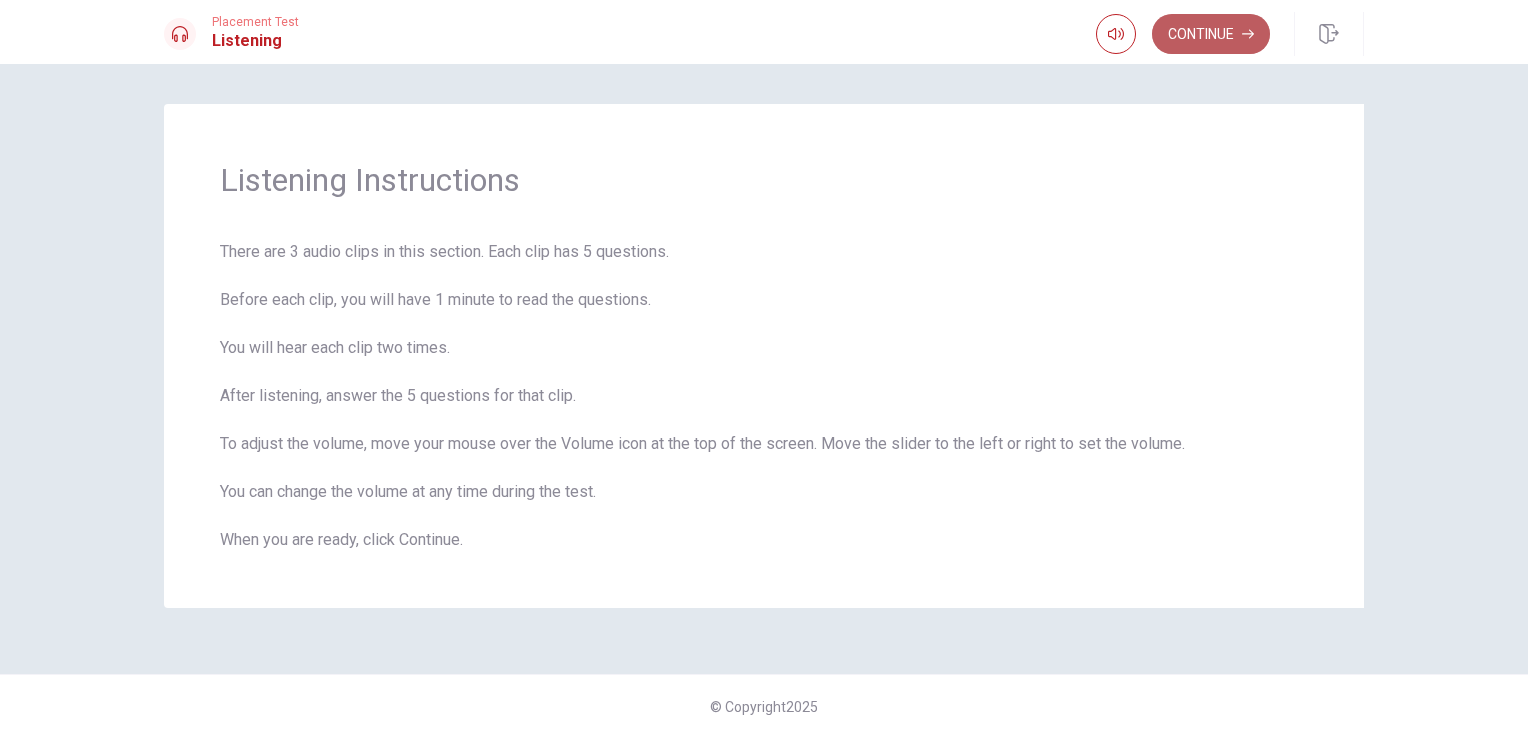 click on "Continue" at bounding box center [1211, 34] 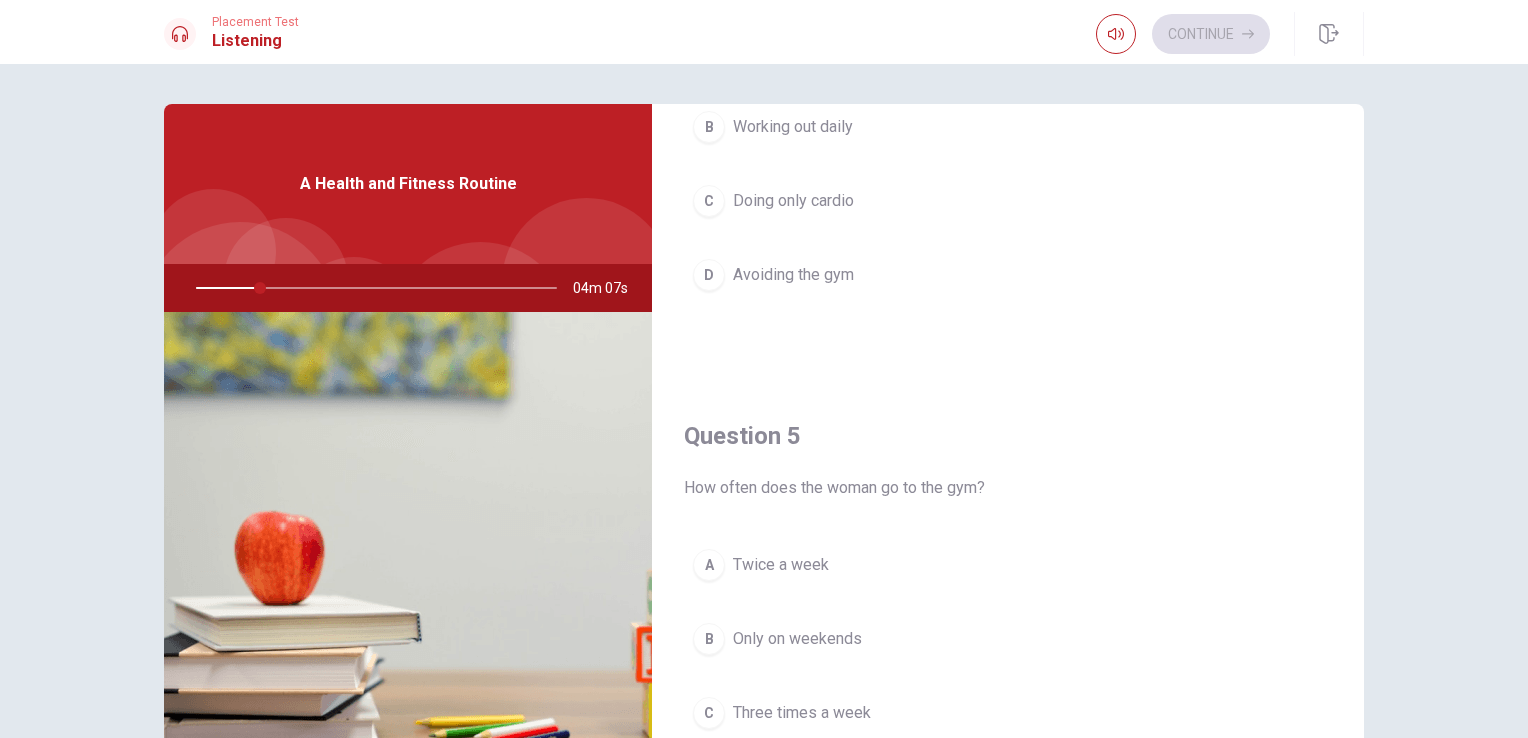 scroll, scrollTop: 1856, scrollLeft: 0, axis: vertical 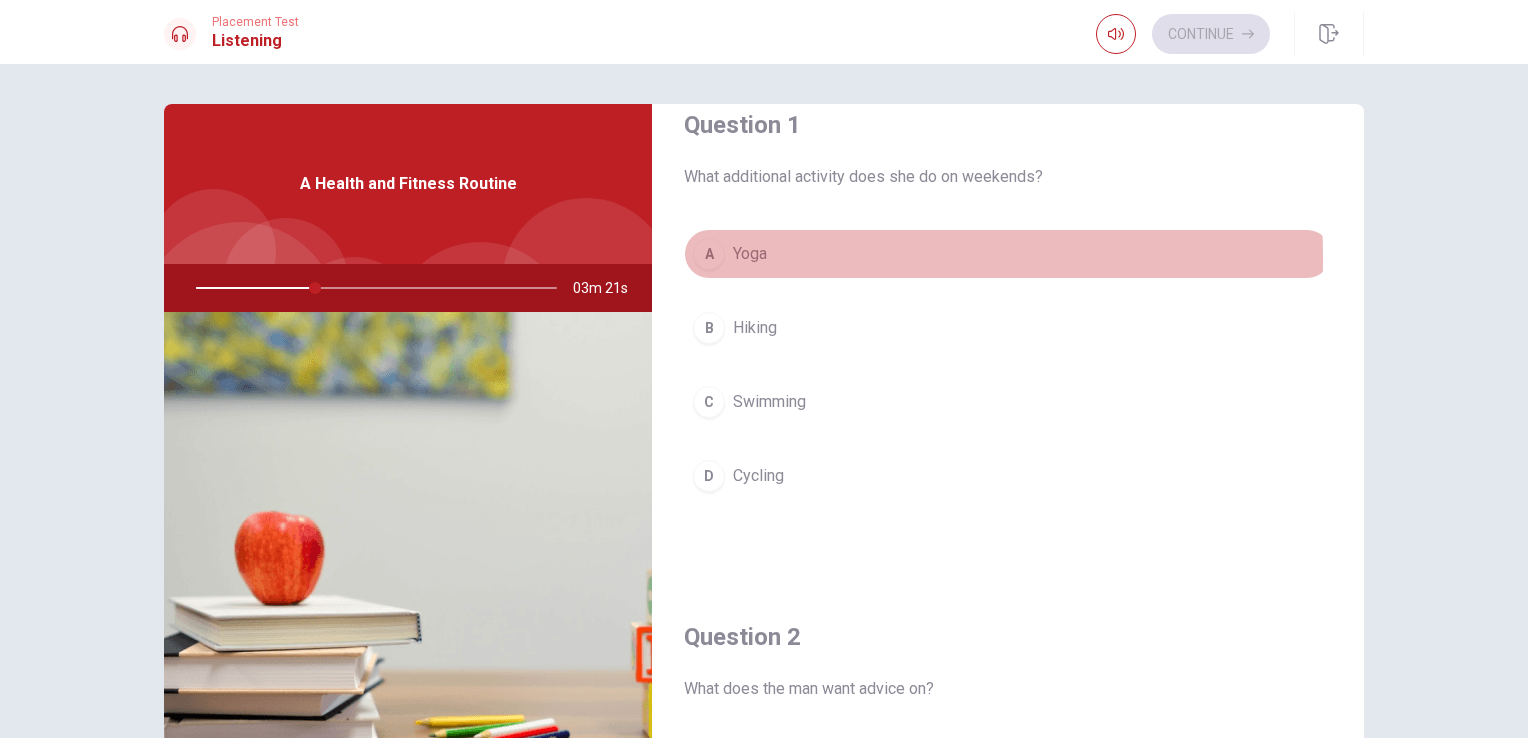 click on "A" at bounding box center [709, 254] 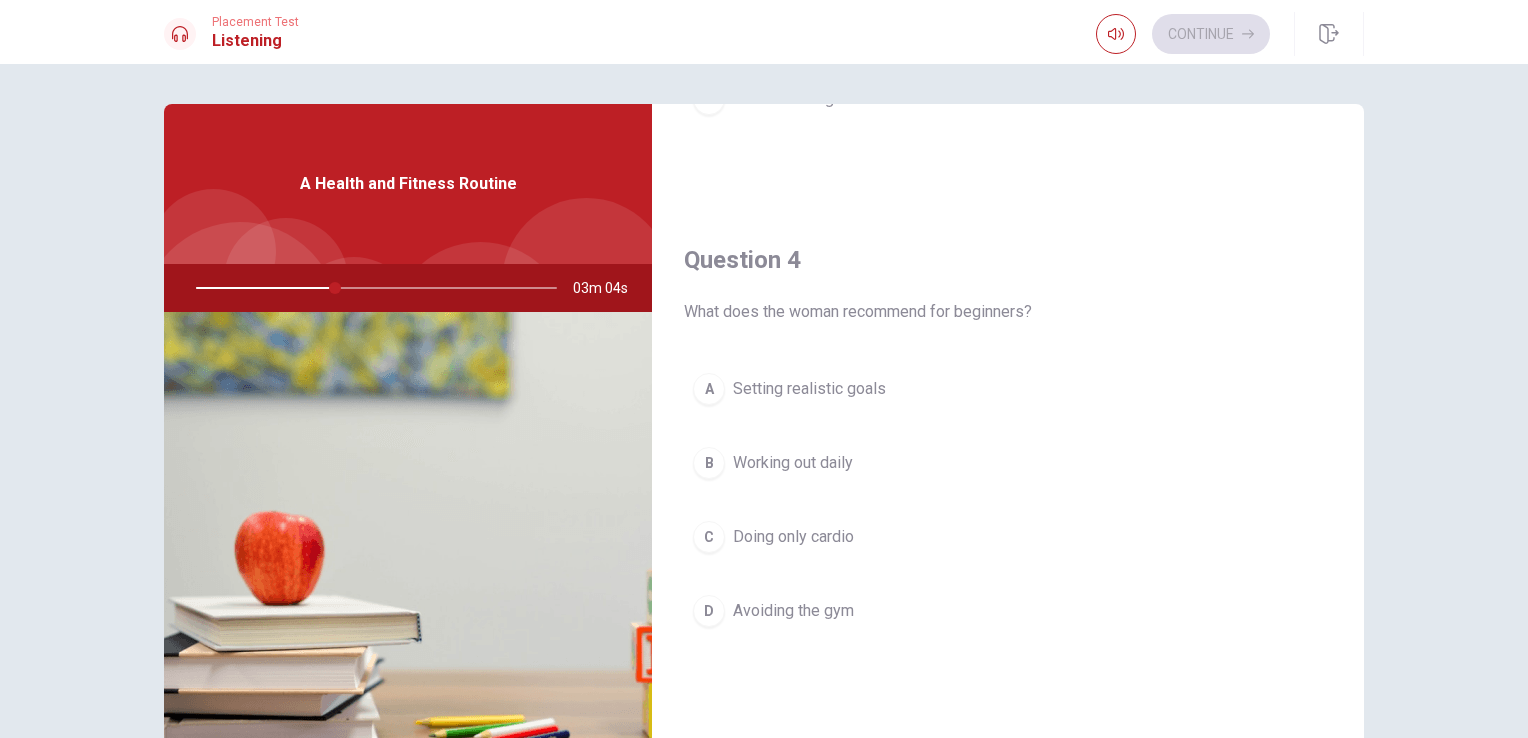 scroll, scrollTop: 1439, scrollLeft: 0, axis: vertical 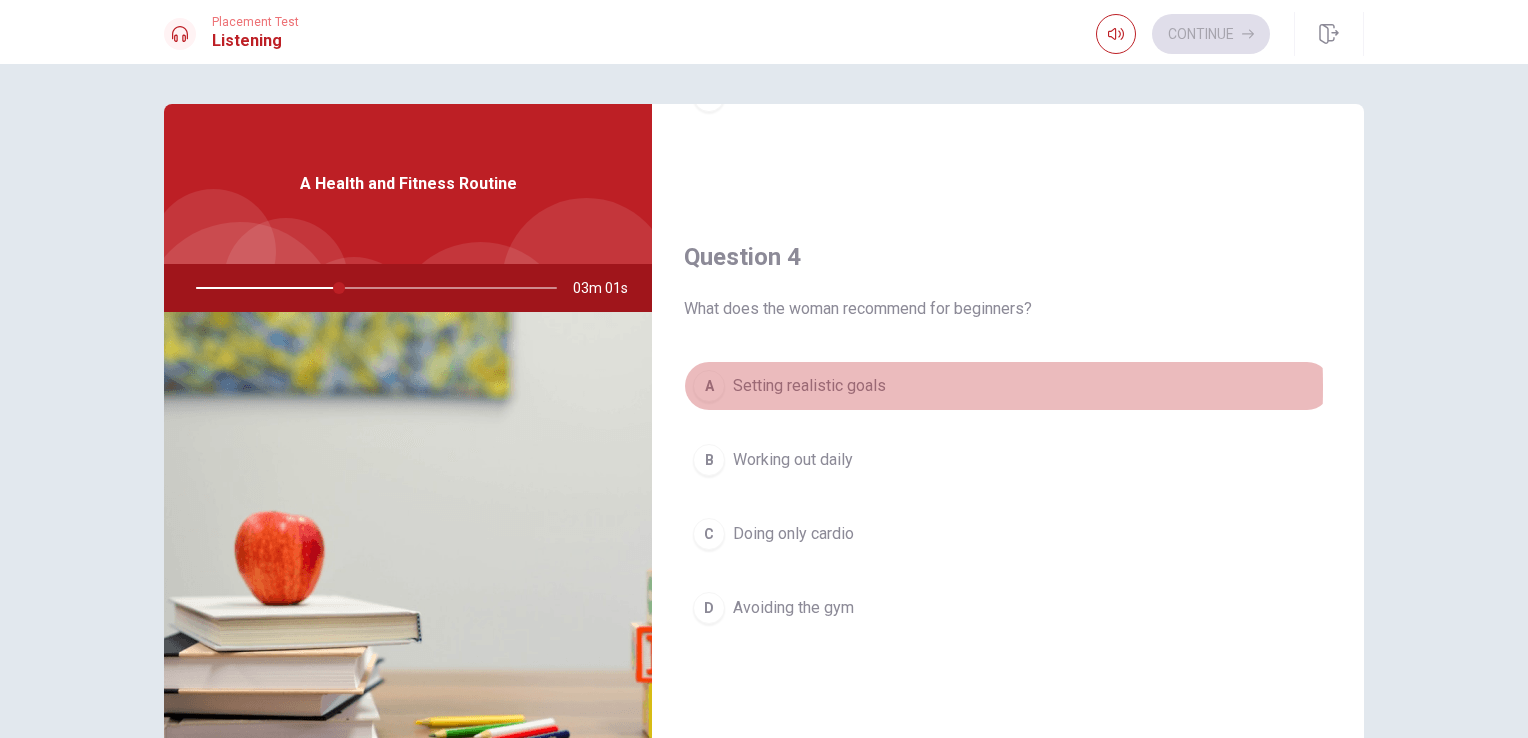 click on "A" at bounding box center (709, 386) 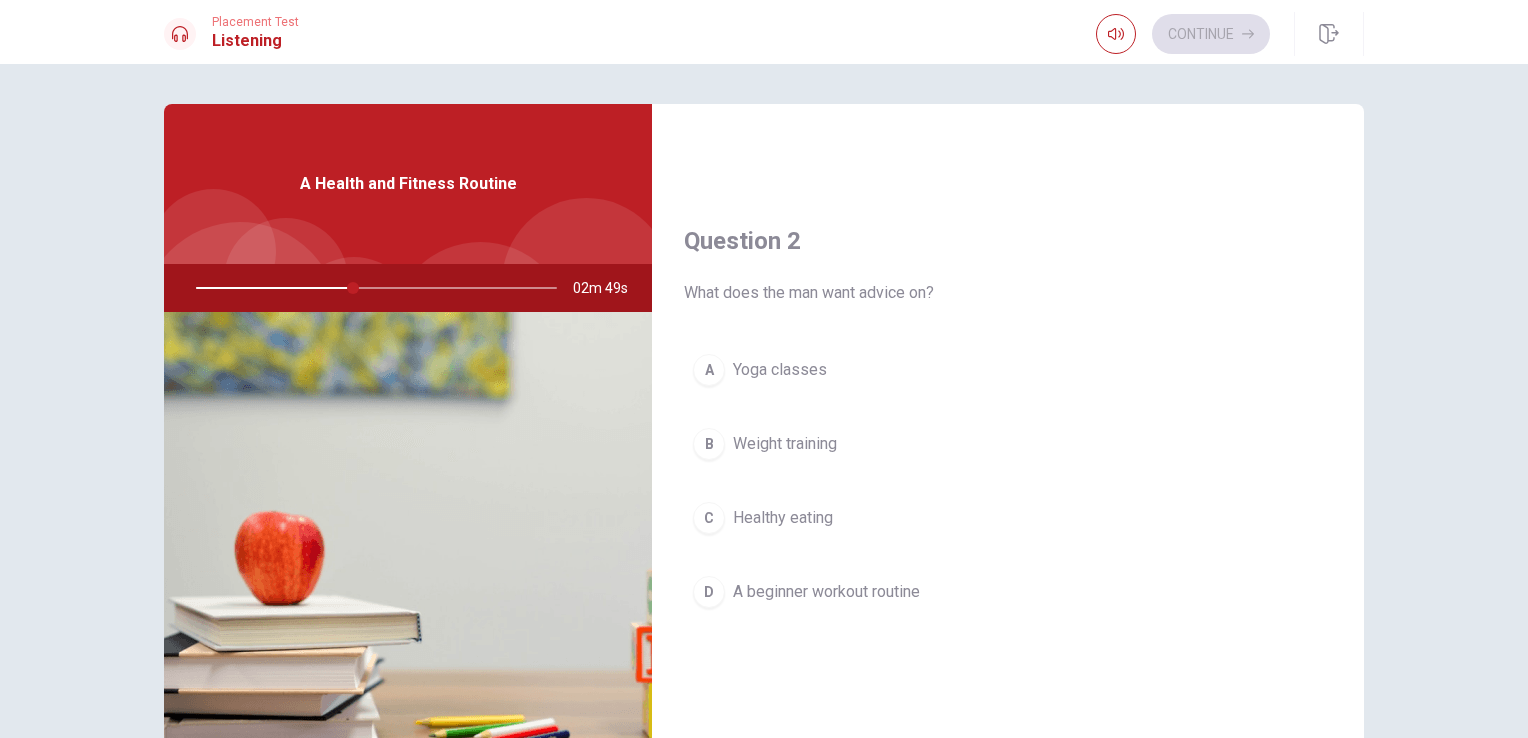 scroll, scrollTop: 437, scrollLeft: 0, axis: vertical 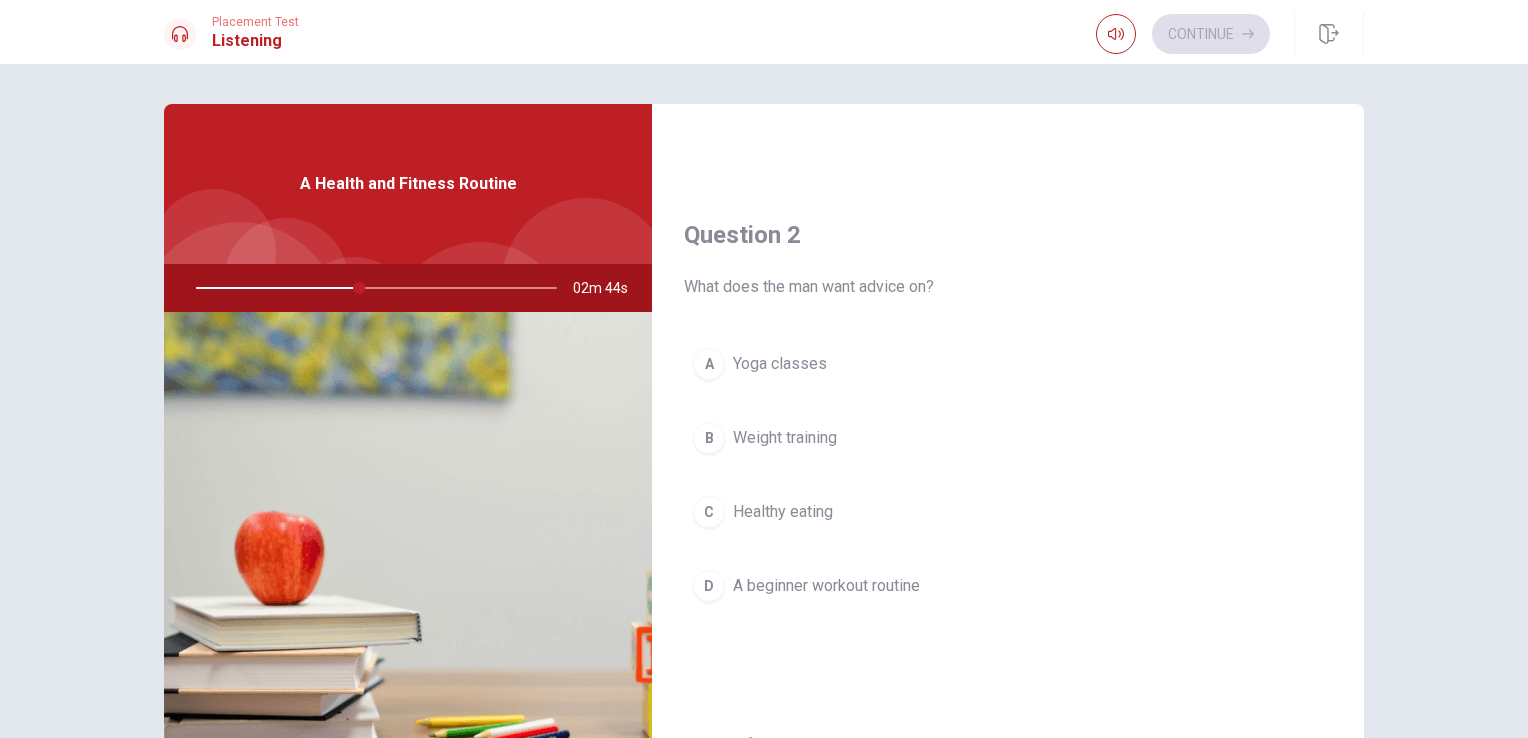 click on "D" at bounding box center [709, 586] 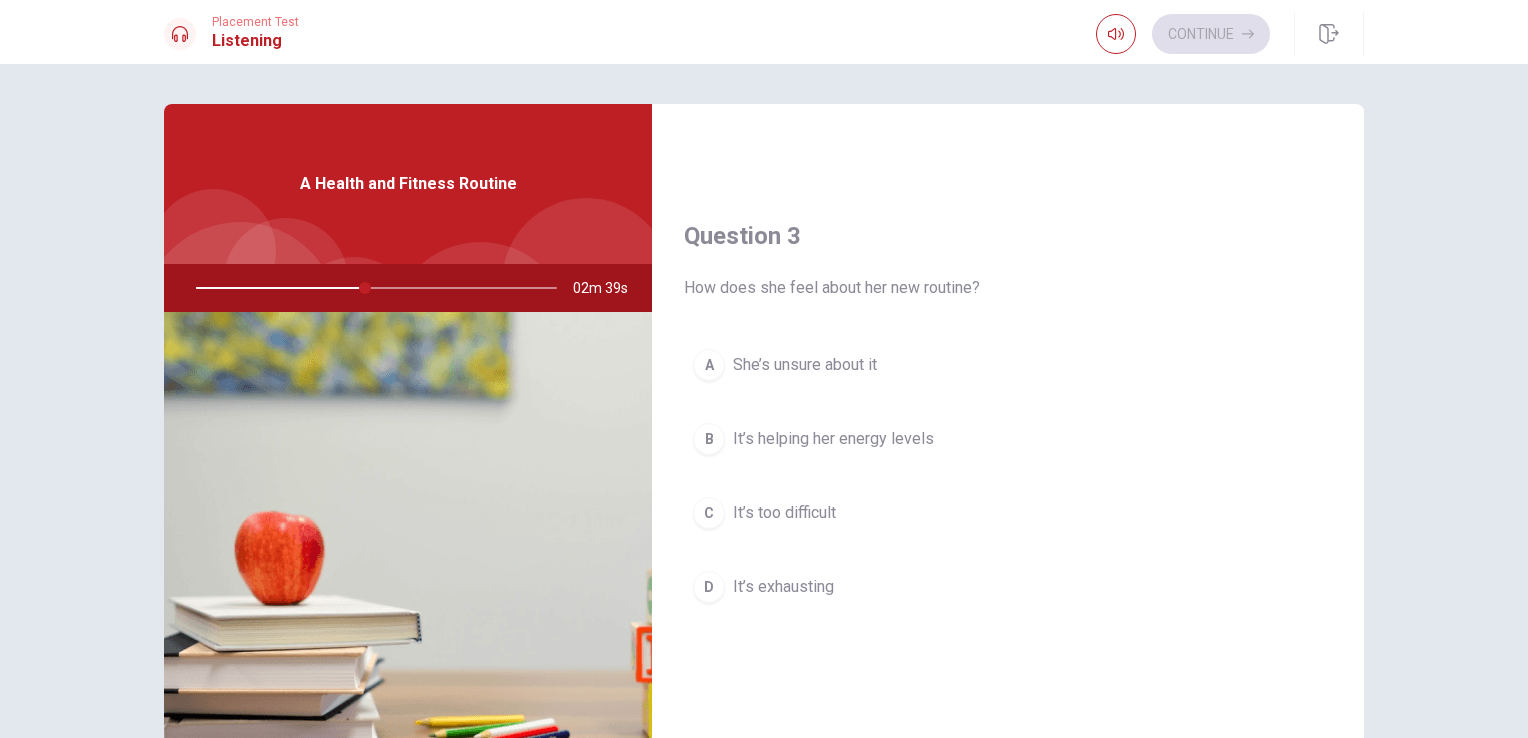 scroll, scrollTop: 951, scrollLeft: 0, axis: vertical 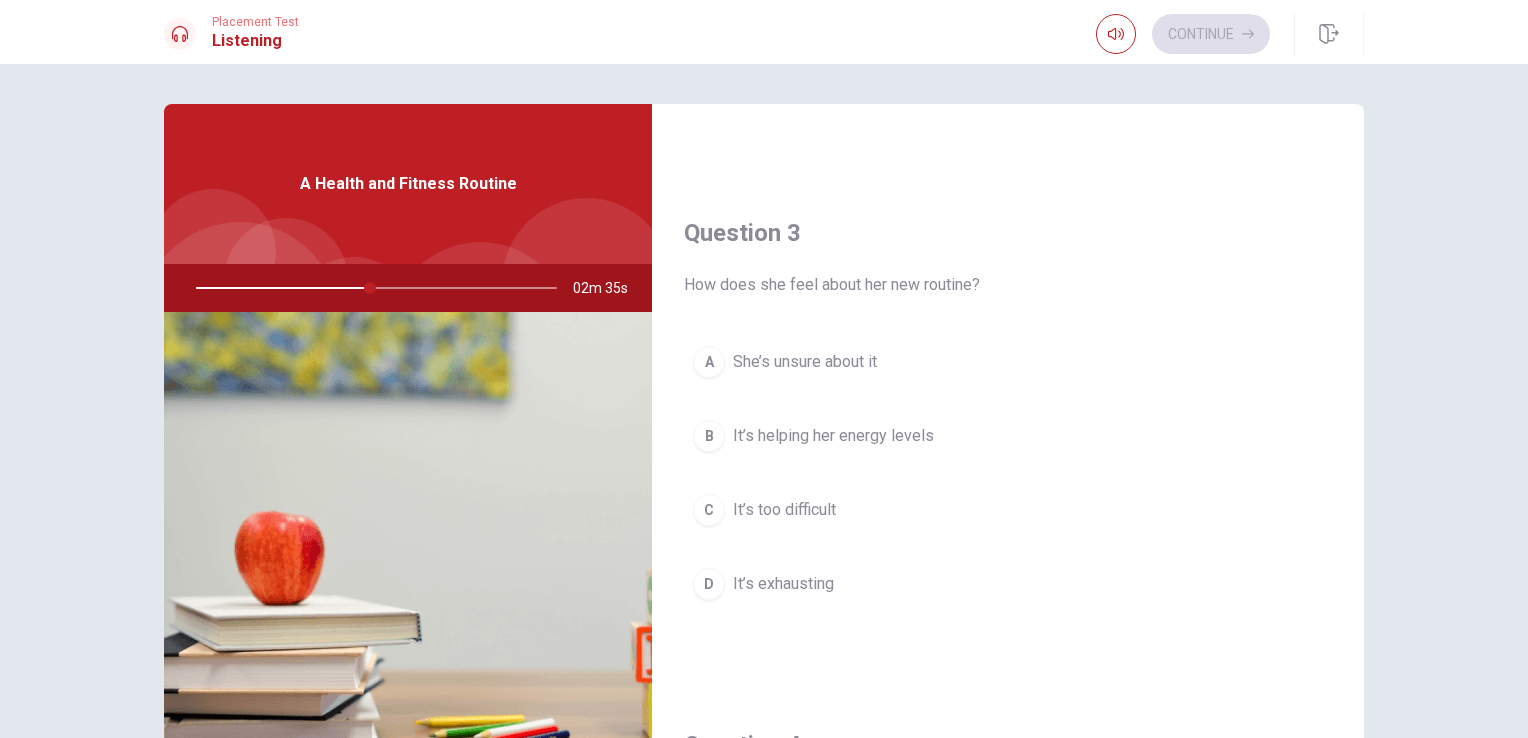 click on "B" at bounding box center (709, 436) 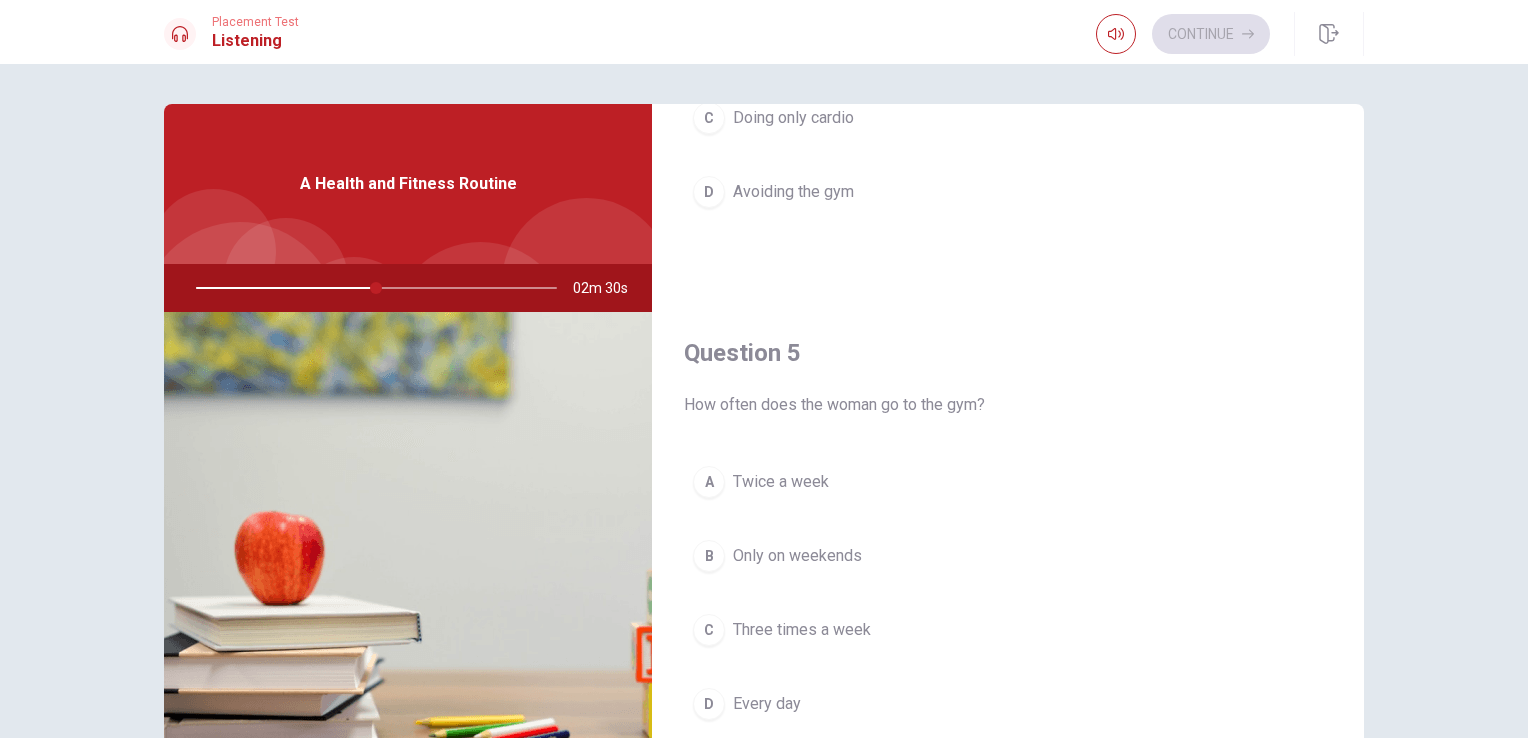 scroll, scrollTop: 1856, scrollLeft: 0, axis: vertical 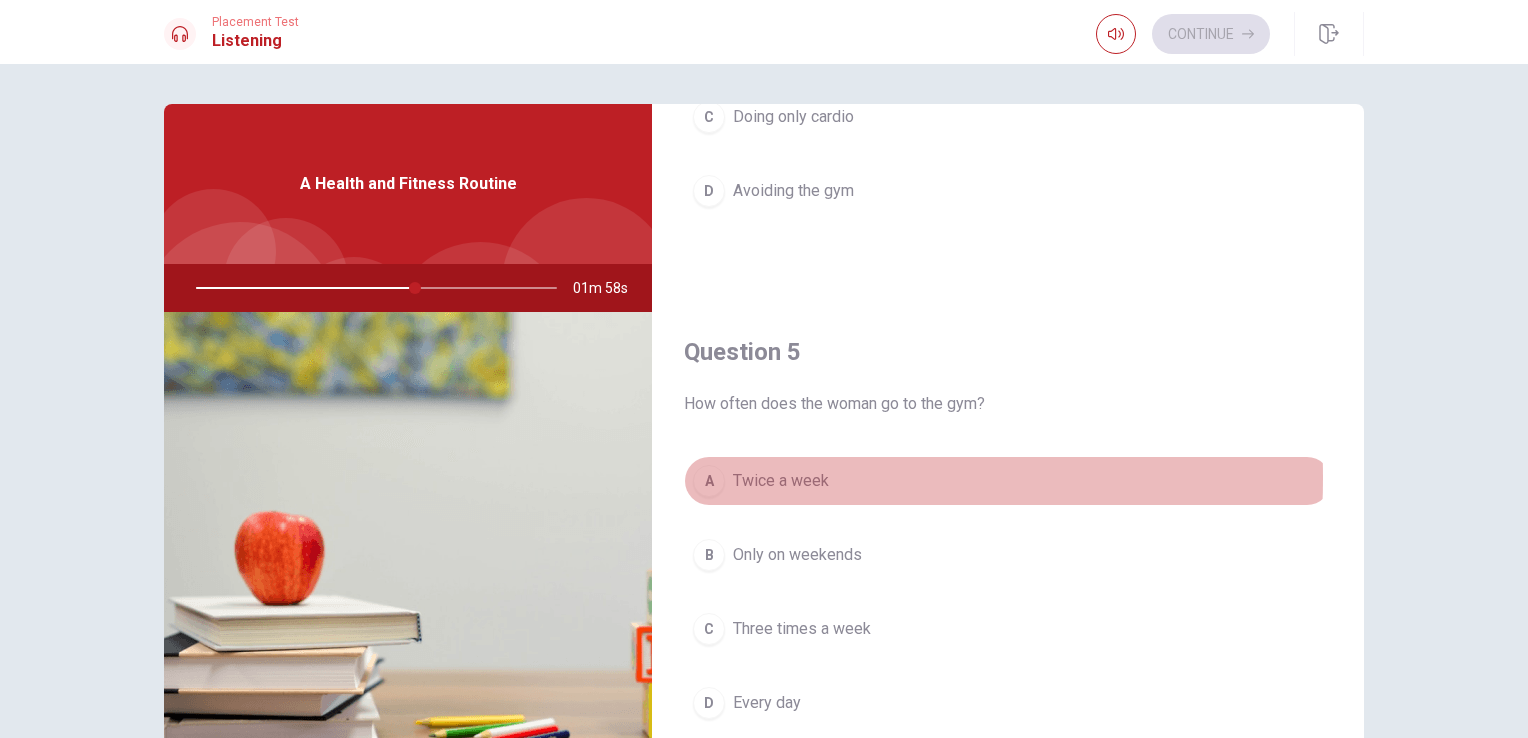 click on "A" at bounding box center [709, 481] 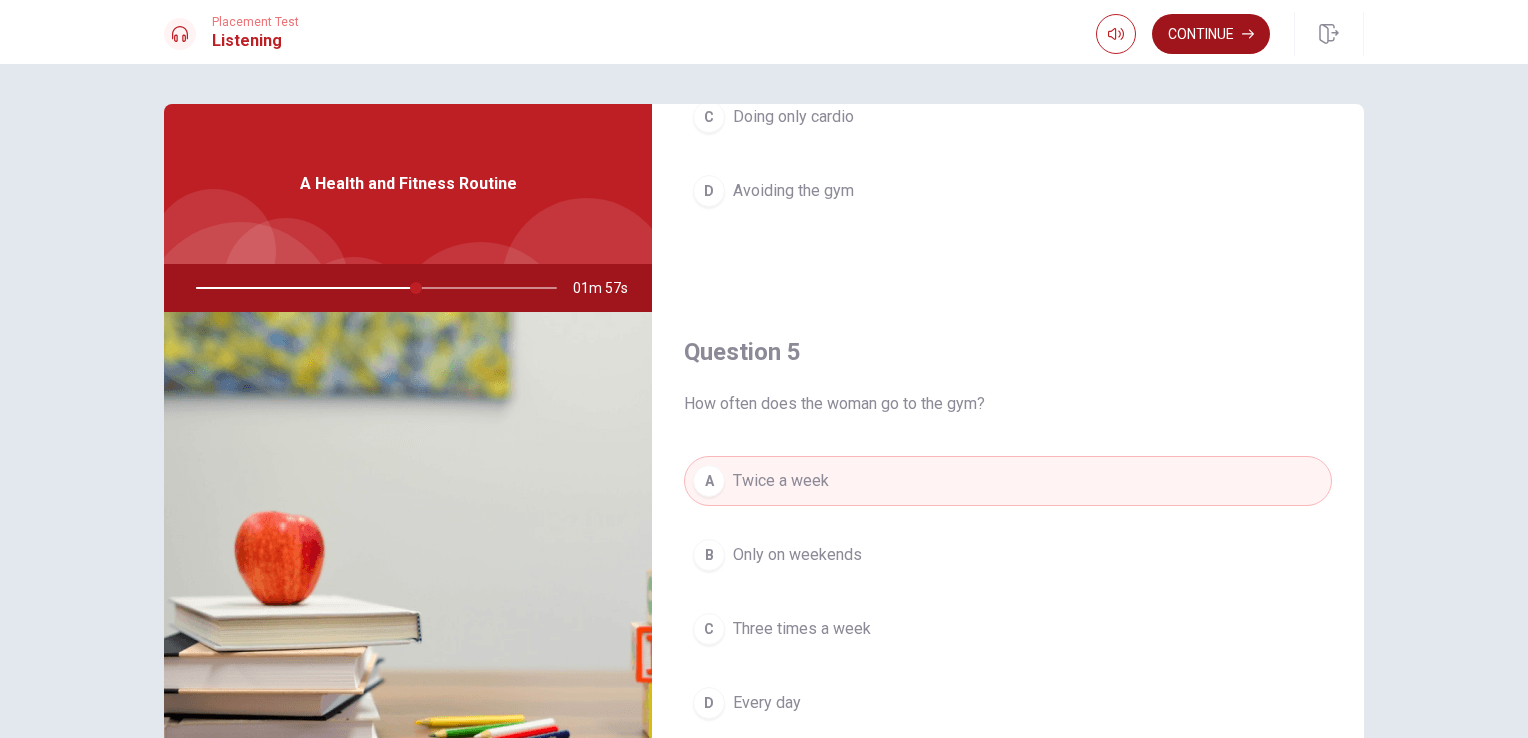 click on "Continue" at bounding box center [1211, 34] 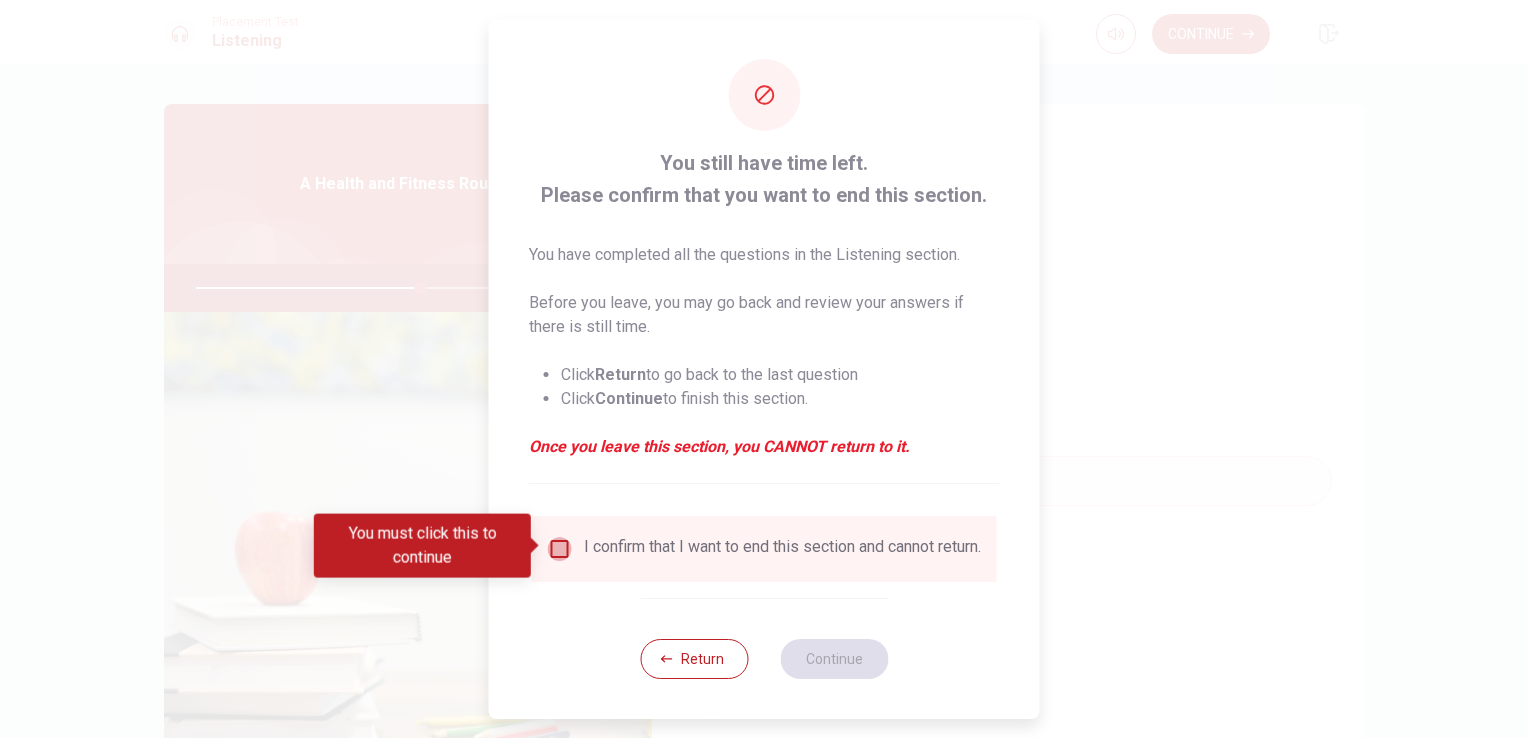 click at bounding box center [560, 549] 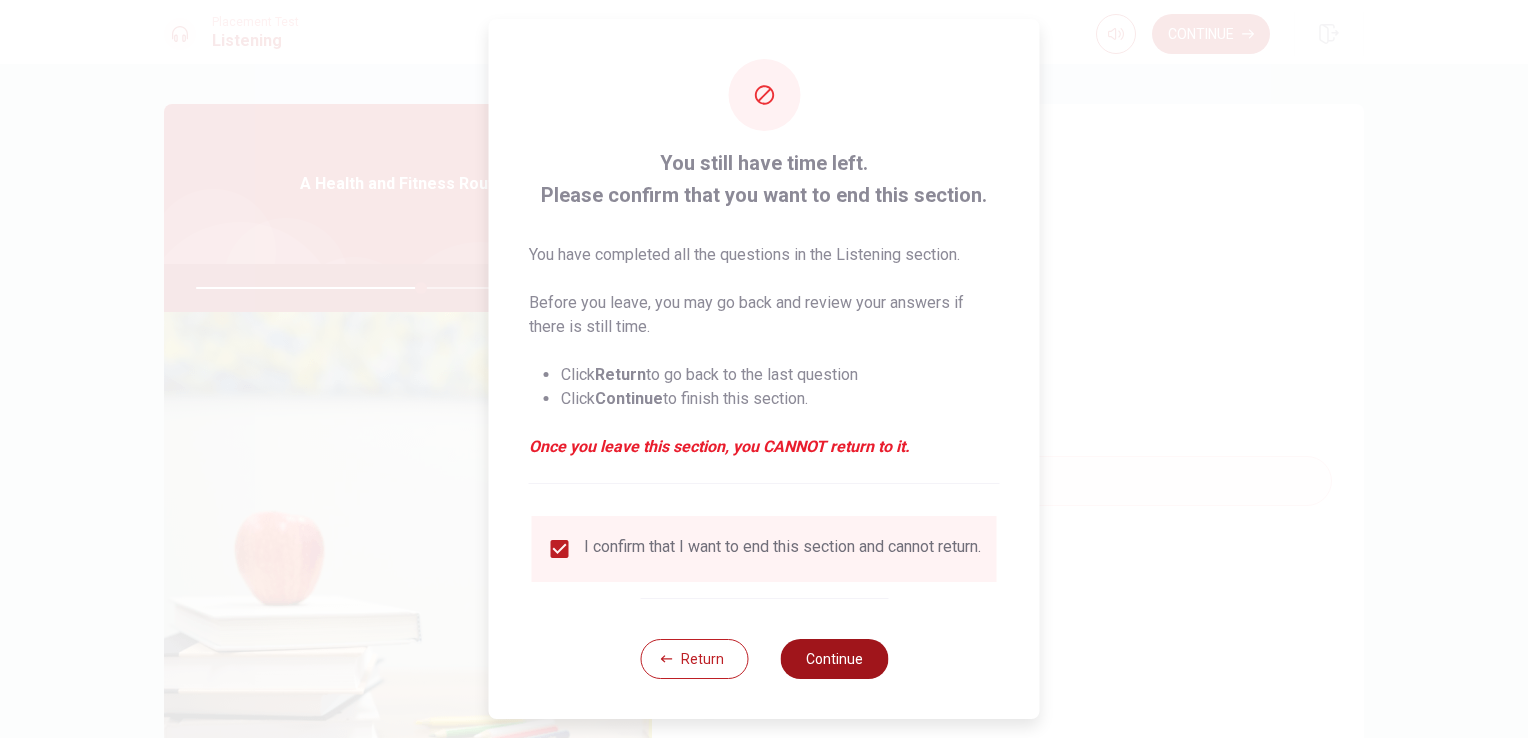 click on "Continue" at bounding box center [834, 659] 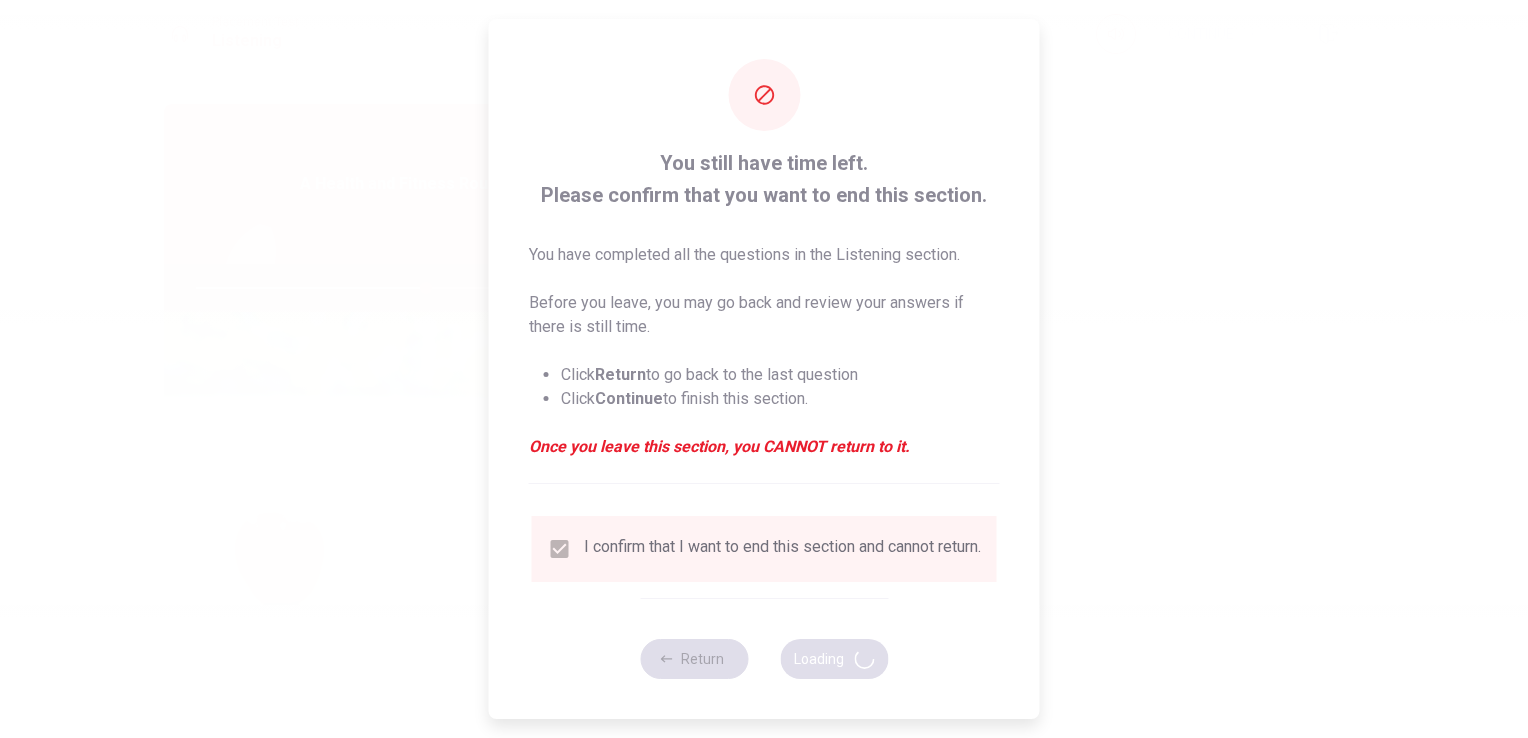 type on "64" 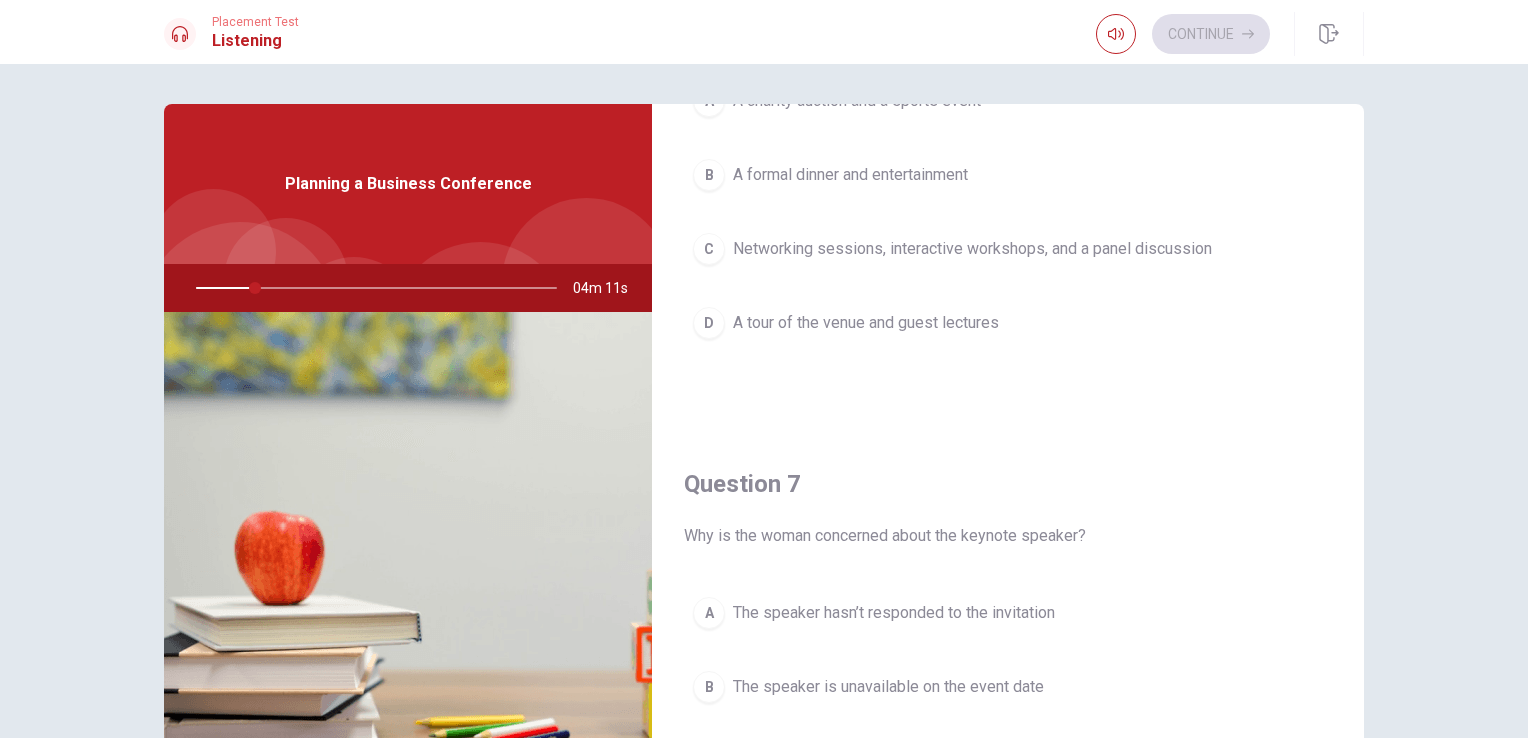 scroll, scrollTop: 0, scrollLeft: 0, axis: both 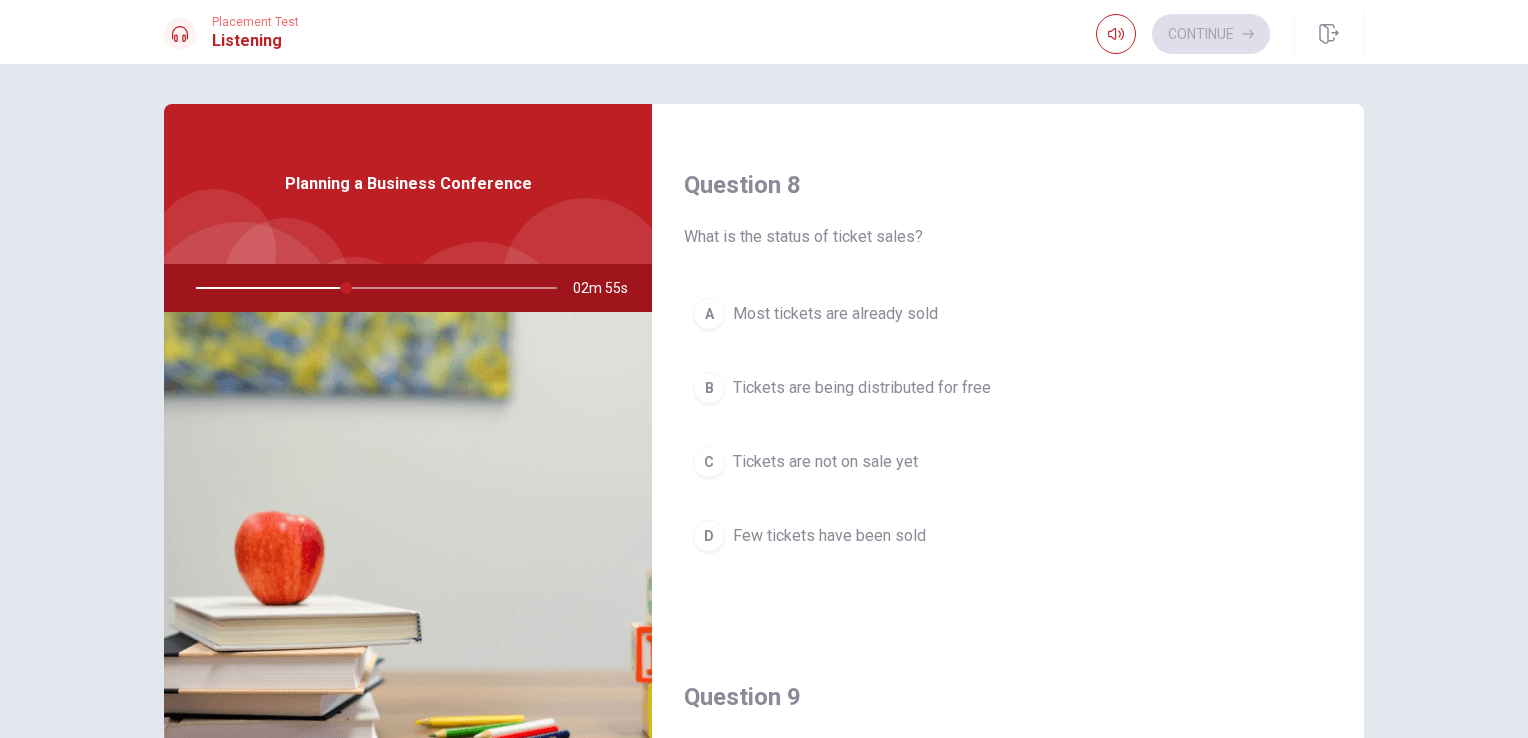click on "A" at bounding box center [709, 314] 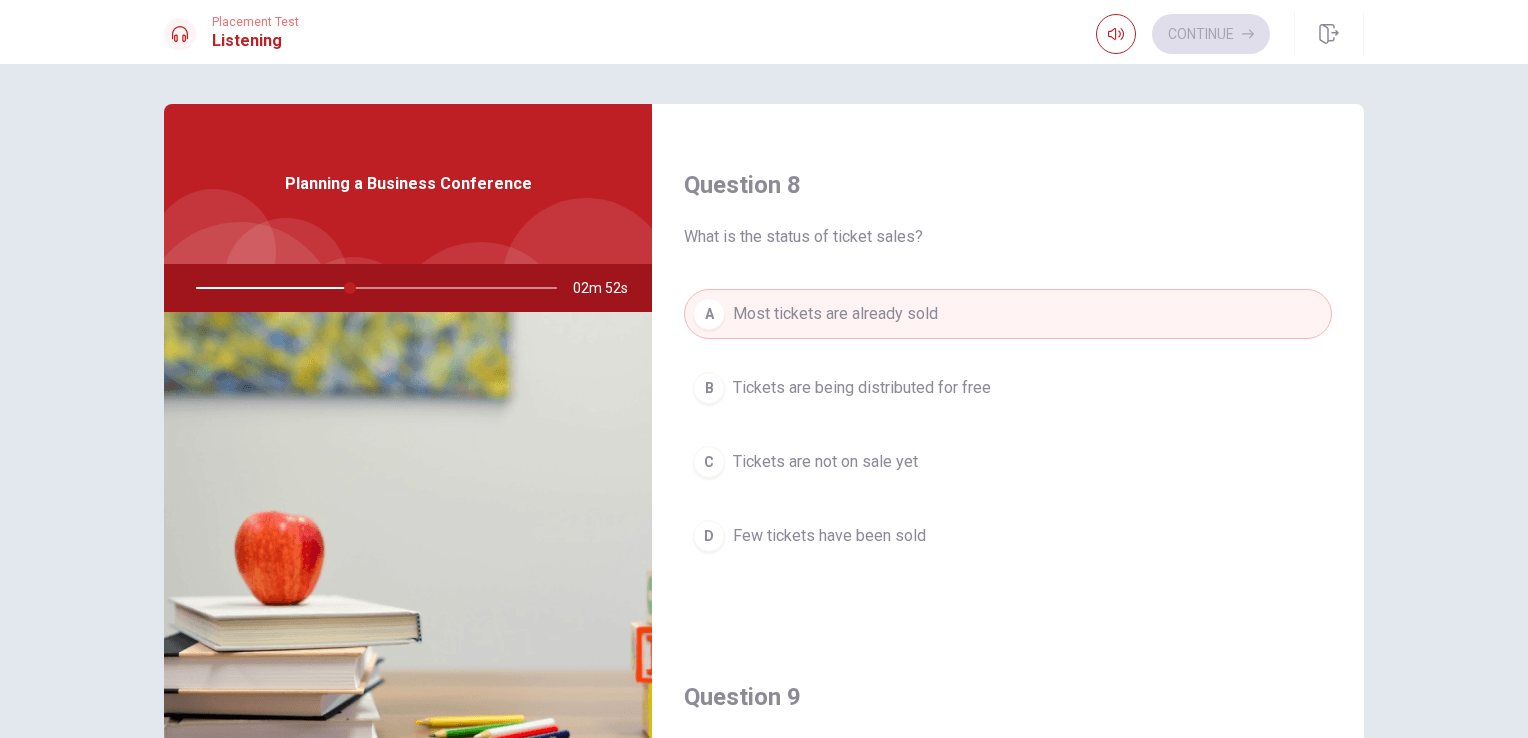 drag, startPoint x: 1359, startPoint y: 450, endPoint x: 1357, endPoint y: 332, distance: 118.016945 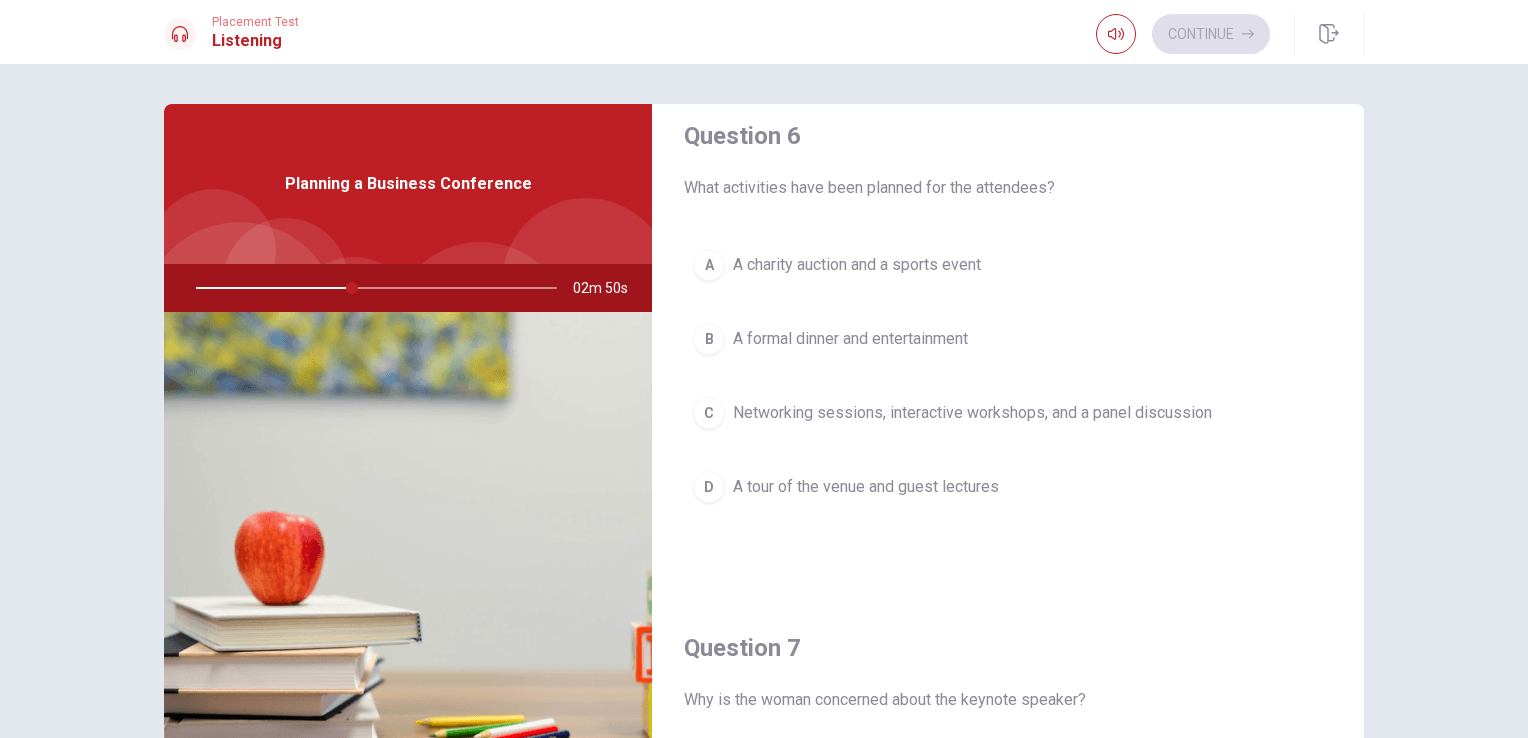 scroll, scrollTop: 0, scrollLeft: 0, axis: both 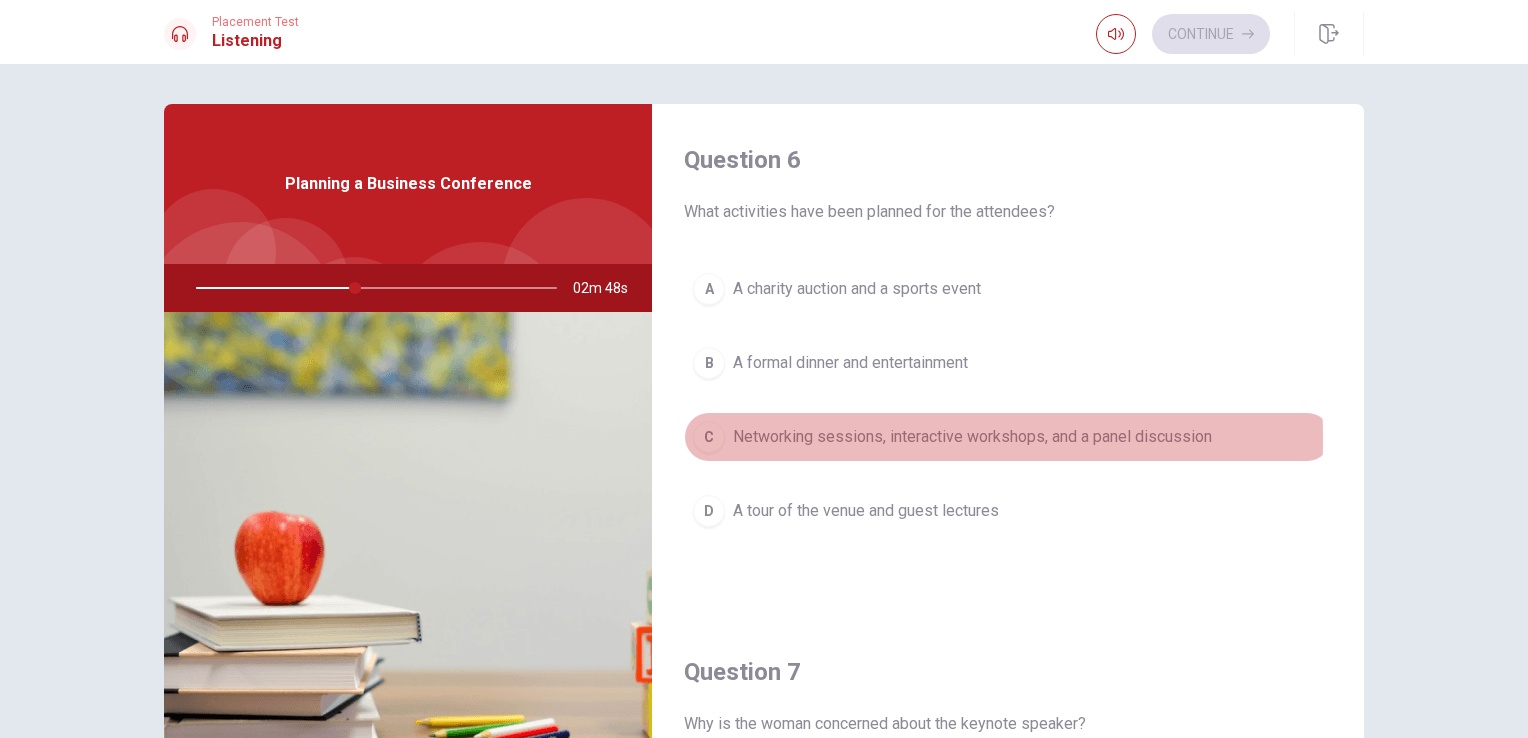 click on "C" at bounding box center (709, 437) 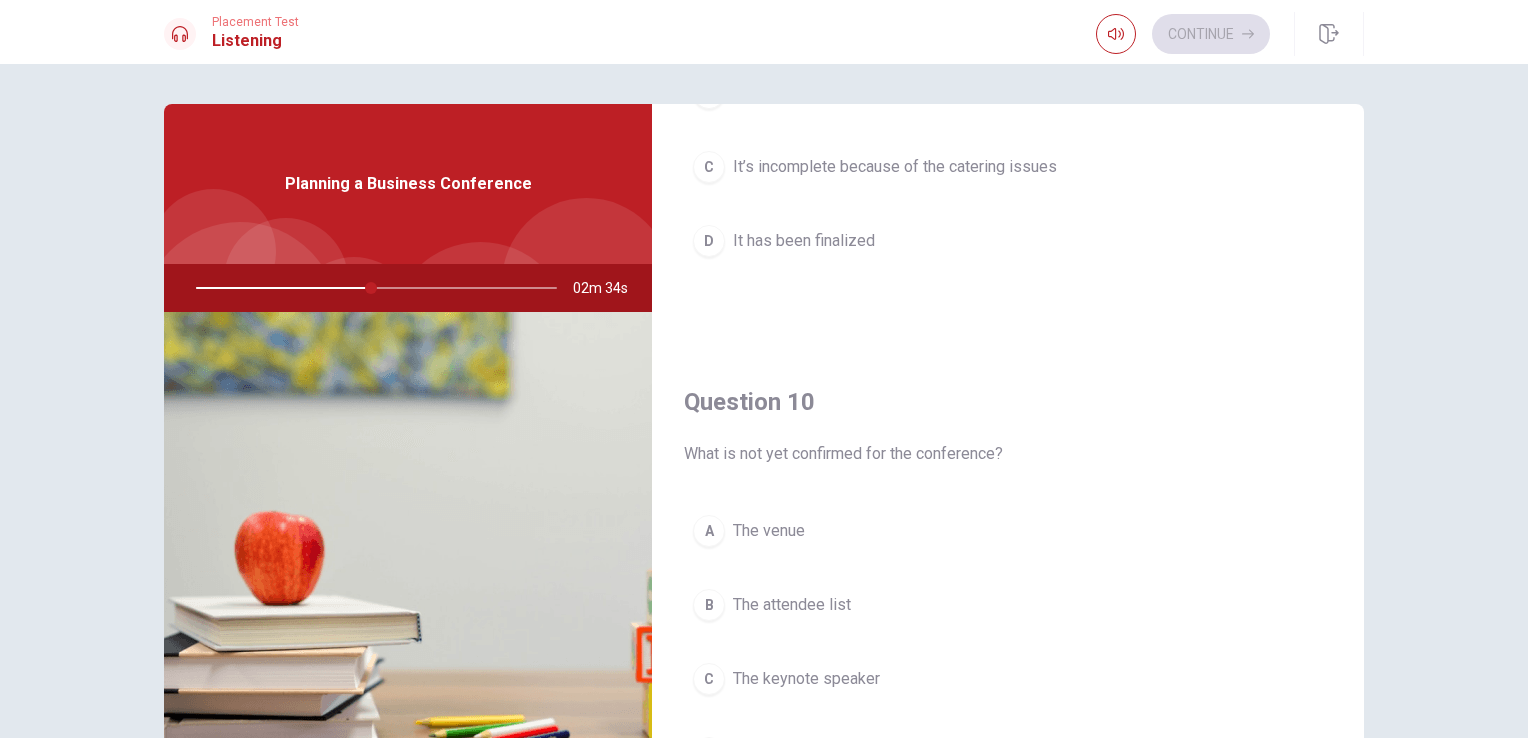 scroll, scrollTop: 1856, scrollLeft: 0, axis: vertical 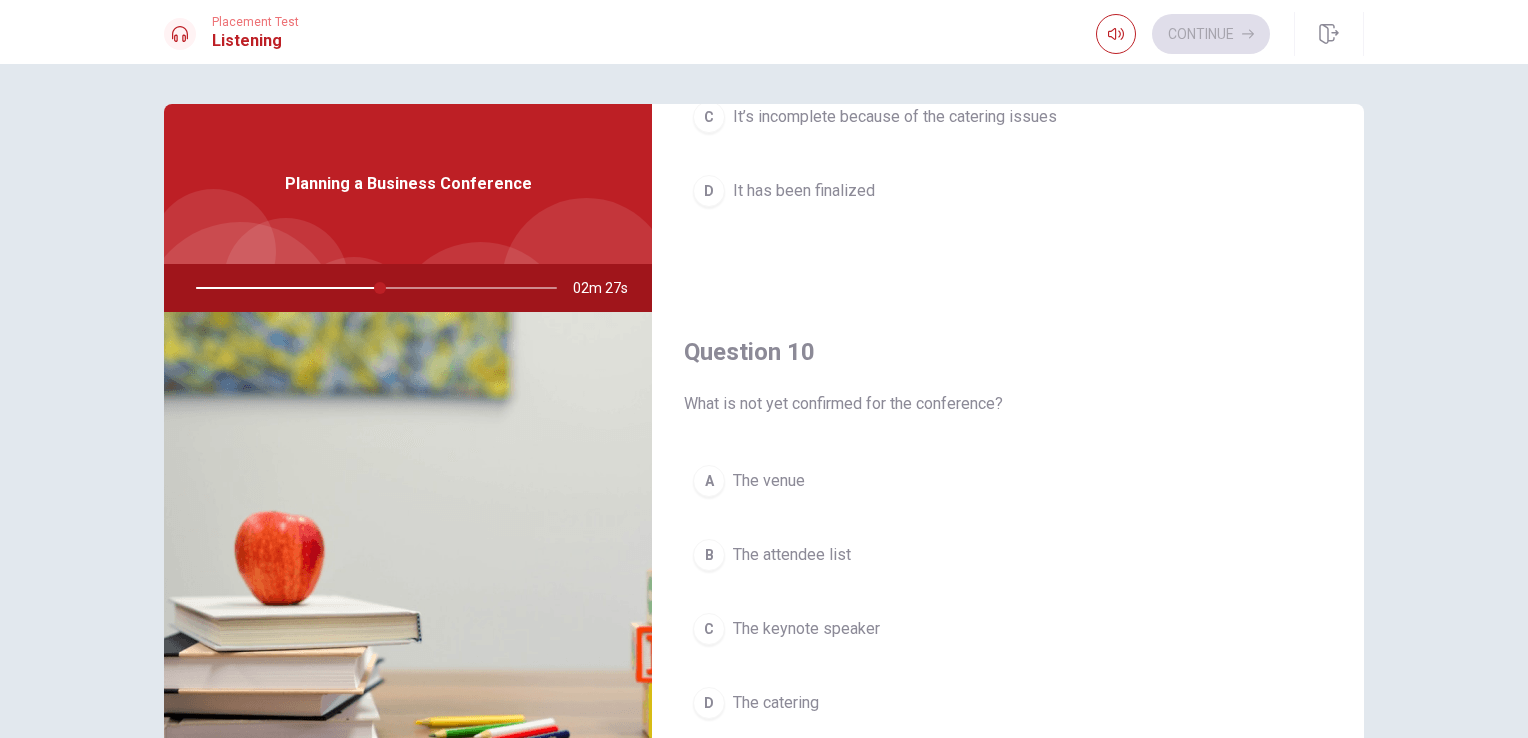 click on "C" at bounding box center [709, 629] 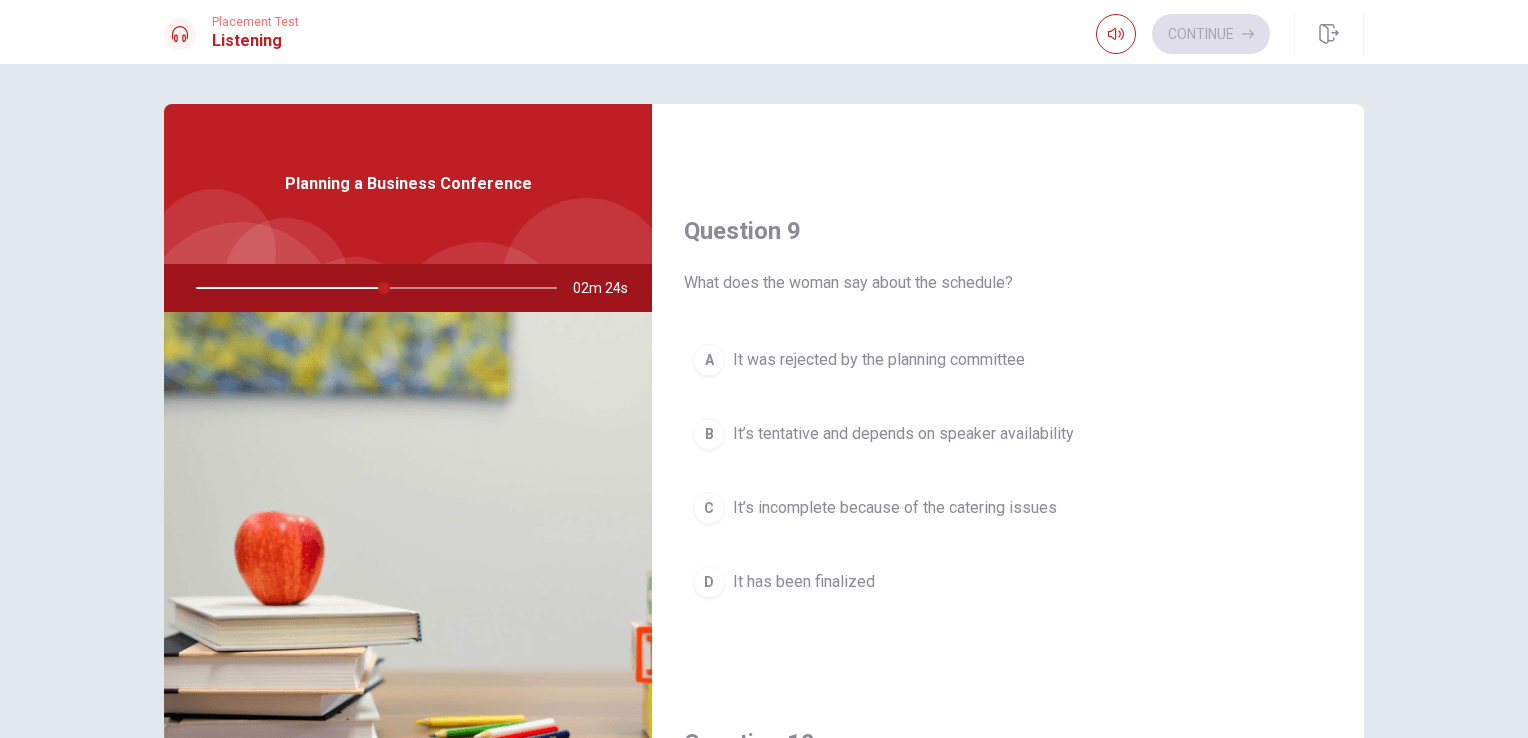 scroll, scrollTop: 1474, scrollLeft: 0, axis: vertical 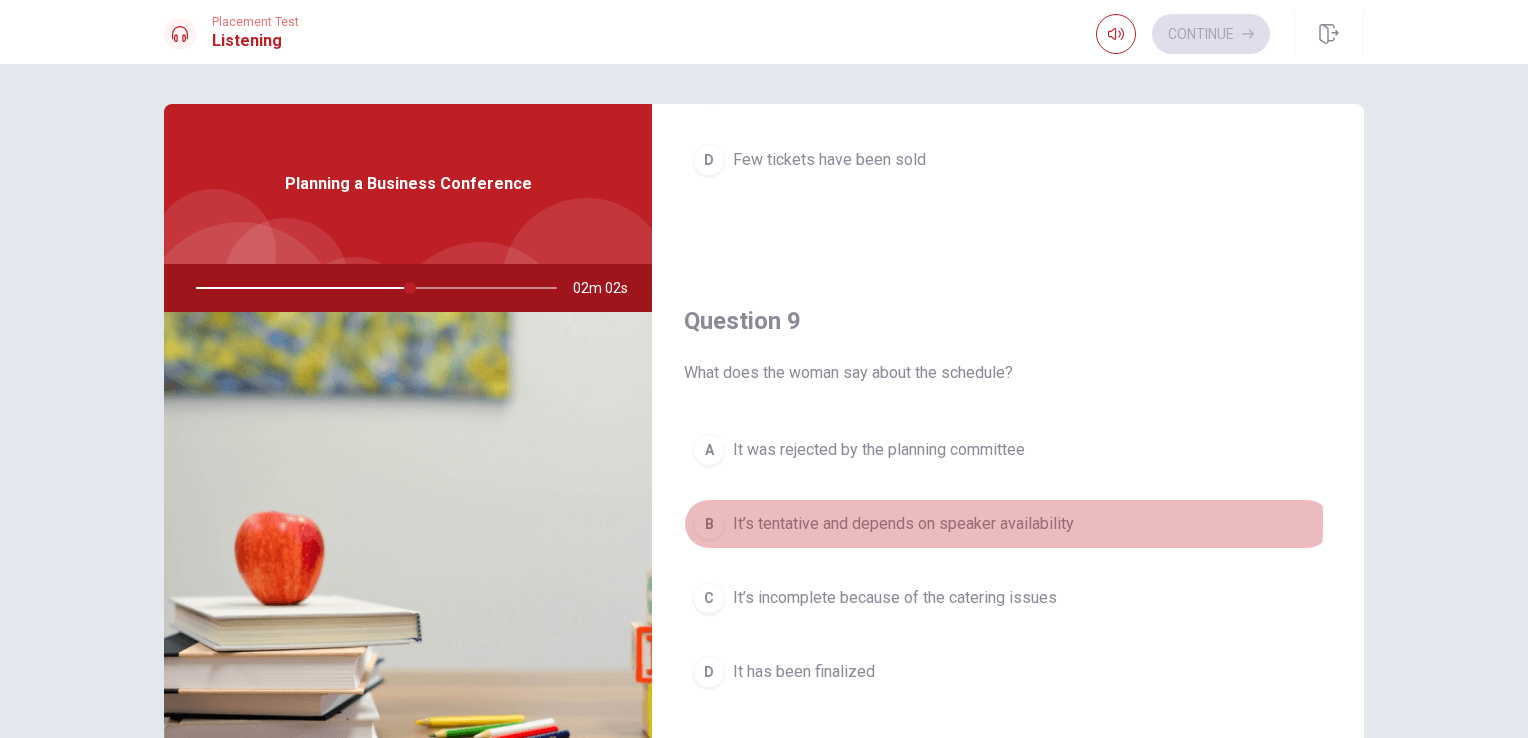 click on "B" at bounding box center [709, 524] 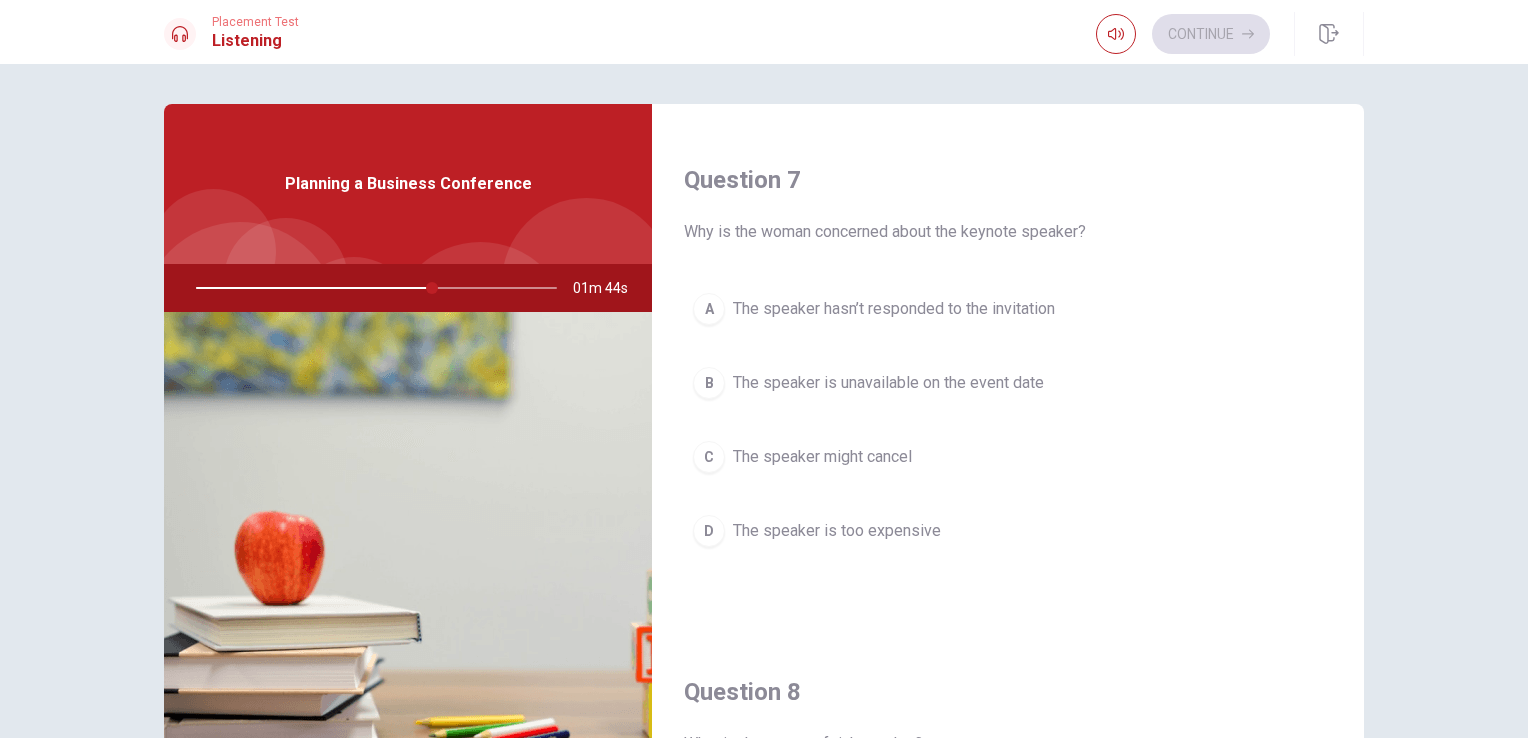 scroll, scrollTop: 477, scrollLeft: 0, axis: vertical 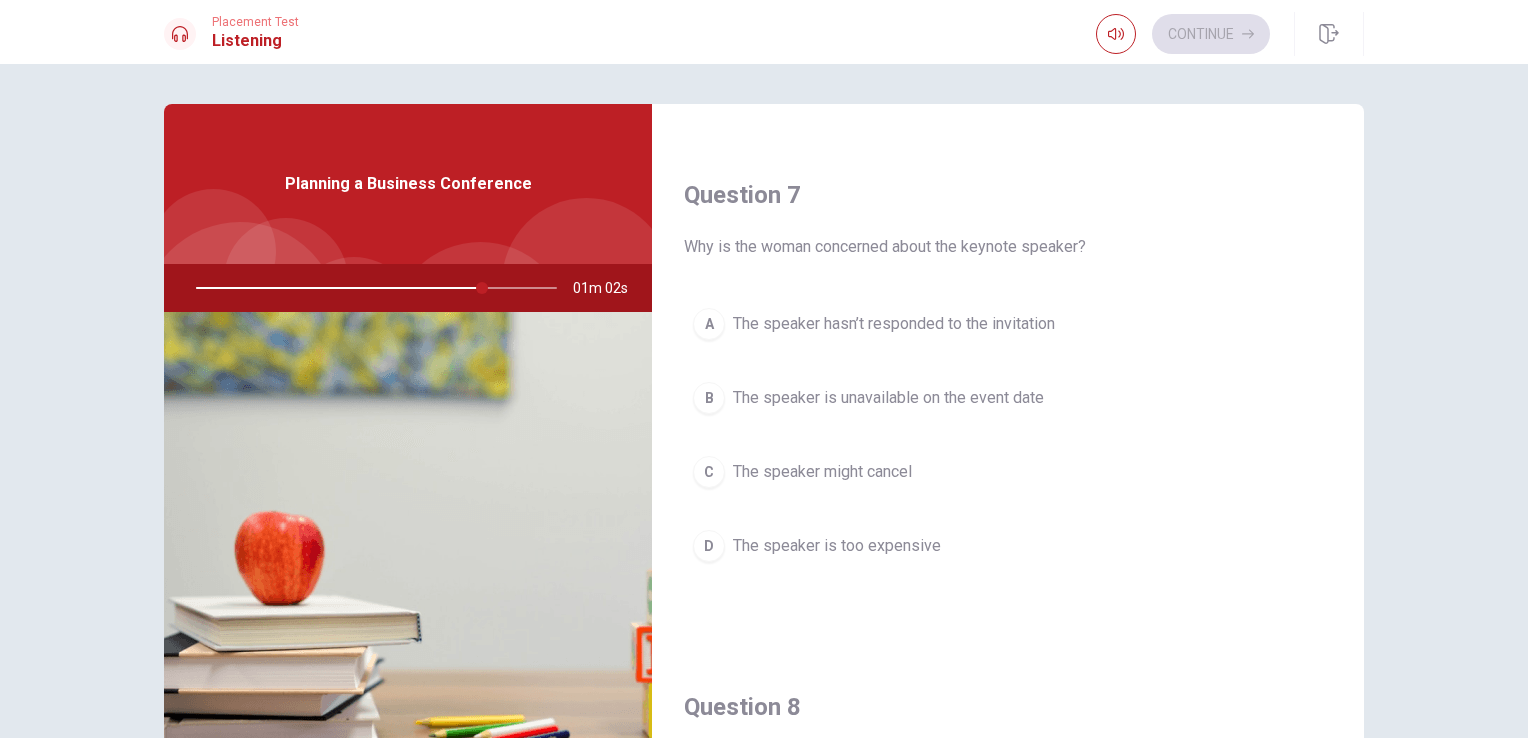 click on "C" at bounding box center [709, 472] 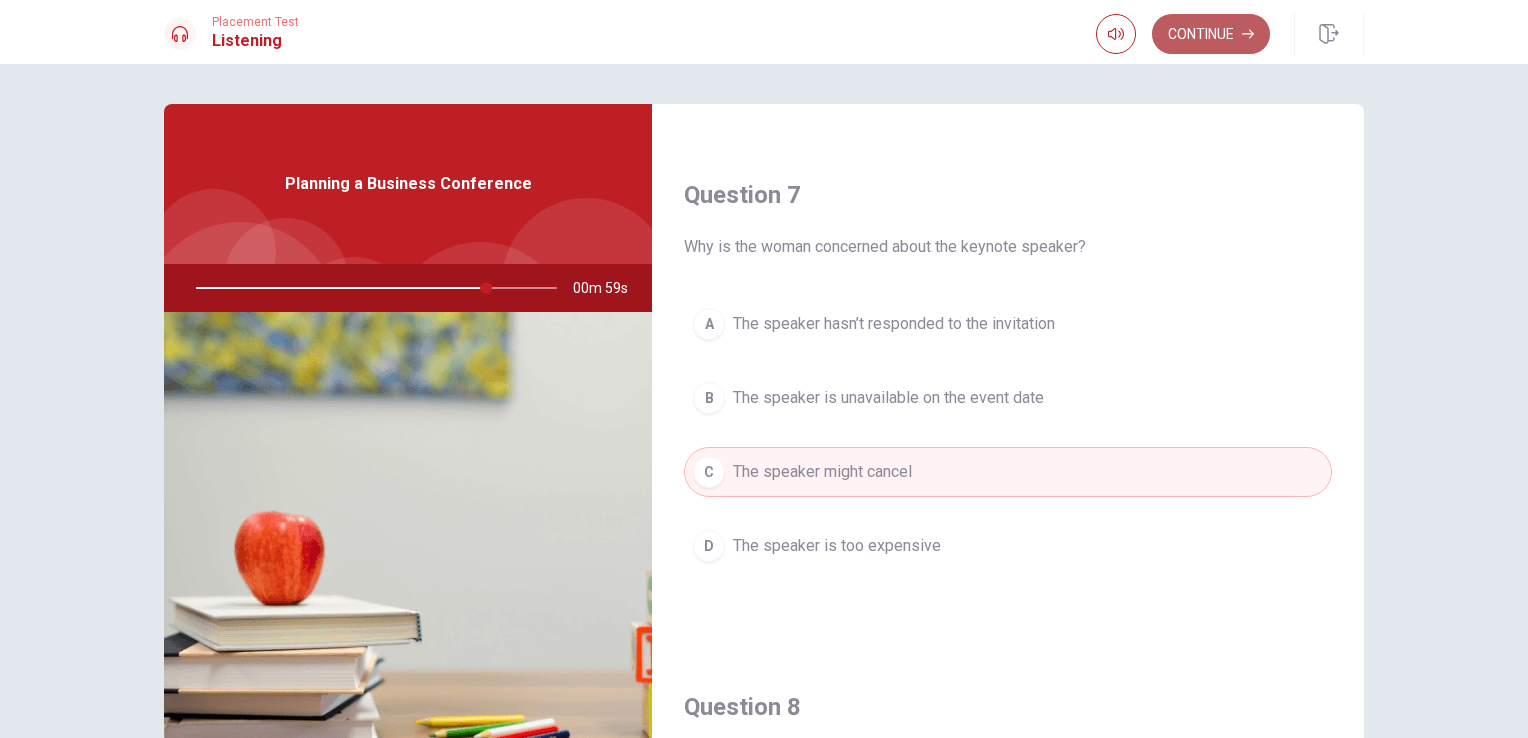 click on "Continue" at bounding box center (1211, 34) 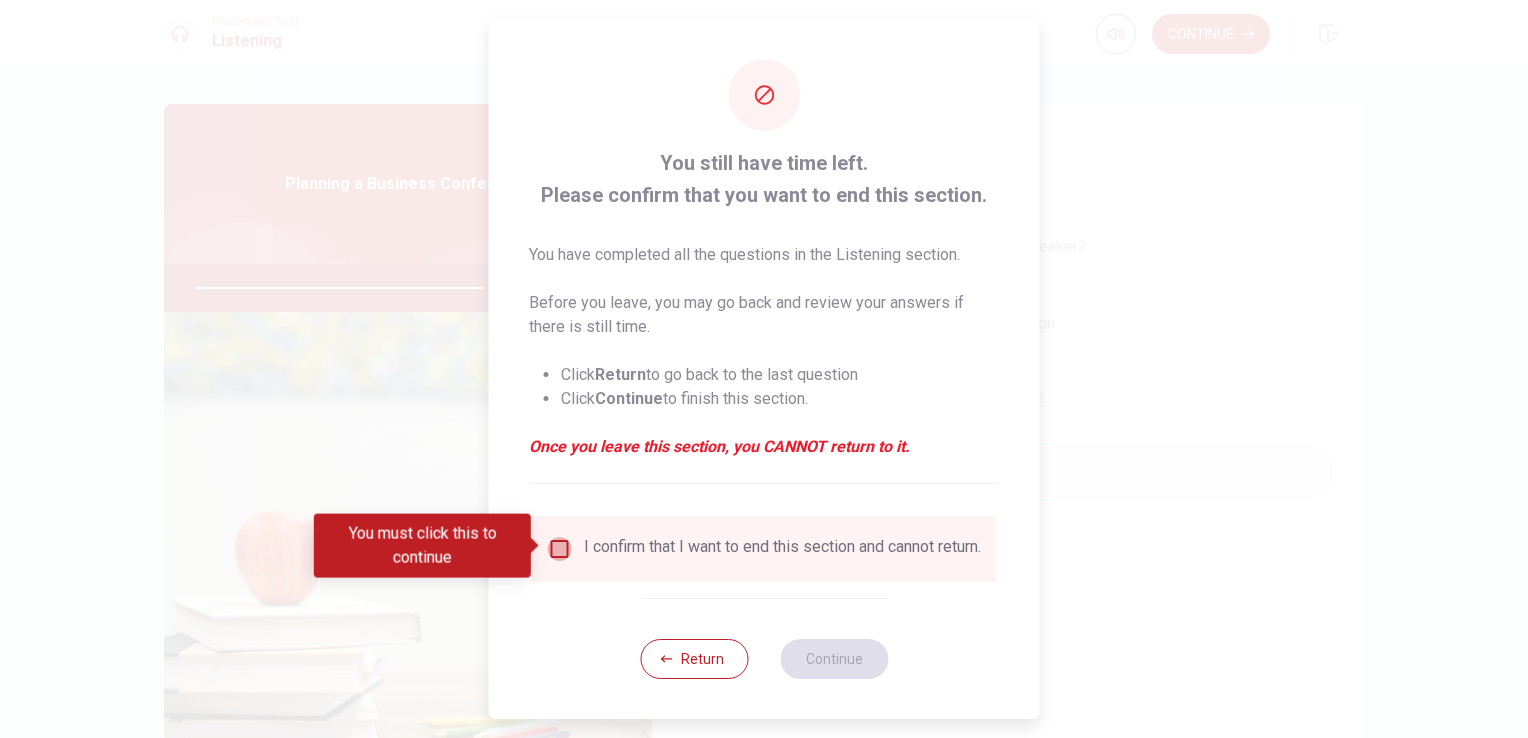 click at bounding box center [560, 549] 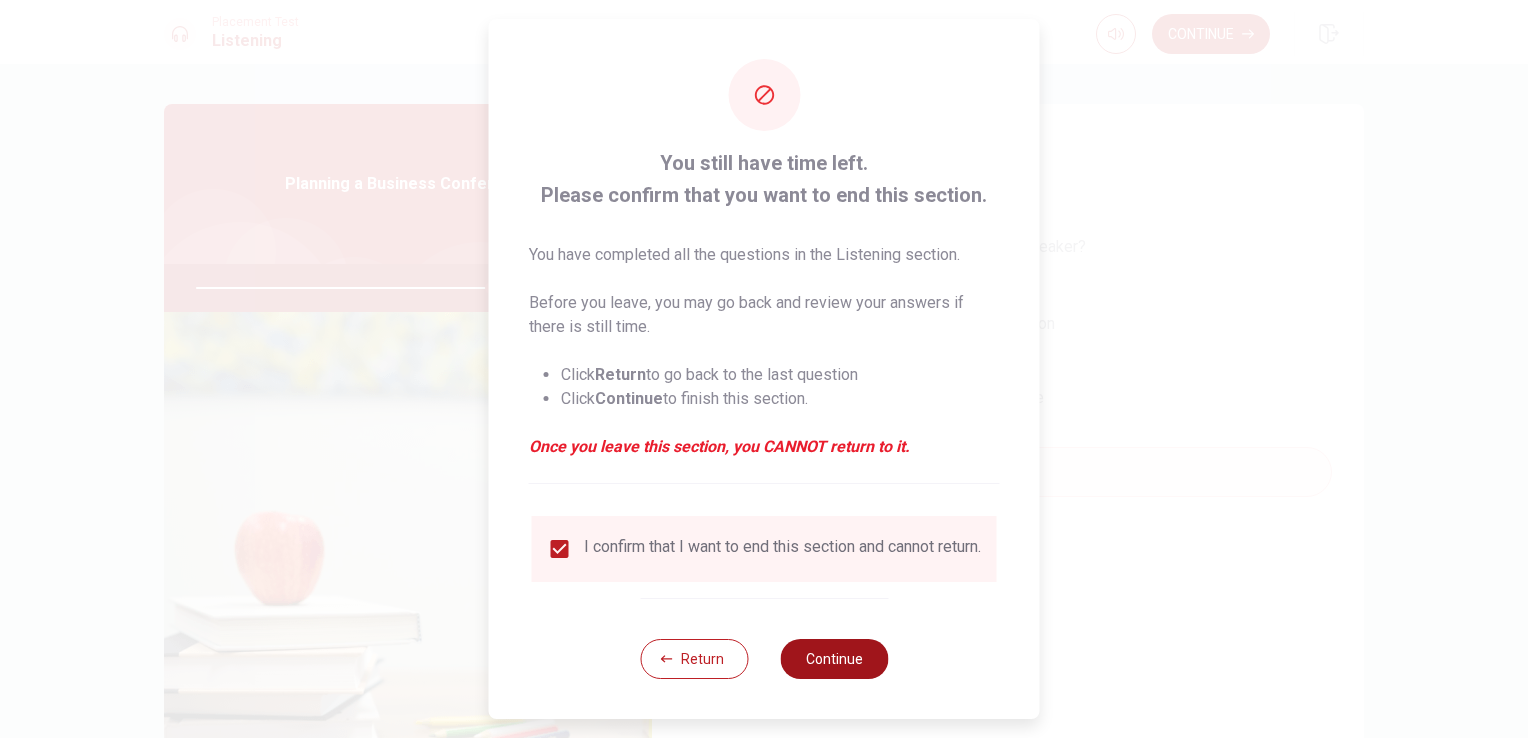 click on "Continue" at bounding box center [834, 659] 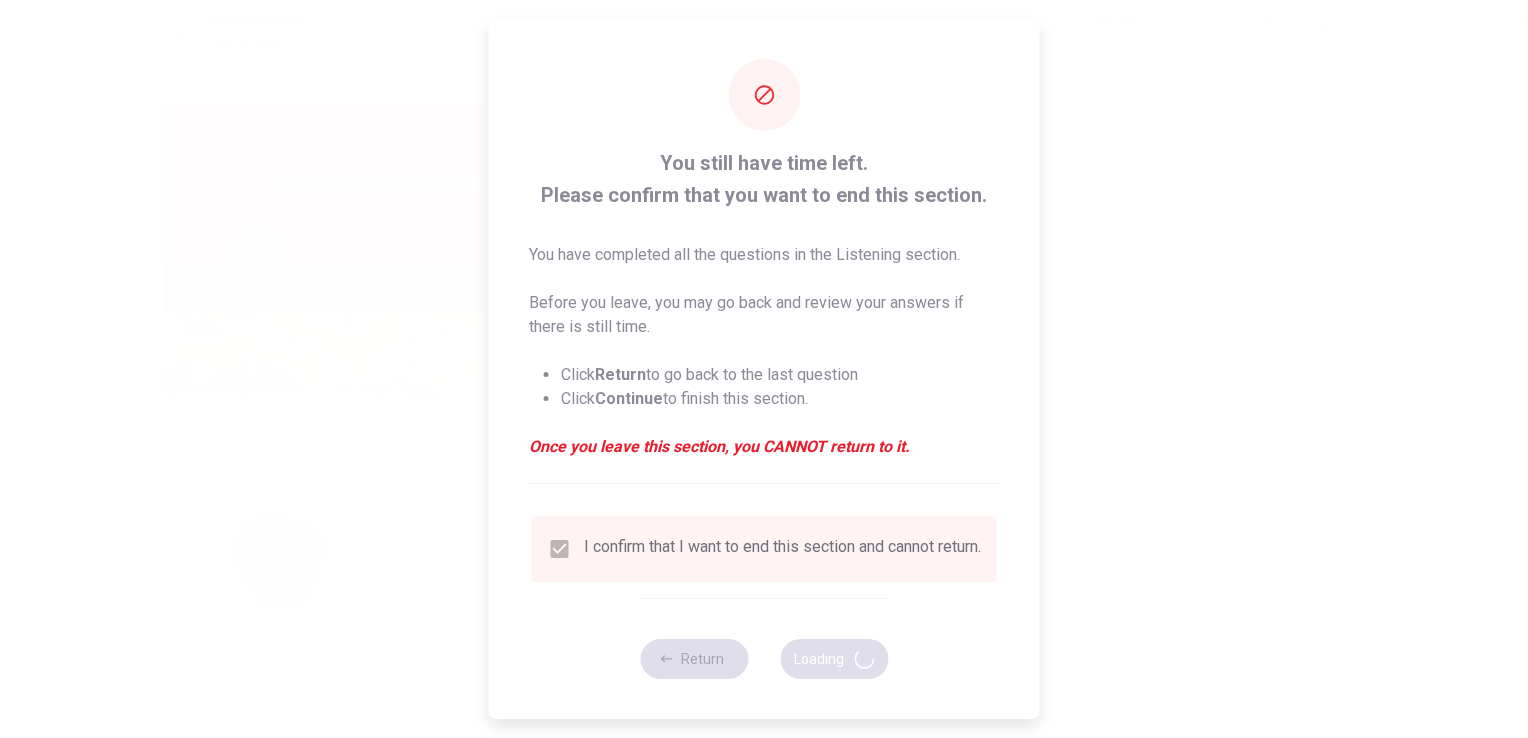 type on "82" 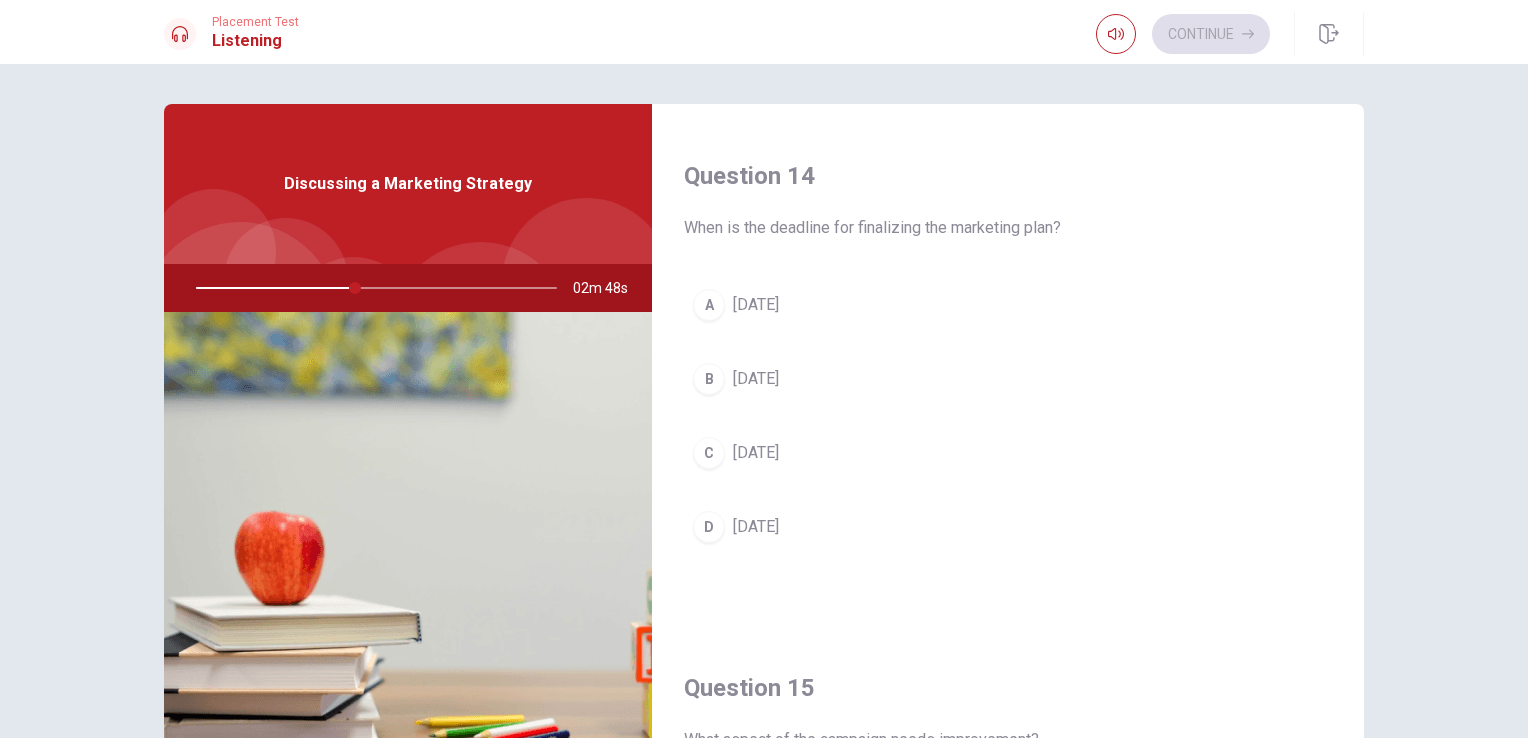 scroll, scrollTop: 1524, scrollLeft: 0, axis: vertical 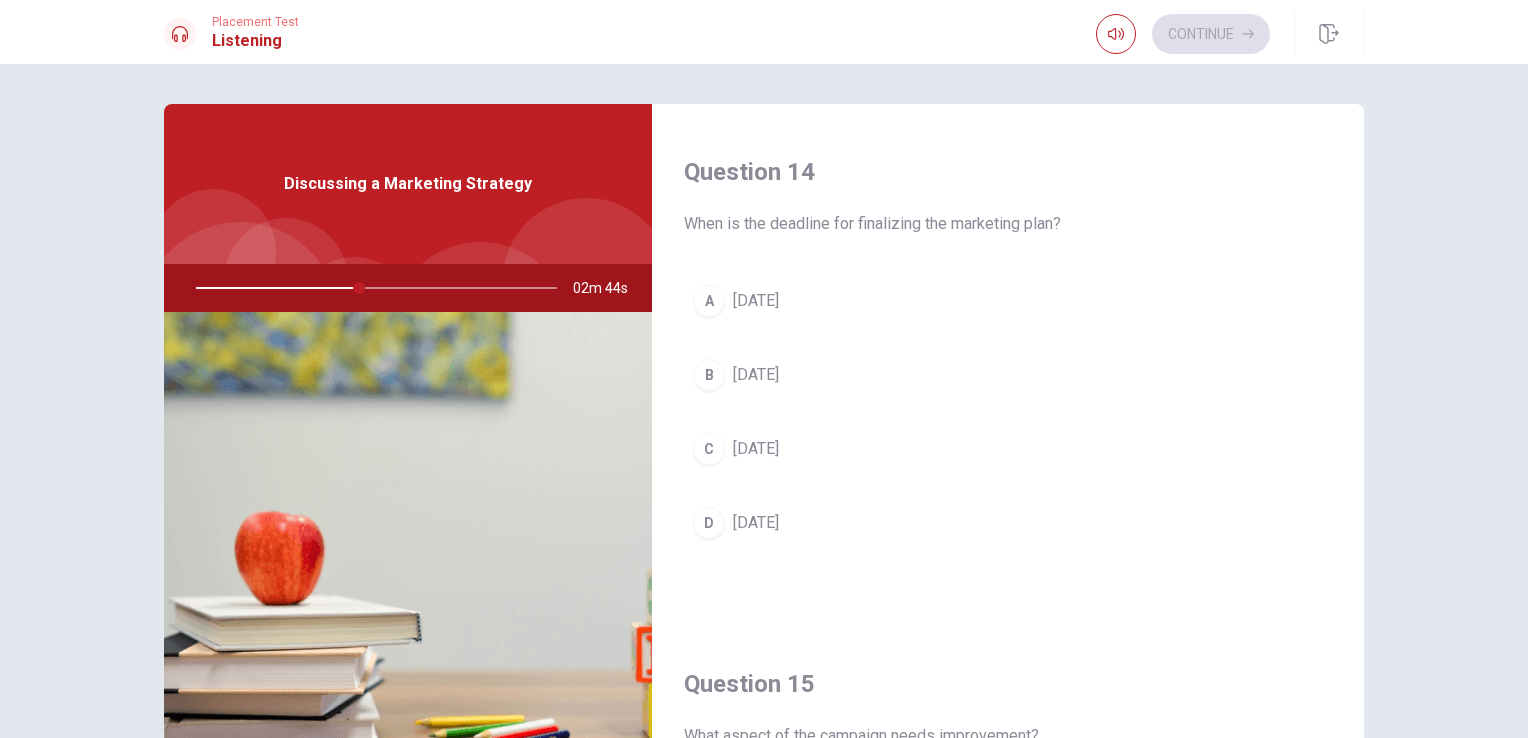 click on "C" at bounding box center [709, 449] 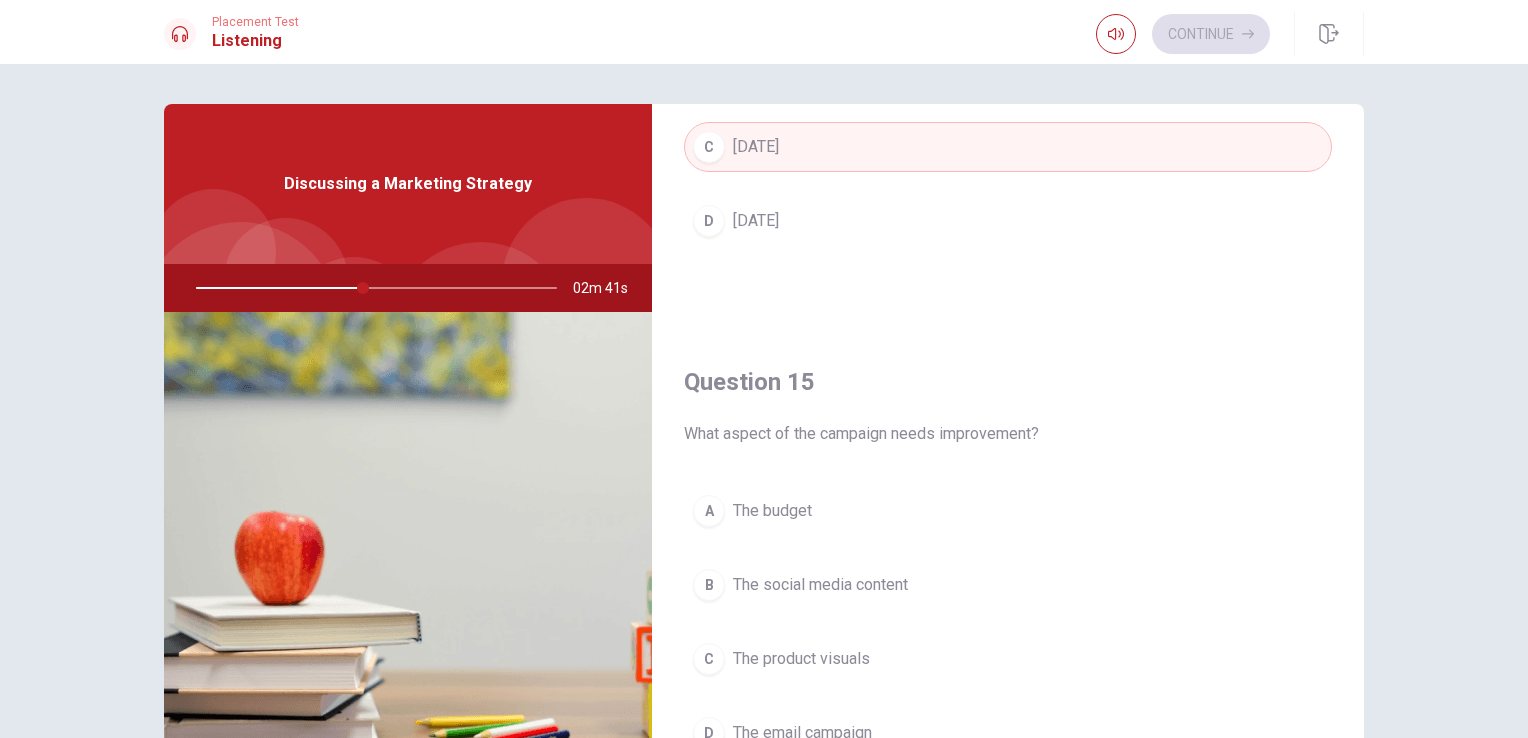 scroll, scrollTop: 1856, scrollLeft: 0, axis: vertical 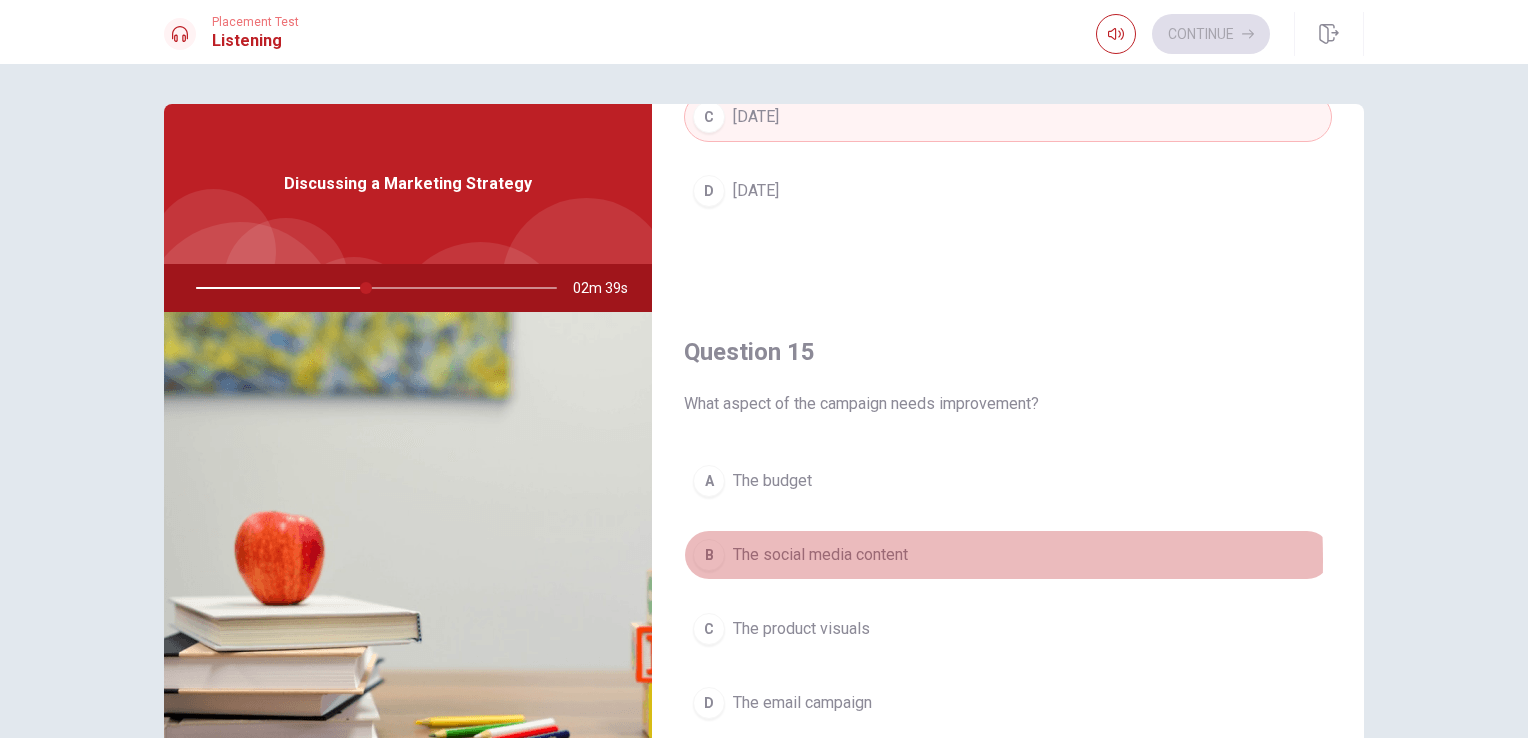 click on "B" at bounding box center (709, 555) 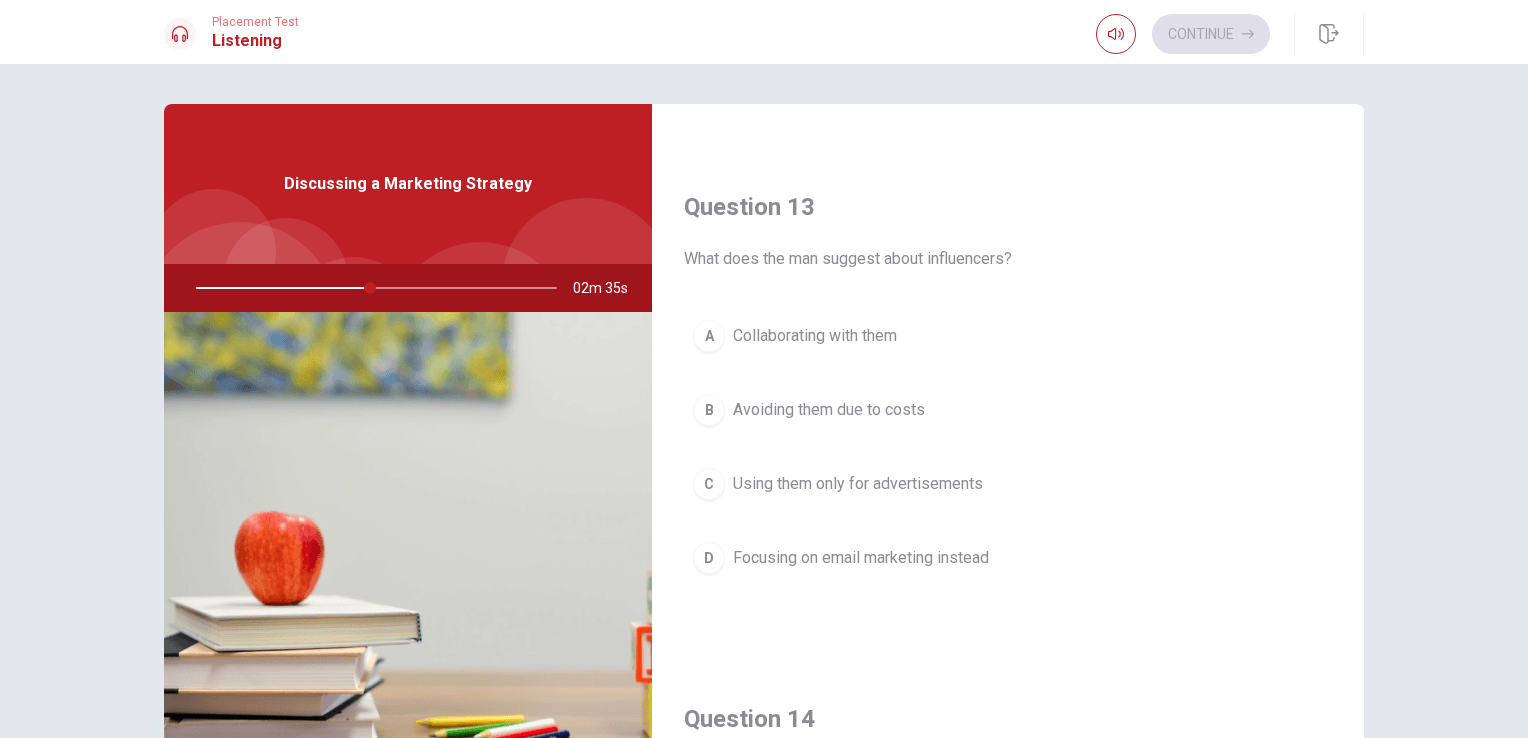 scroll, scrollTop: 962, scrollLeft: 0, axis: vertical 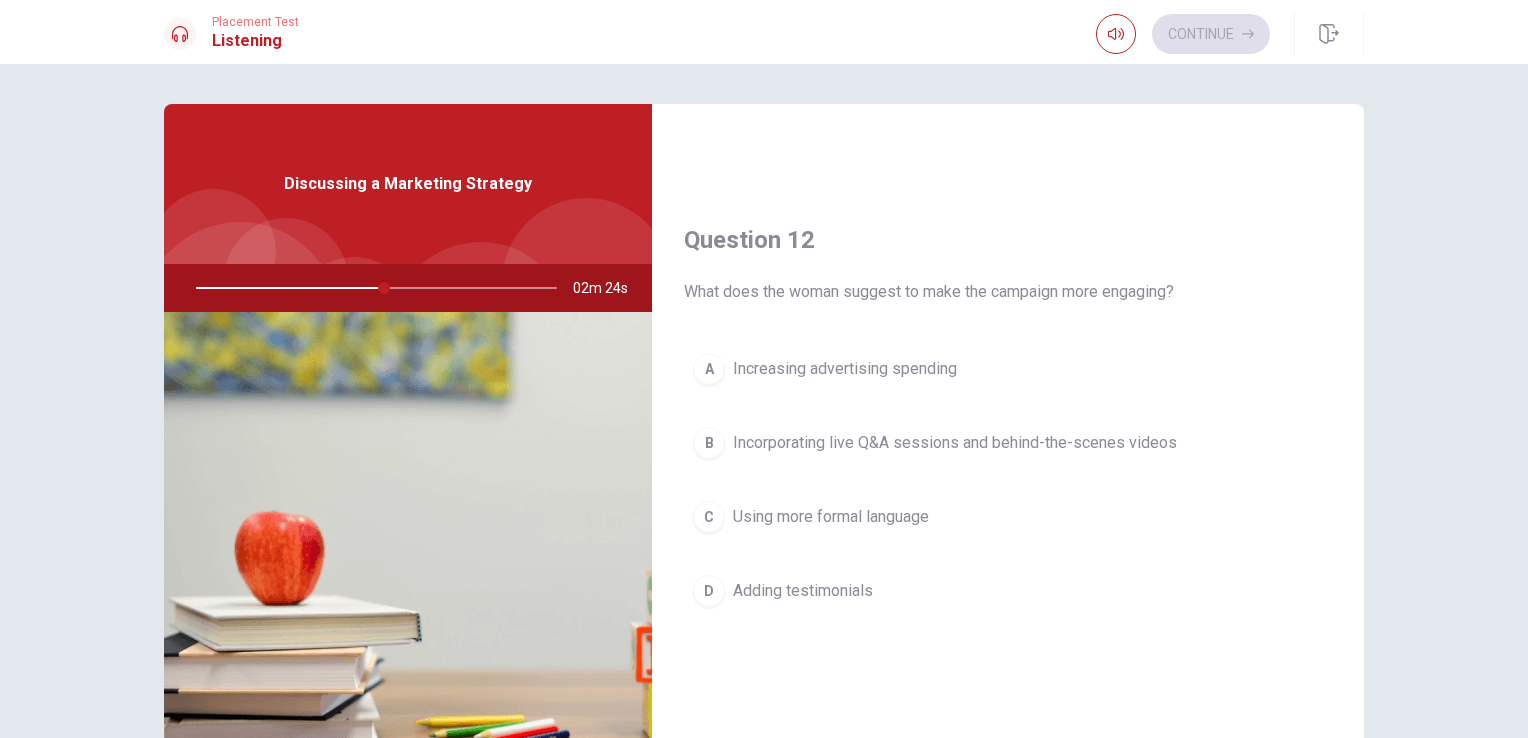 click on "B" at bounding box center (709, 443) 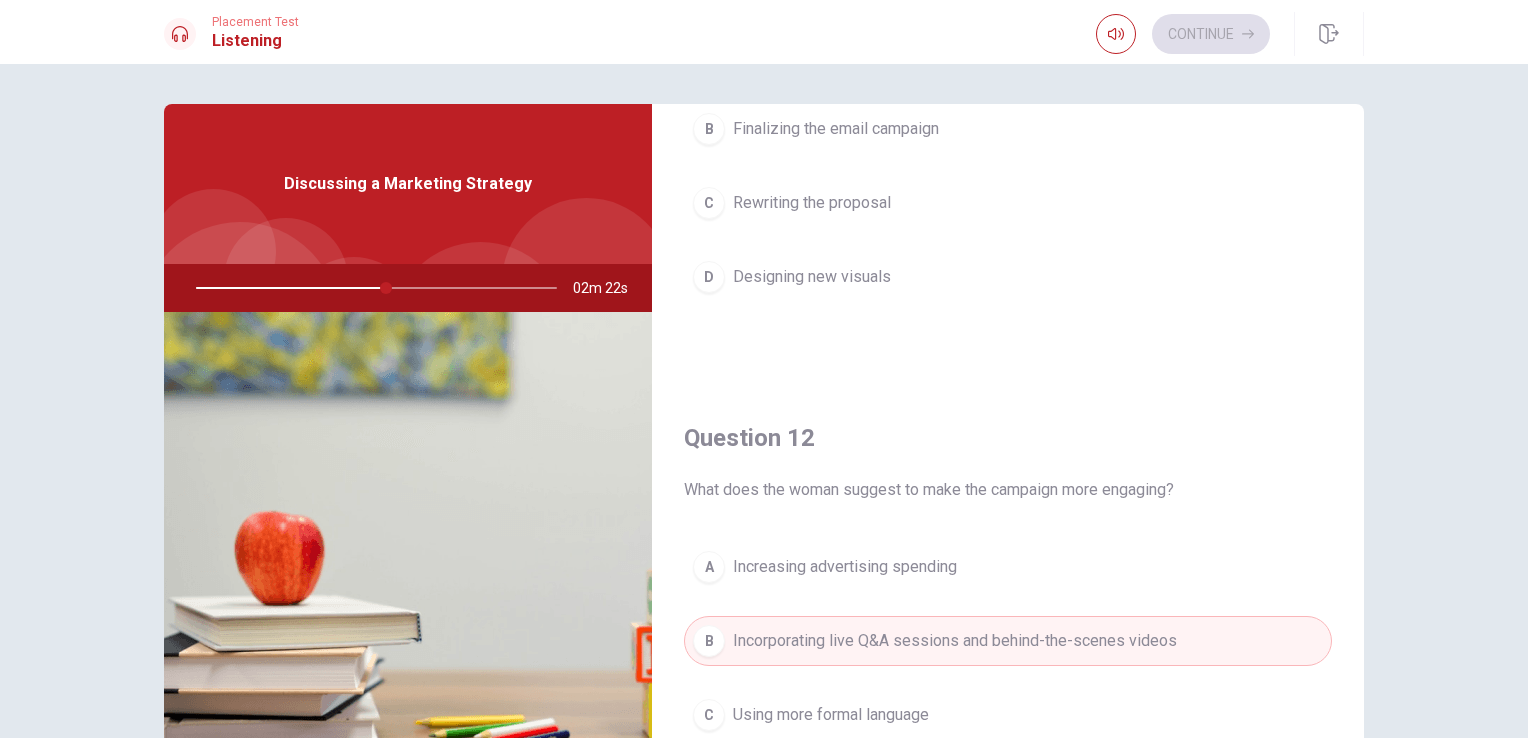 scroll, scrollTop: 0, scrollLeft: 0, axis: both 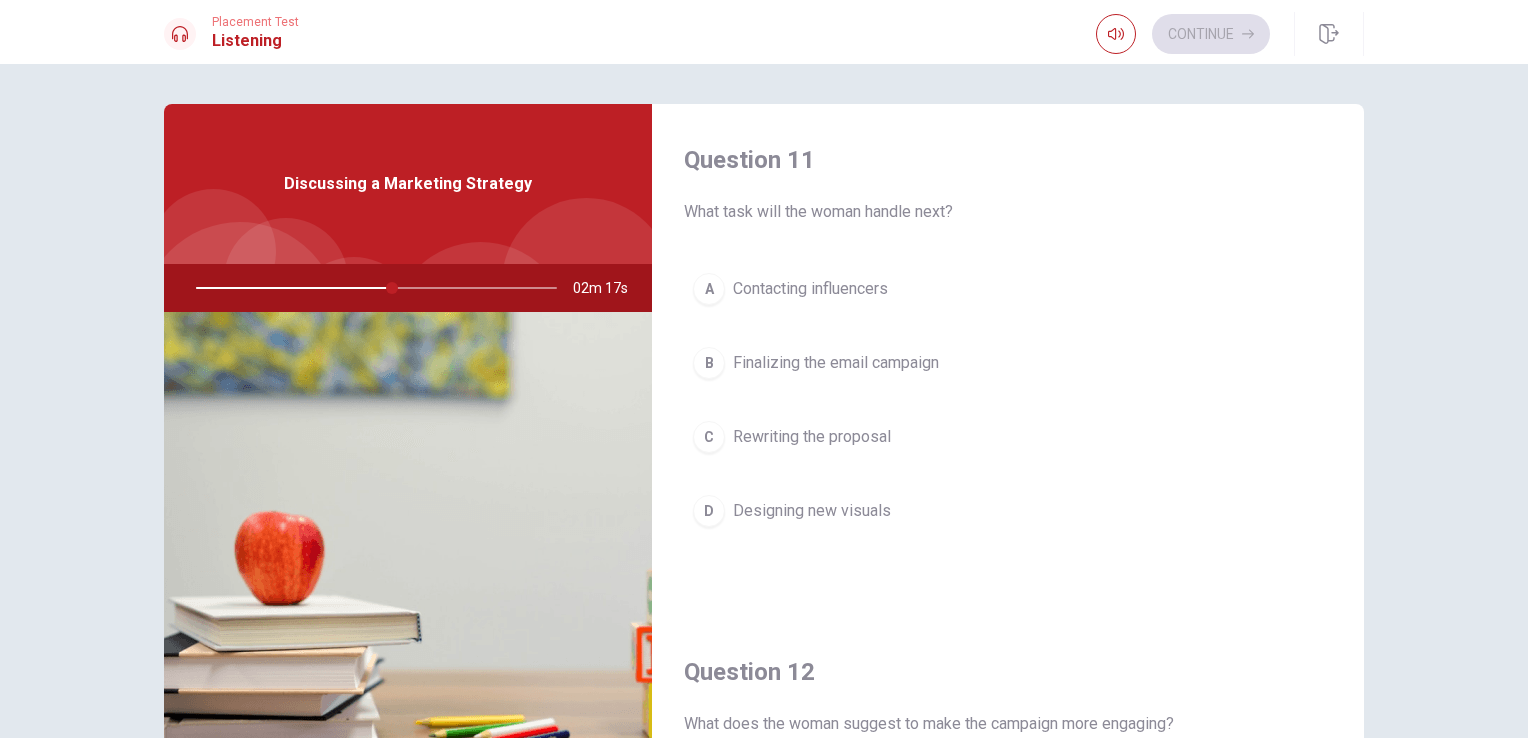 click on "A" at bounding box center (709, 289) 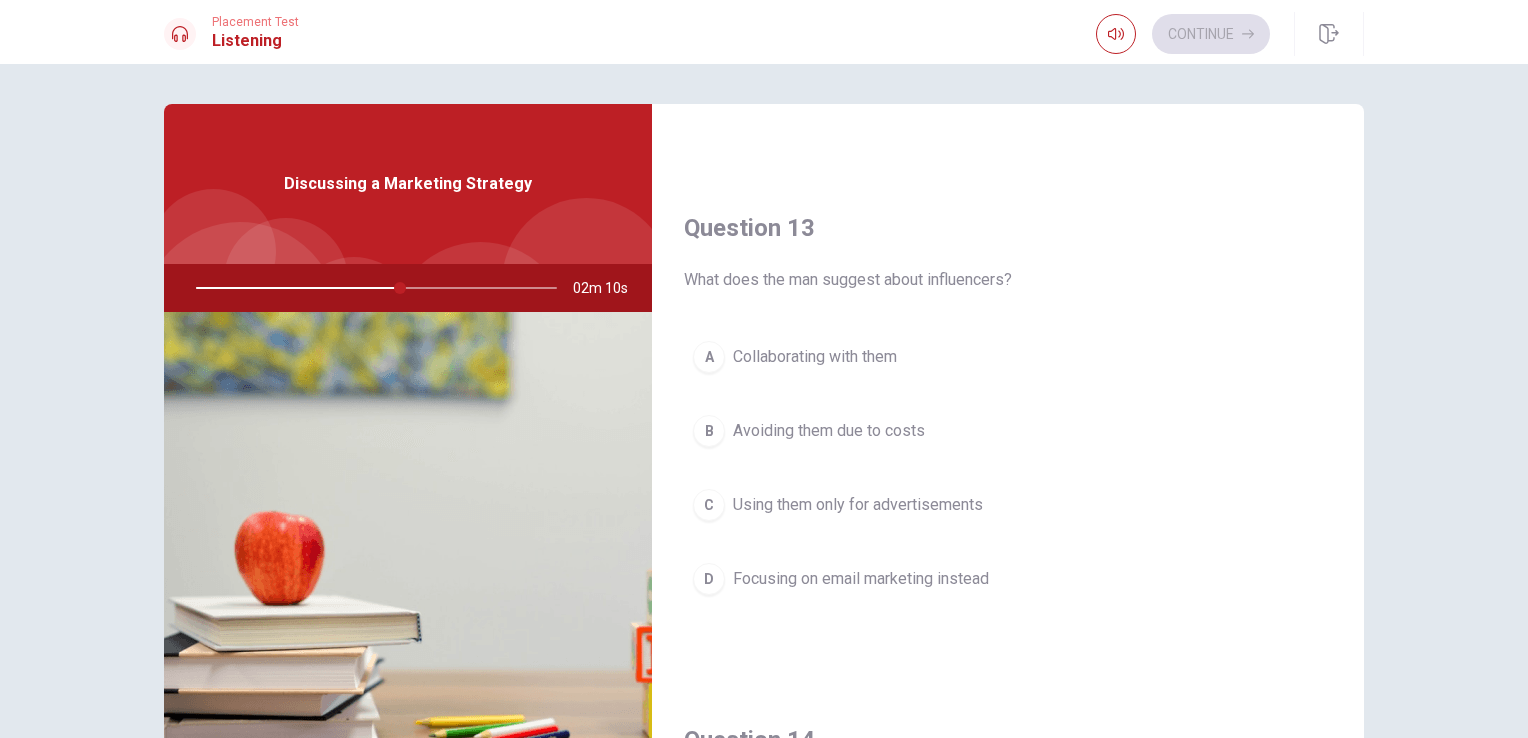 scroll, scrollTop: 974, scrollLeft: 0, axis: vertical 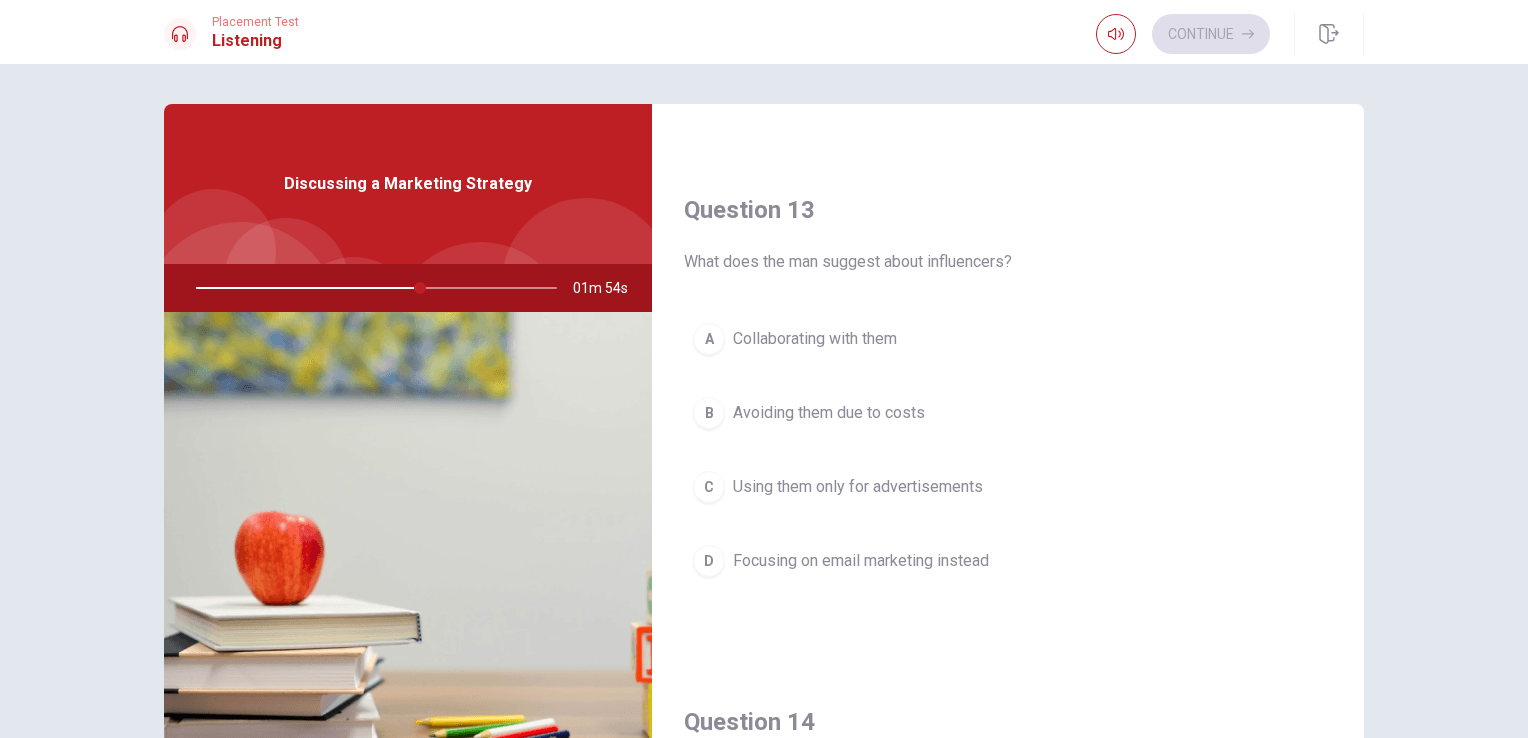 click on "A" at bounding box center (709, 339) 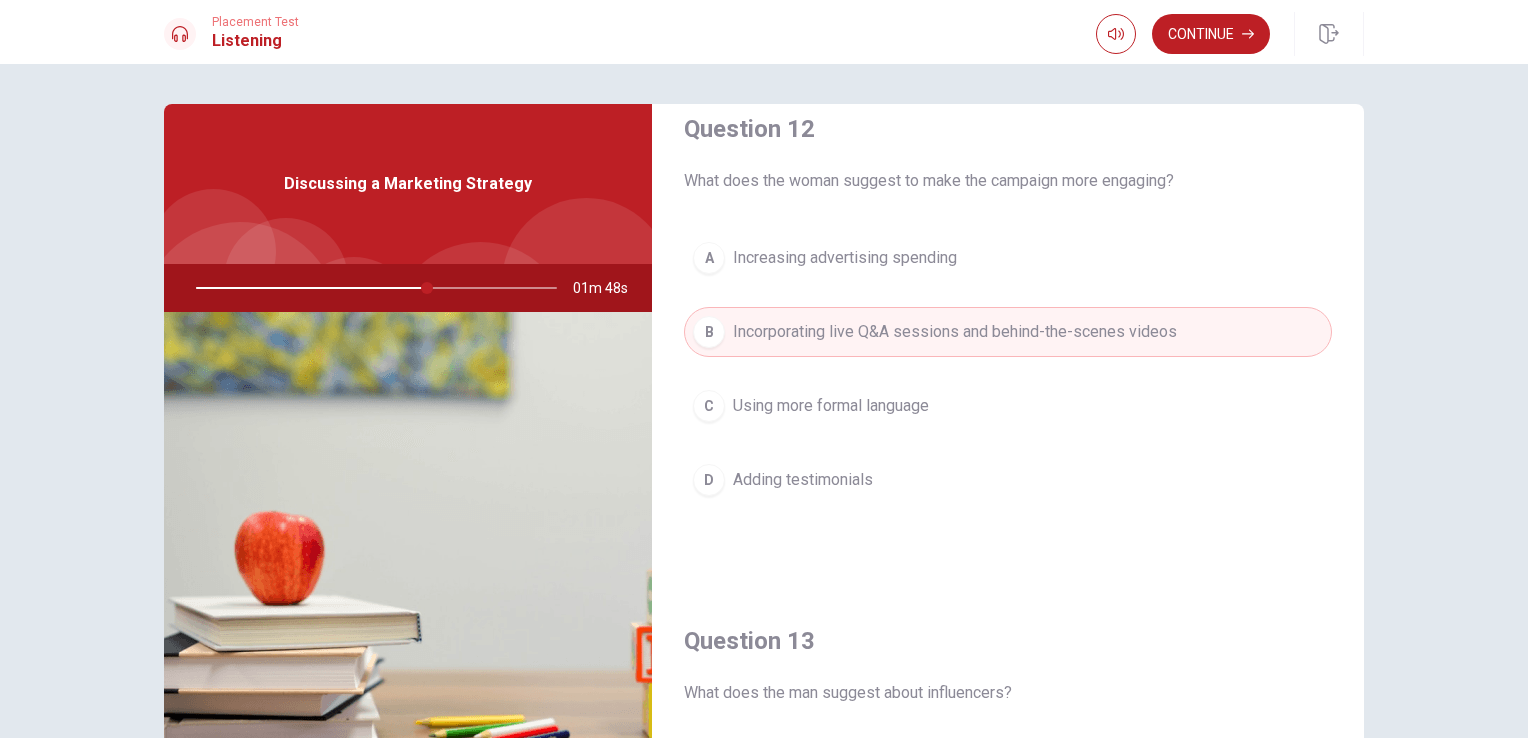 scroll, scrollTop: 974, scrollLeft: 0, axis: vertical 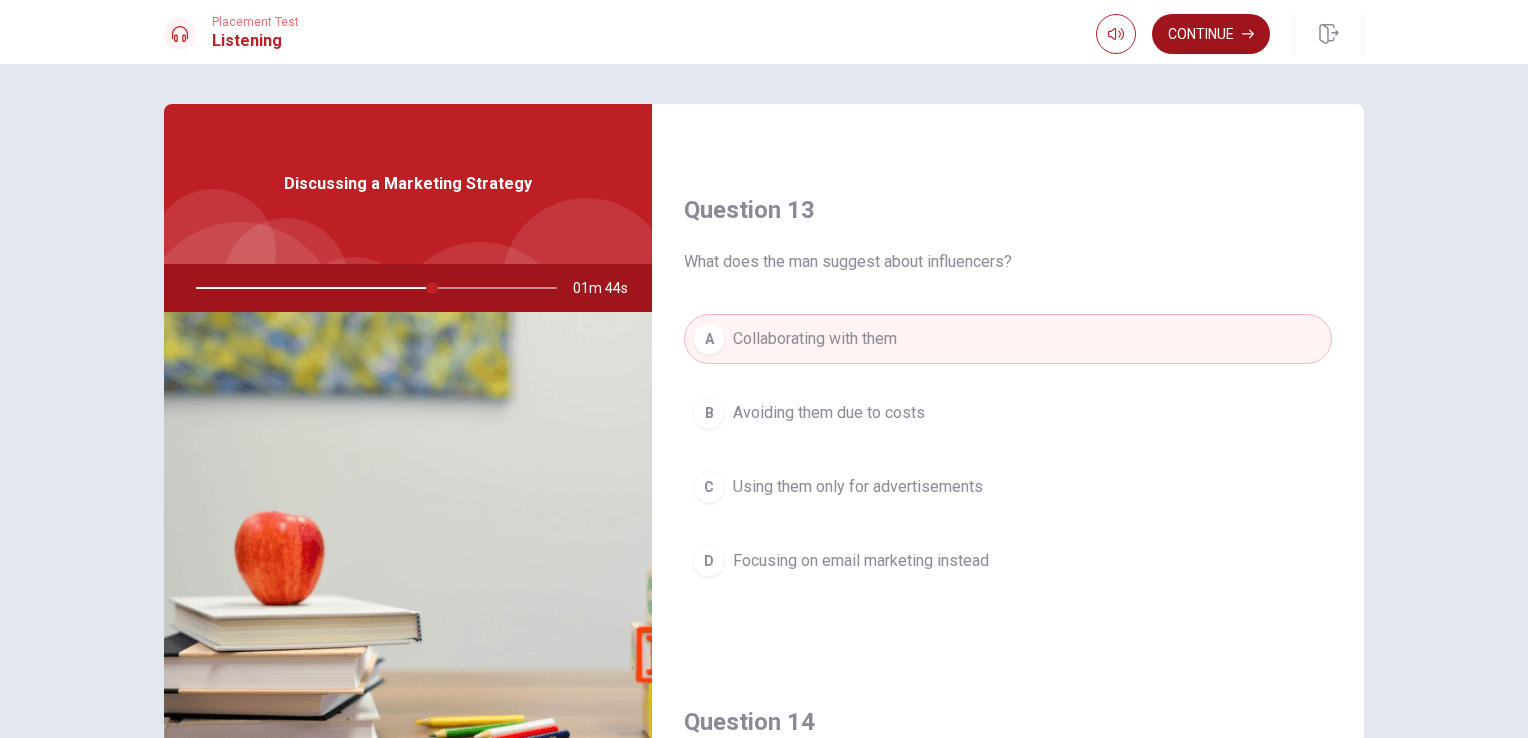 click on "Continue" at bounding box center [1211, 34] 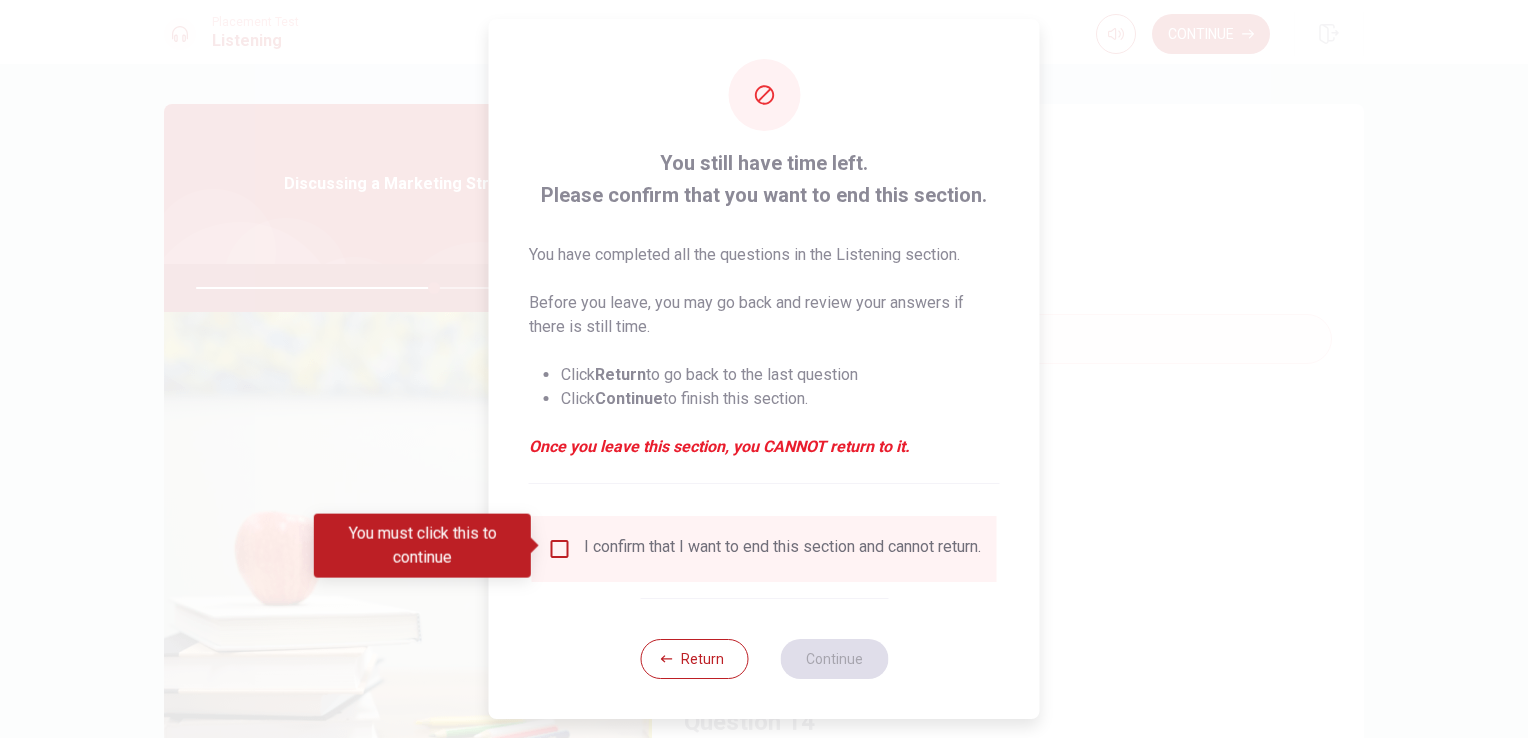 click at bounding box center [560, 549] 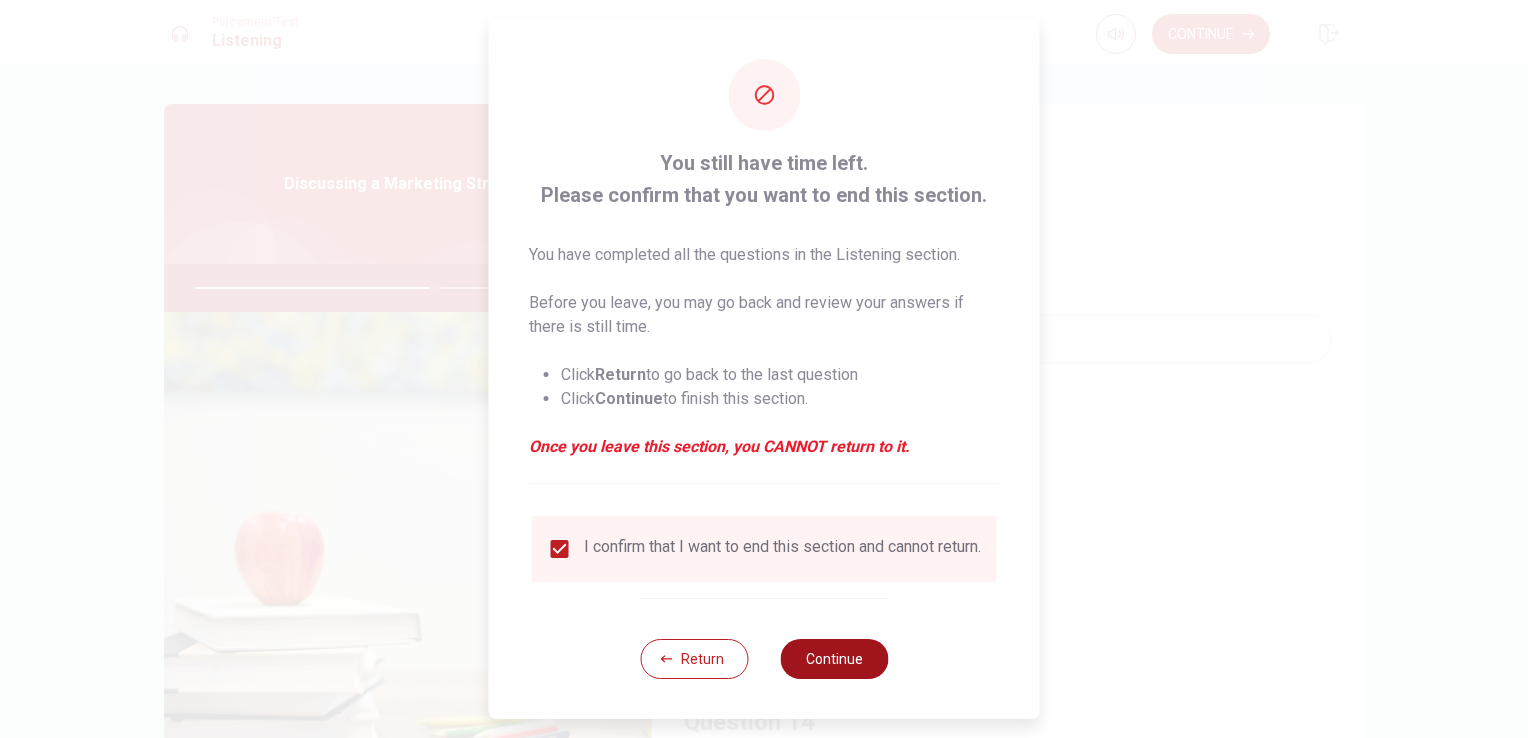 click on "Continue" at bounding box center [834, 659] 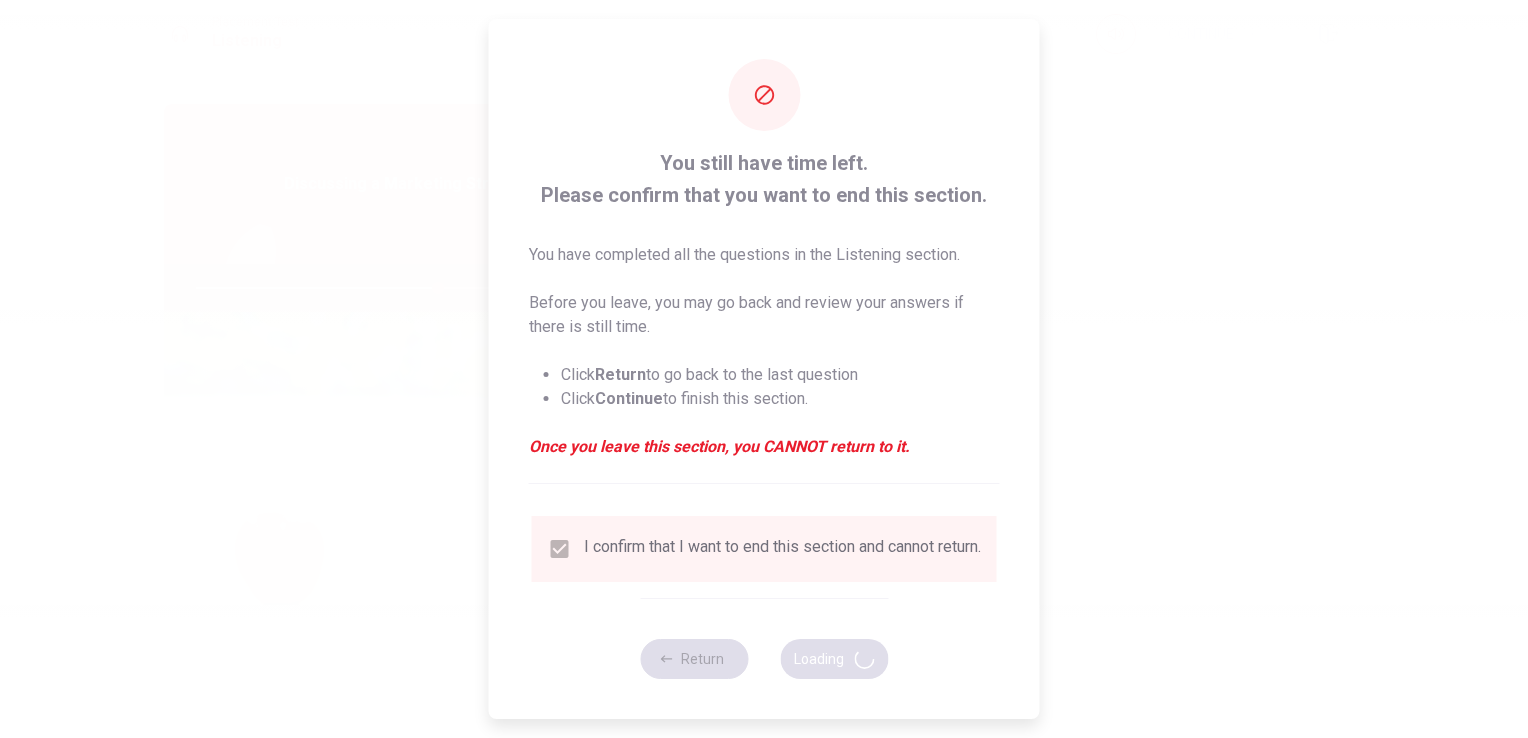type on "67" 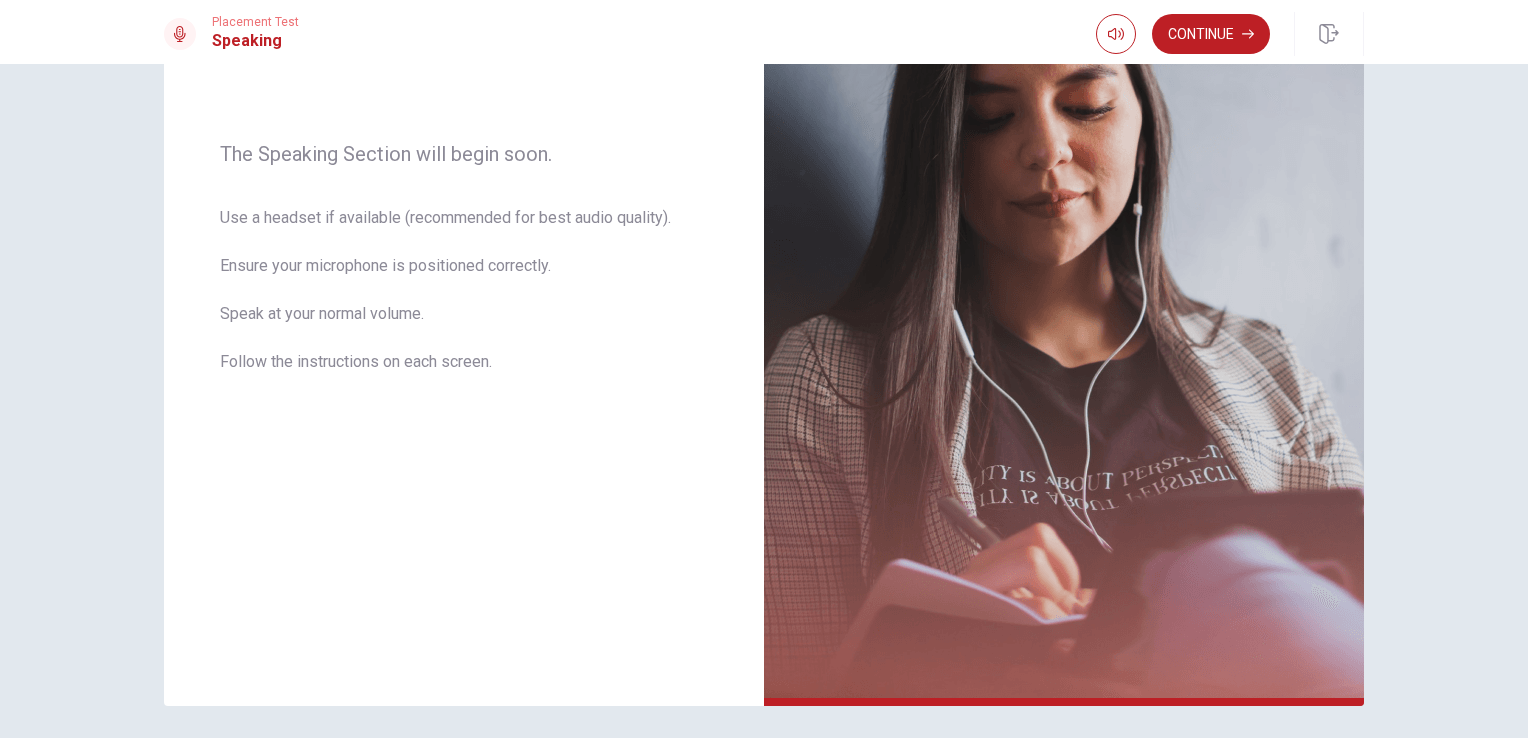 scroll, scrollTop: 268, scrollLeft: 0, axis: vertical 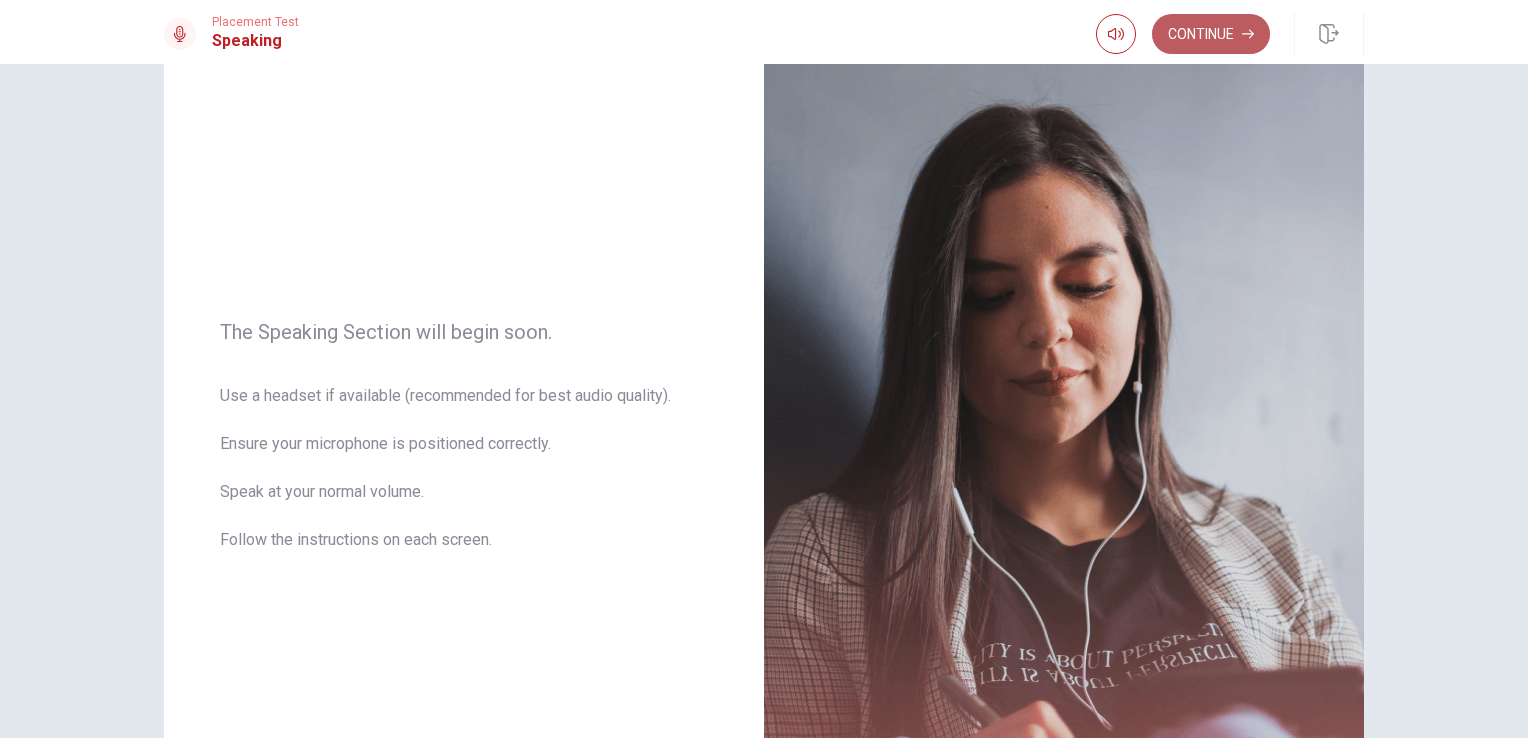 click on "Continue" at bounding box center [1211, 34] 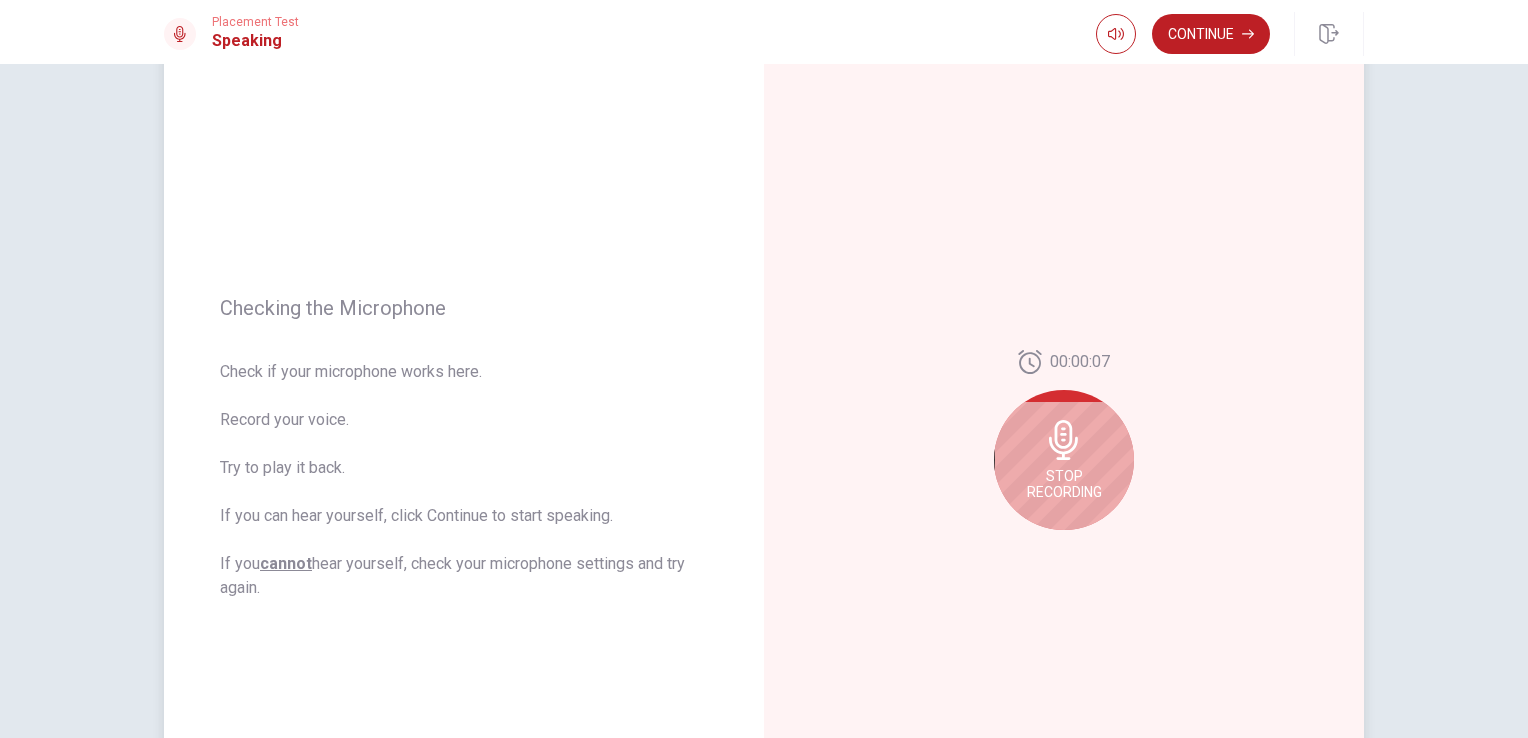 click on "Stop   Recording" at bounding box center (1064, 460) 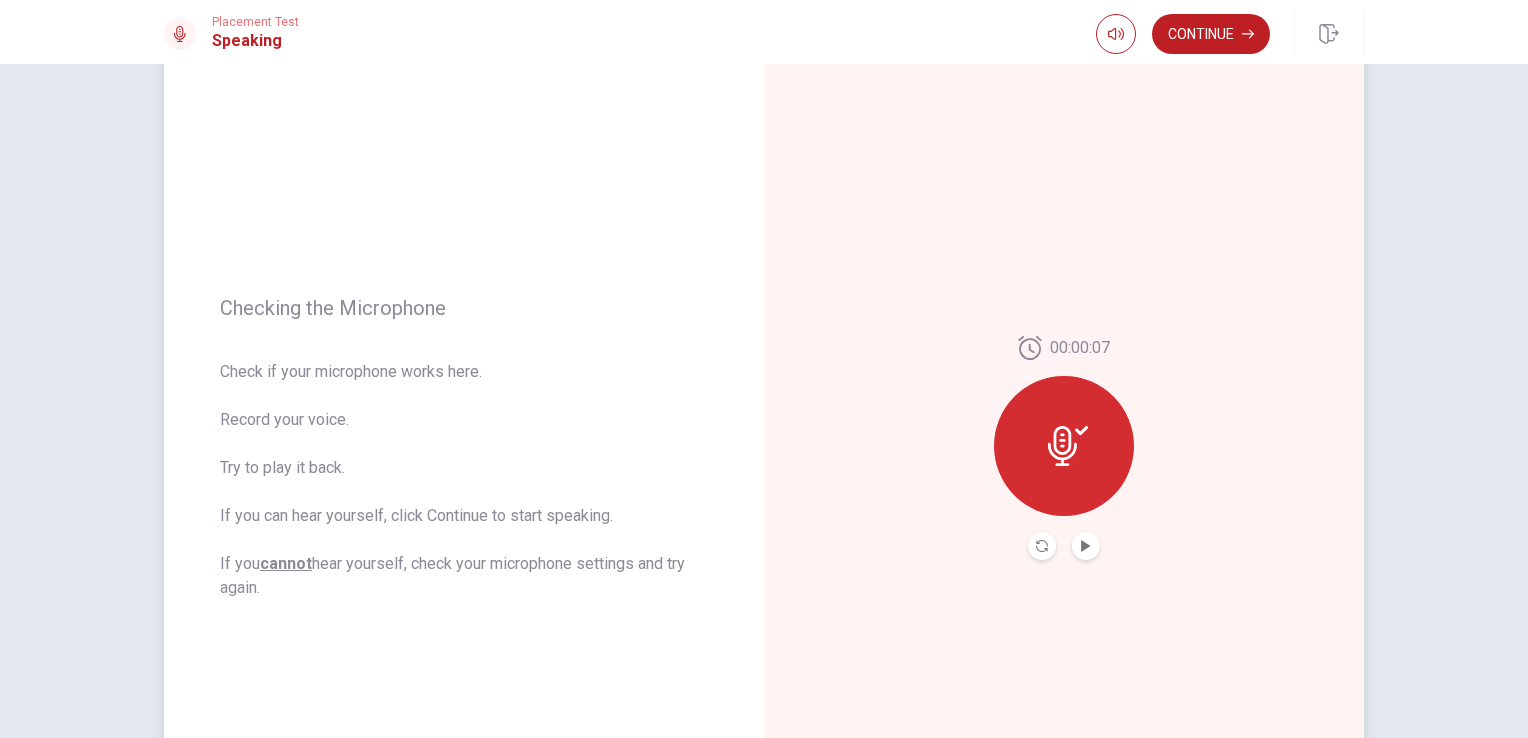 click at bounding box center [1086, 546] 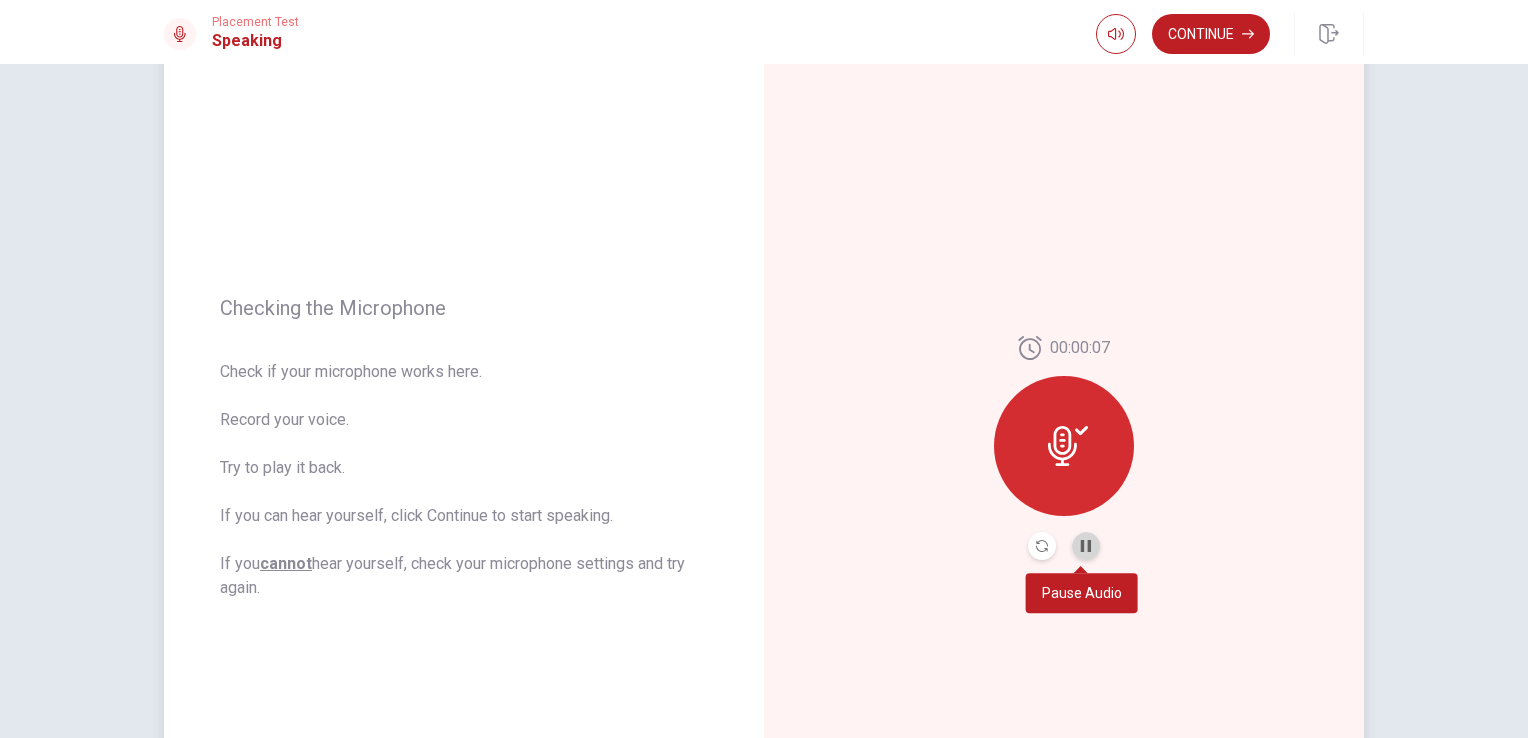 click at bounding box center (1086, 546) 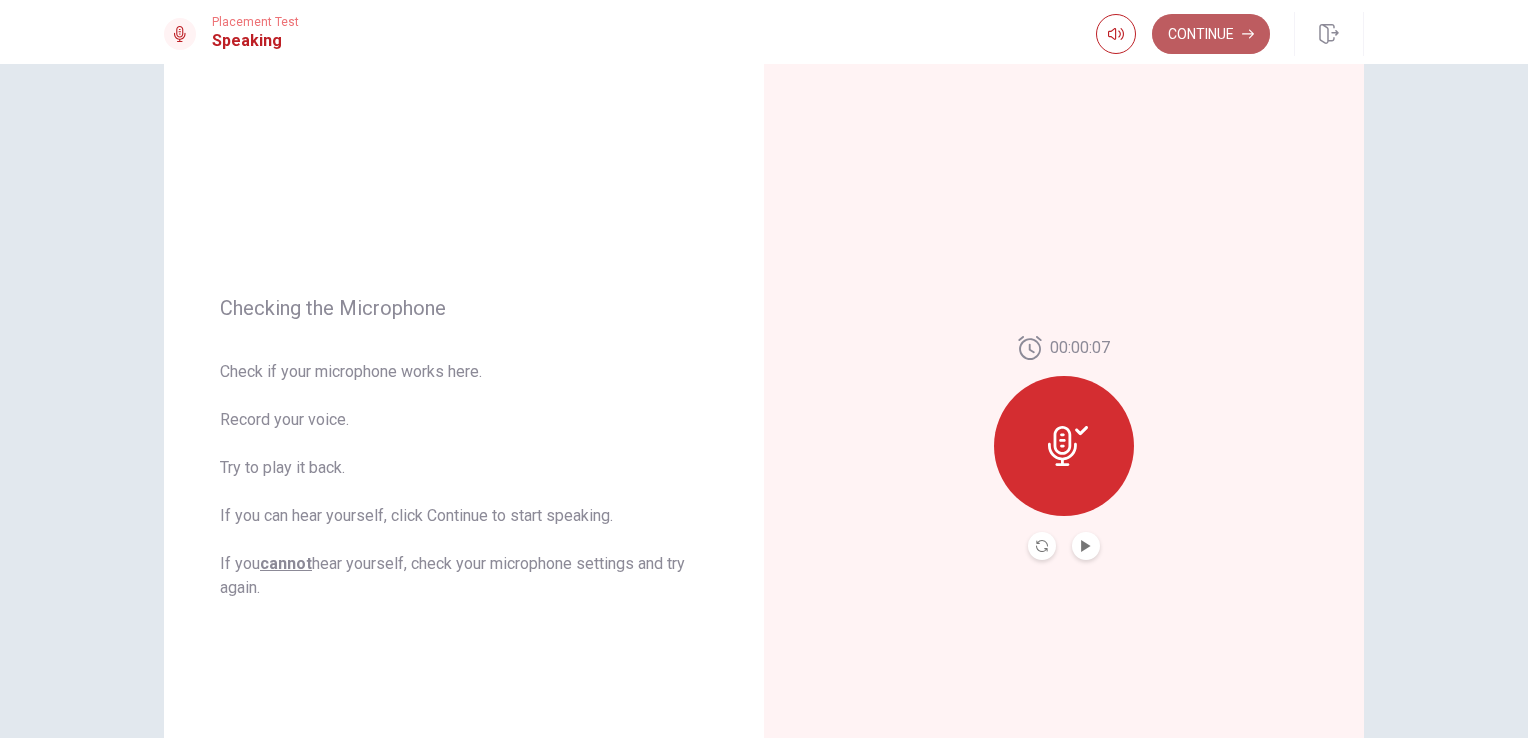 click on "Continue" at bounding box center (1211, 34) 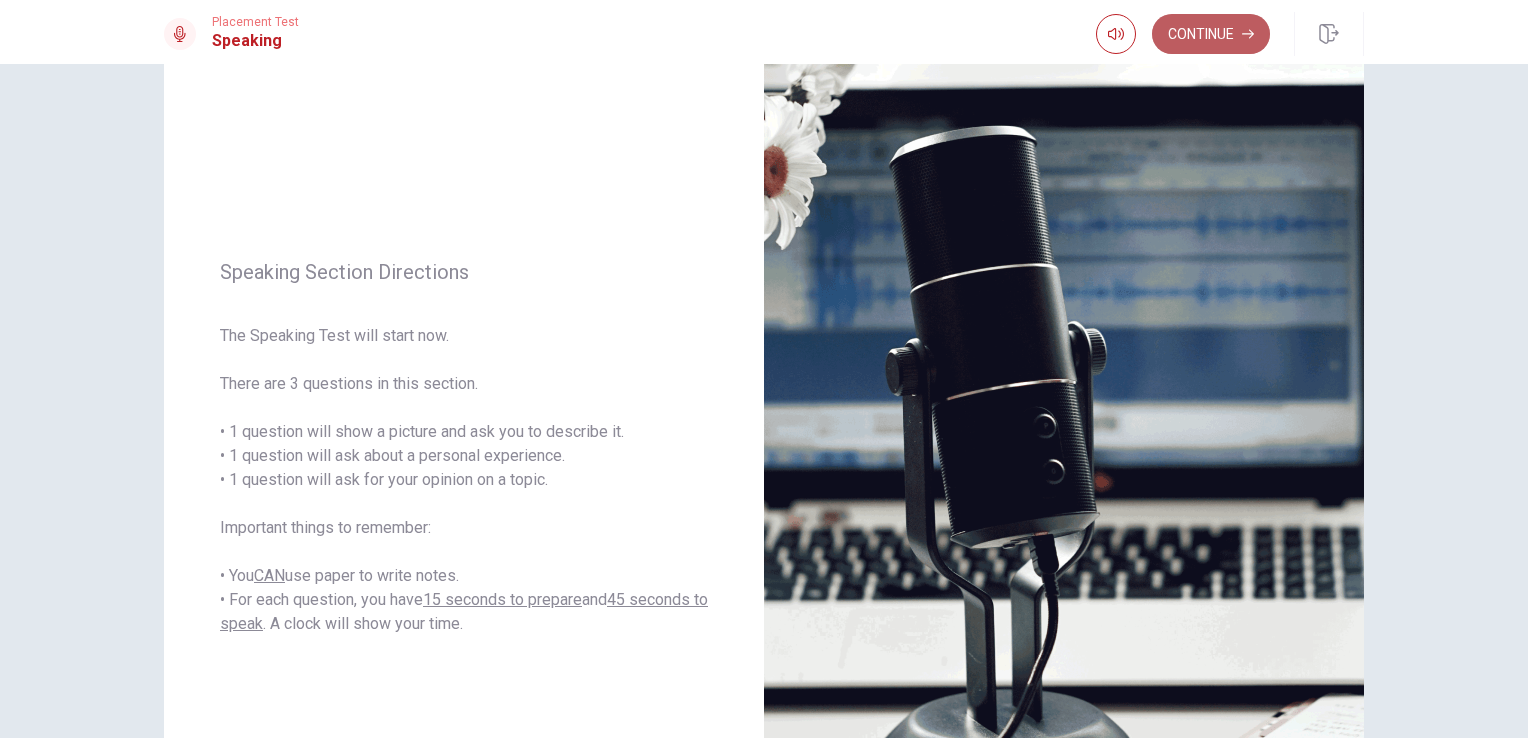 click on "Continue" at bounding box center (1211, 34) 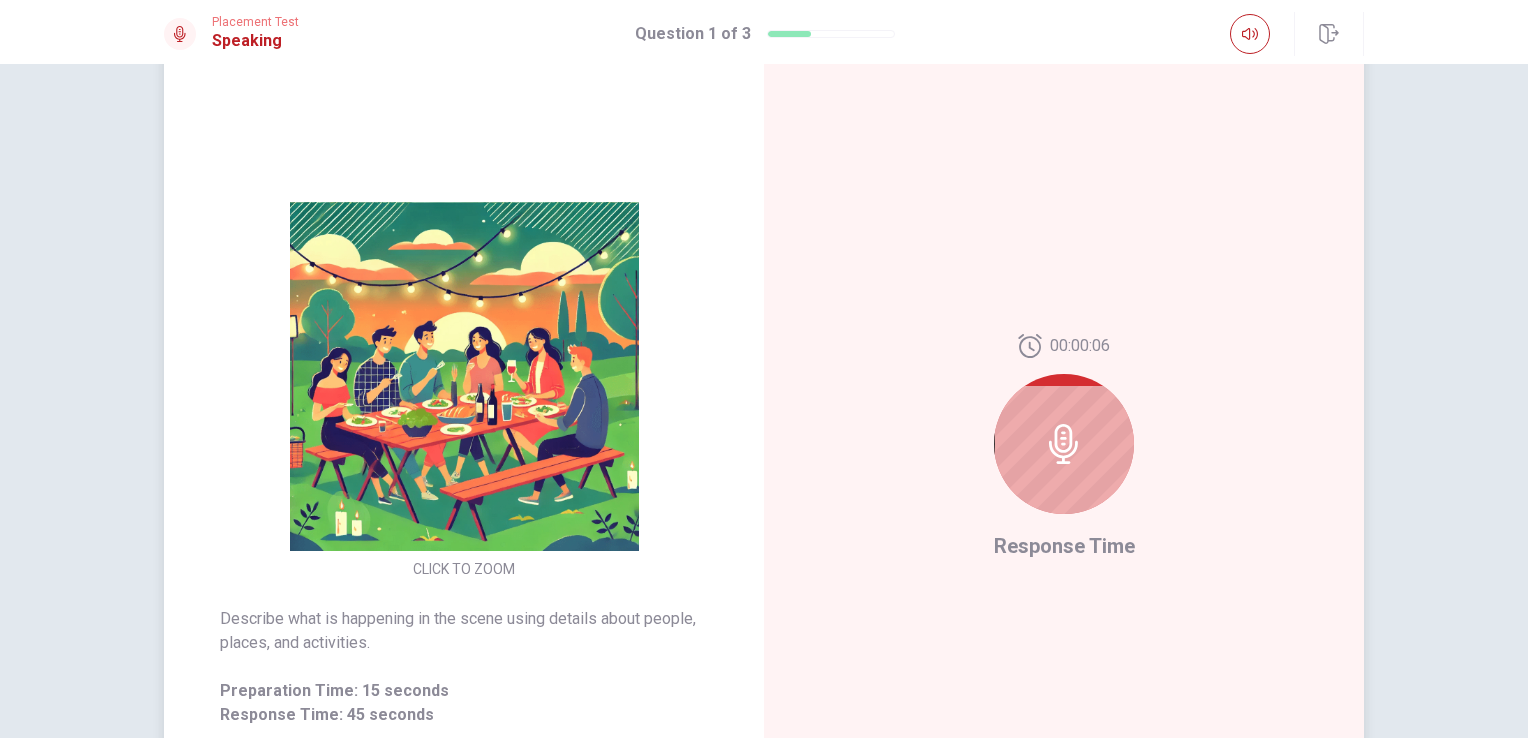 click at bounding box center (464, 376) 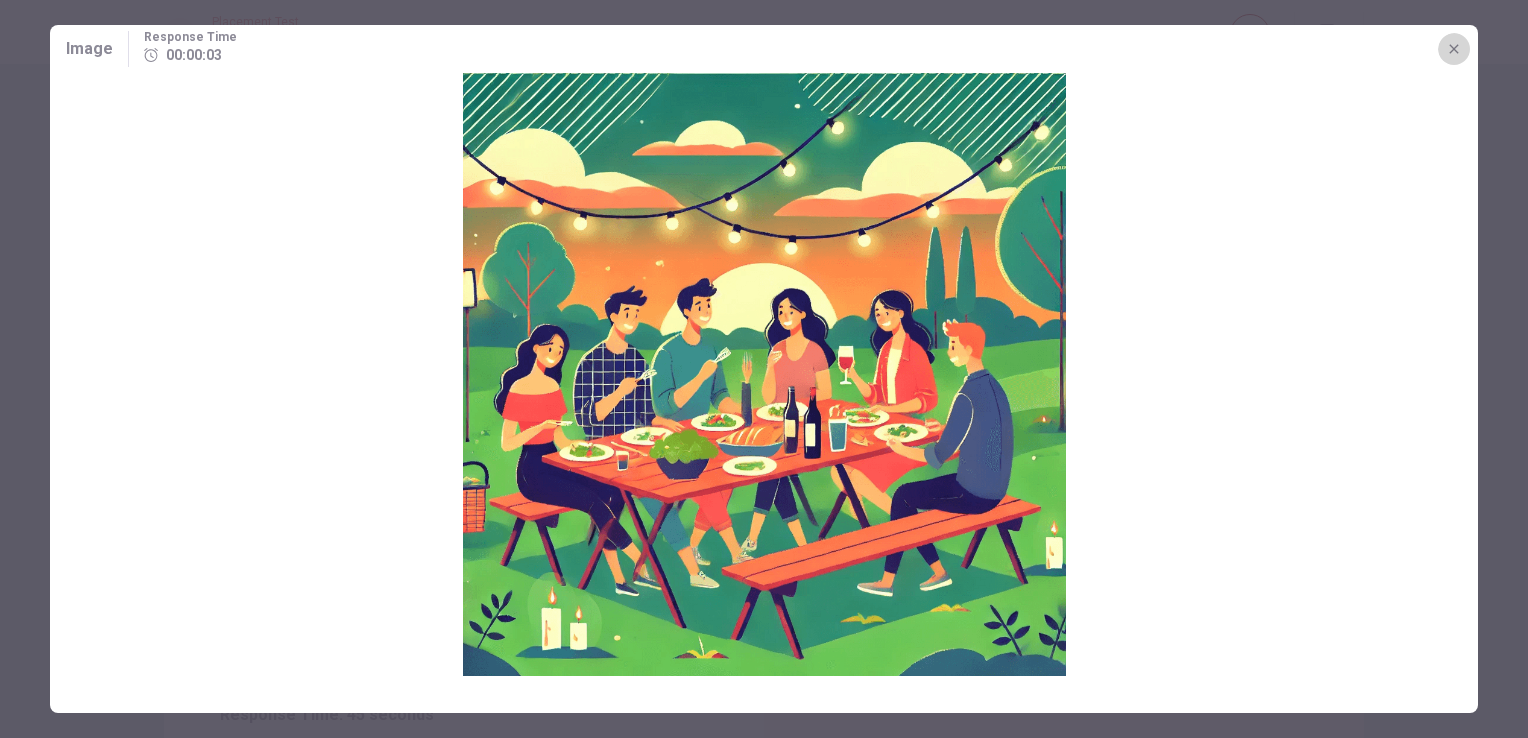 click 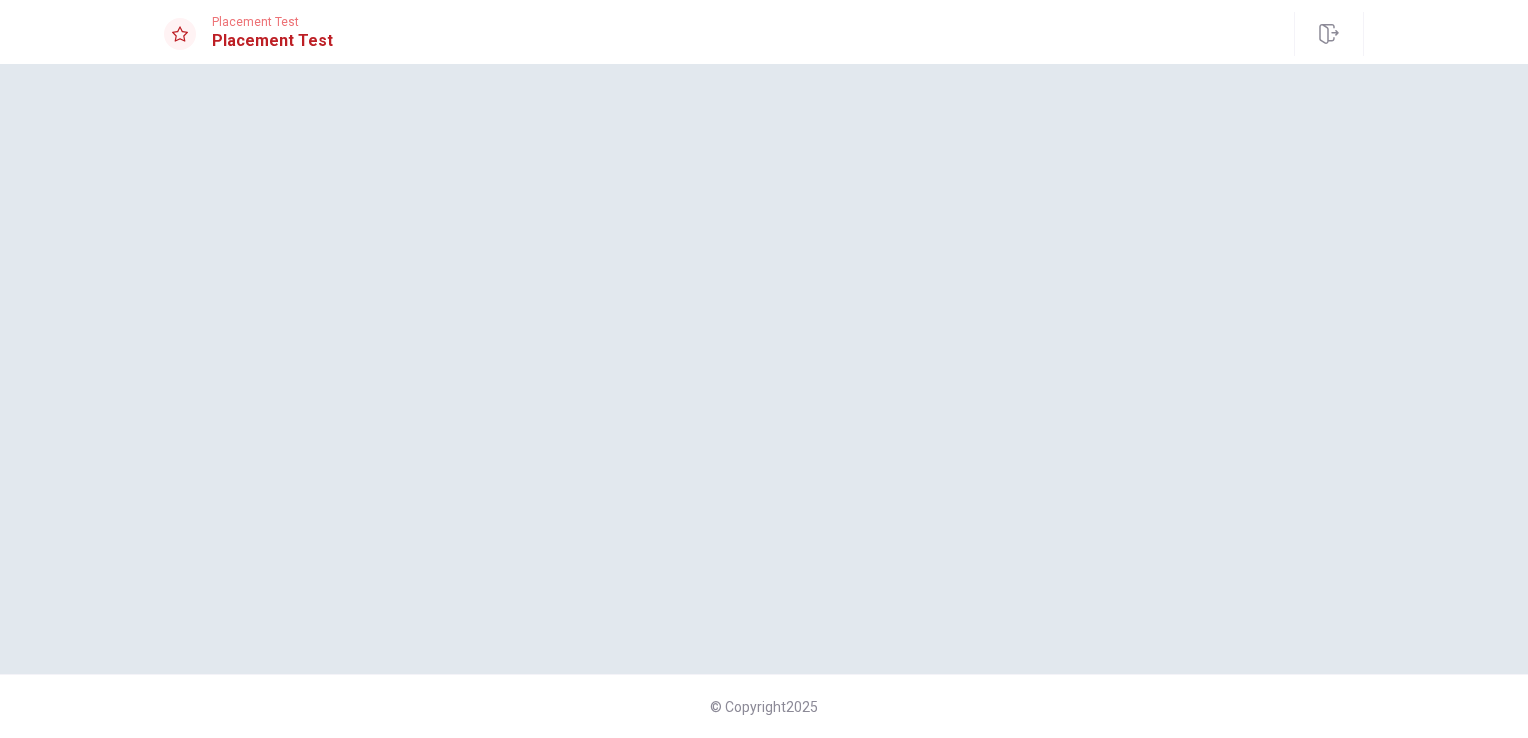 scroll, scrollTop: 0, scrollLeft: 0, axis: both 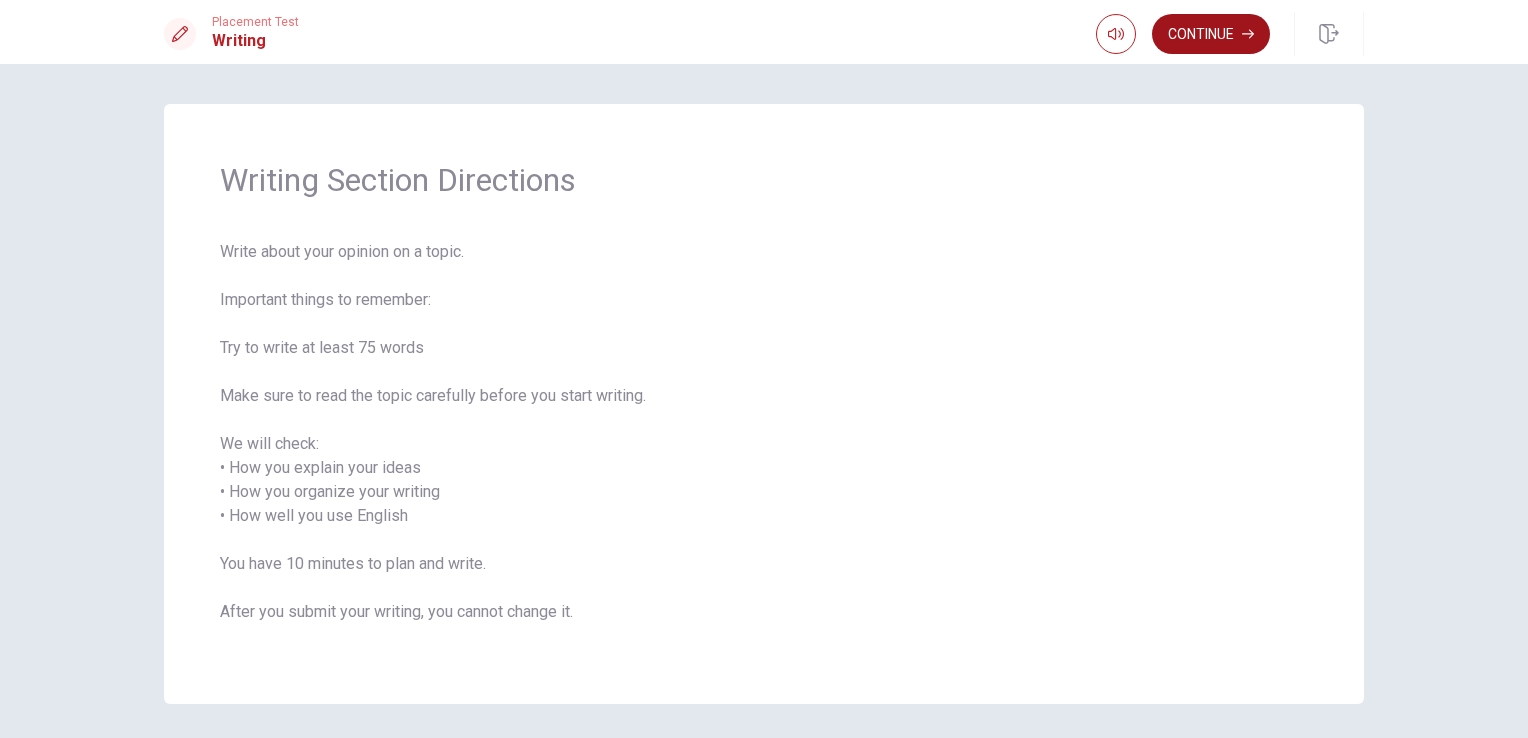 click on "Continue" at bounding box center [1211, 34] 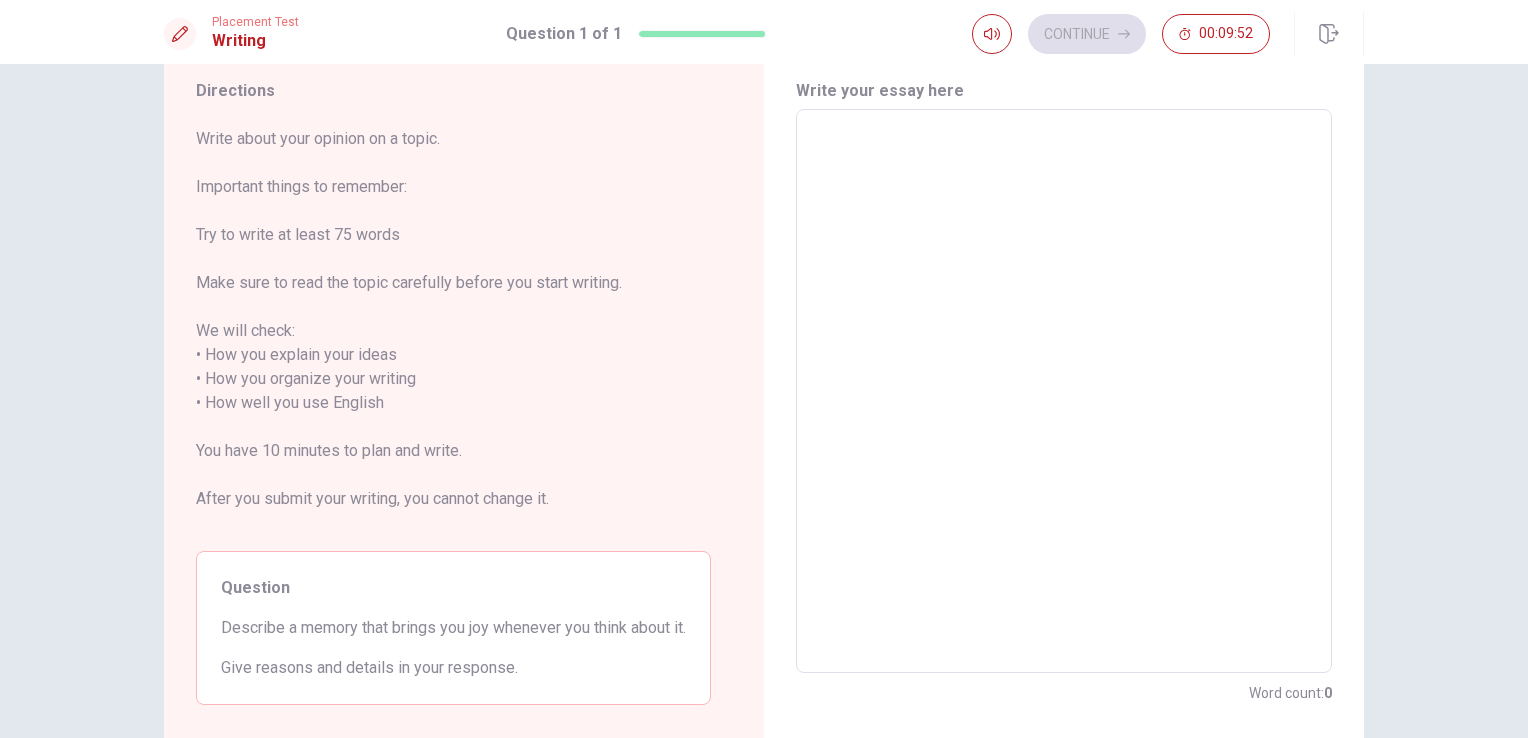 scroll, scrollTop: 62, scrollLeft: 0, axis: vertical 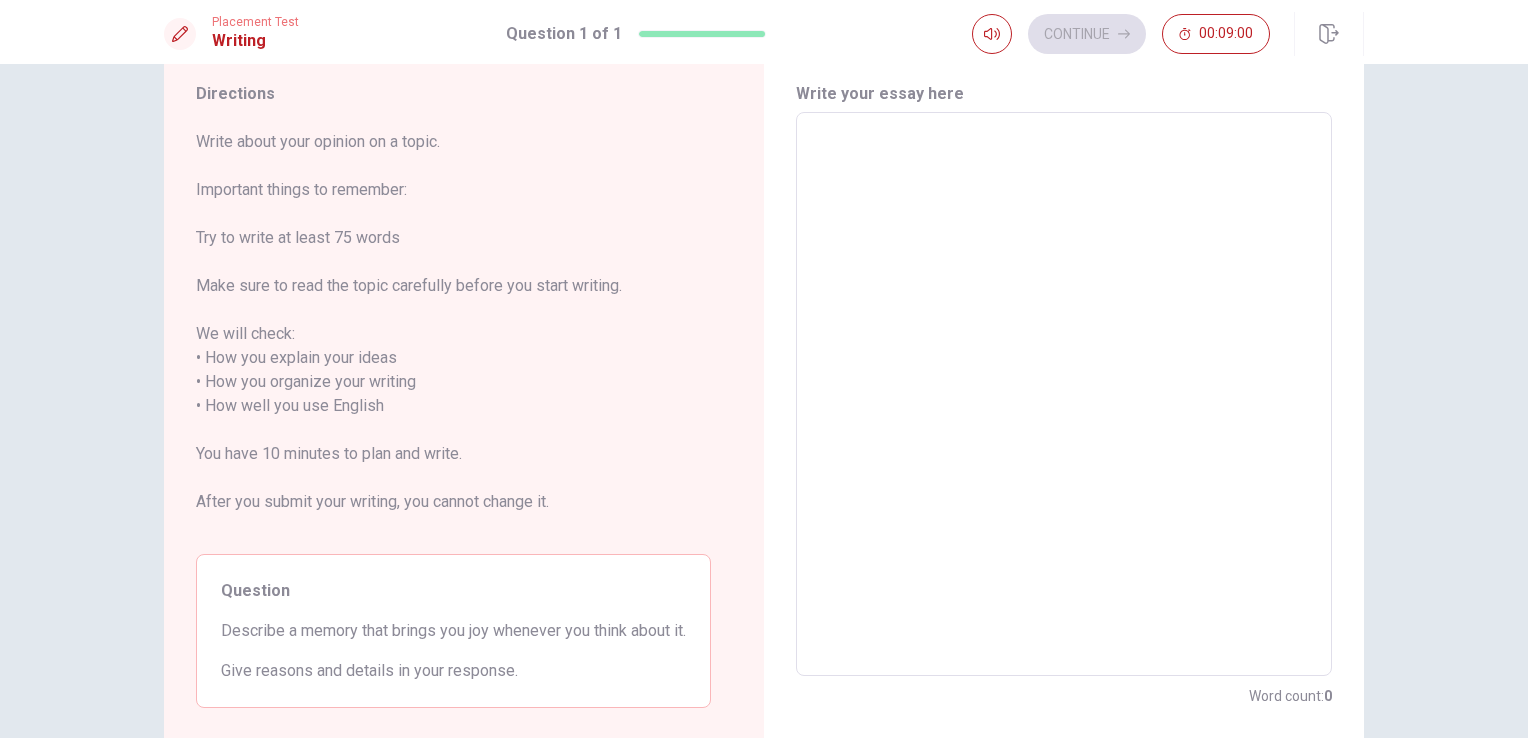 click at bounding box center (1064, 394) 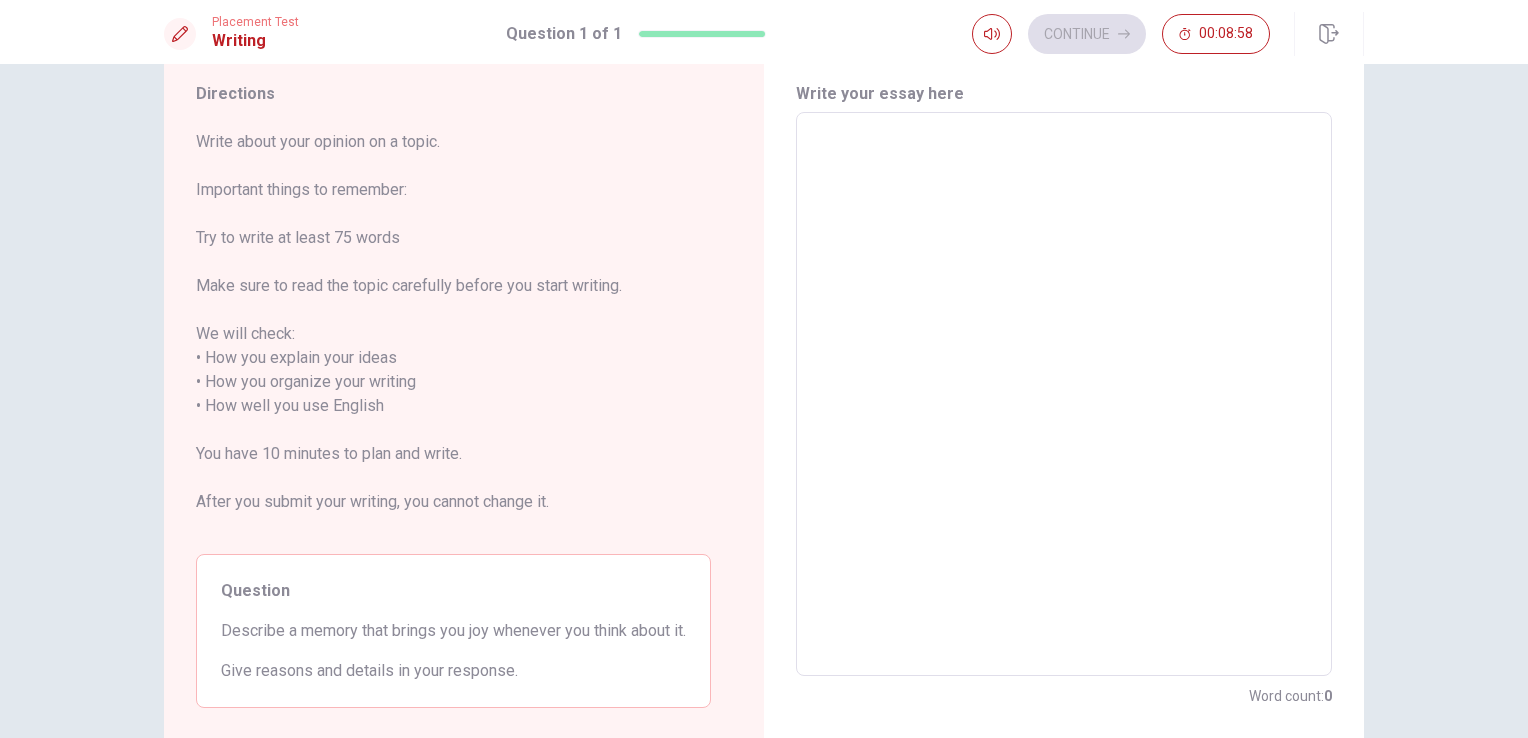 type on "O" 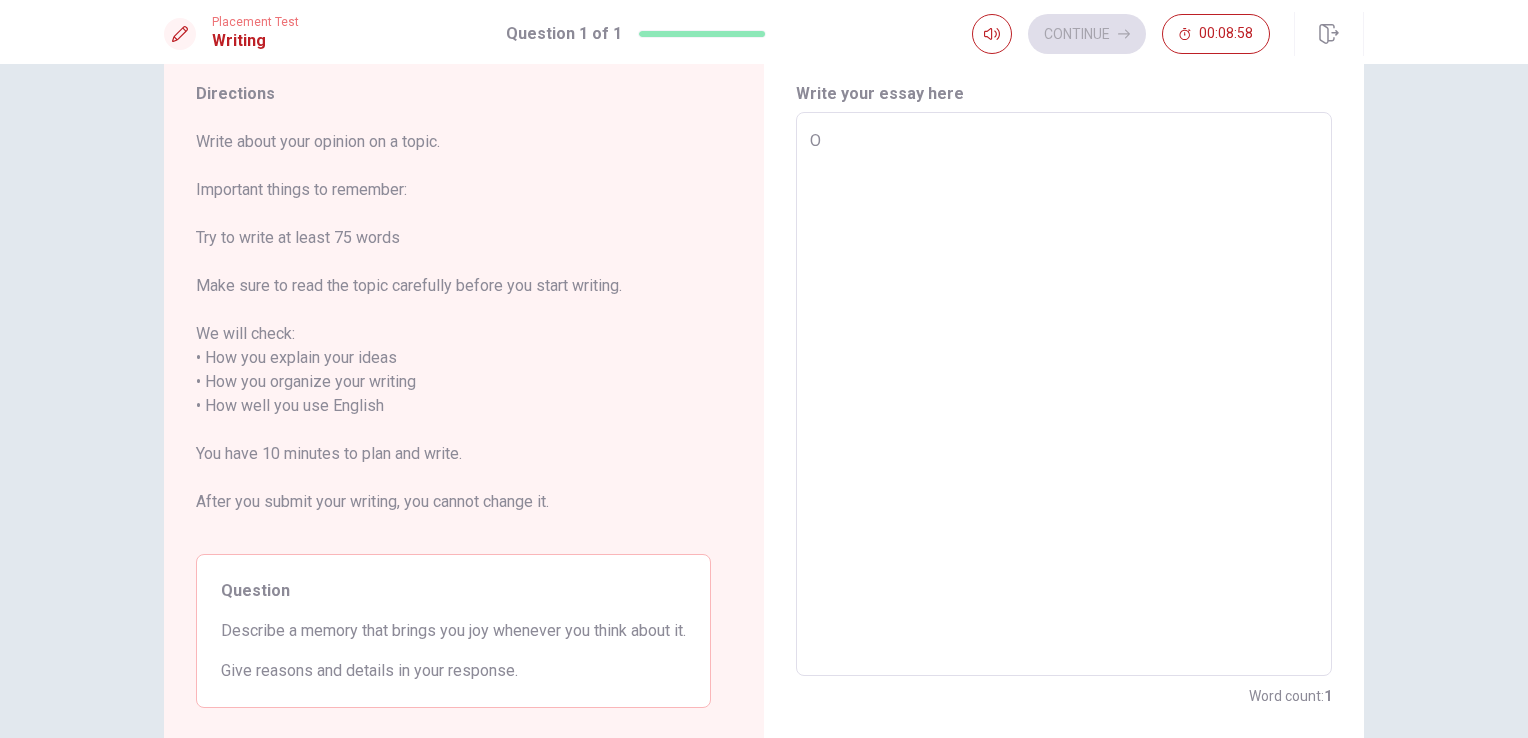 type on "x" 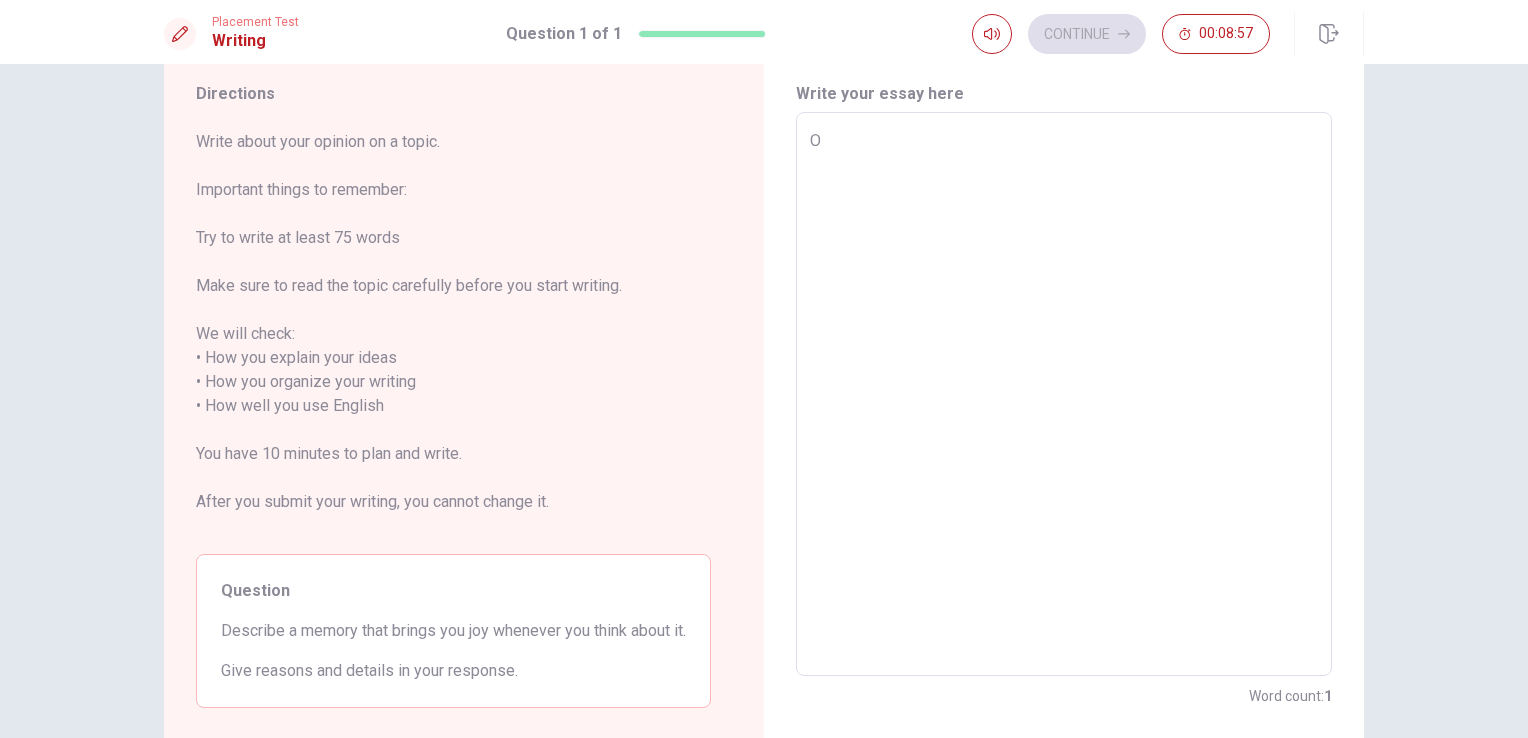 type on "On" 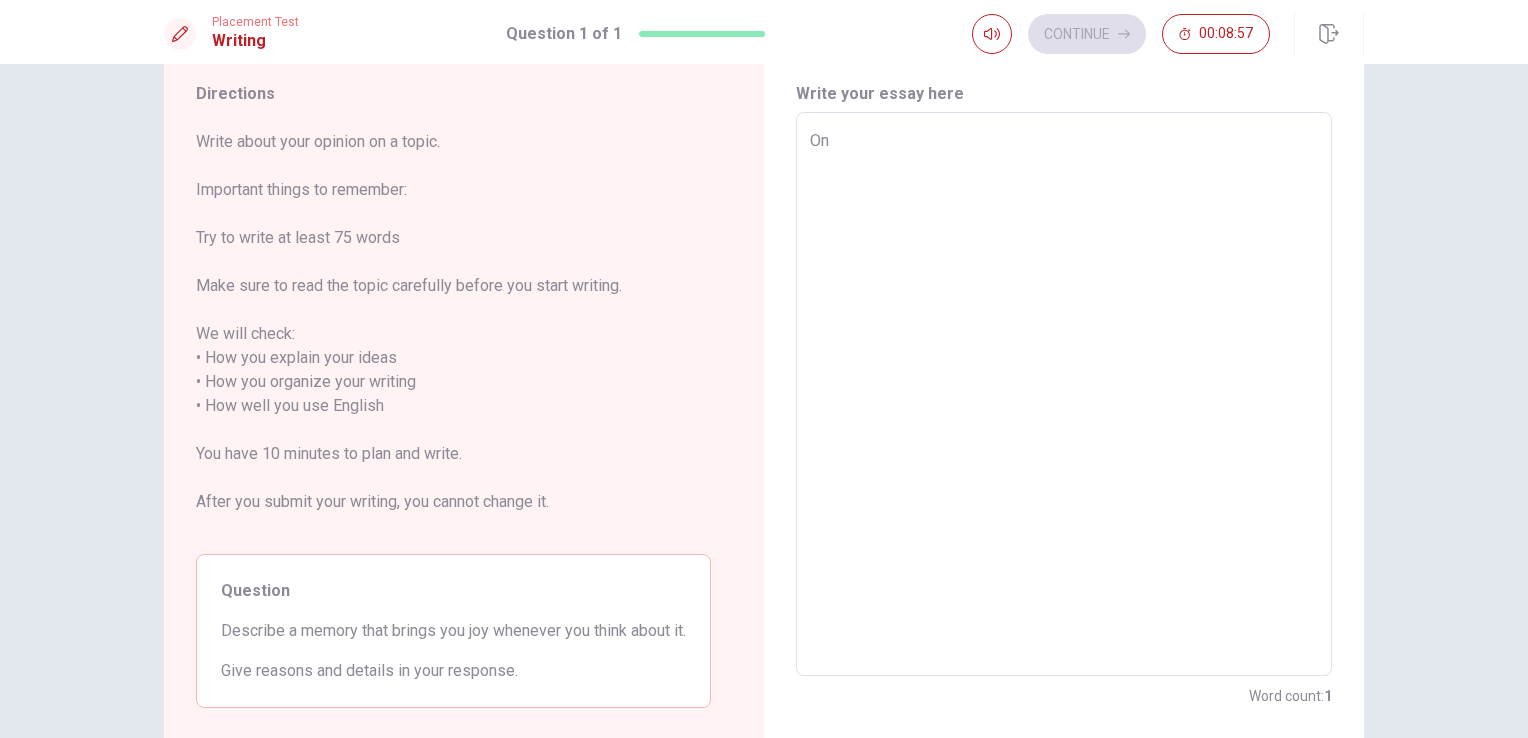 type on "x" 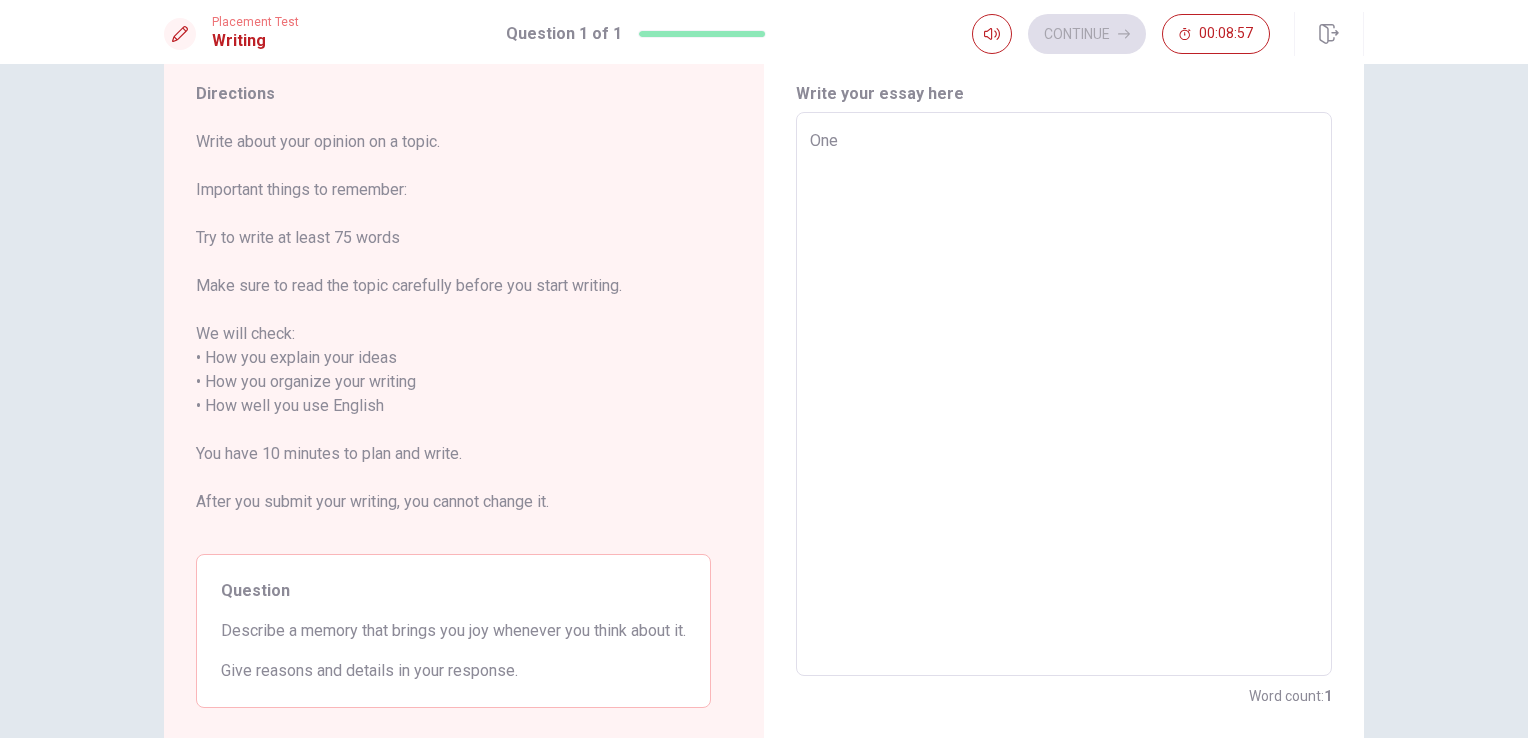 type on "x" 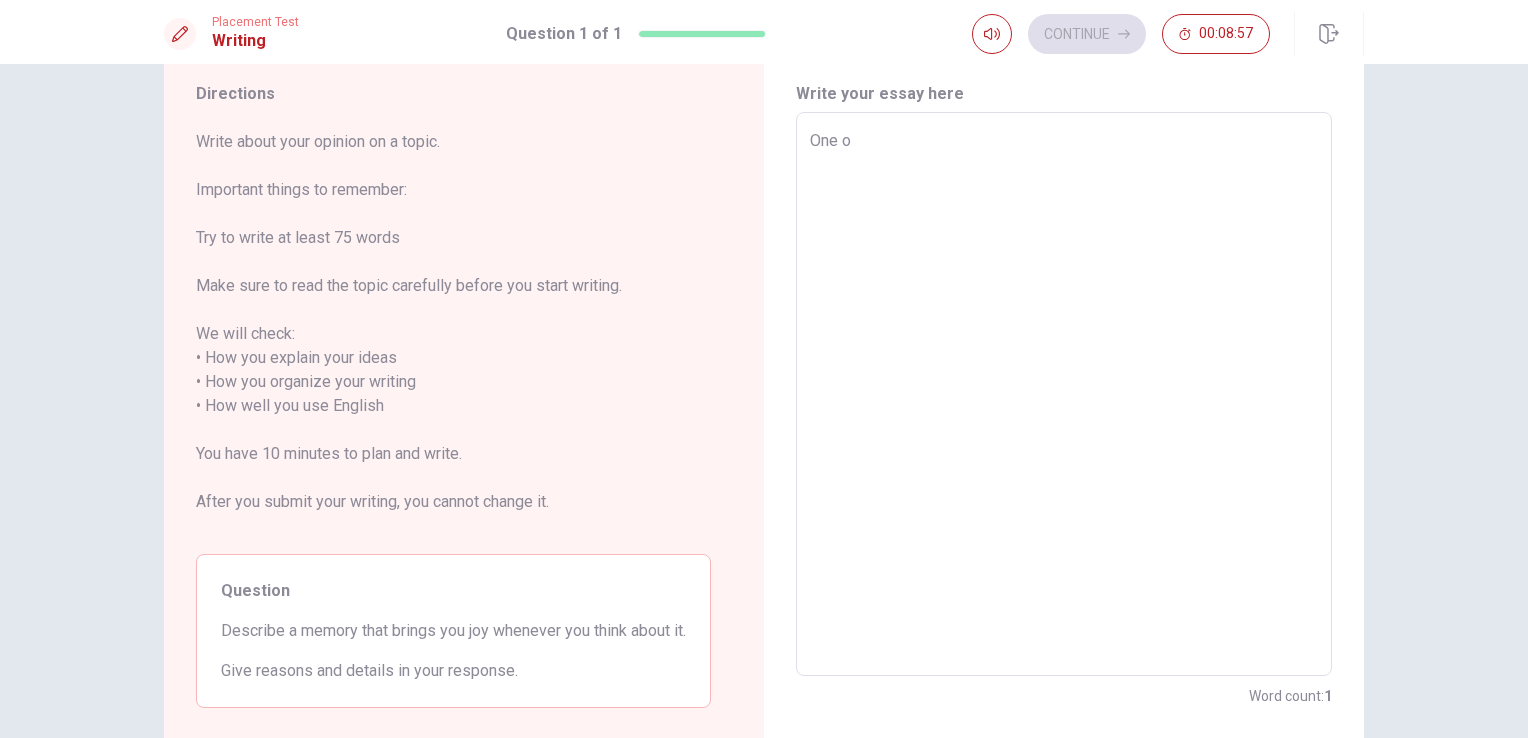 type on "x" 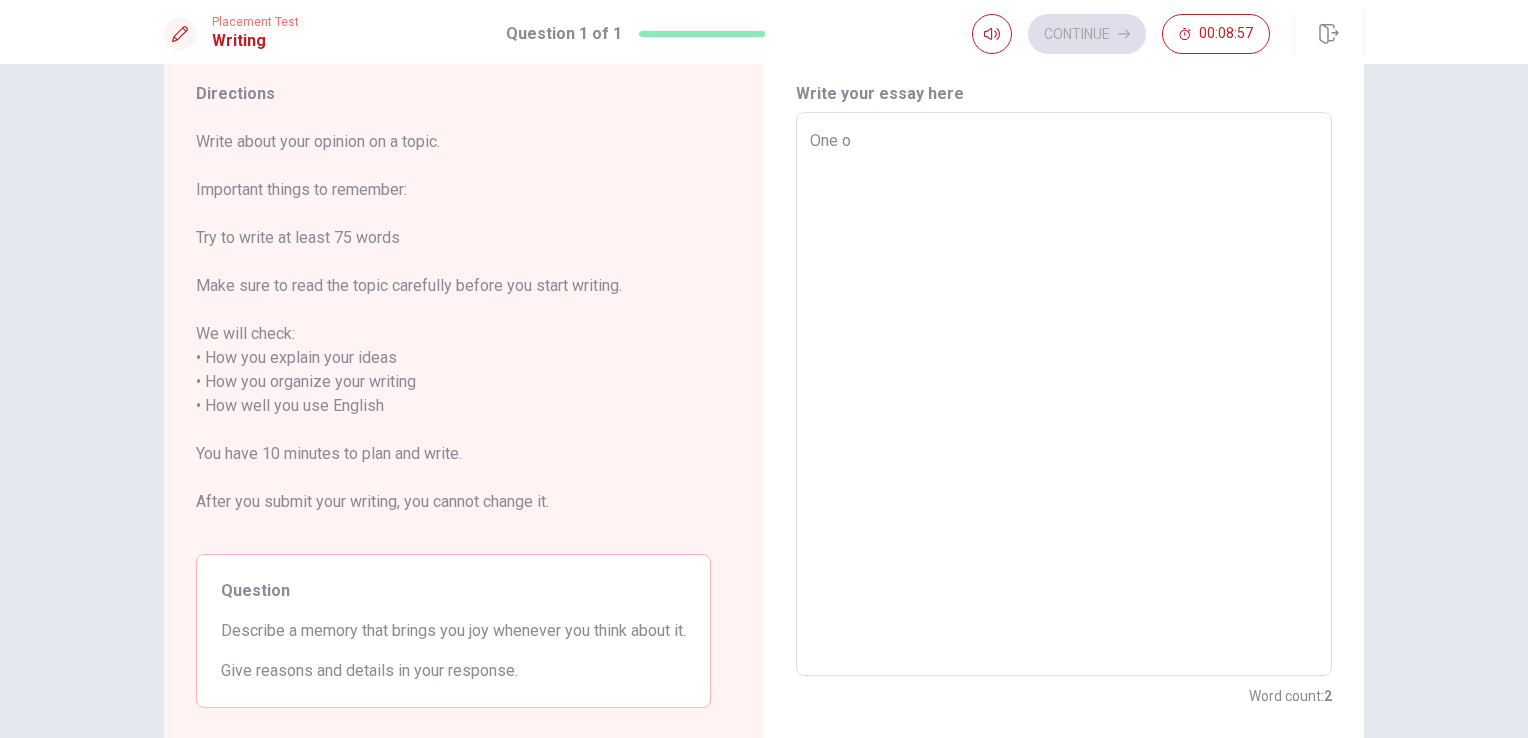 type on "One of" 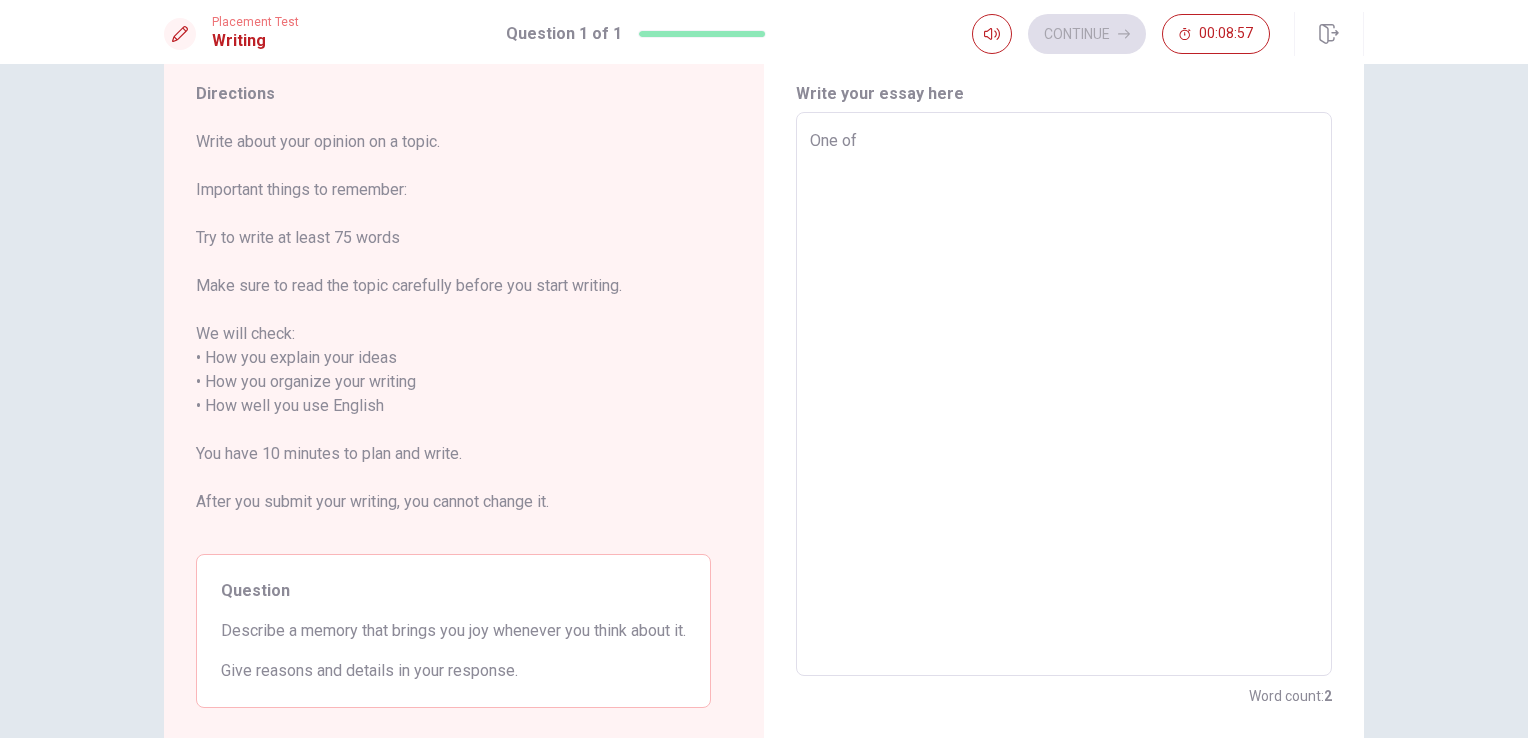 type on "x" 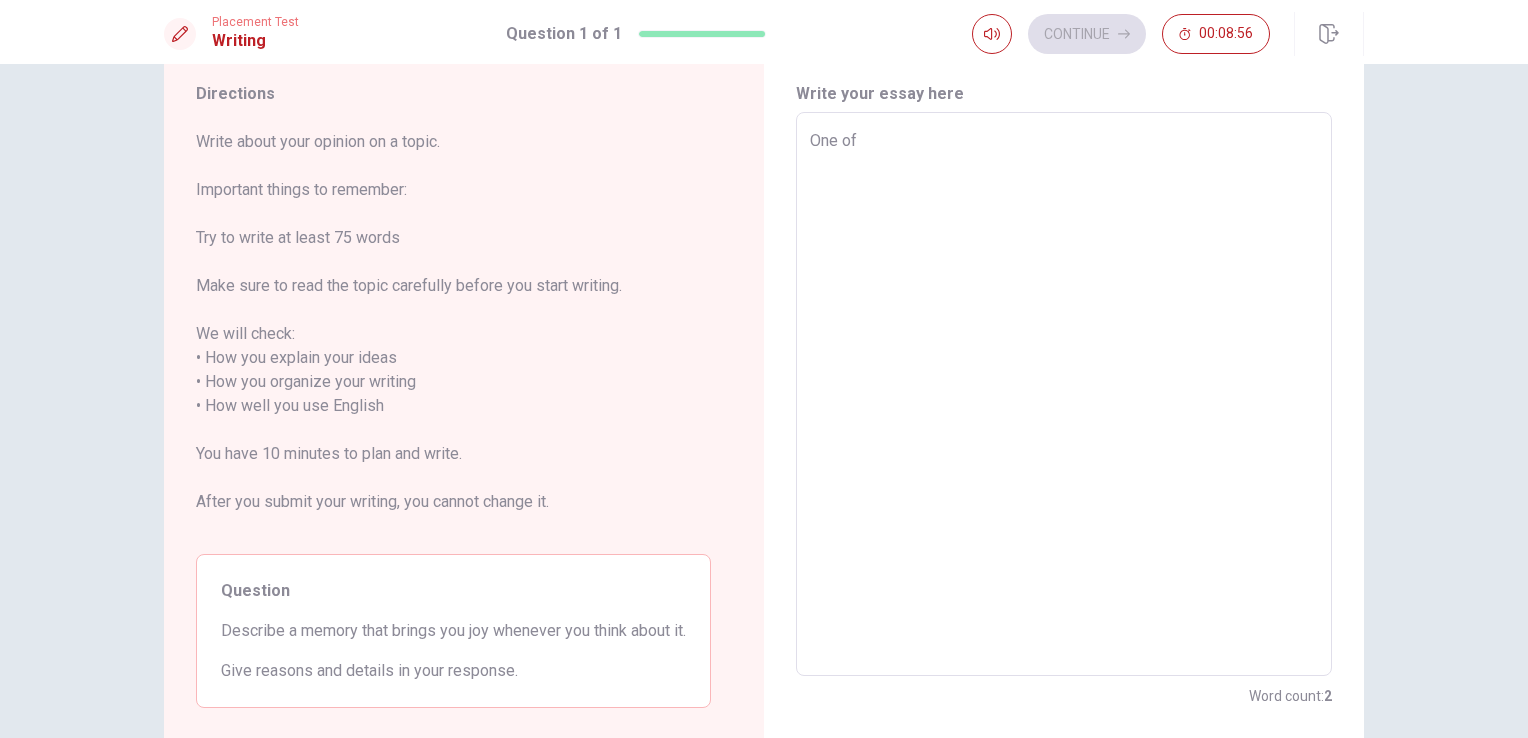 type on "One of t" 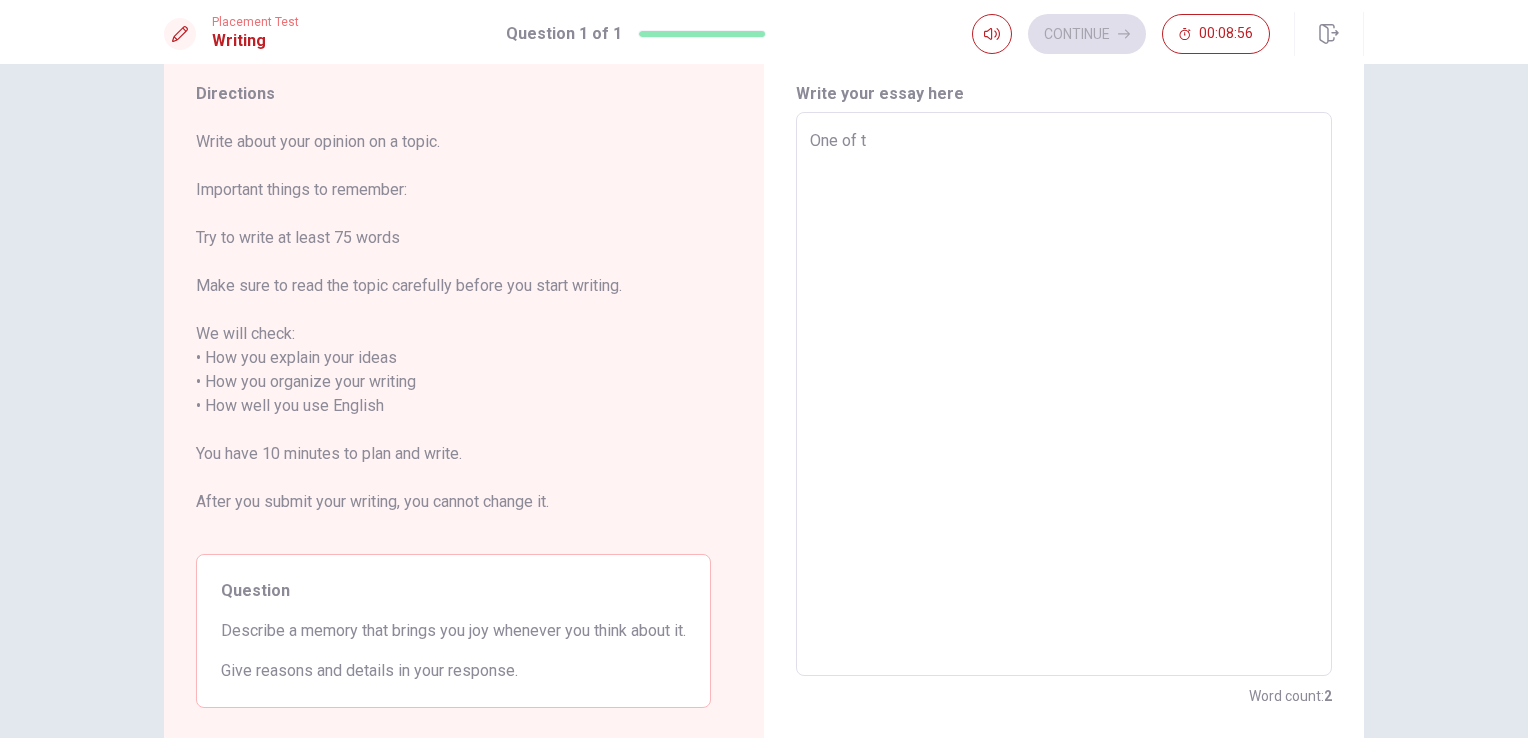 type on "x" 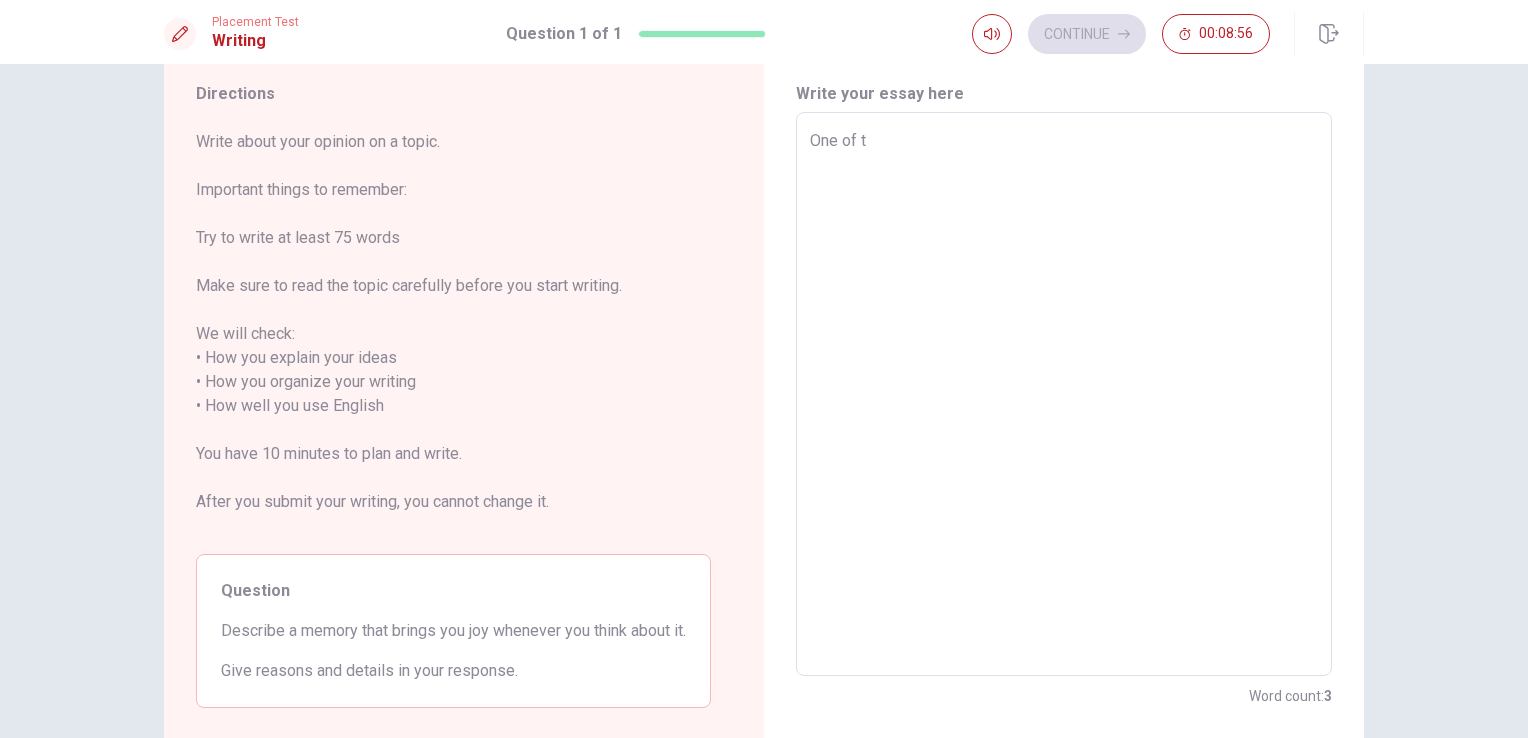 type on "One of th" 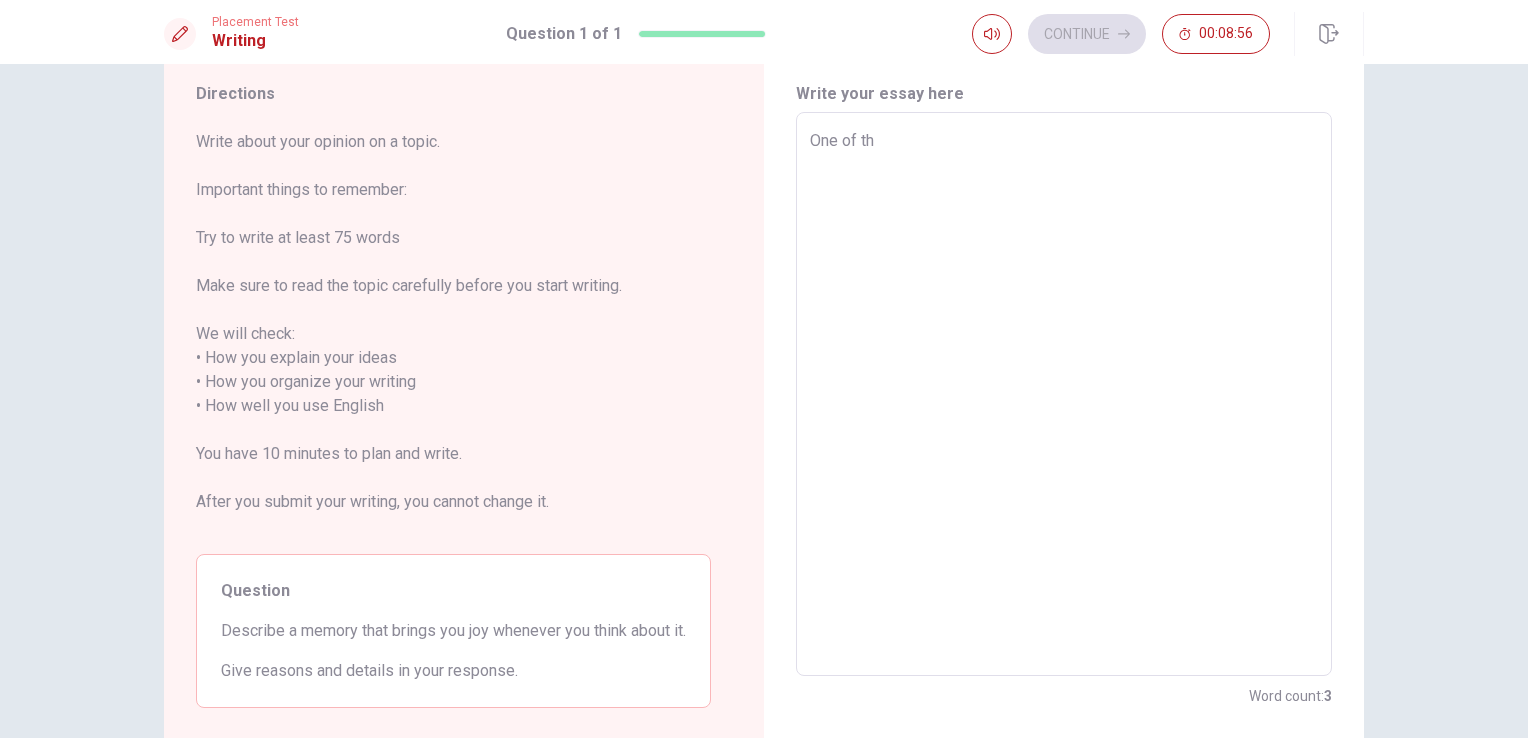 type on "x" 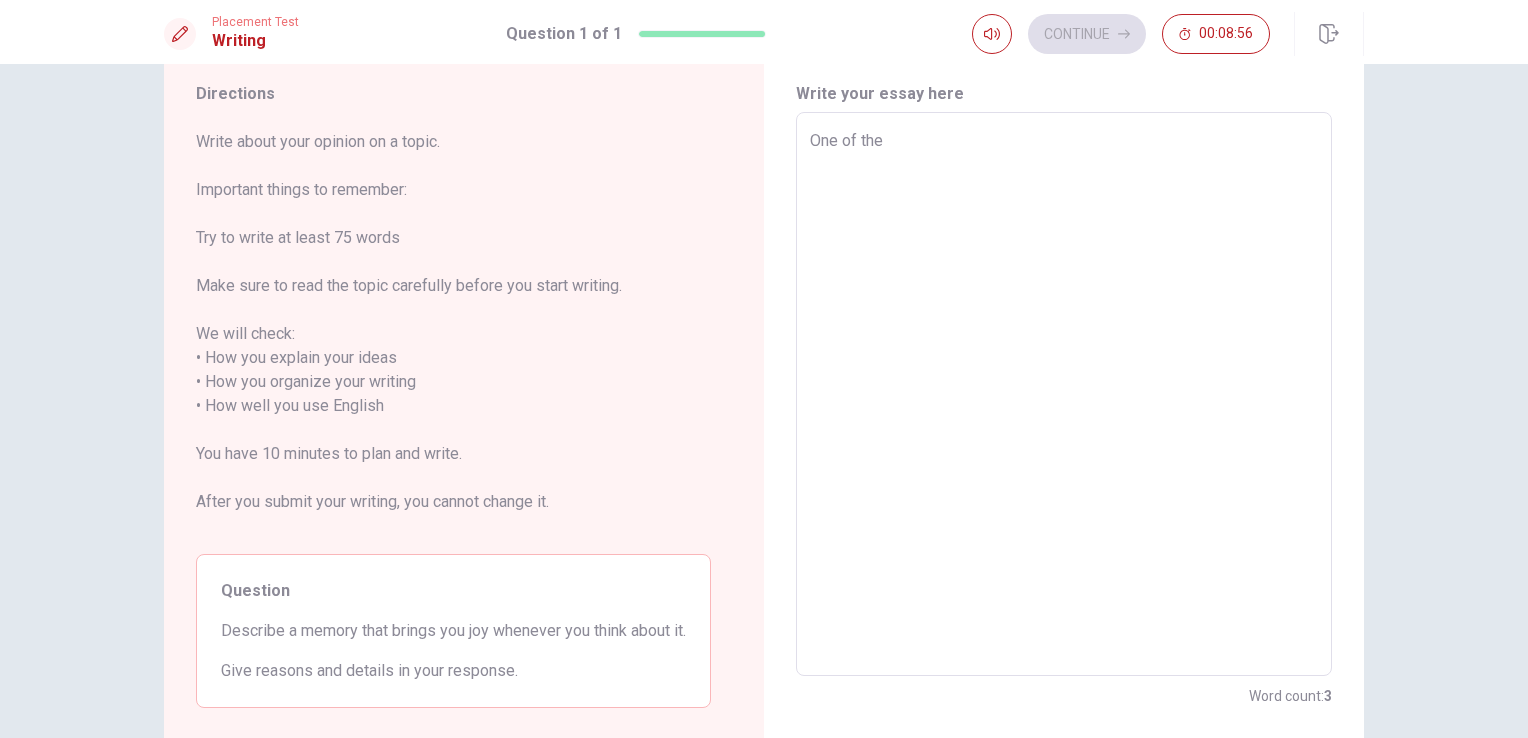 type on "x" 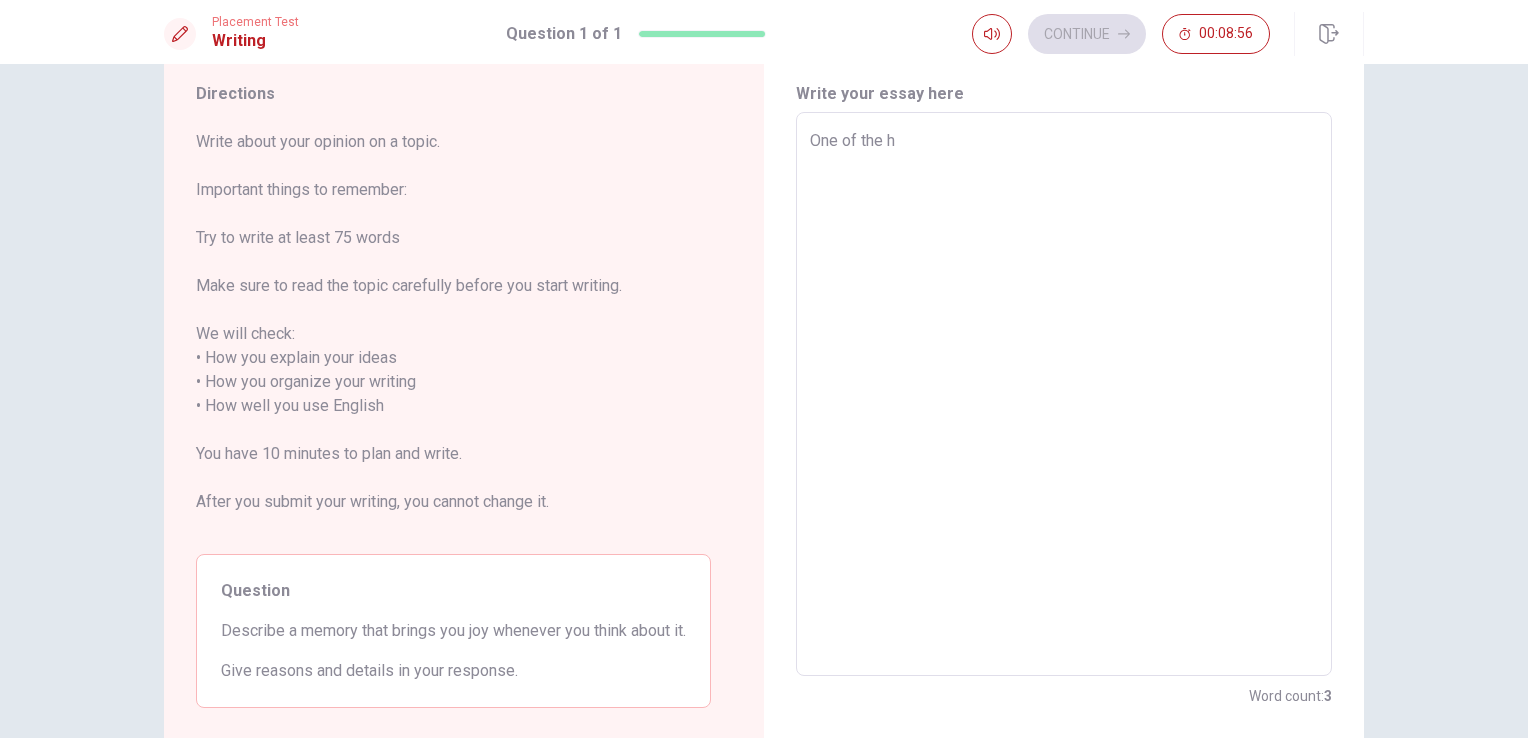 type on "x" 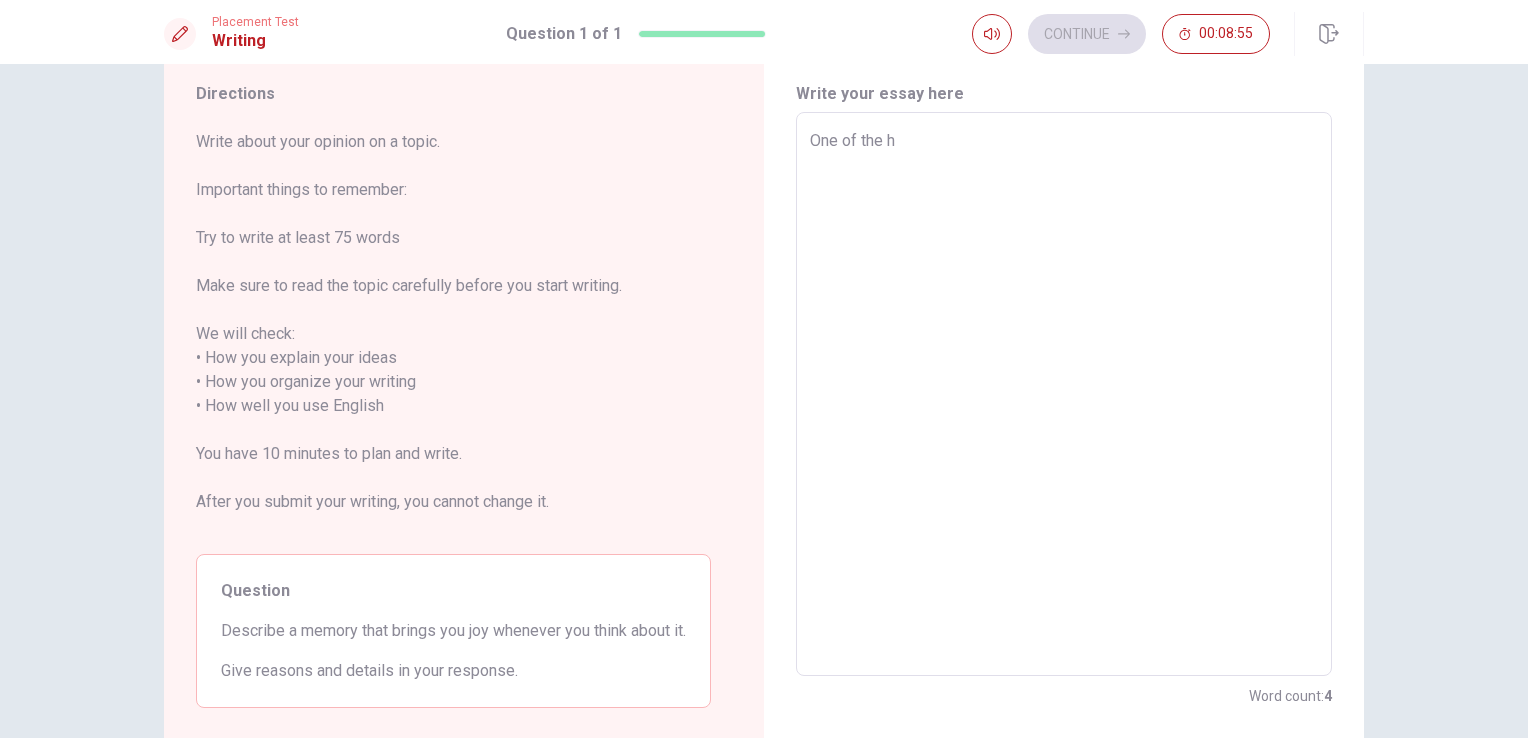type on "One of the ha" 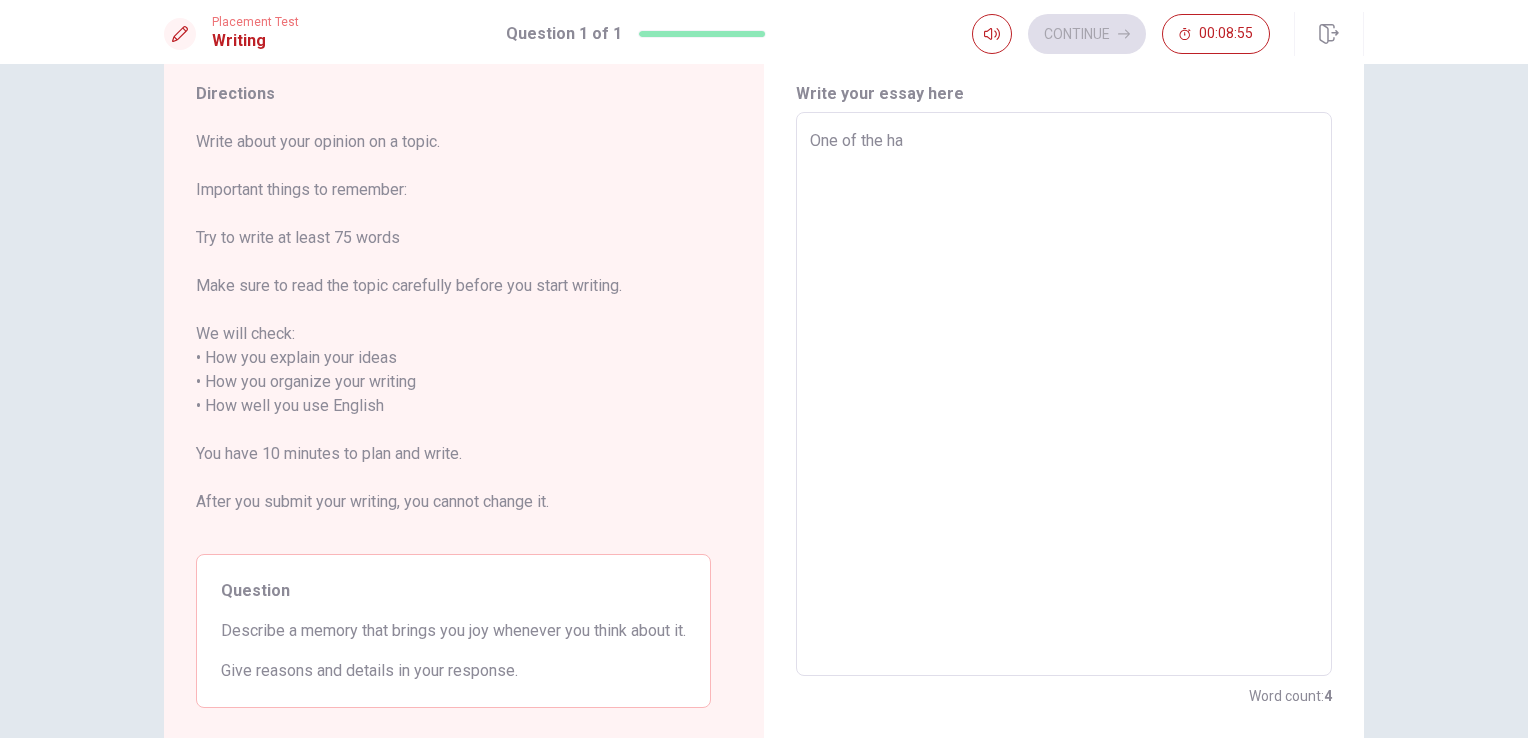 type on "x" 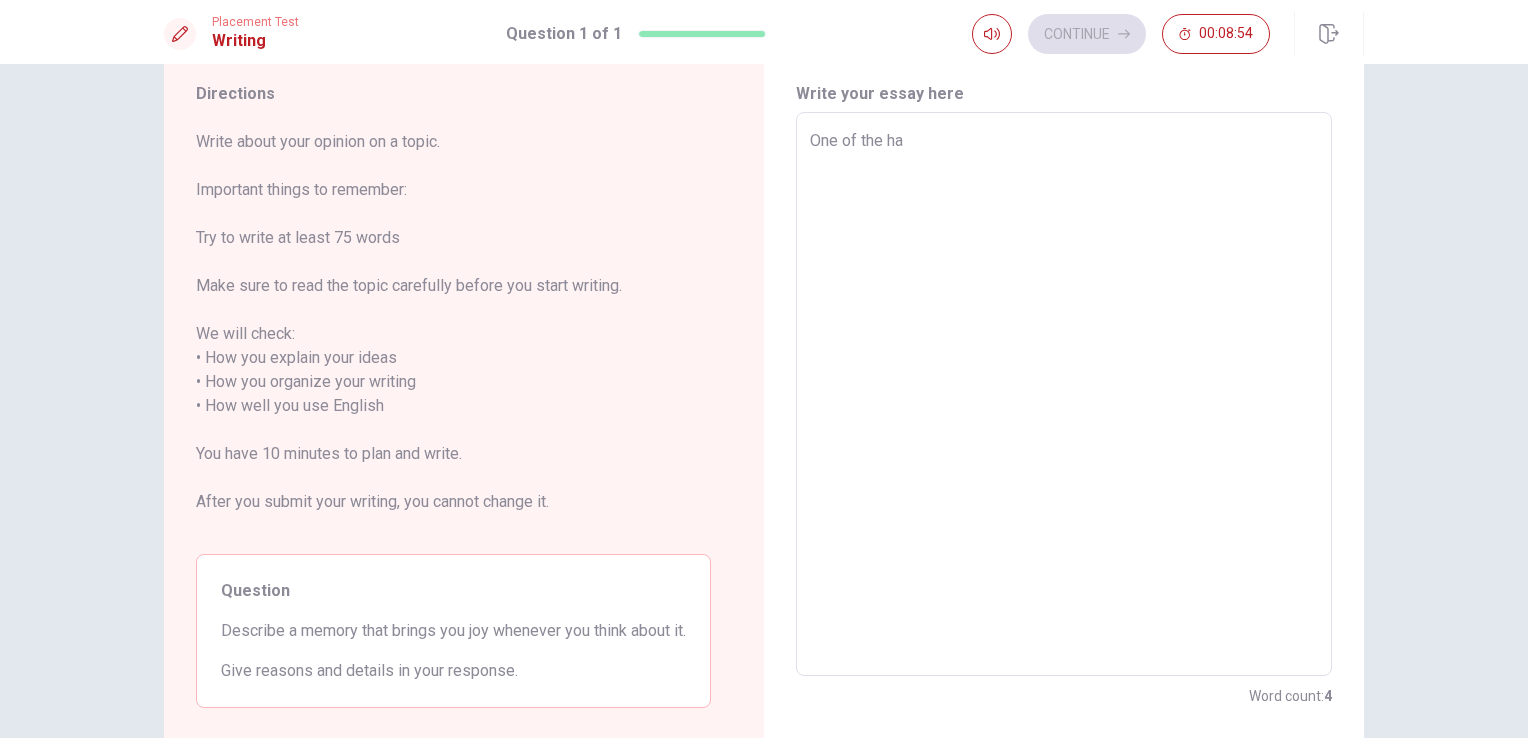 type on "One of the hap" 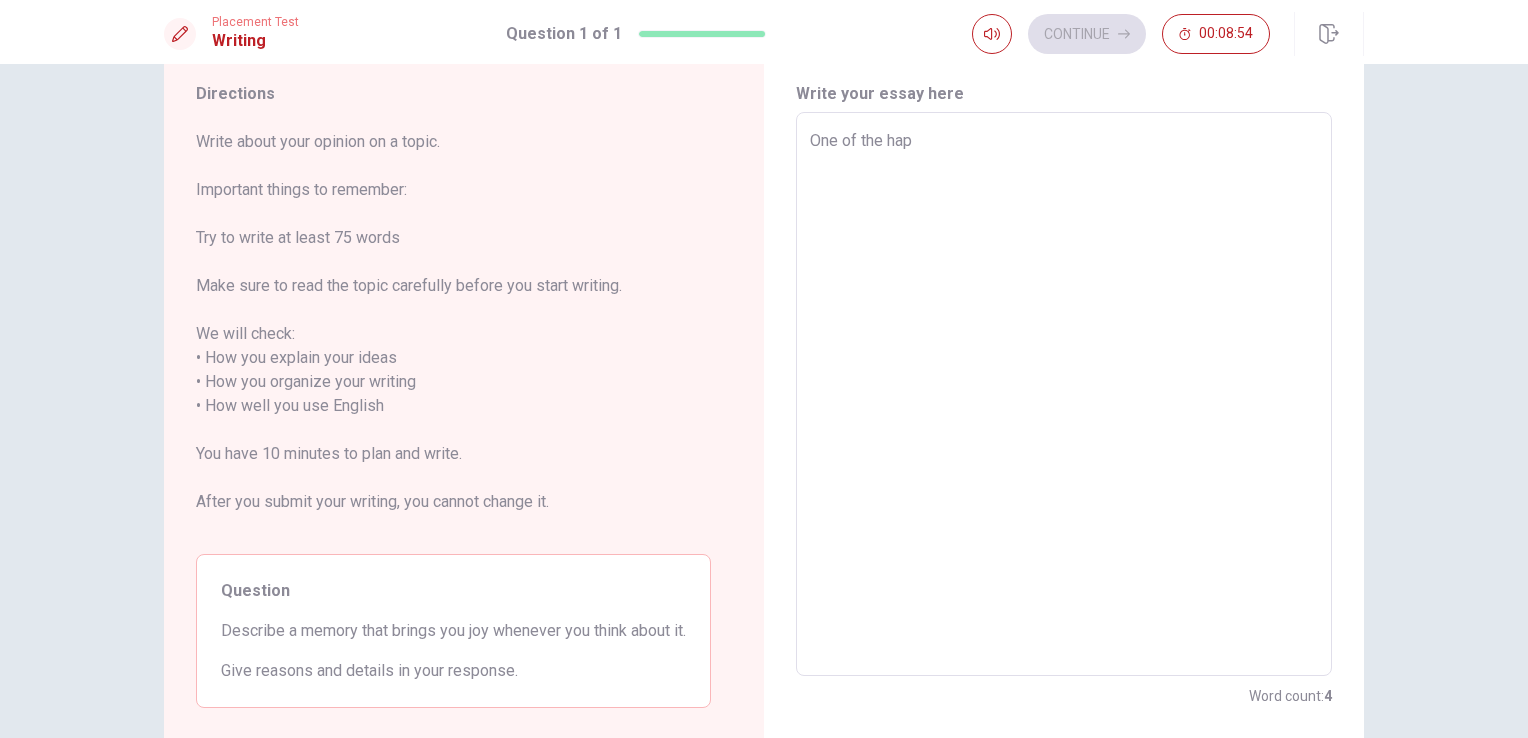 type on "x" 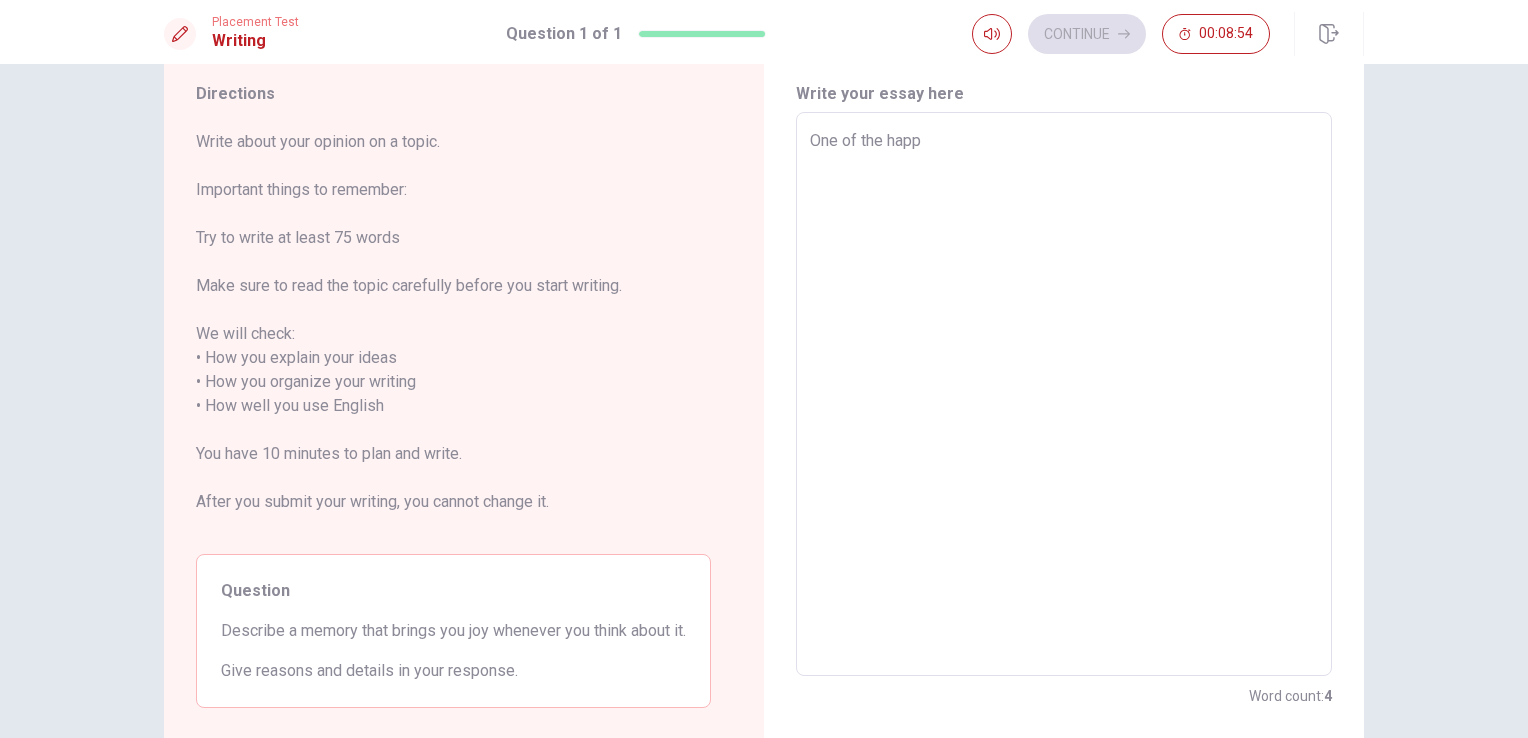 type on "x" 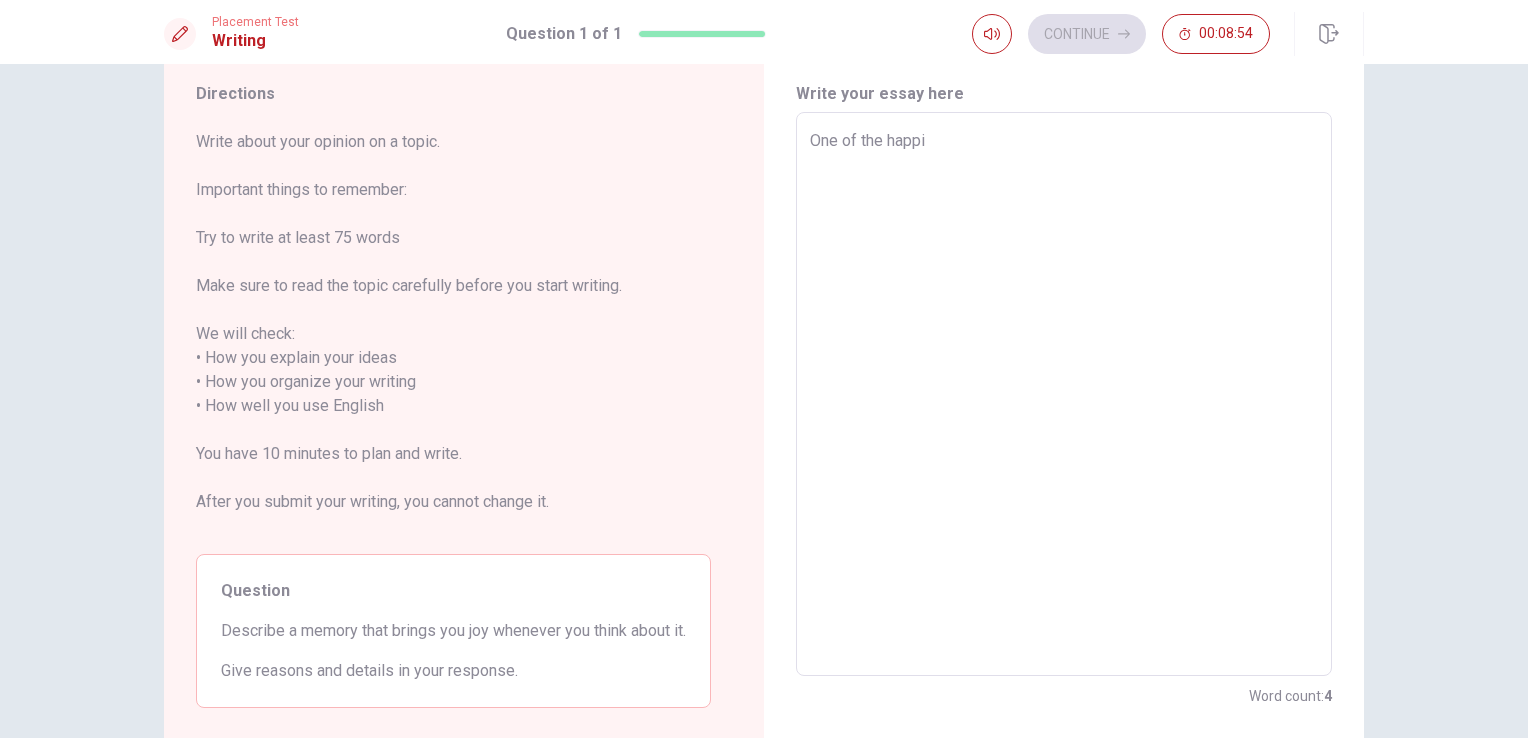 type on "x" 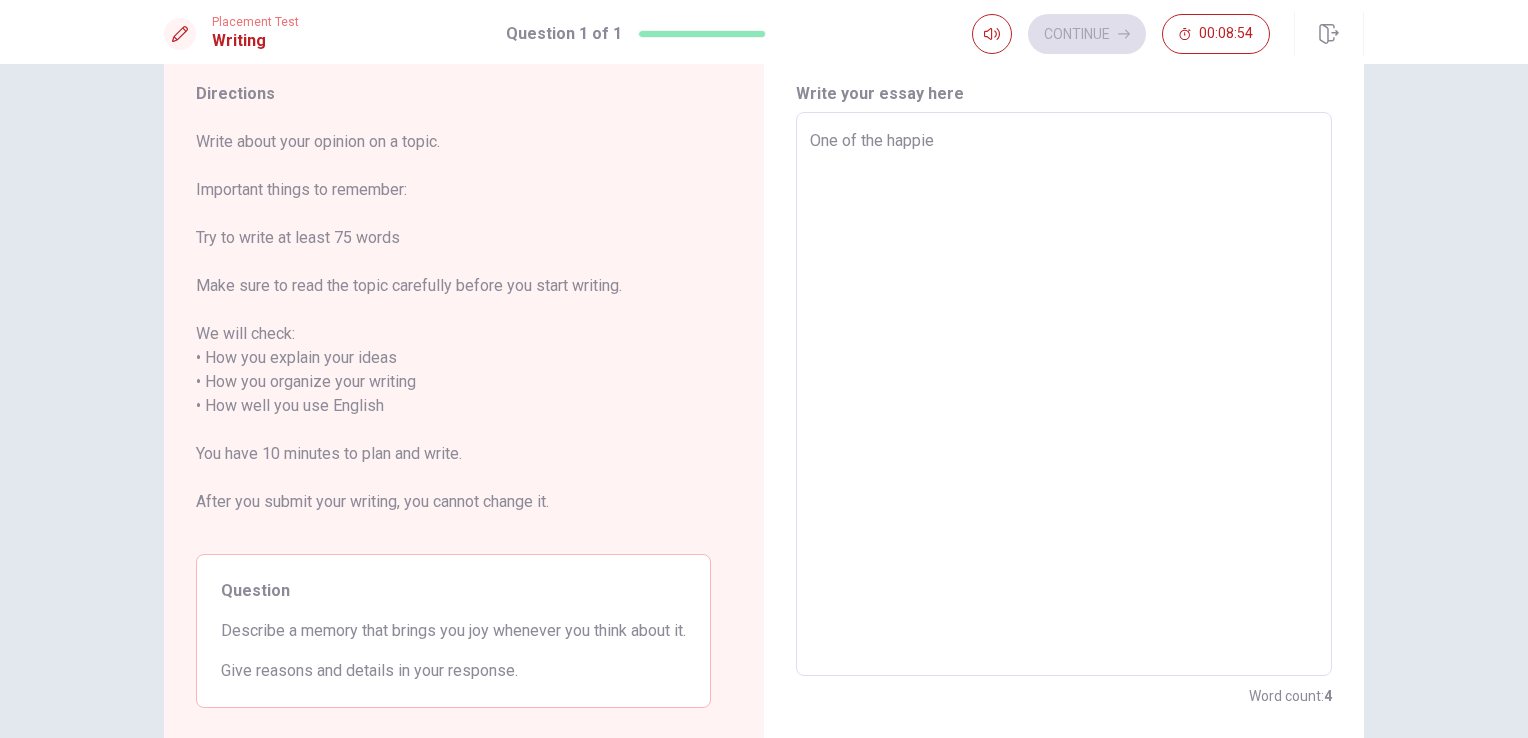 type on "x" 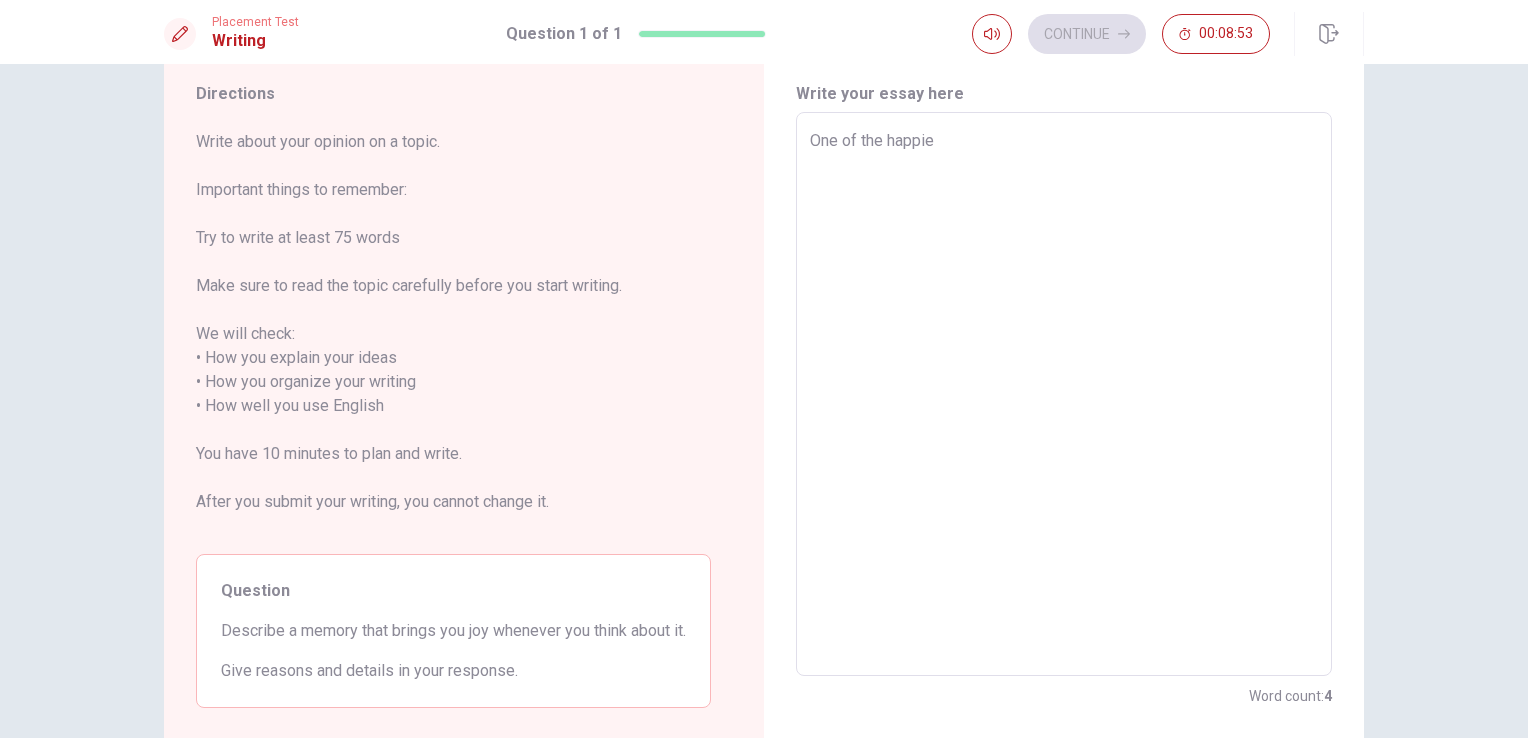 type on "One of the happies" 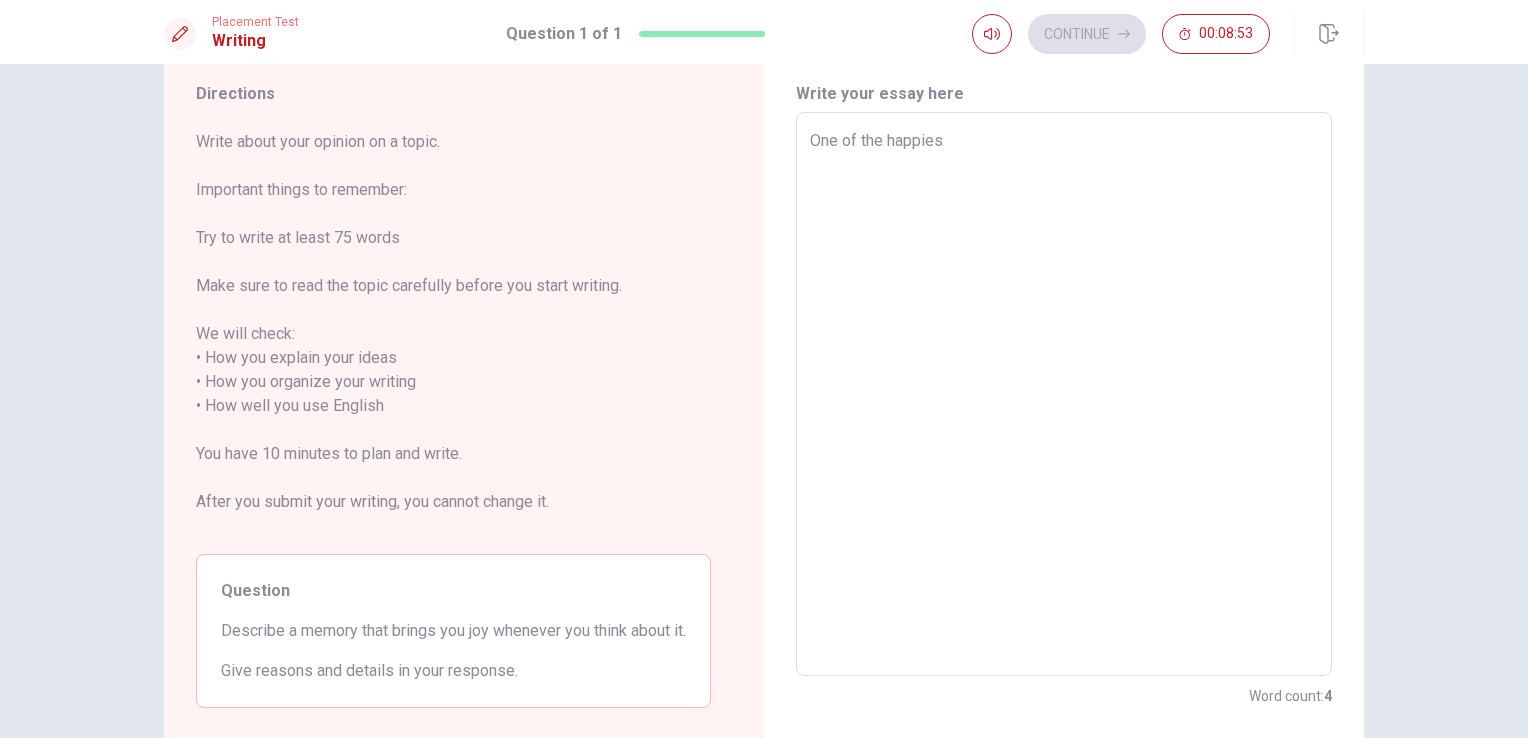 type on "x" 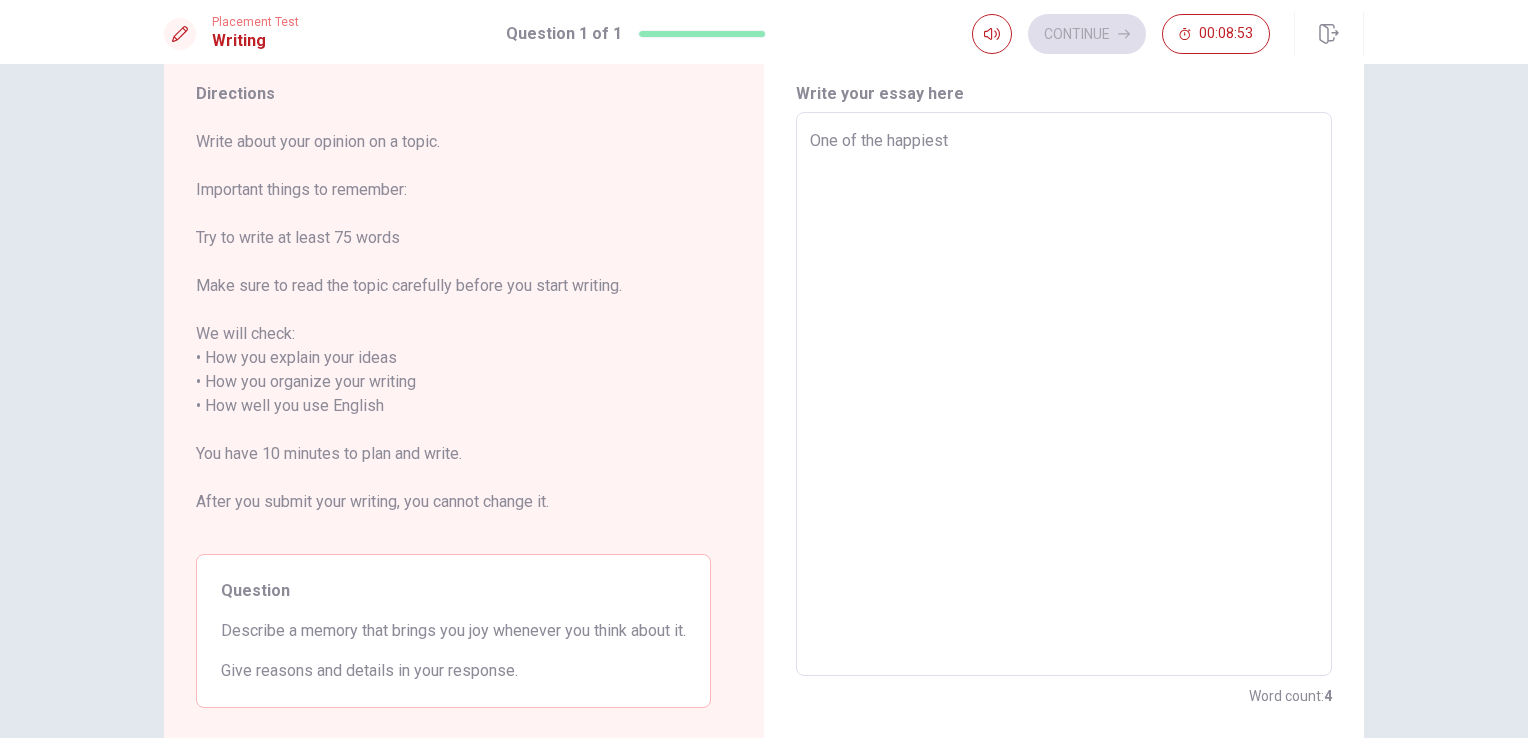 type on "x" 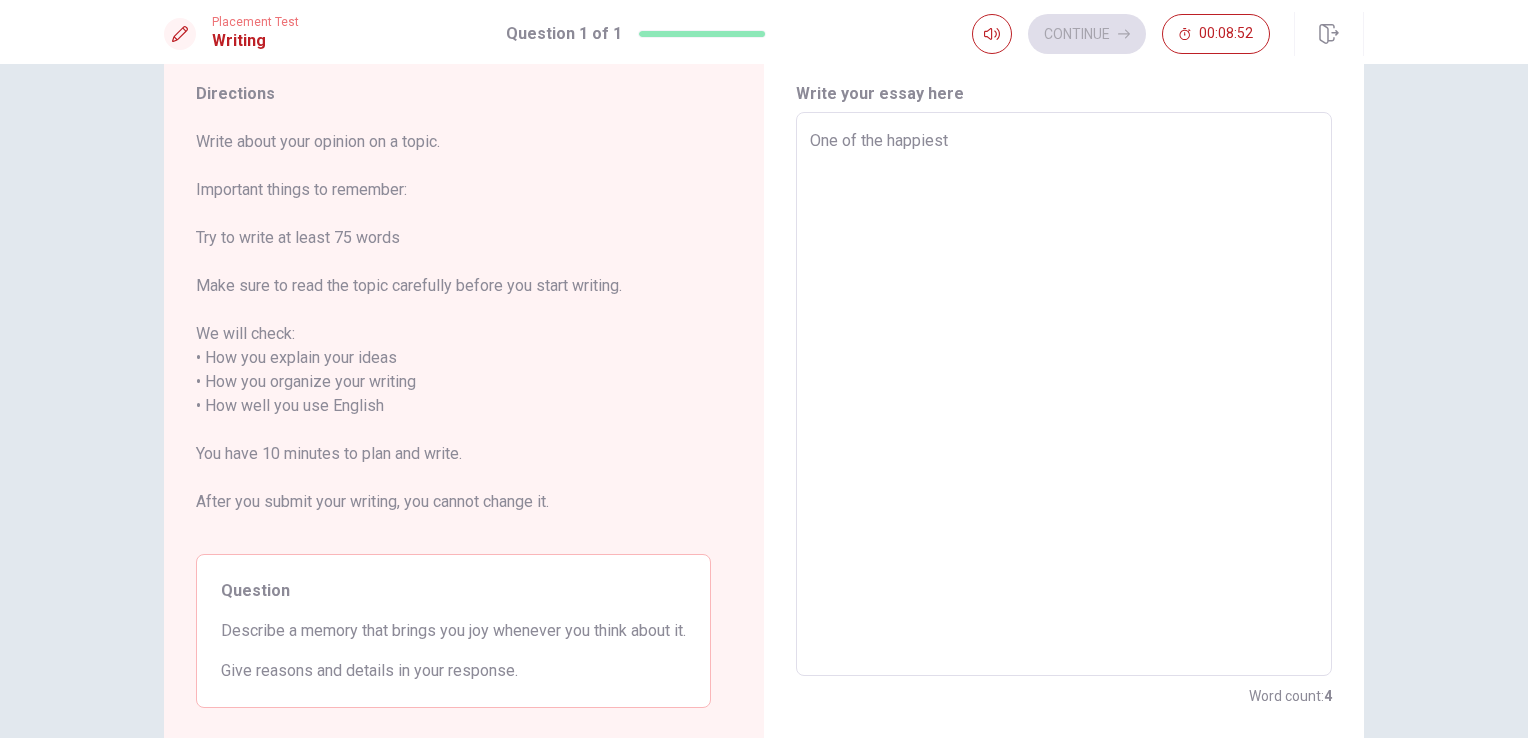 type on "One of the happiest m" 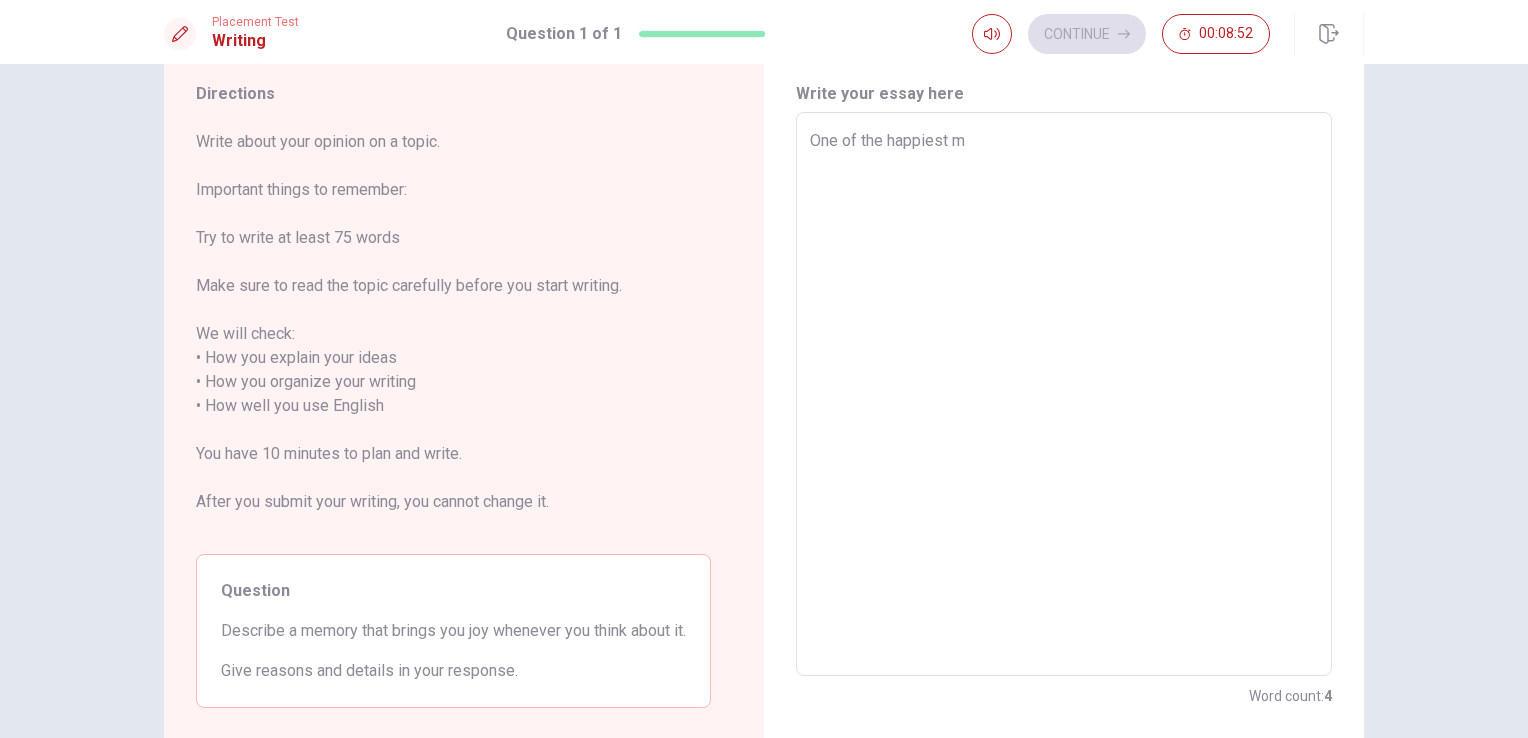 type on "x" 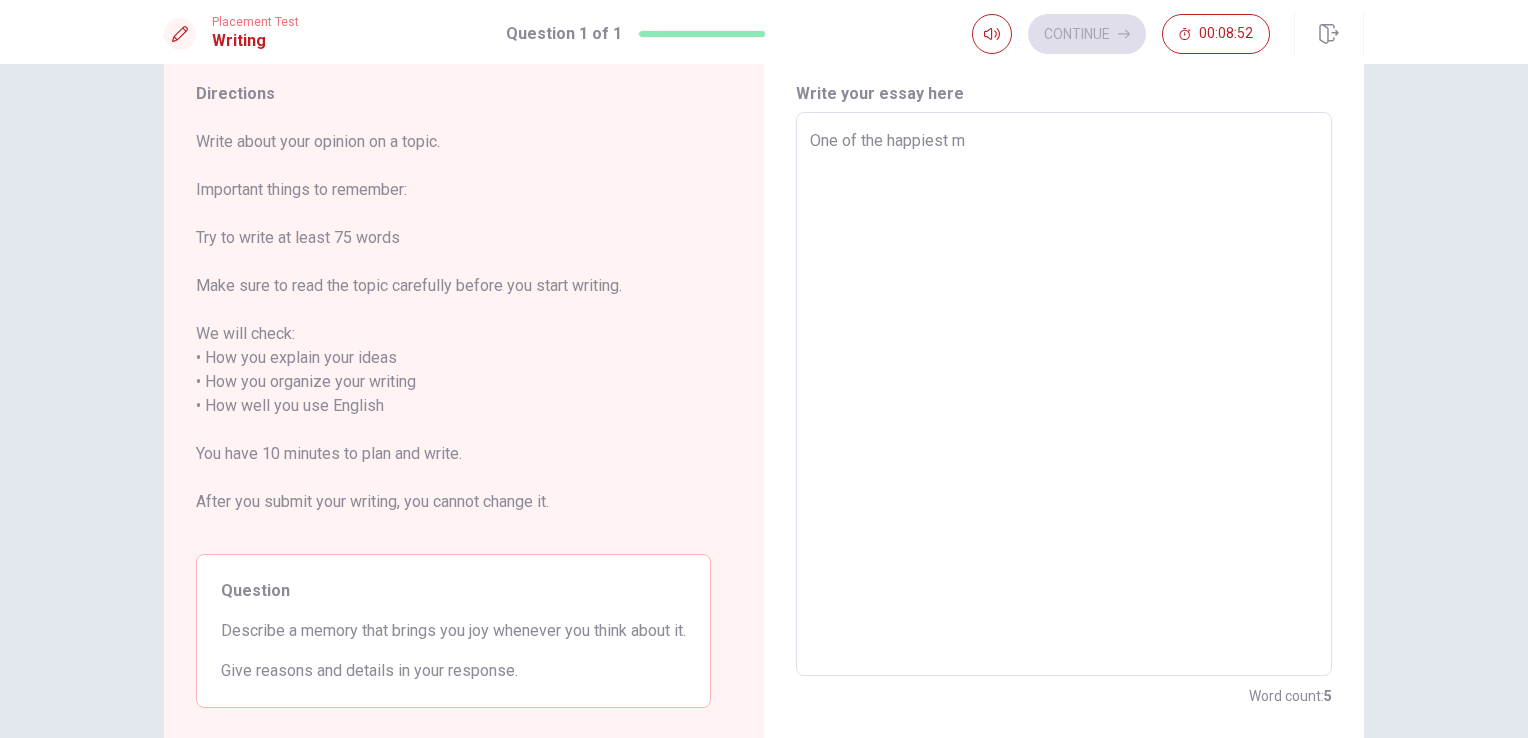 type on "One of the happiest me" 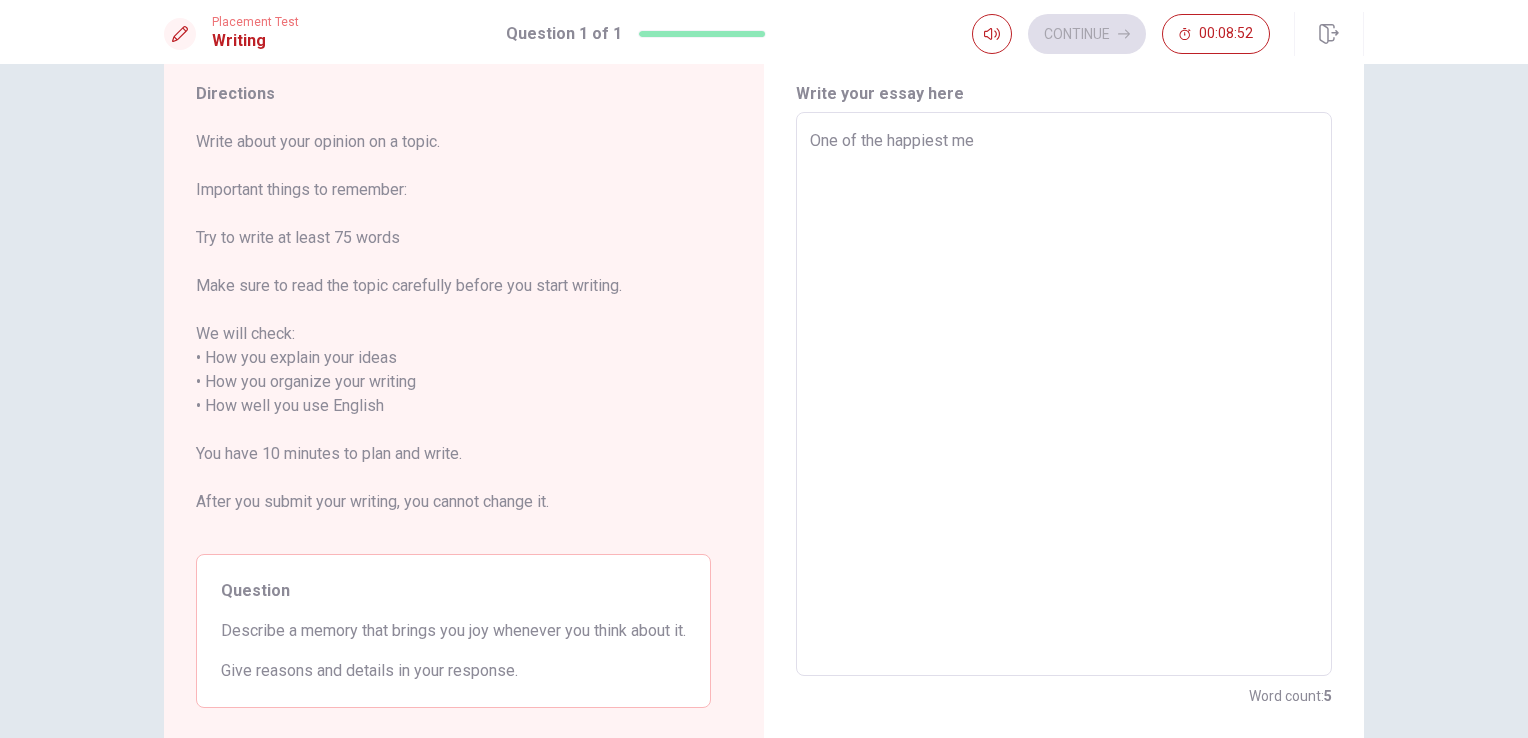 type on "x" 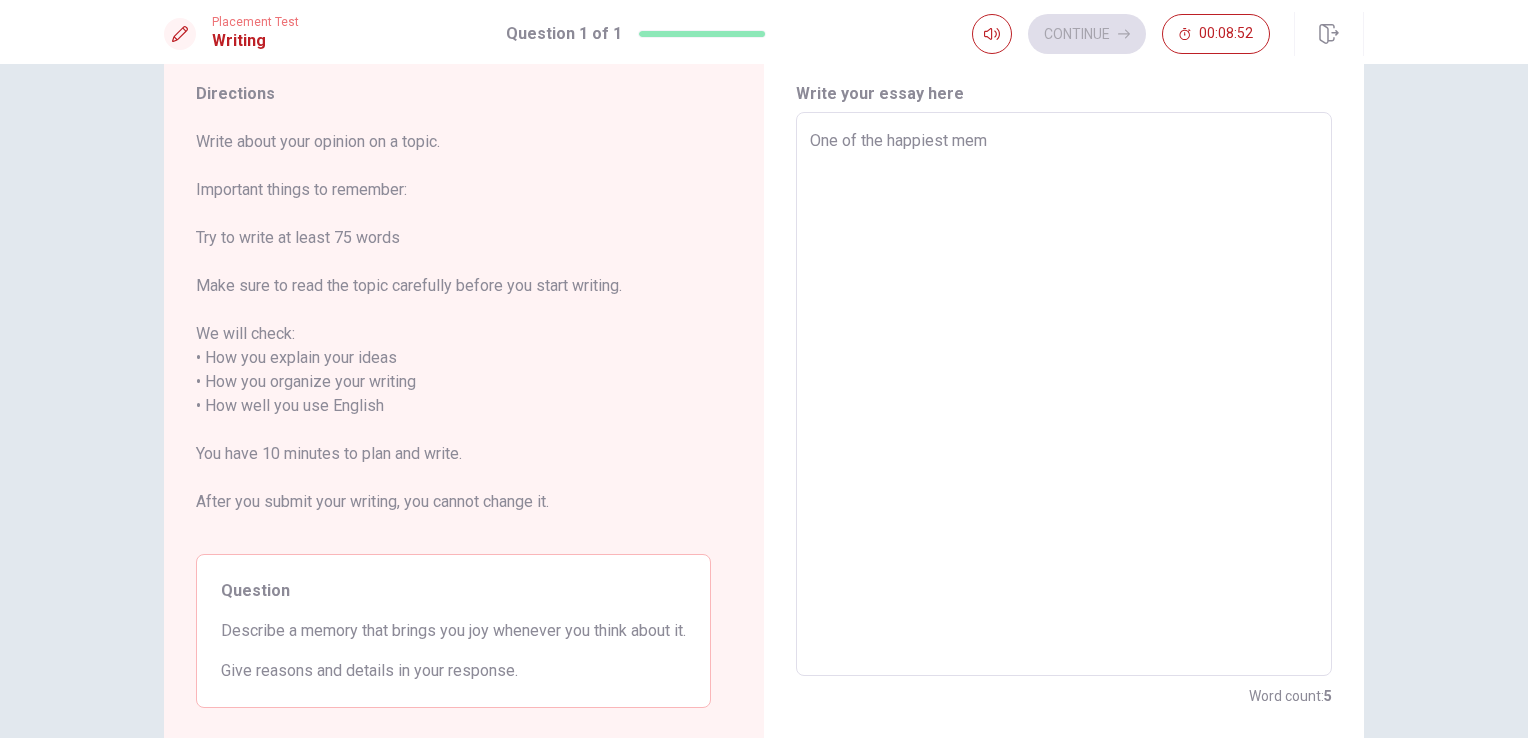 type on "x" 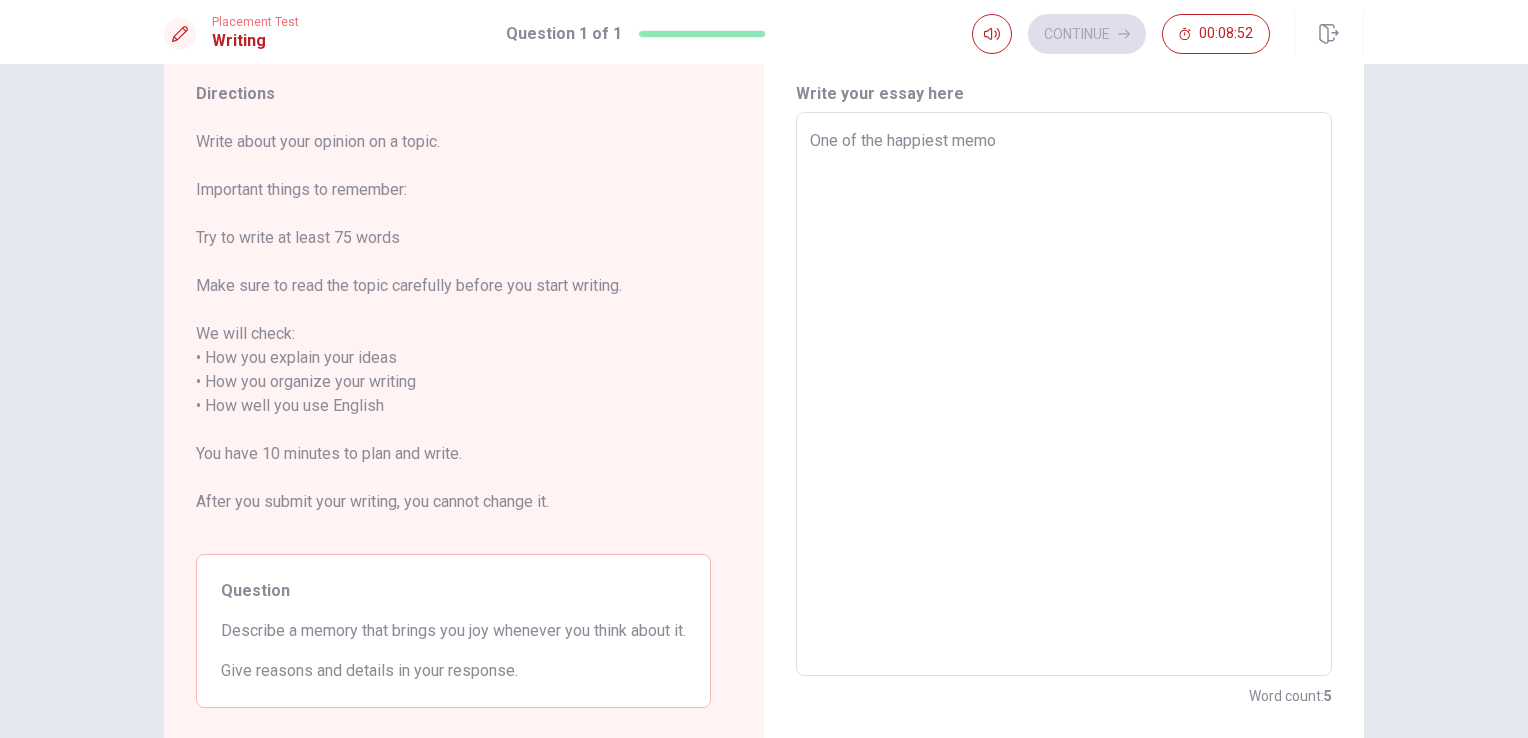 type on "x" 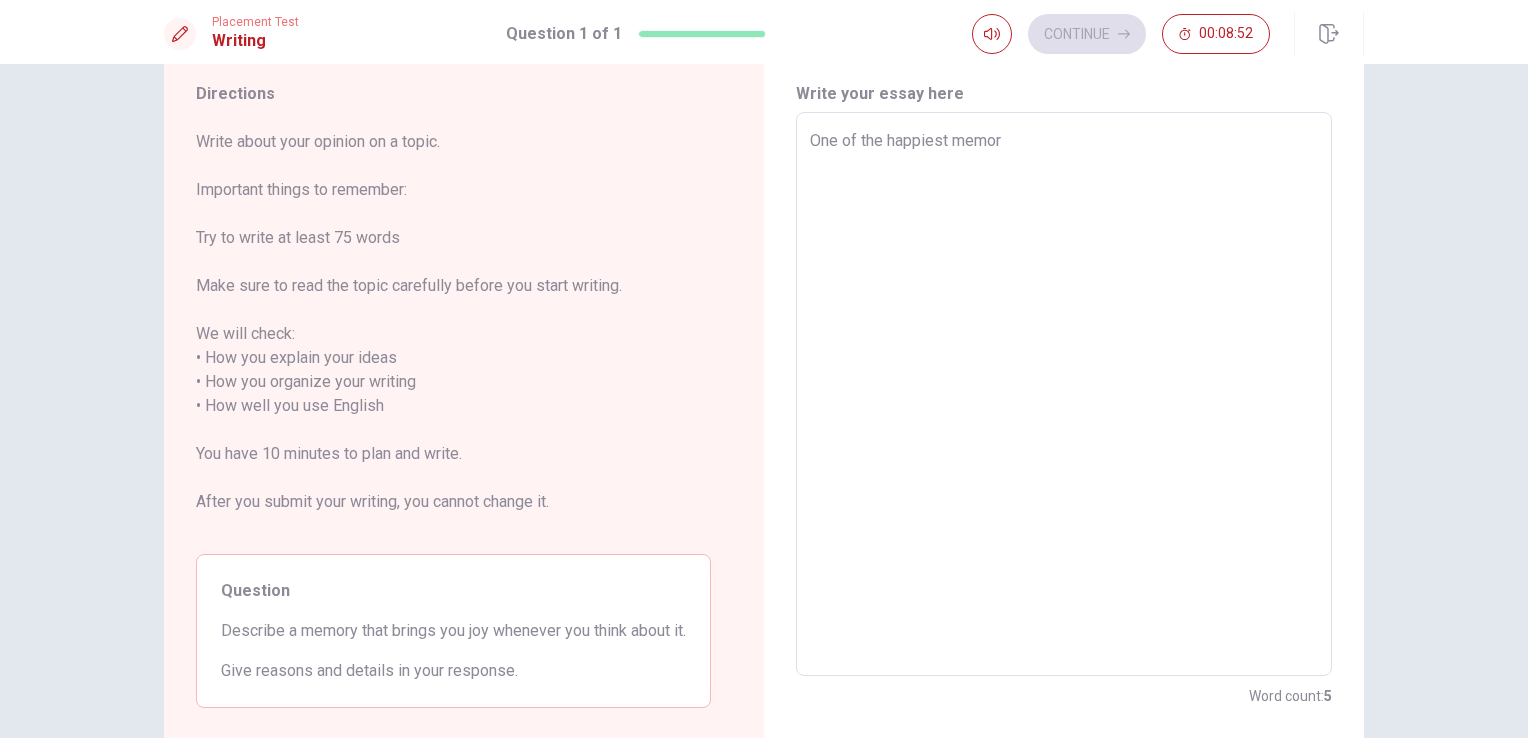 type on "x" 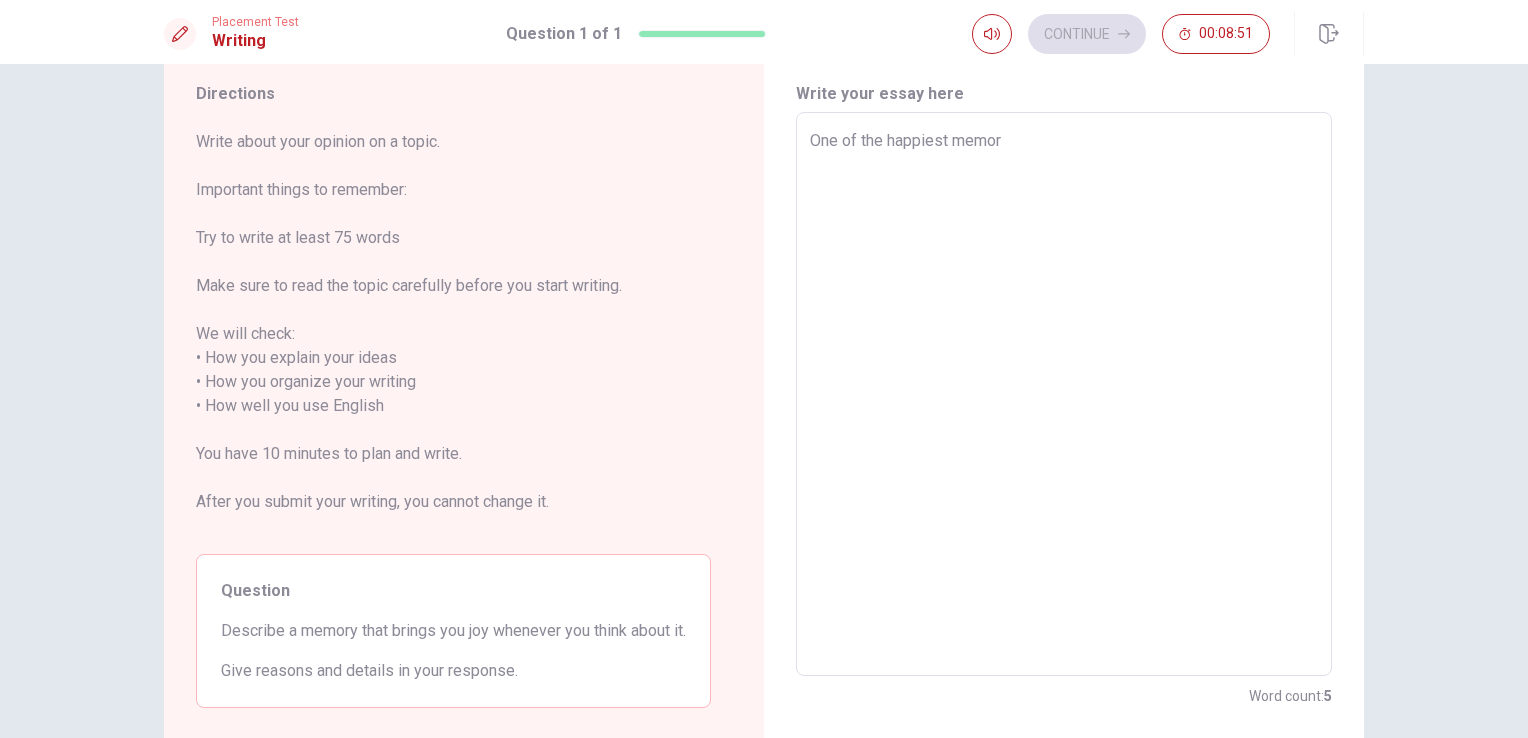 type on "One of the happiest memori" 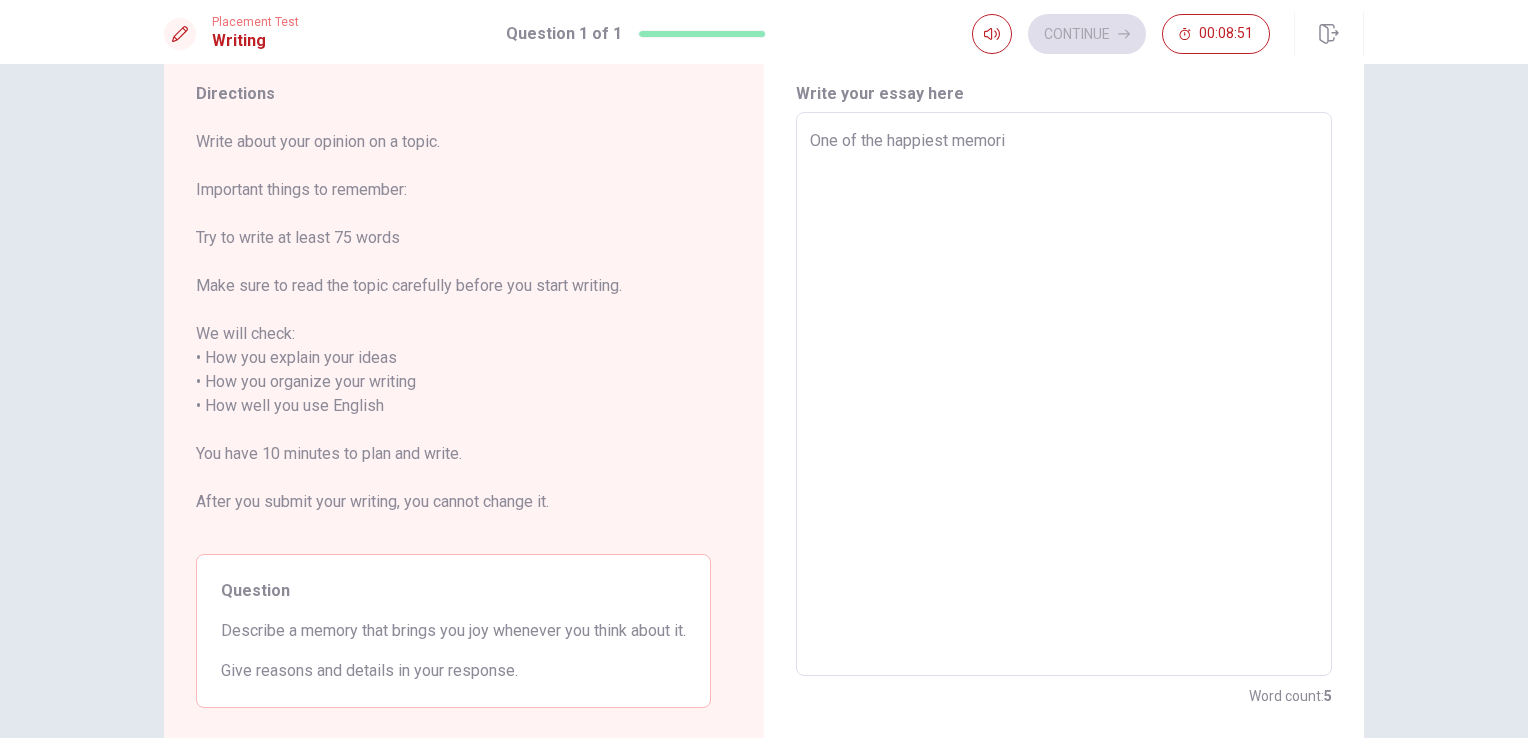 type on "x" 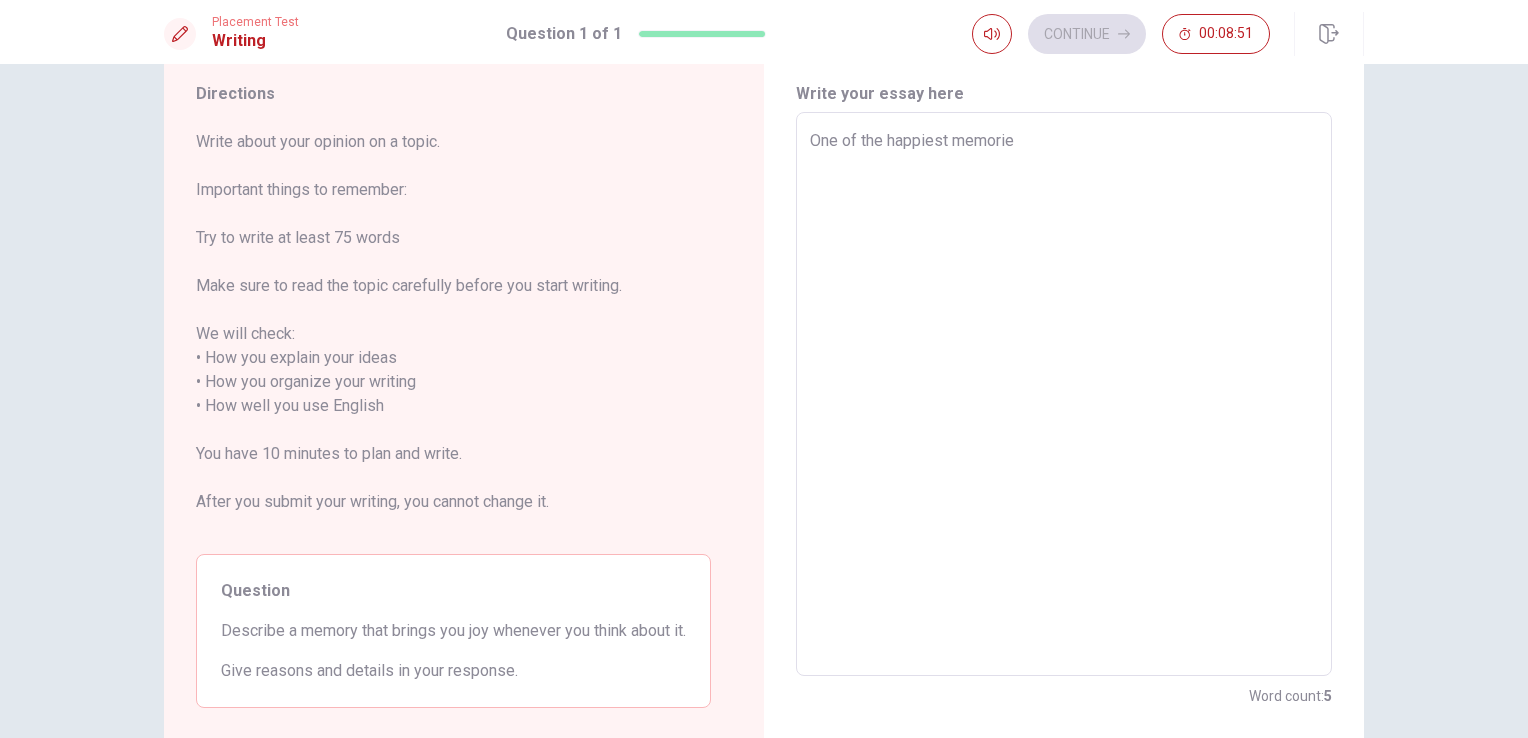 type on "One of the happiest memories" 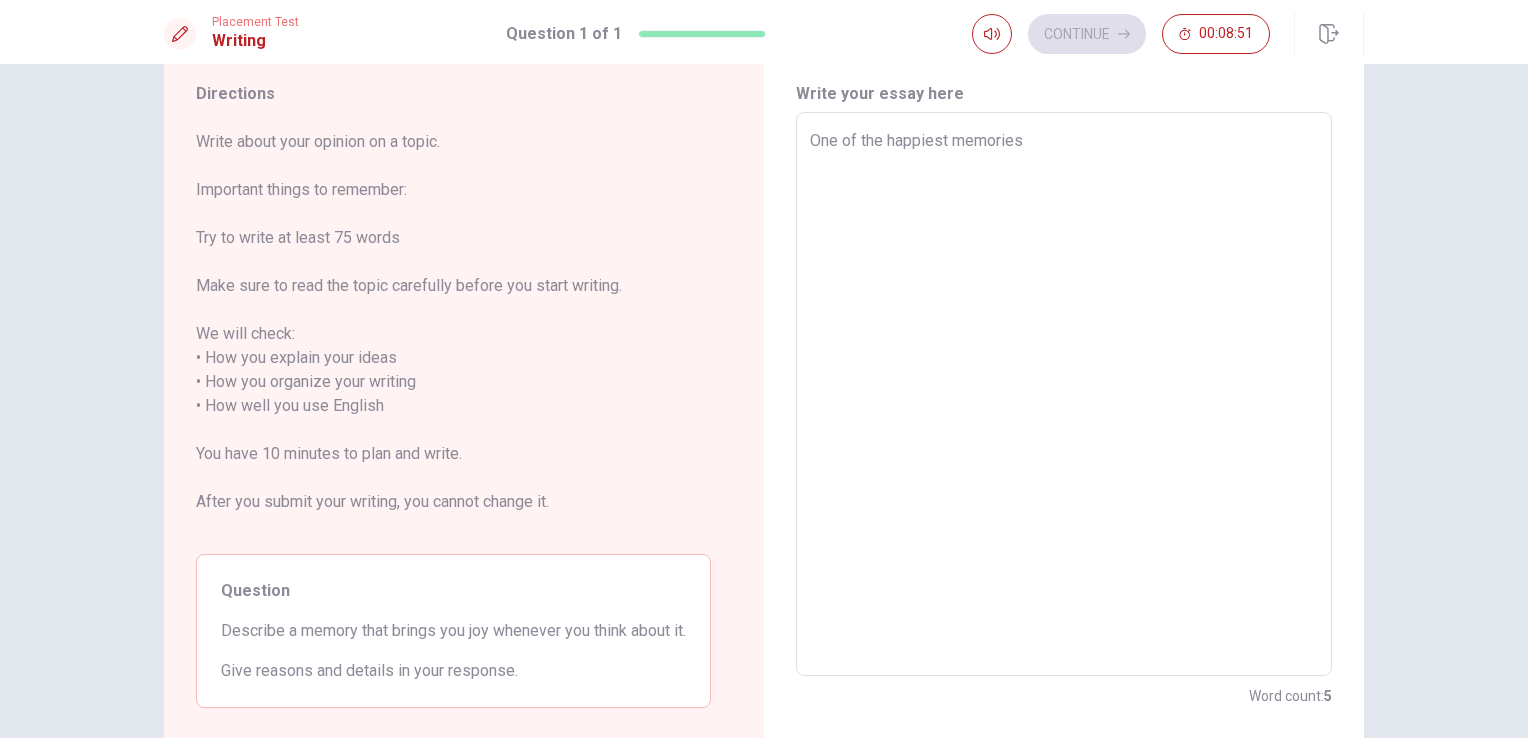 type on "x" 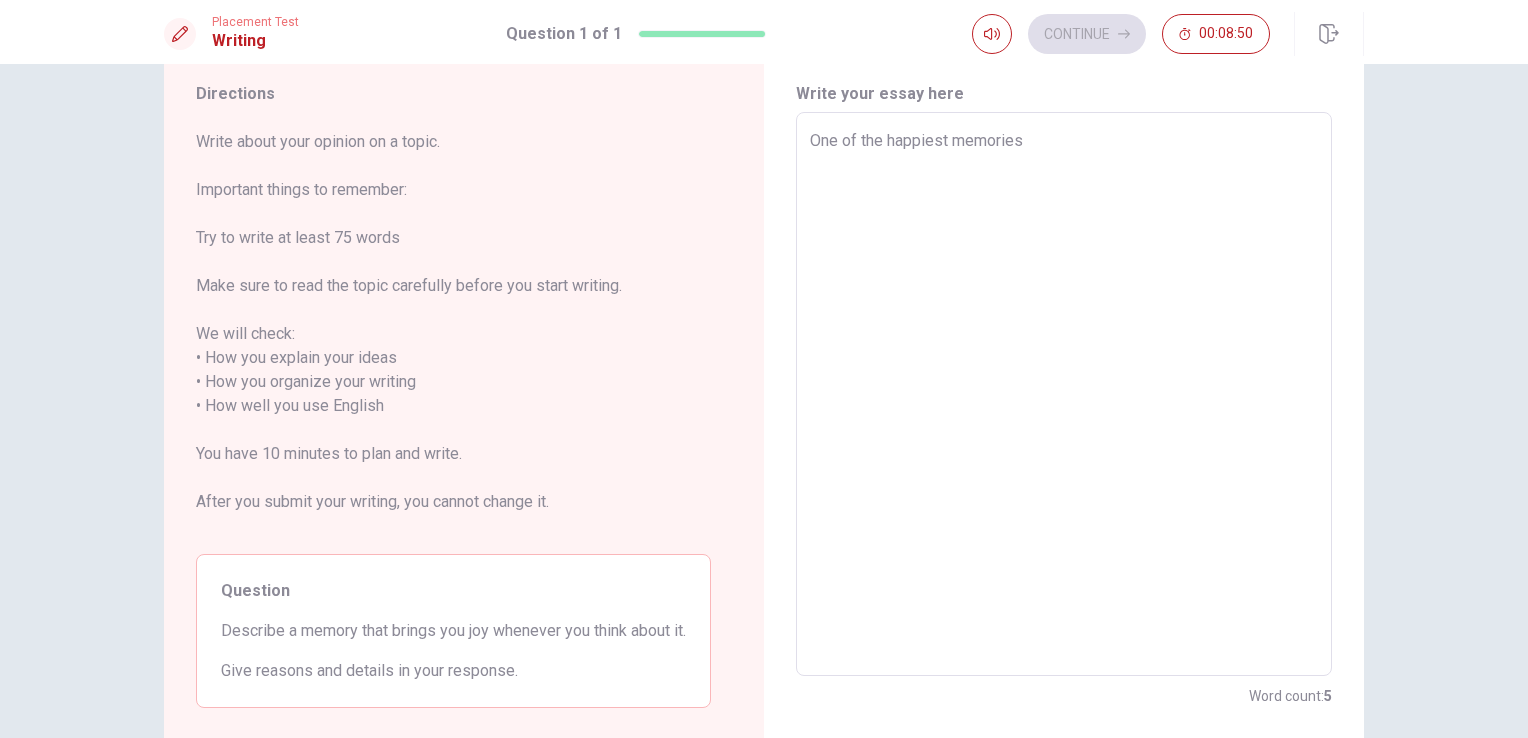 type on "One of the happiest memories I" 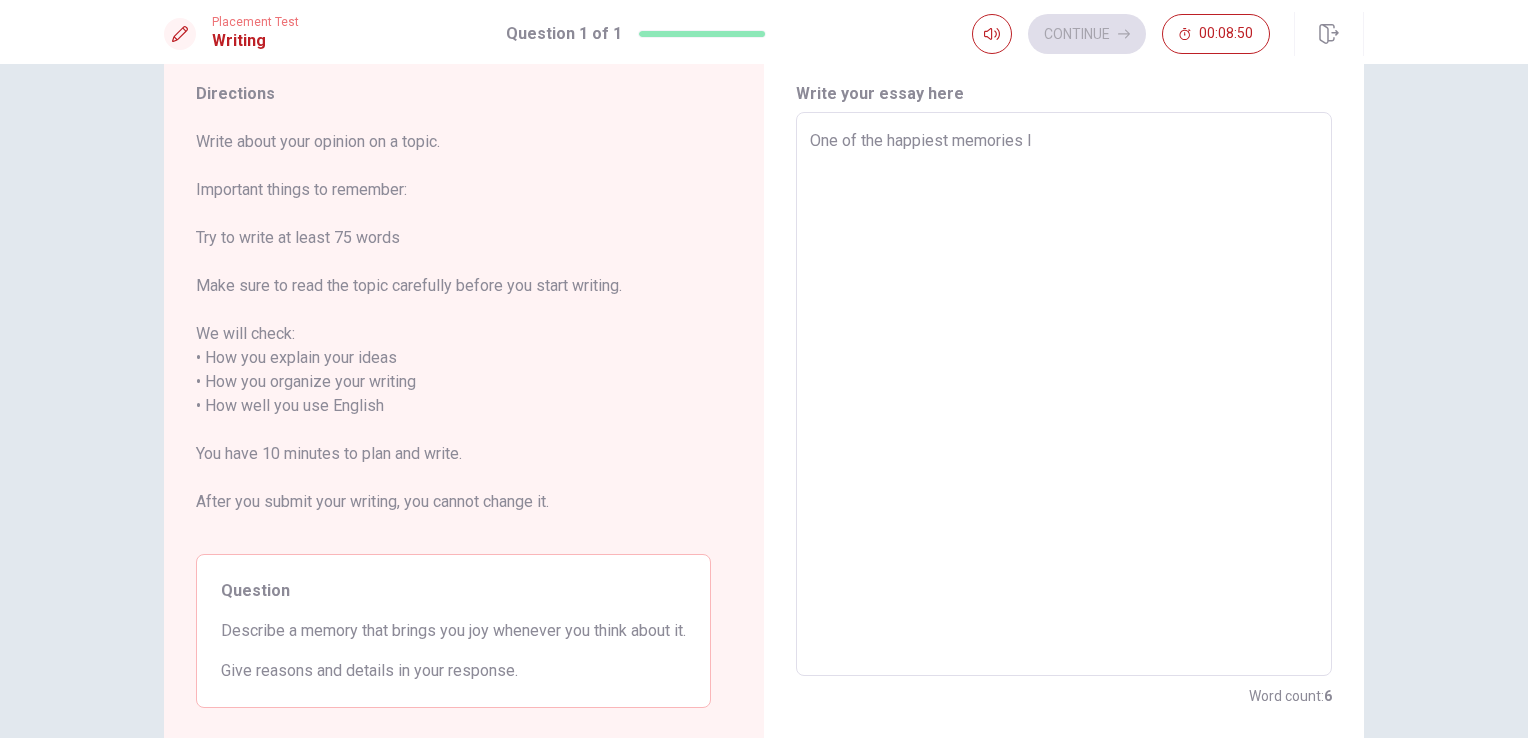 type on "x" 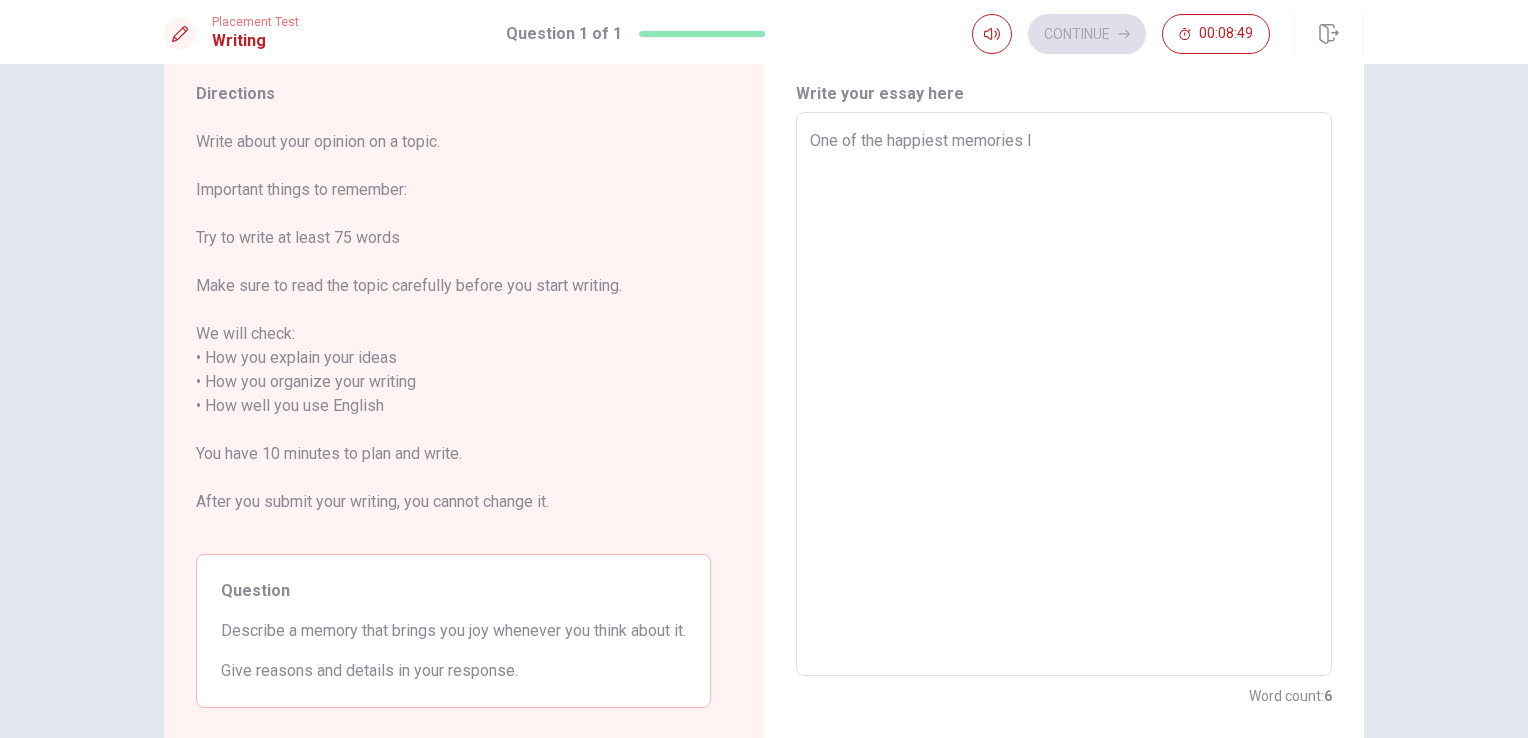type on "One of the happiest memories I h" 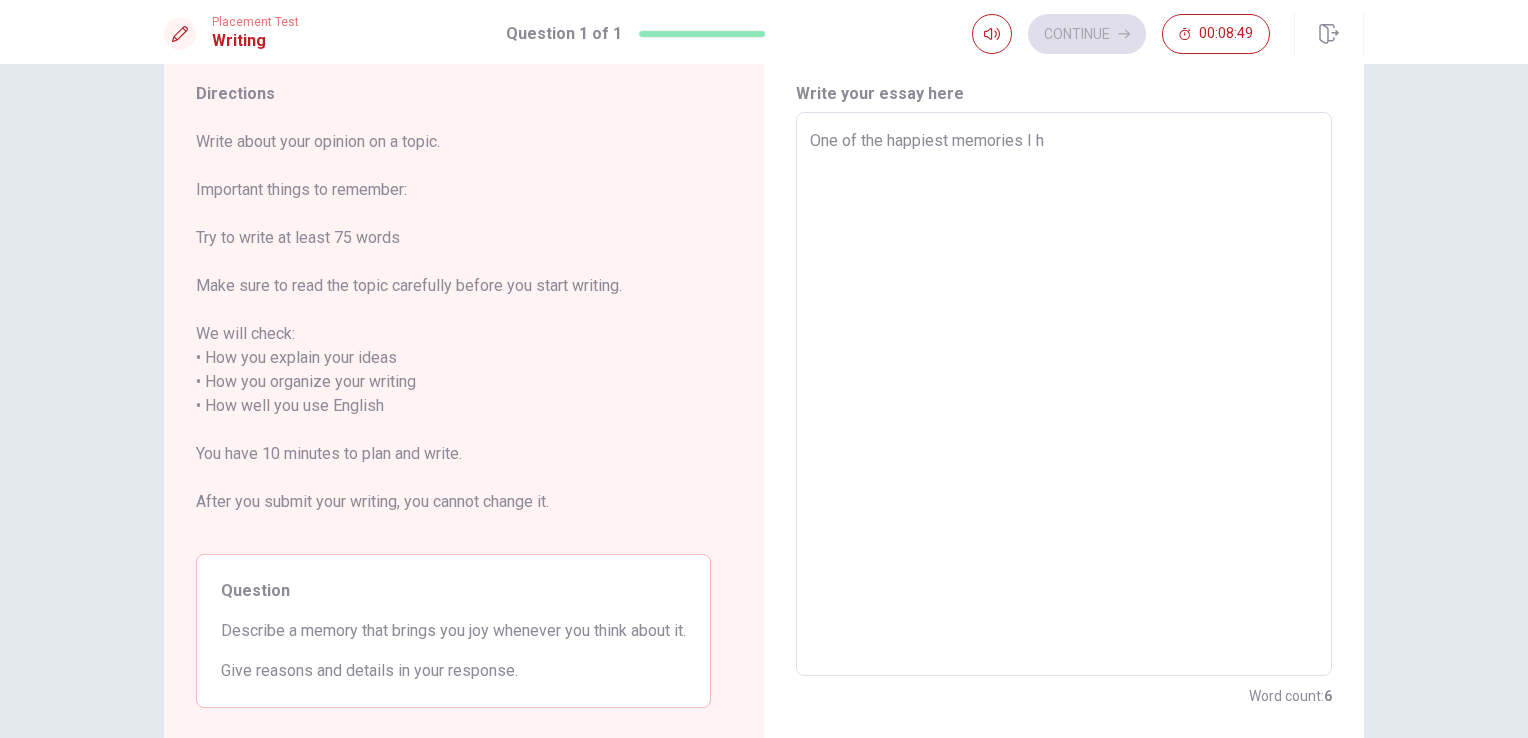 type on "x" 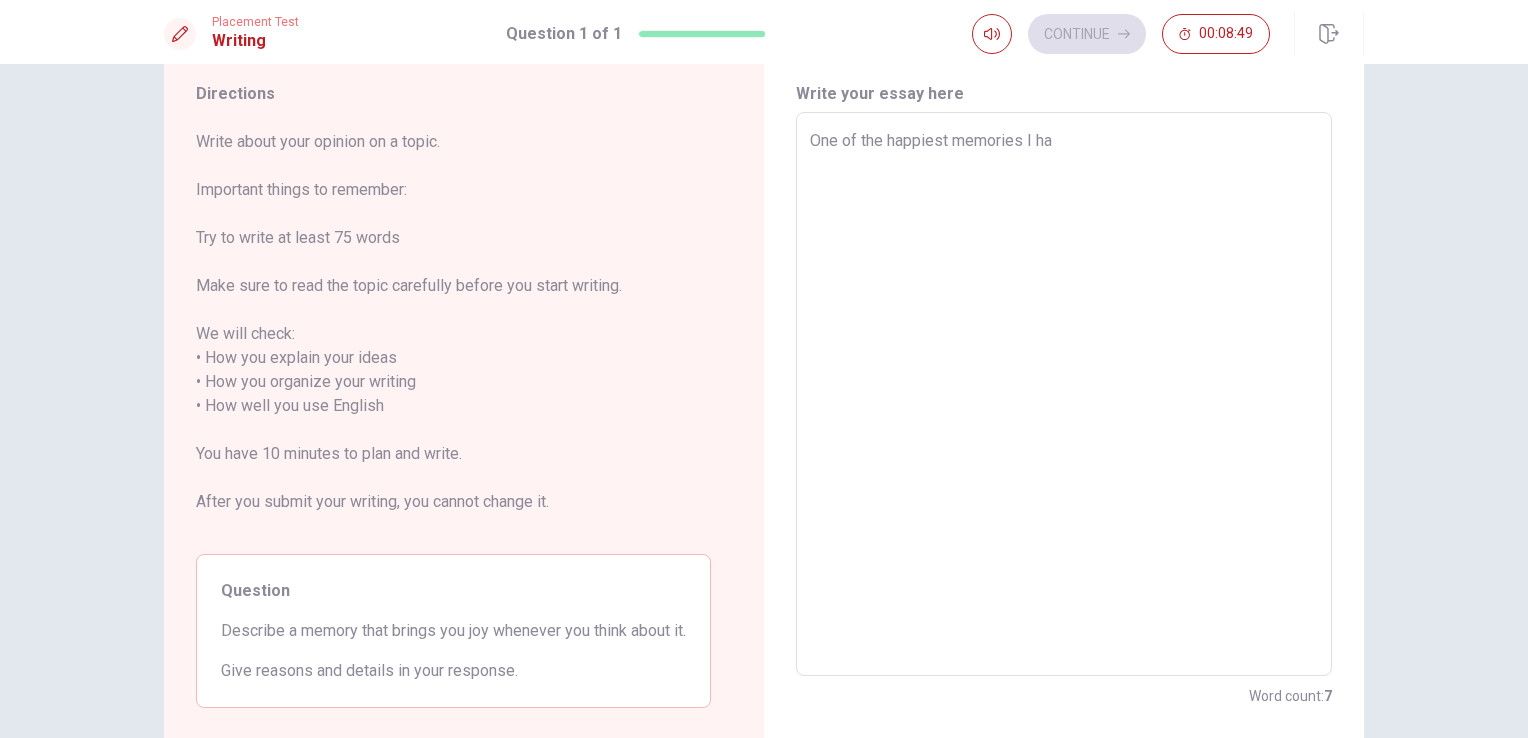 type on "One of the happiest memories I hav" 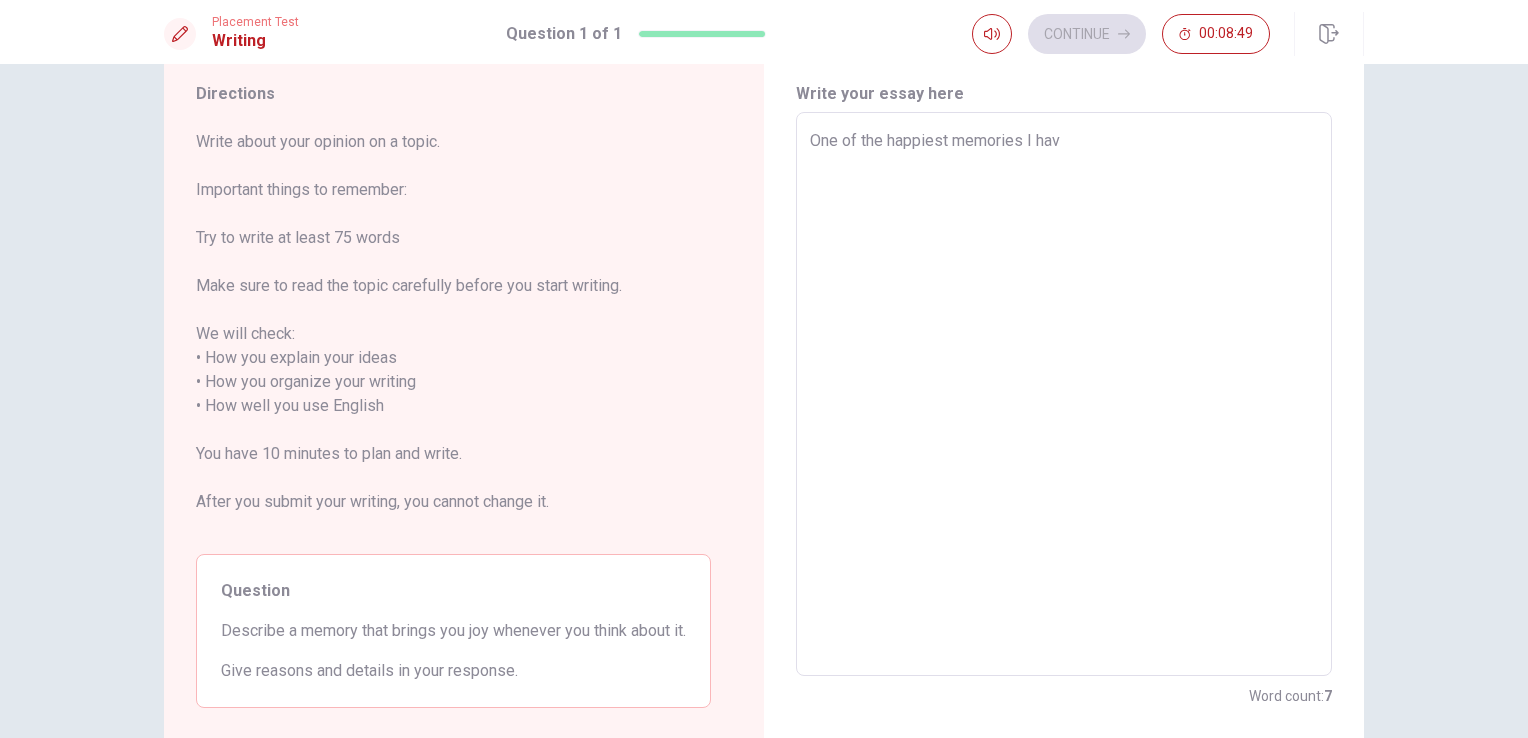 type on "x" 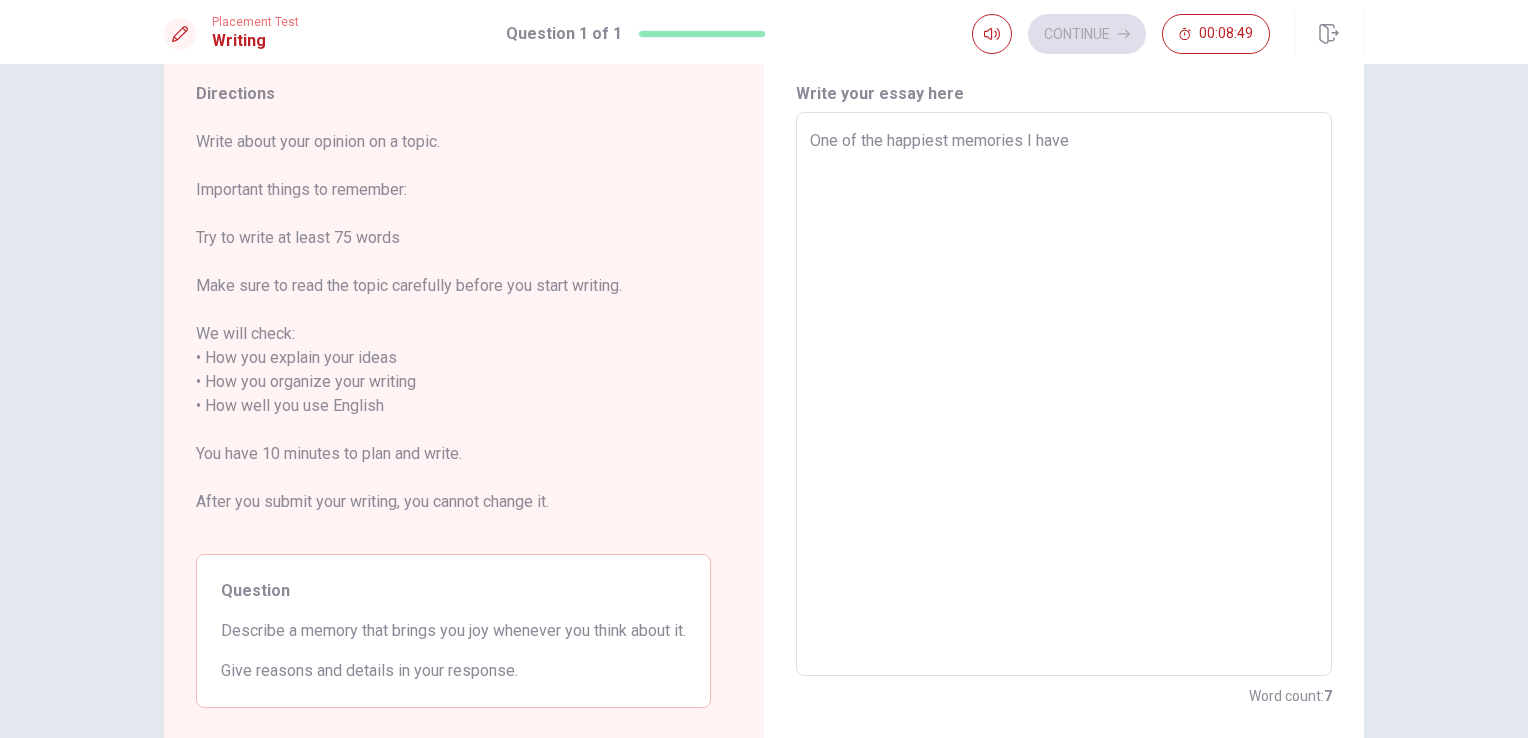 type on "x" 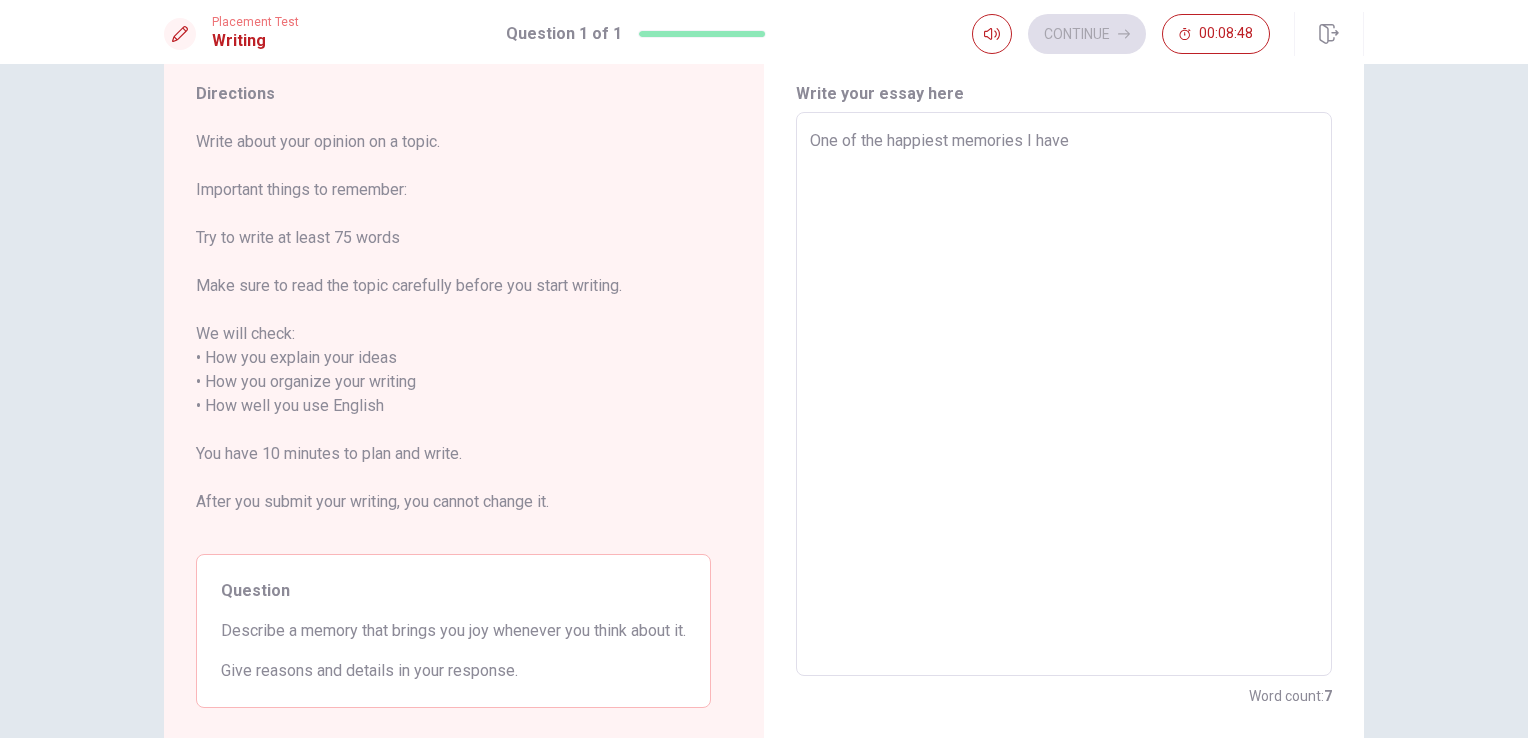 type on "One of the happiest memories I have" 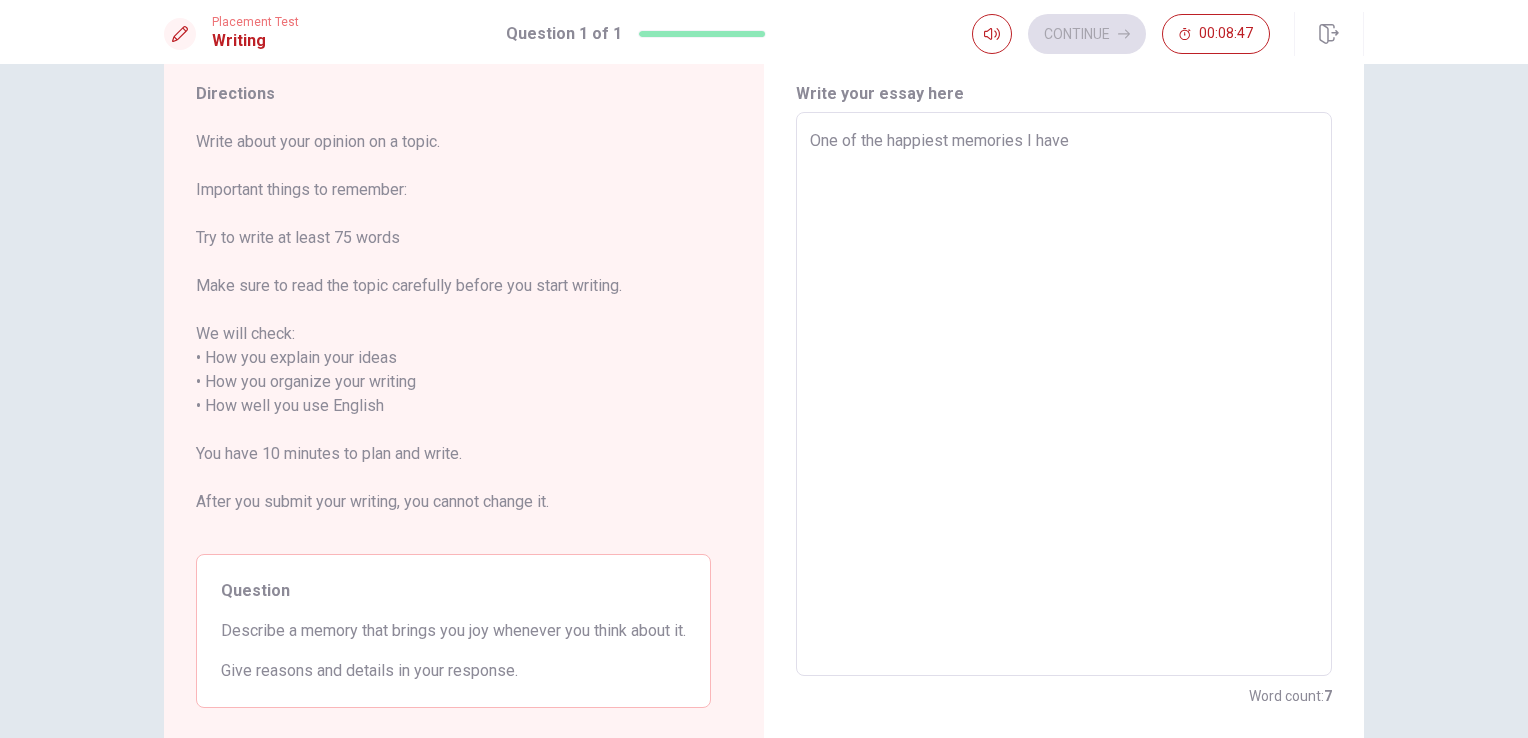 type on "One of the happiest memories I have i" 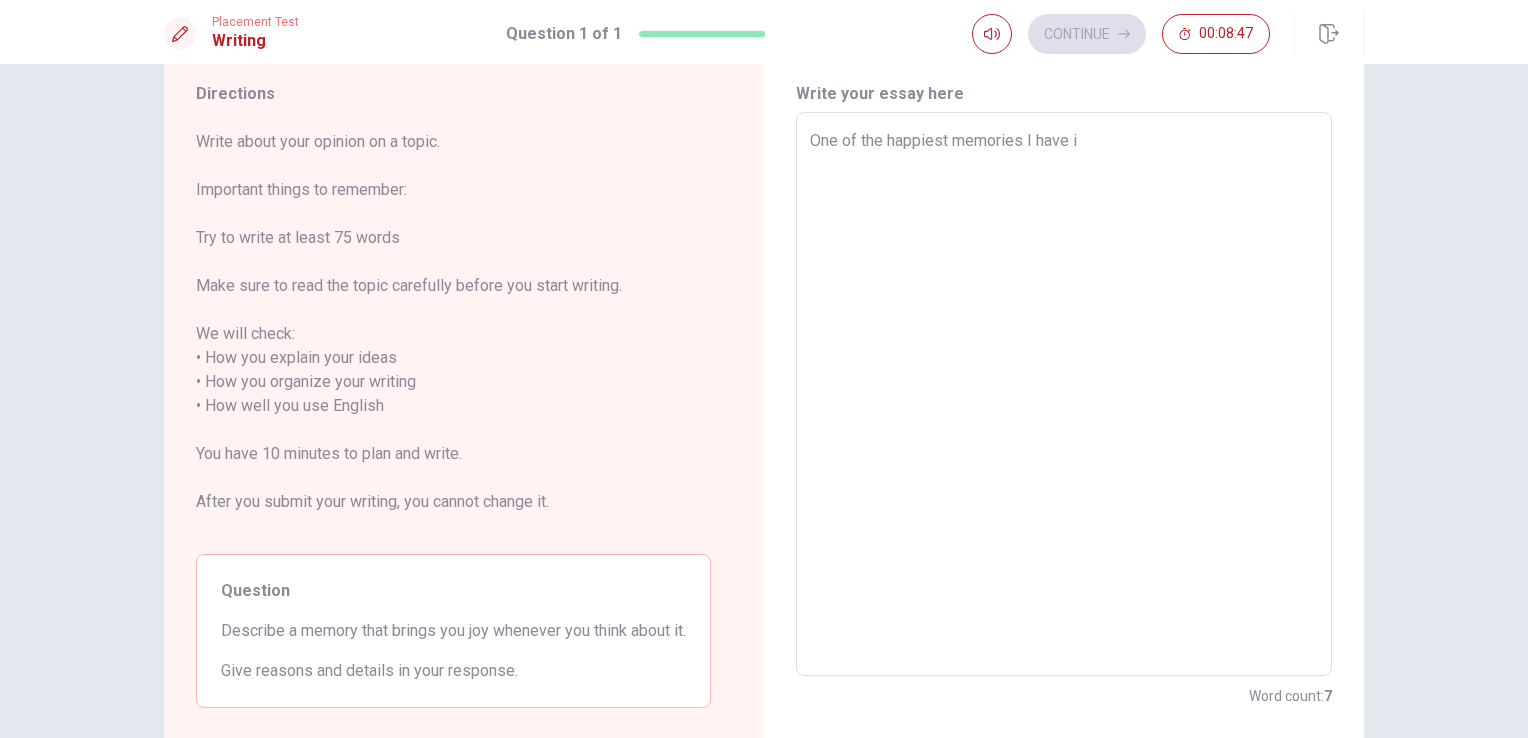 type on "x" 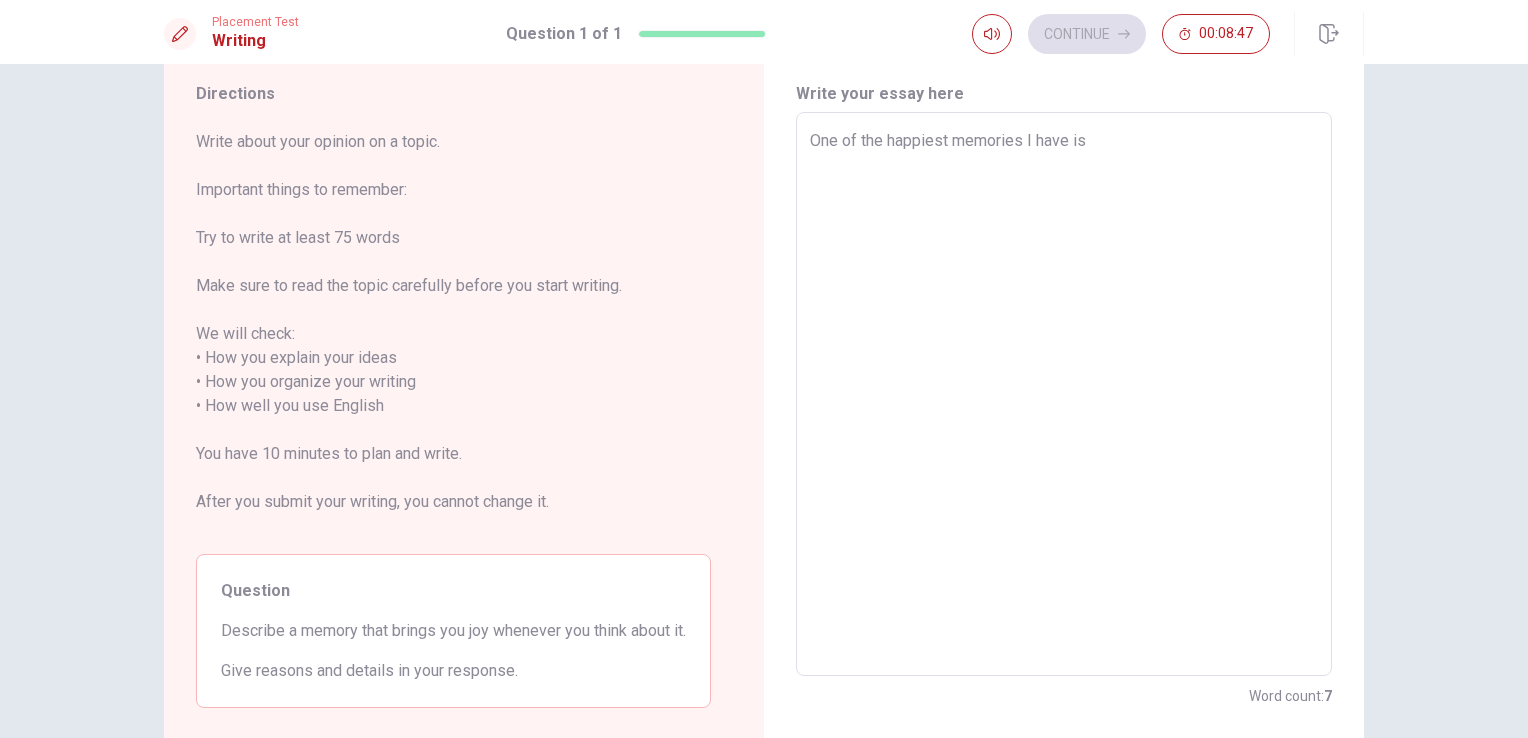 type on "x" 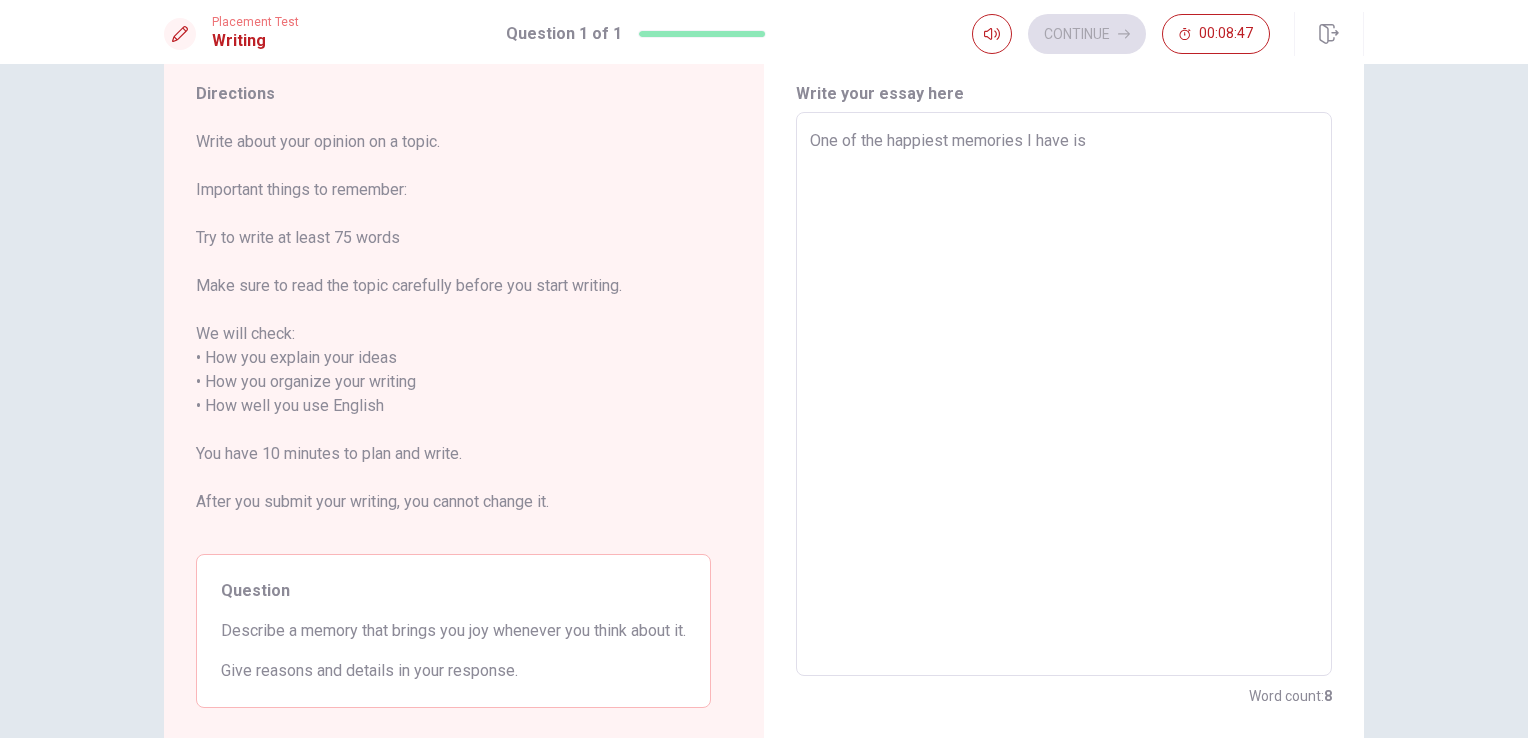 type on "One of the happiest memories I have is" 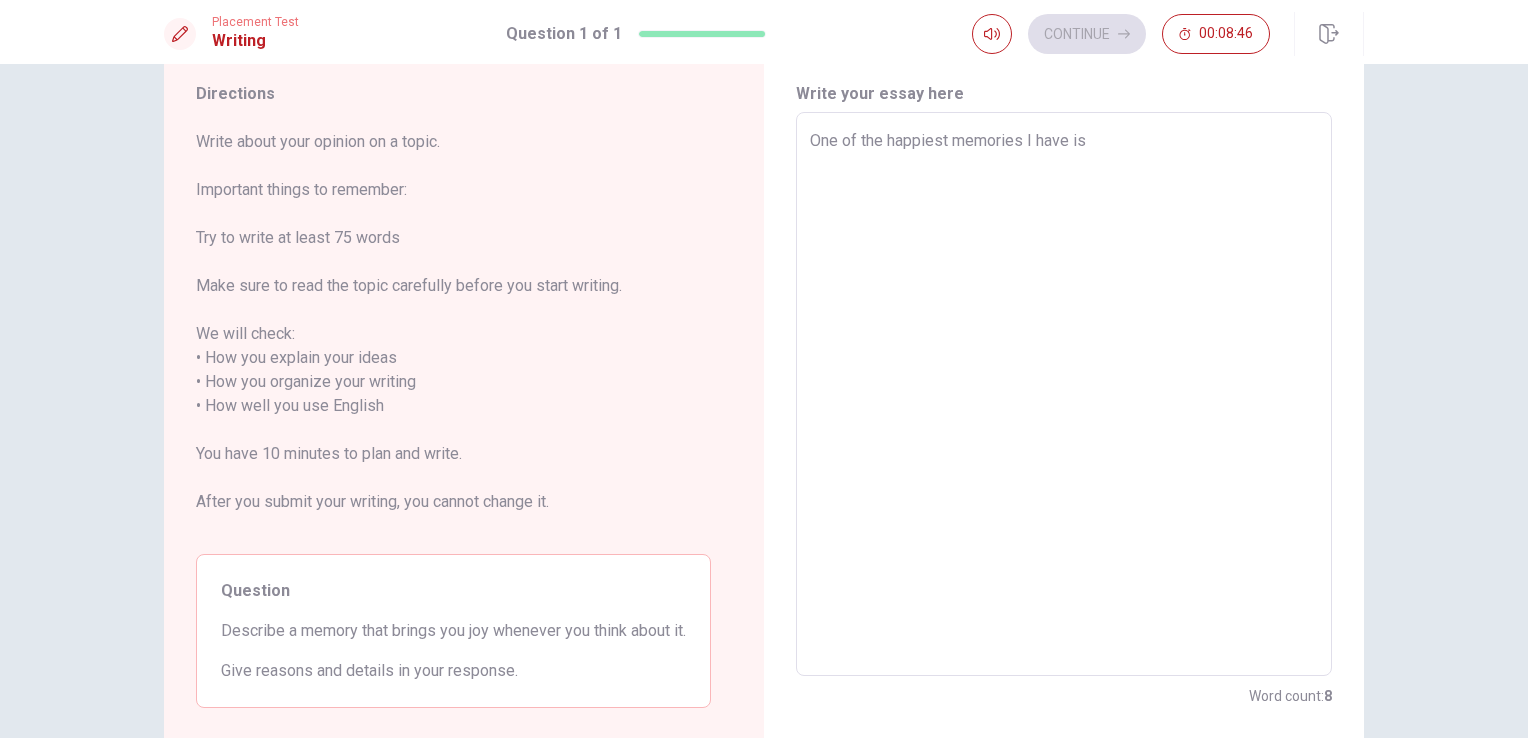 type on "One of the happiest memories I have is f" 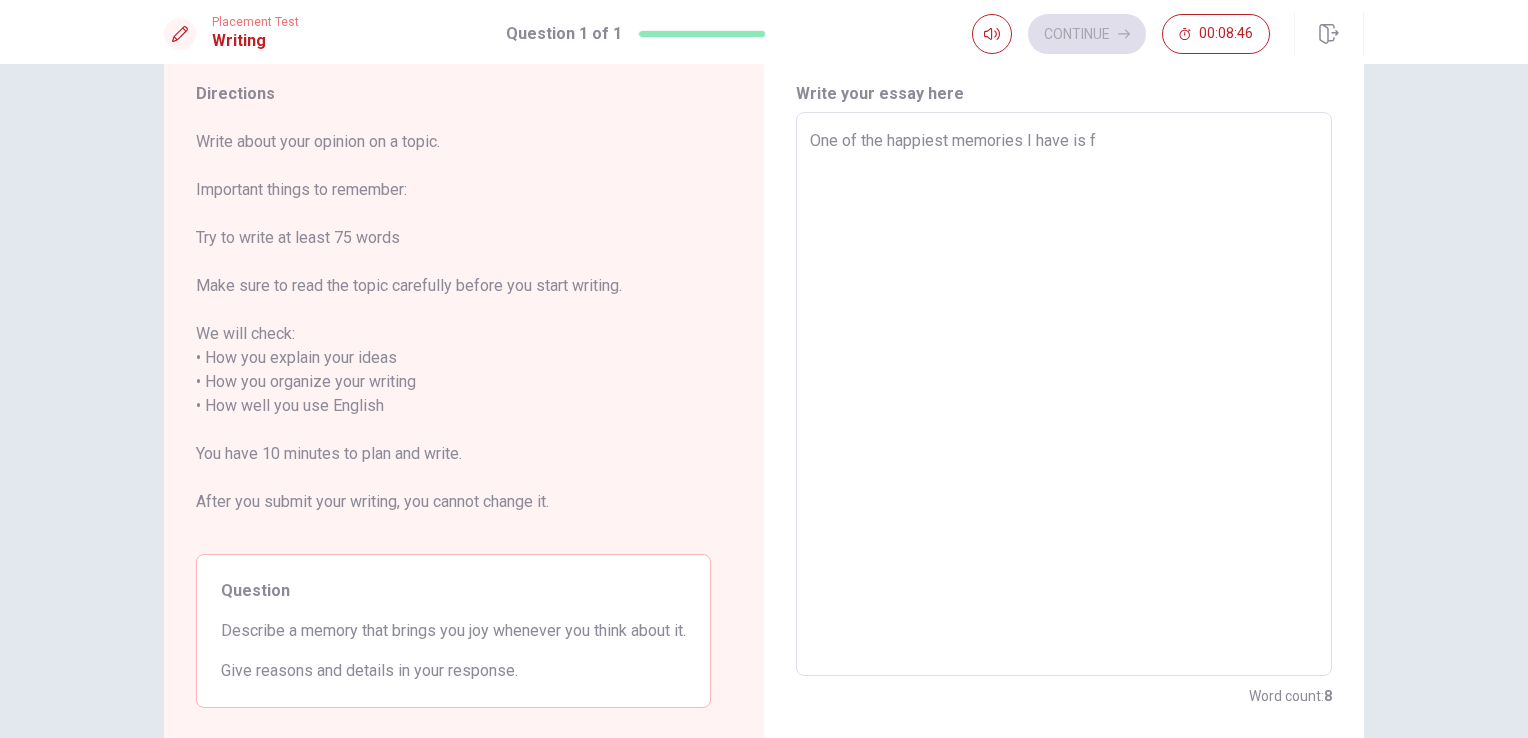 type on "x" 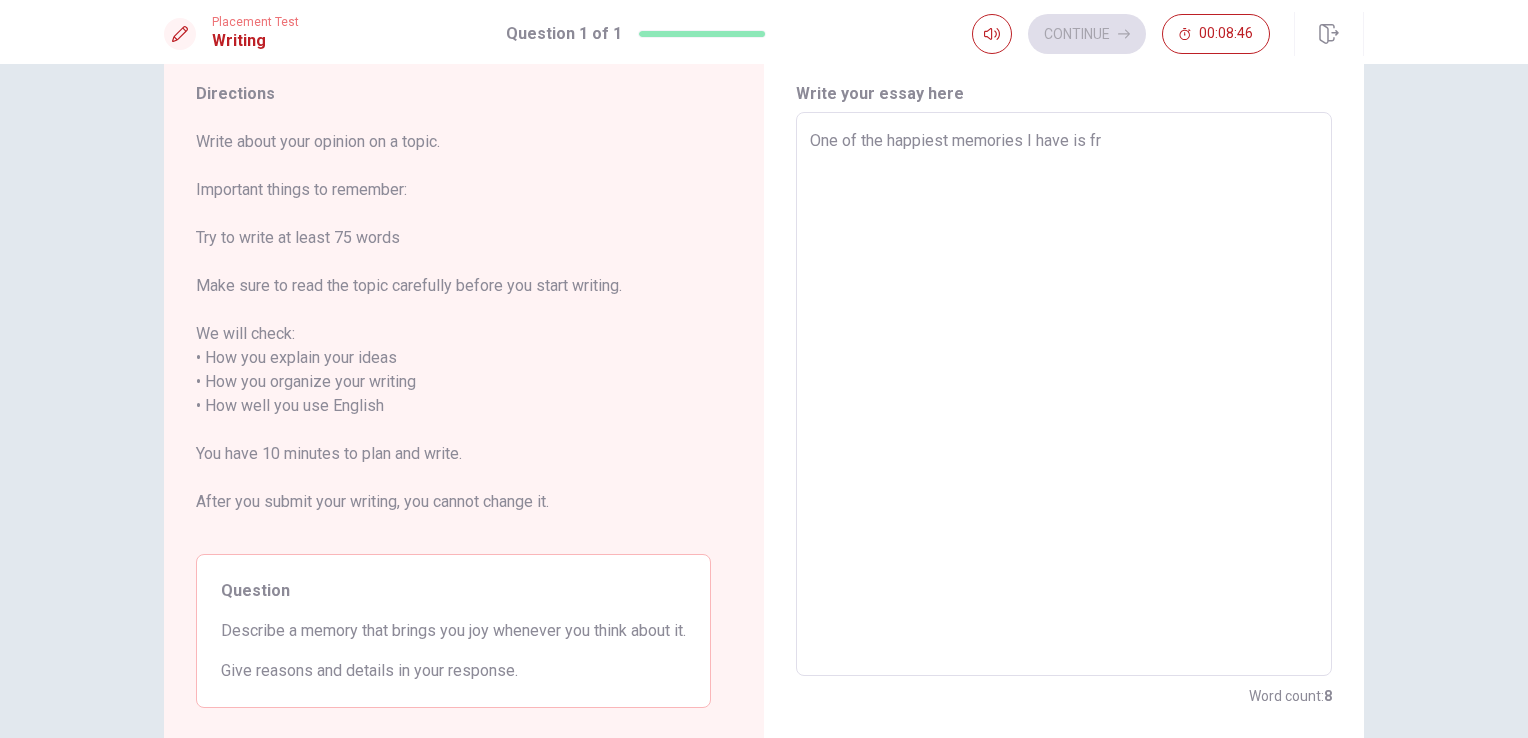 type on "x" 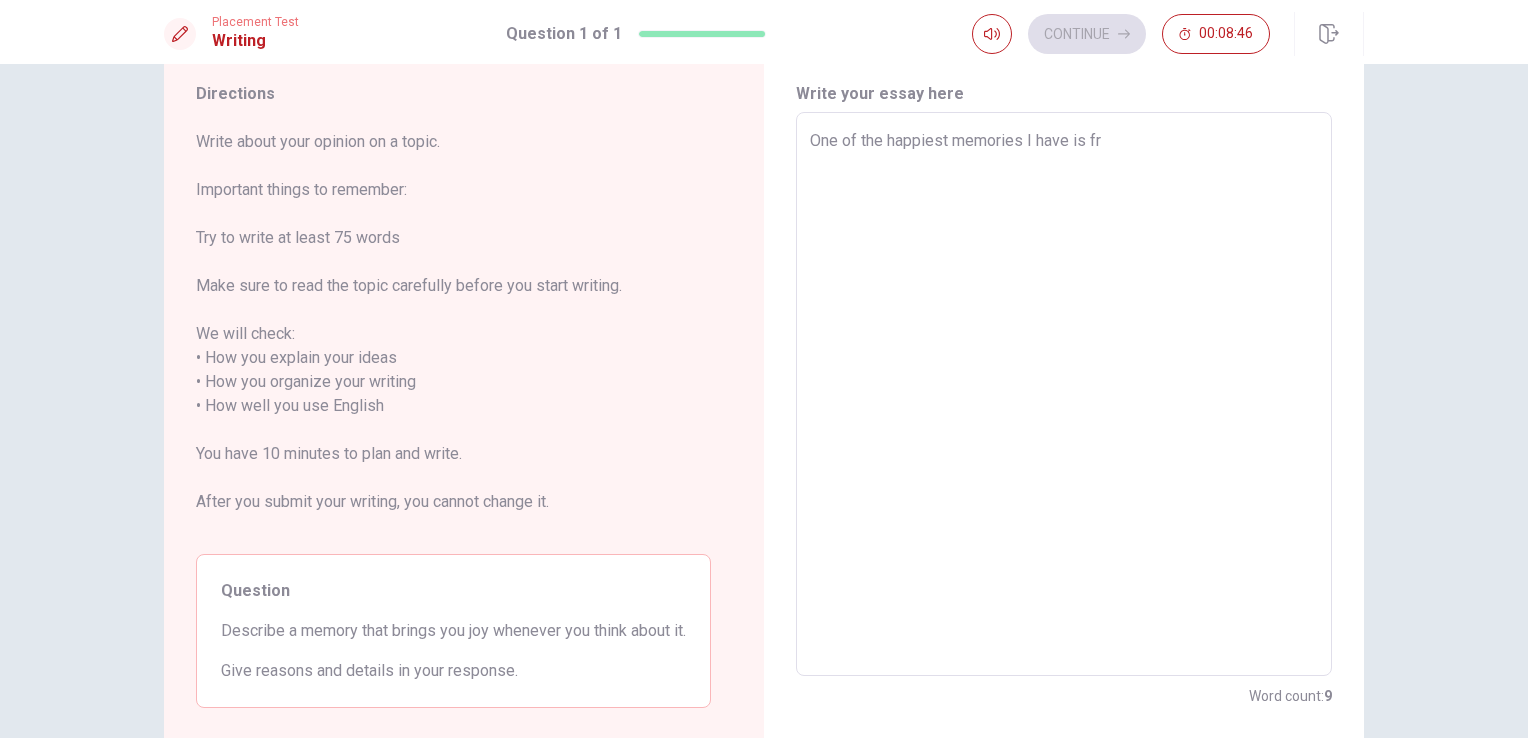 type on "One of the happiest memories I have is fro" 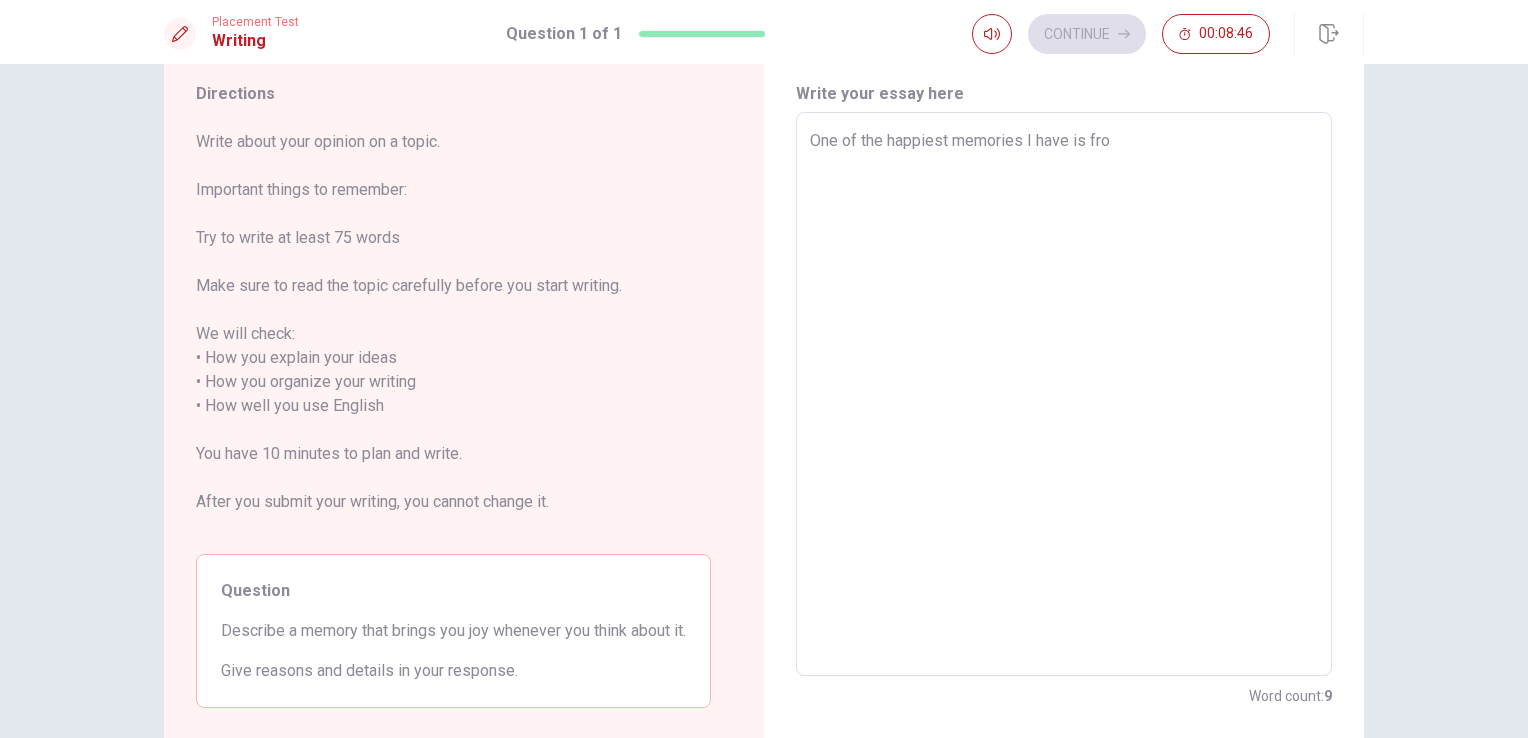 type on "x" 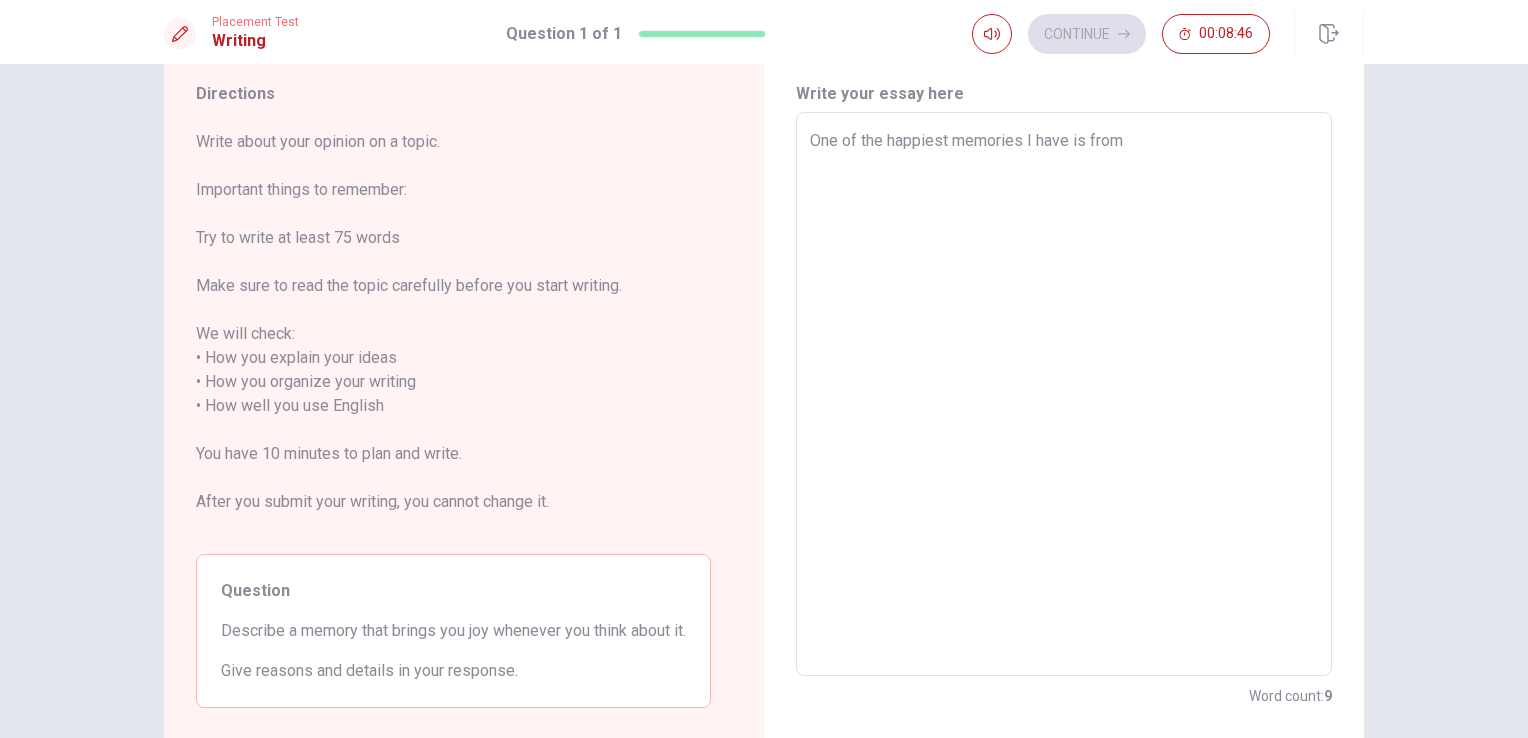type on "x" 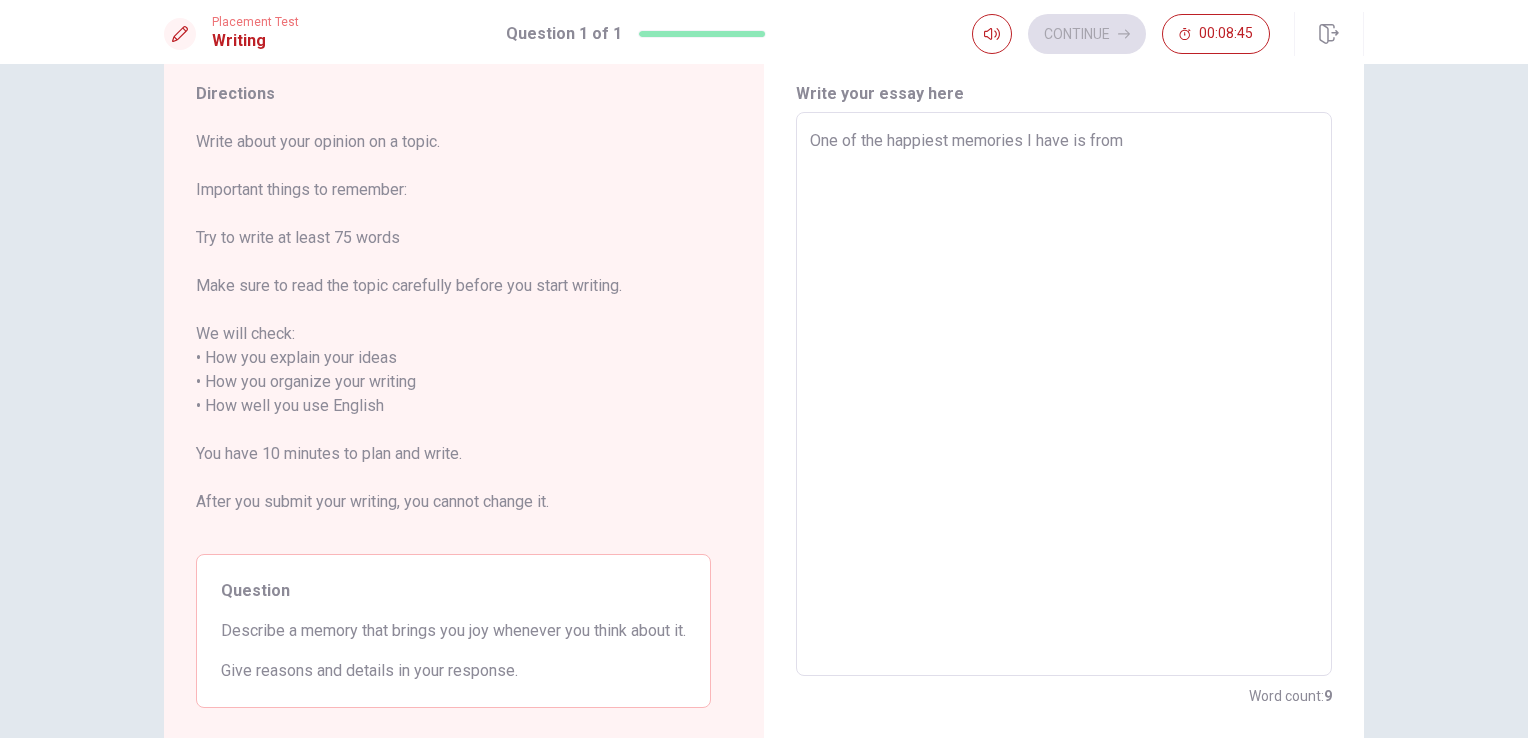 type on "One of the happiest memories I have is from t" 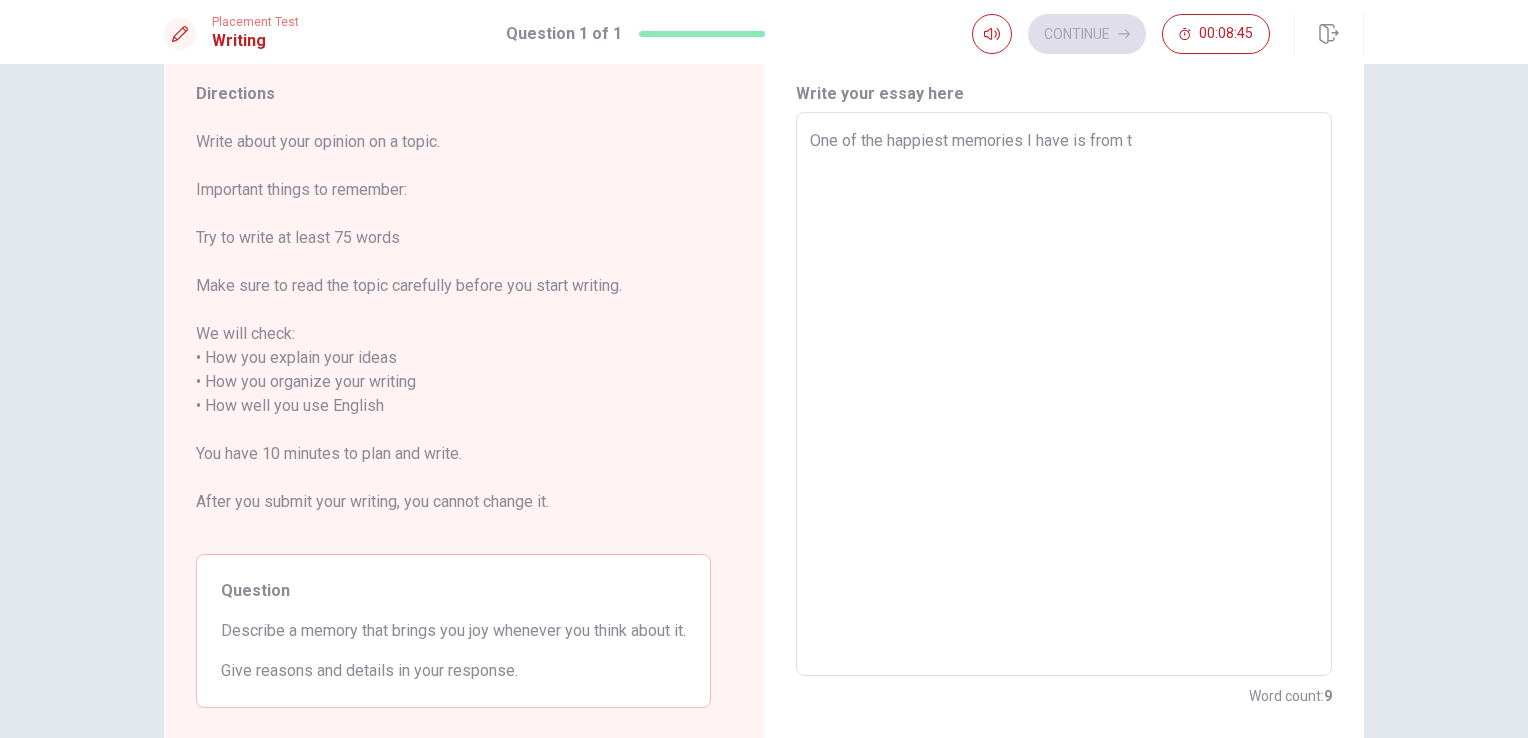 type on "x" 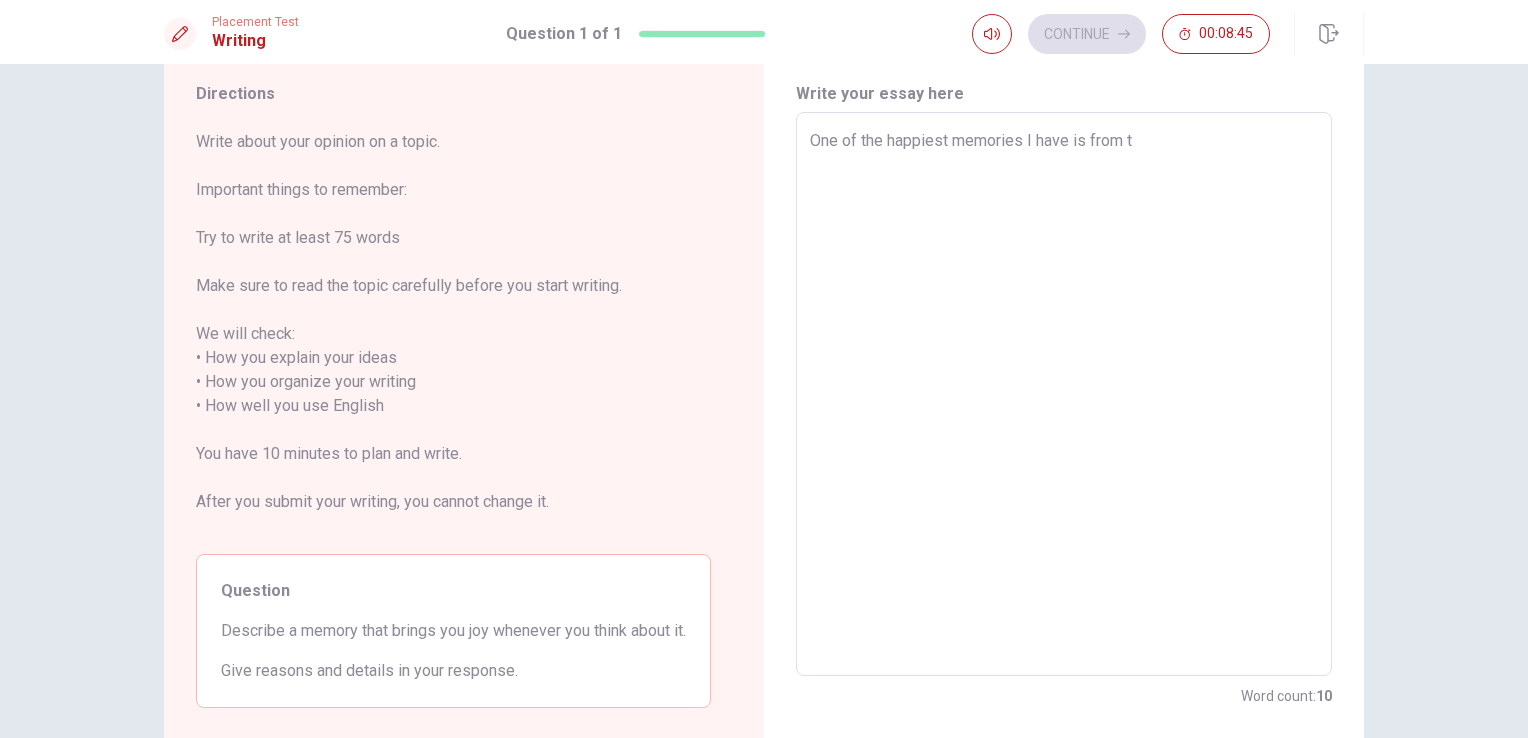 type on "One of the happiest memories I have is from th" 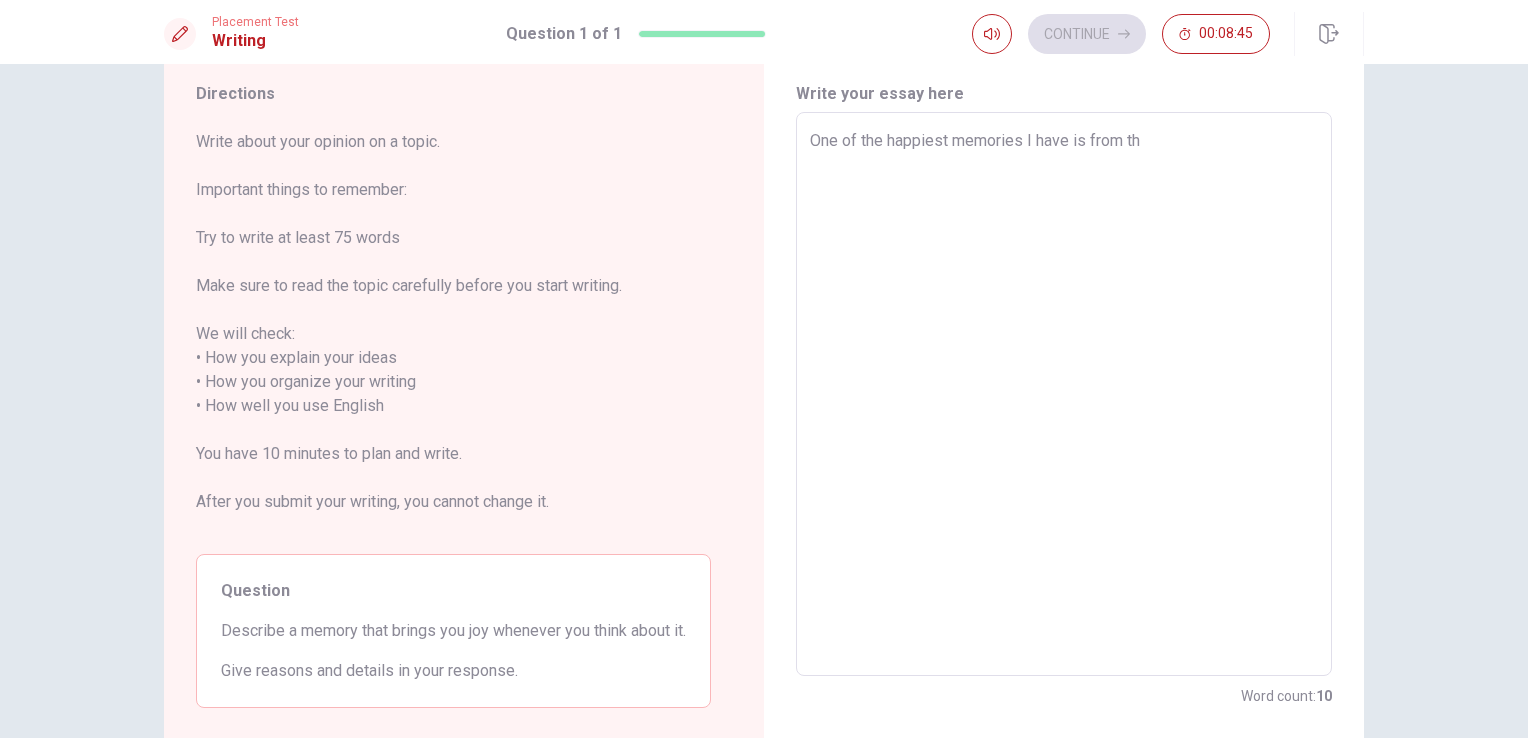 type on "x" 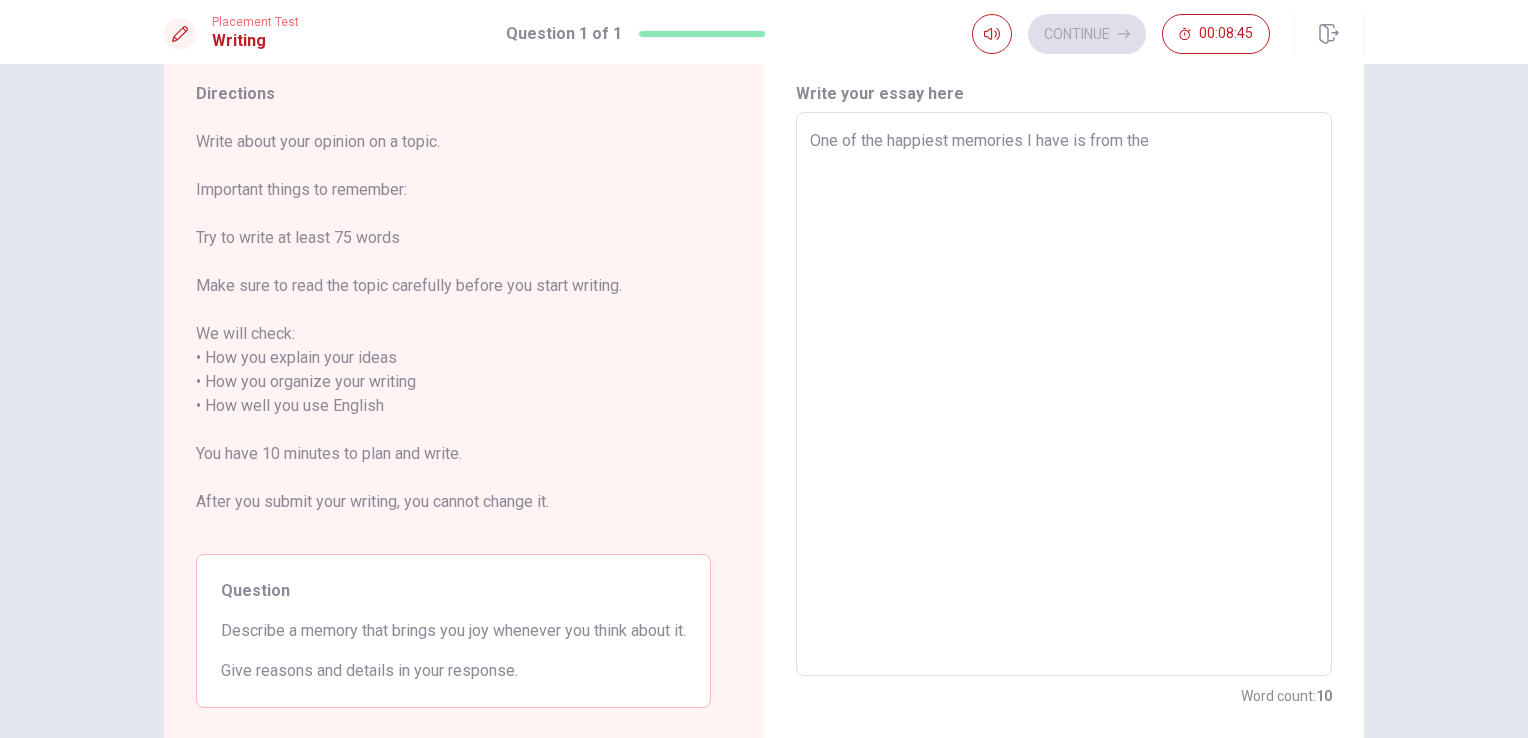 type on "One of the happiest memories I have is from the" 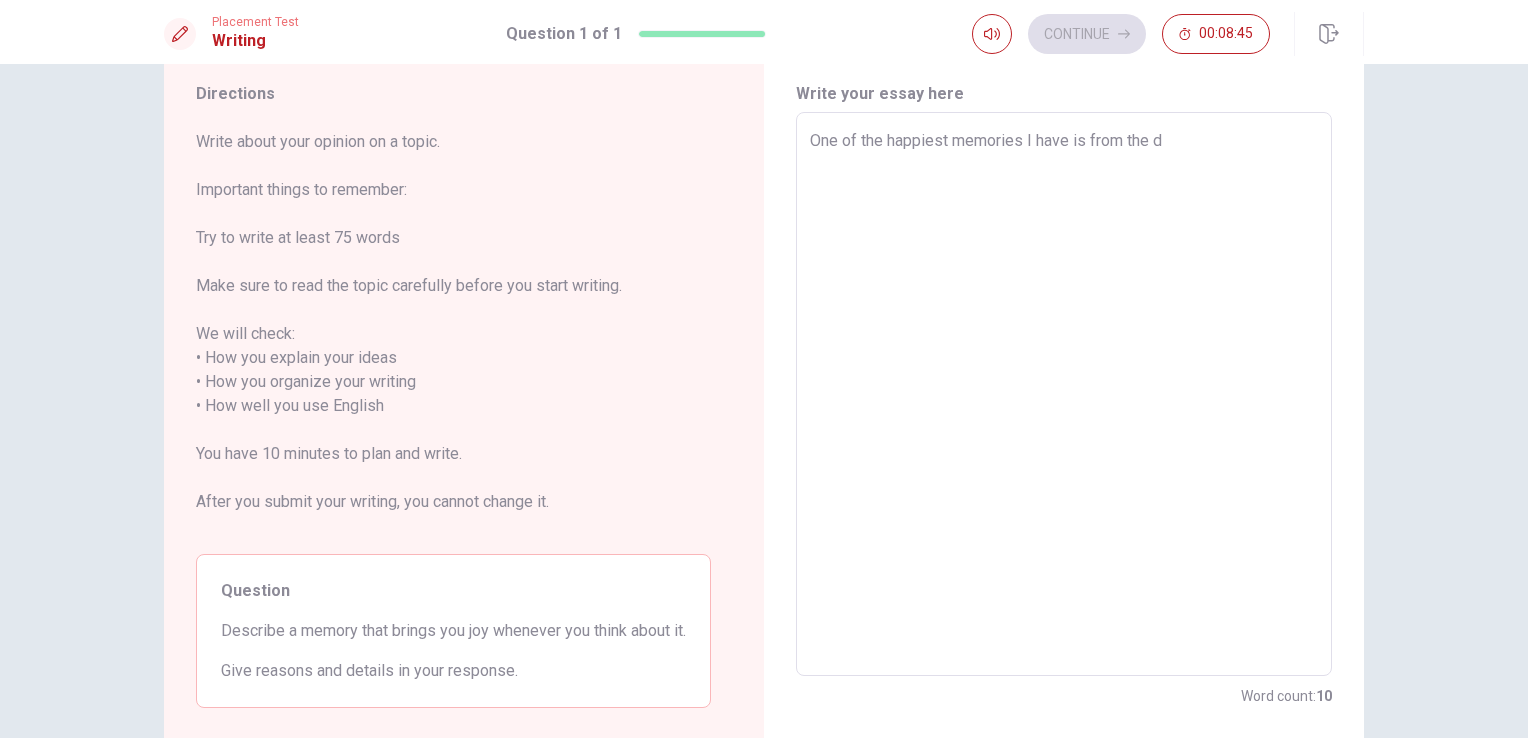 type on "x" 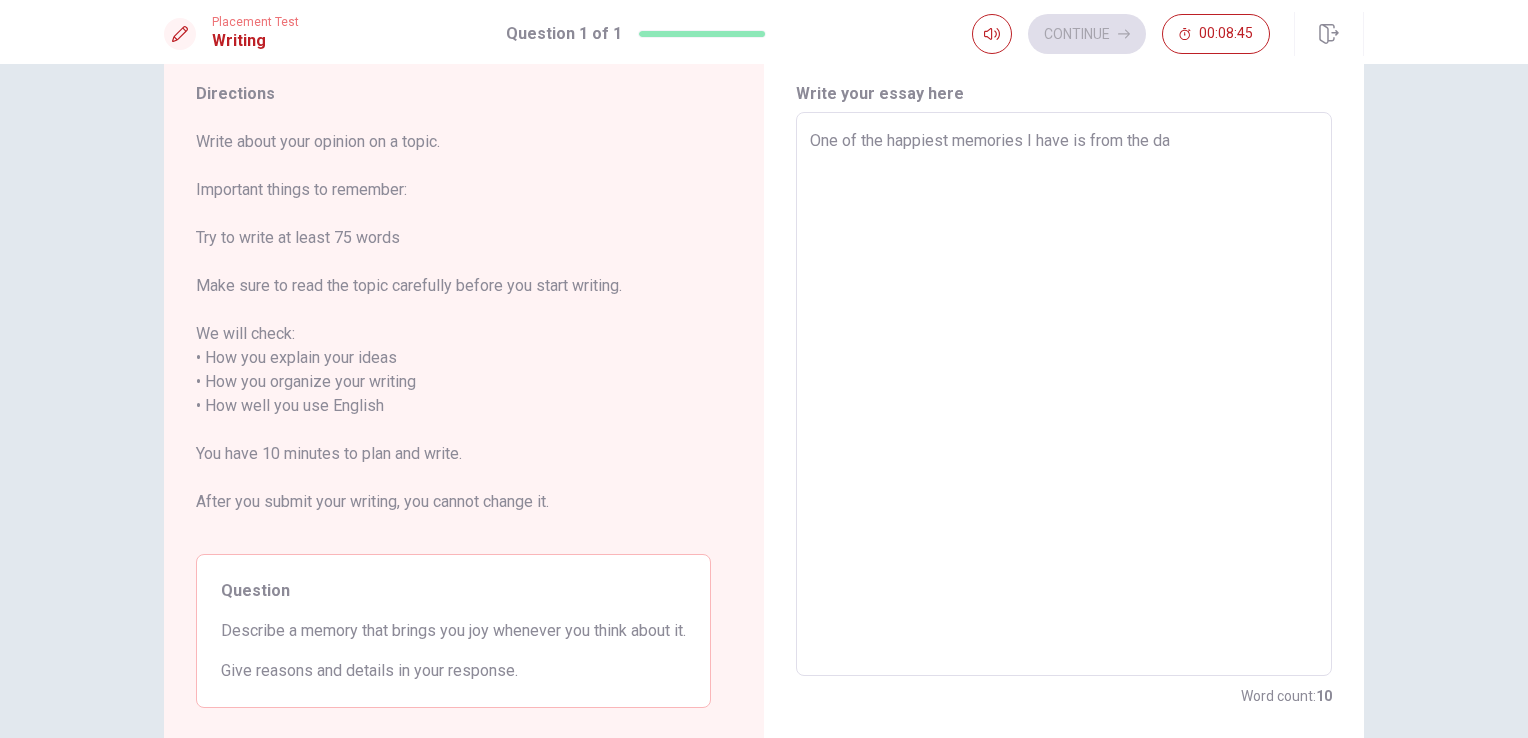 type on "x" 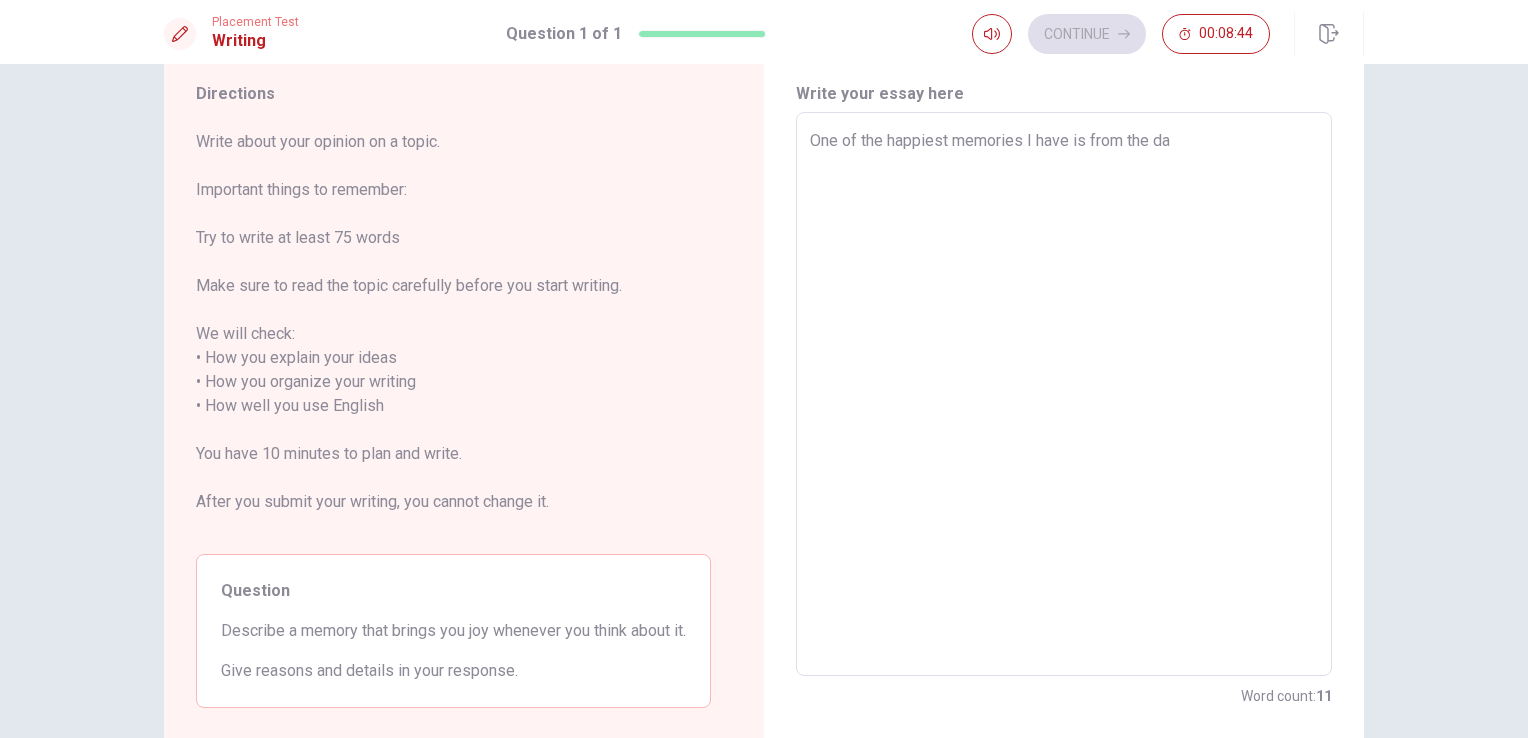type on "One of the happiest memories I have is from the day" 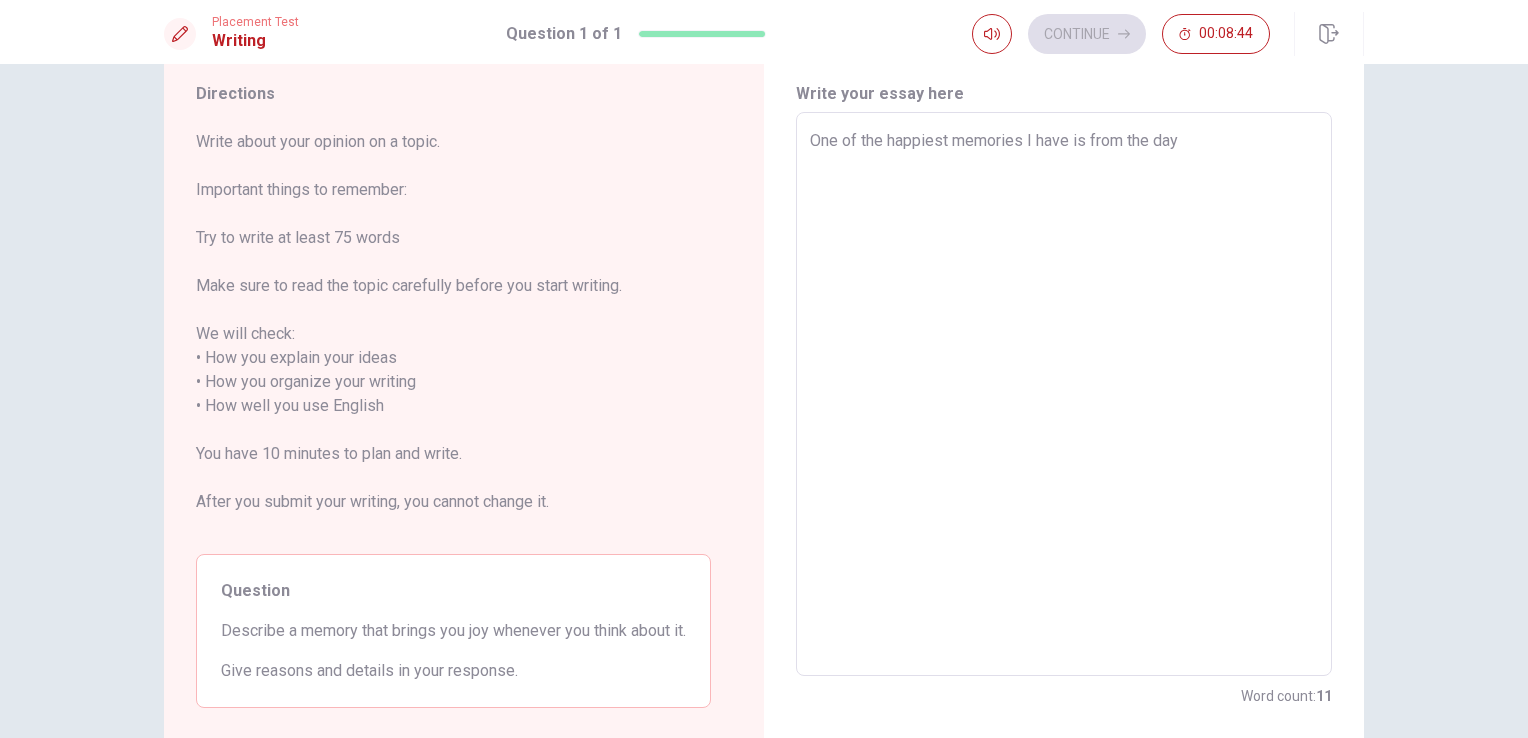 type on "x" 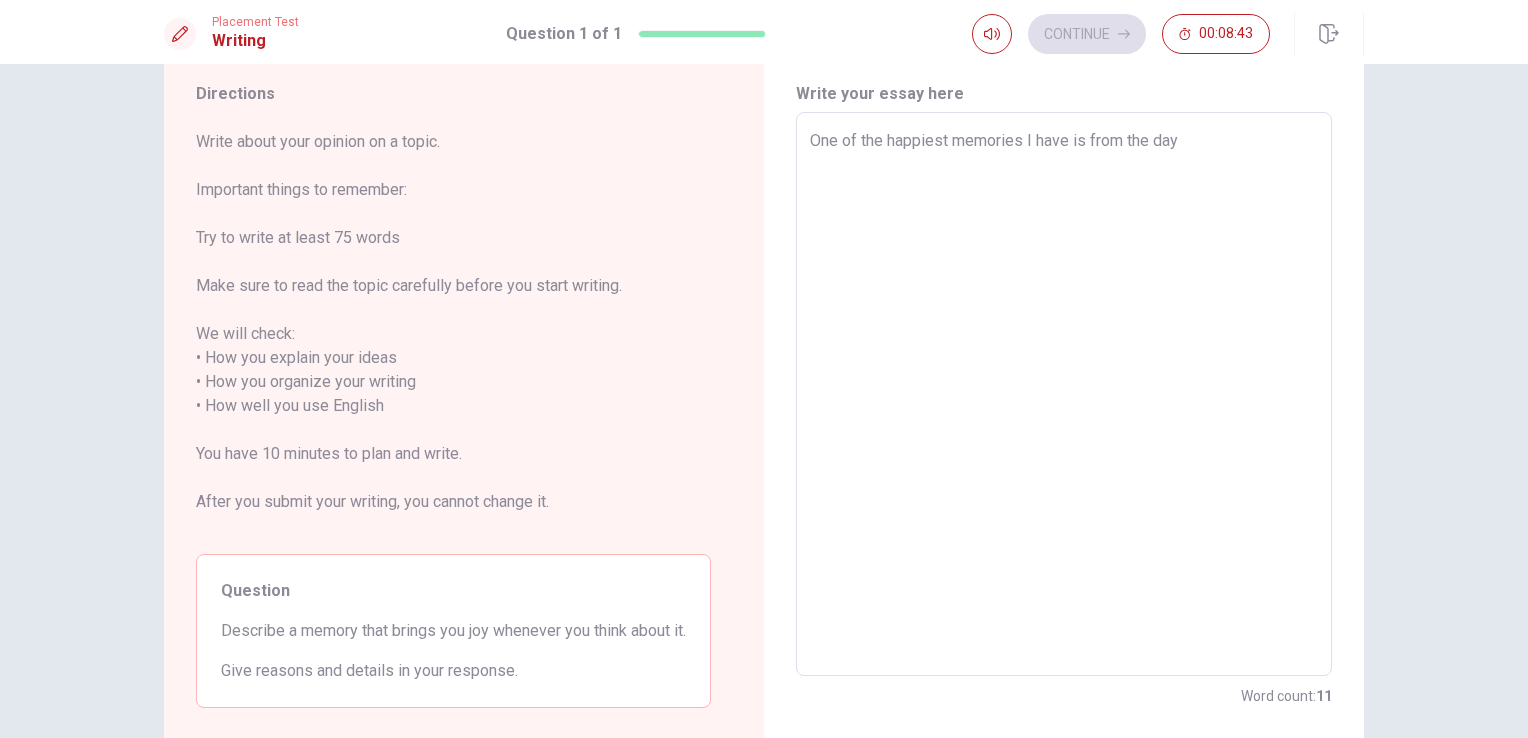 type on "One of the happiest memories I have is from the day I" 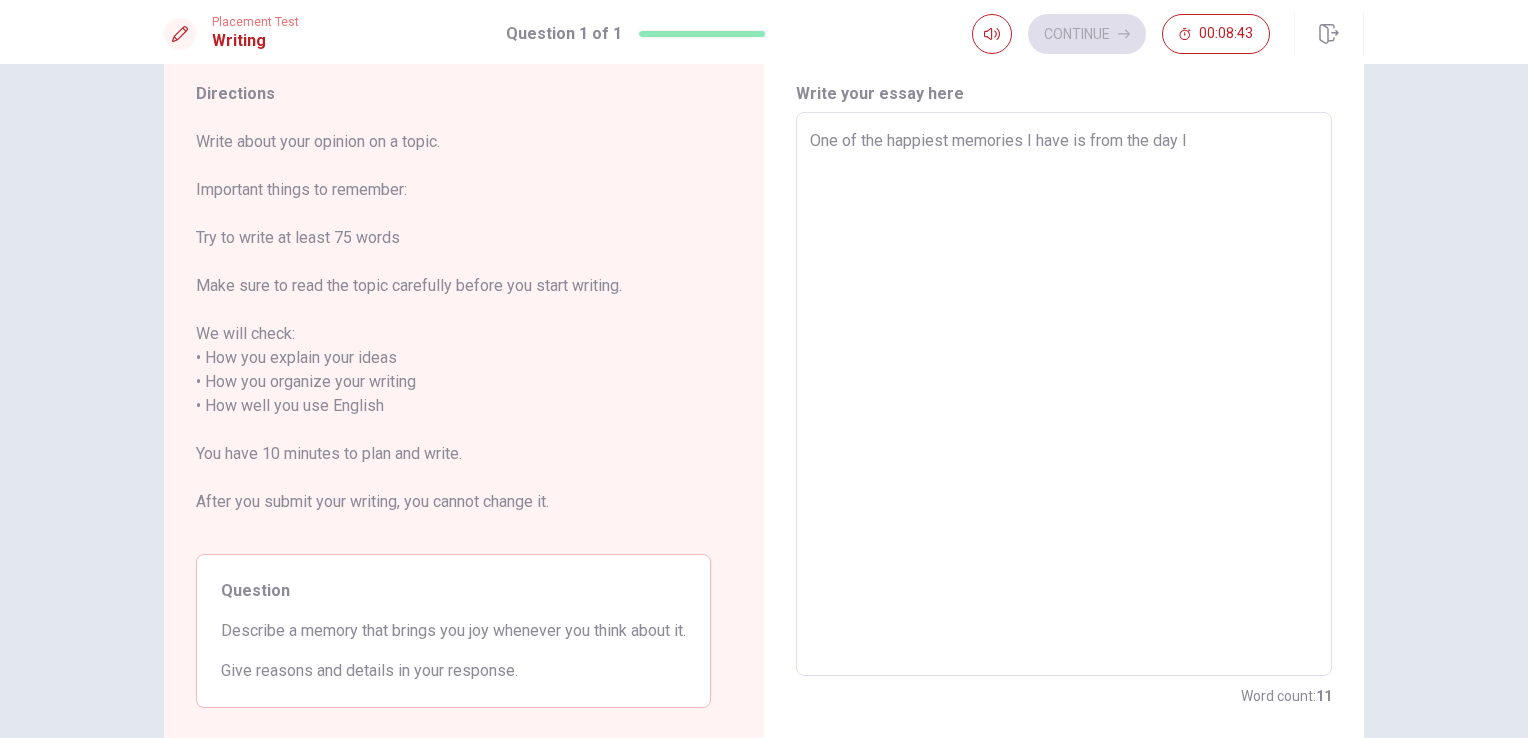 type on "x" 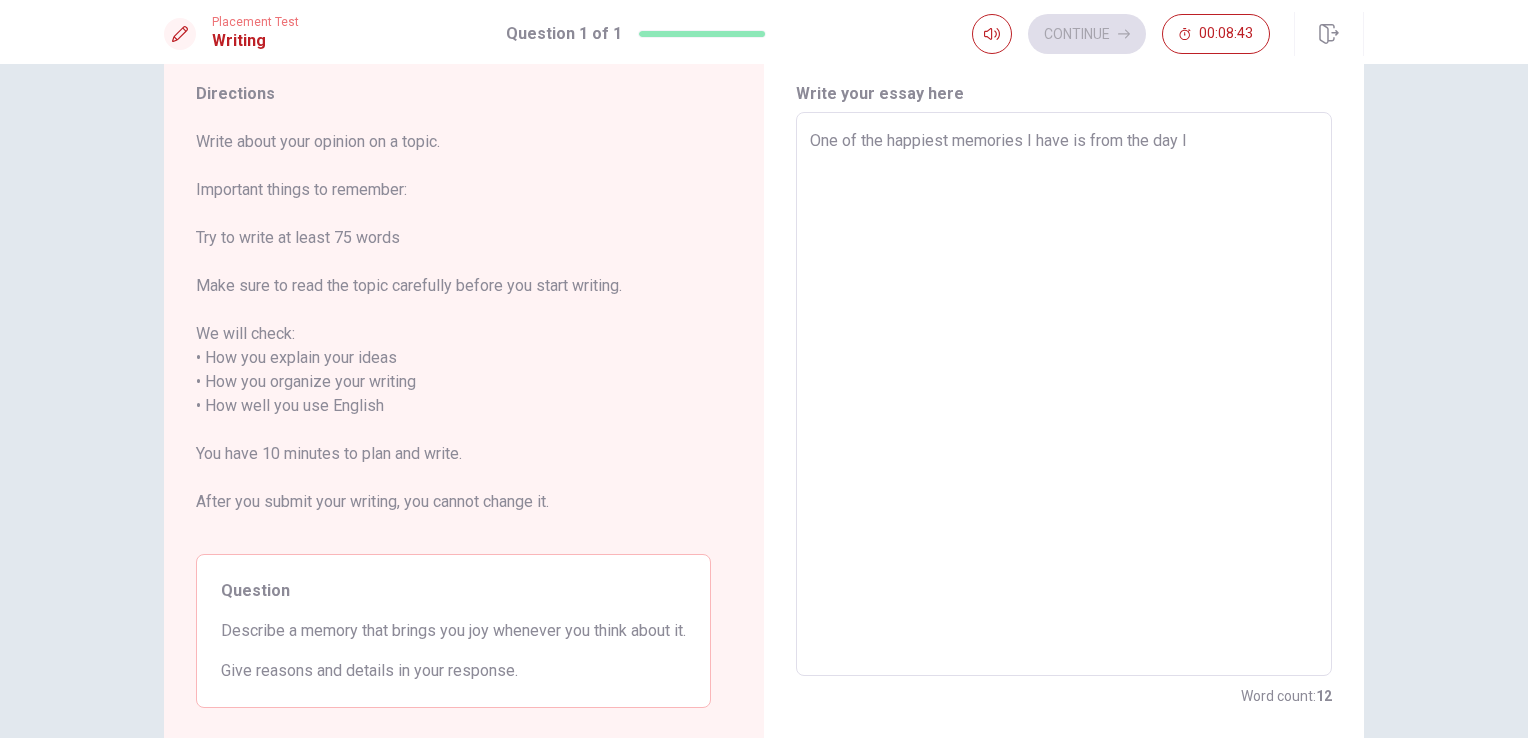 type on "One of the happiest memories I have is from the day I" 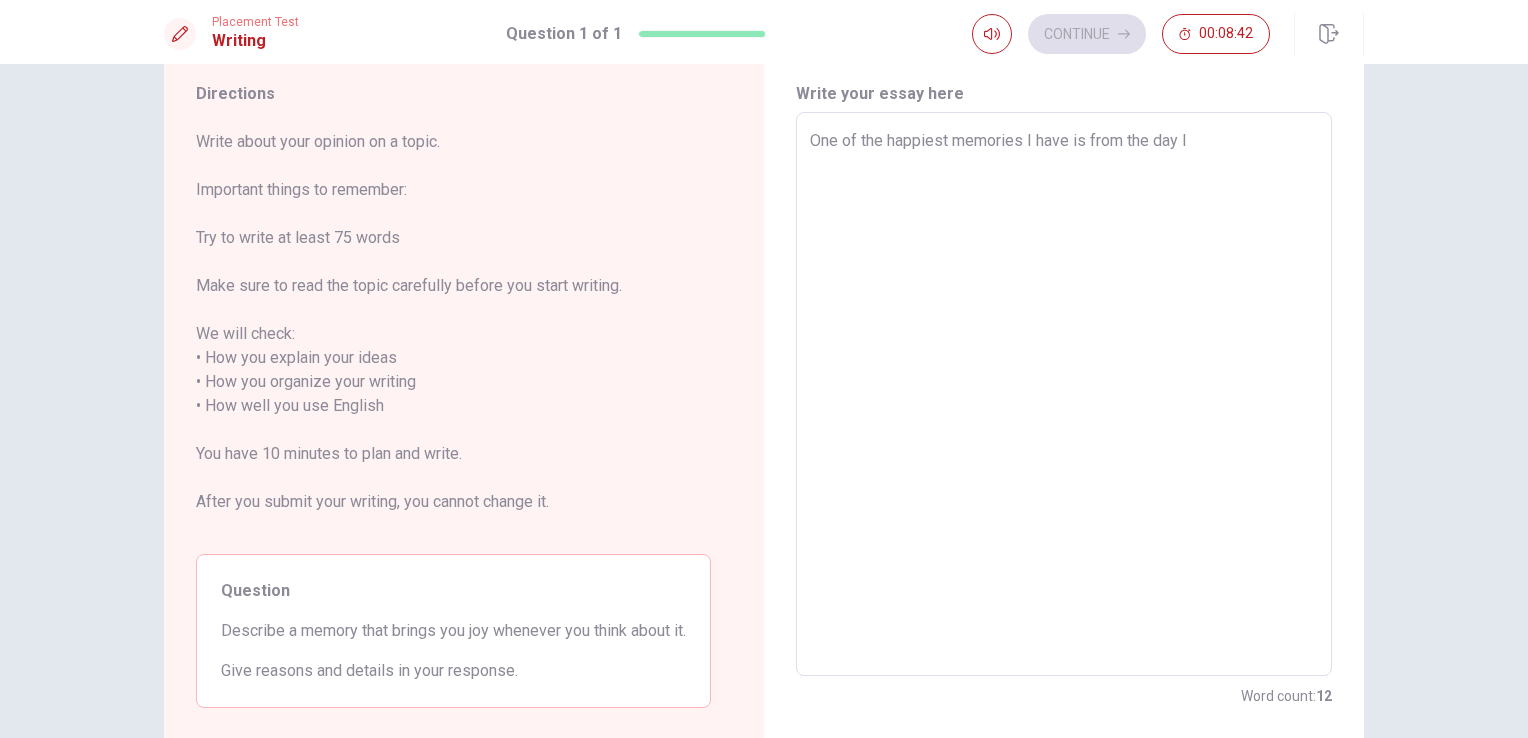 type on "One of the happiest memories I have is from the day I a" 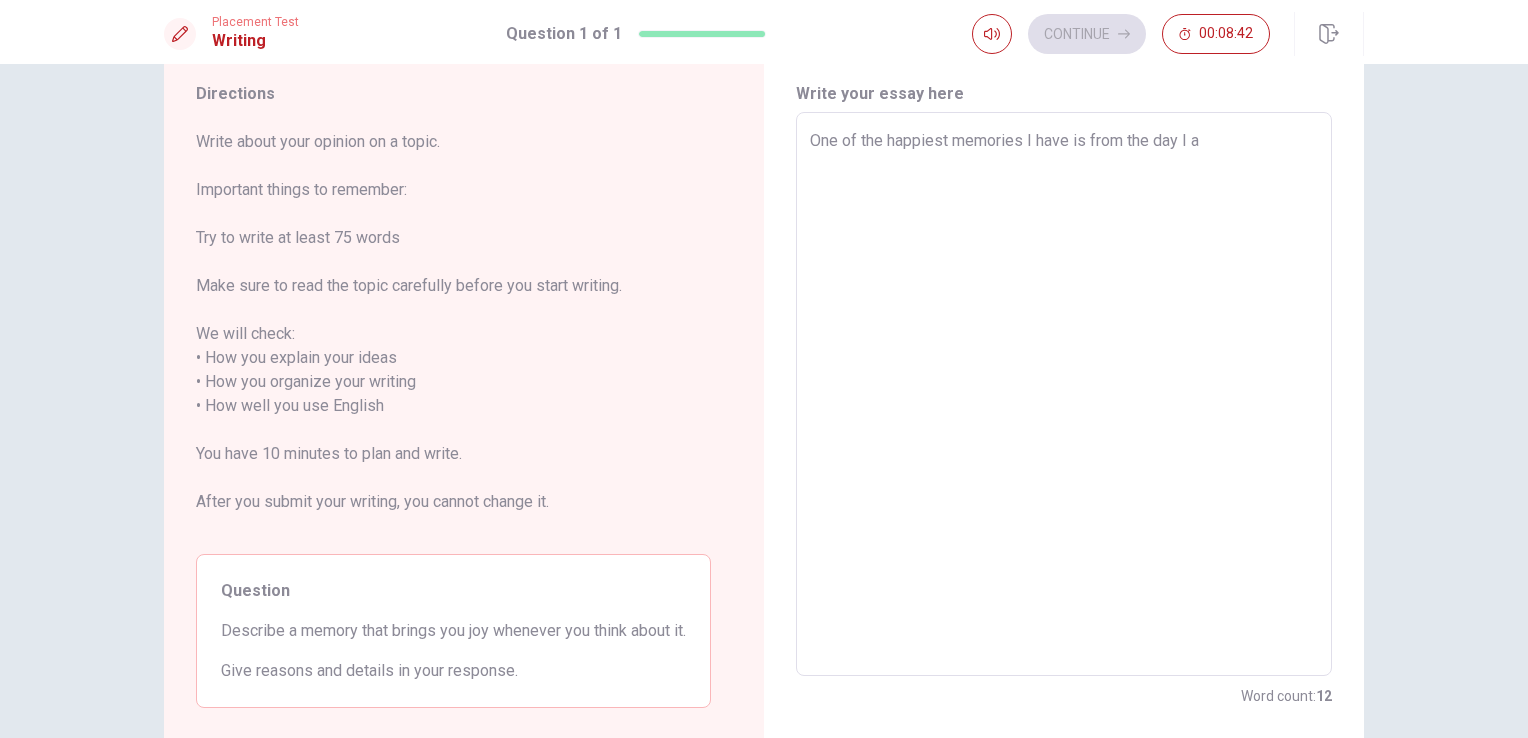 type on "x" 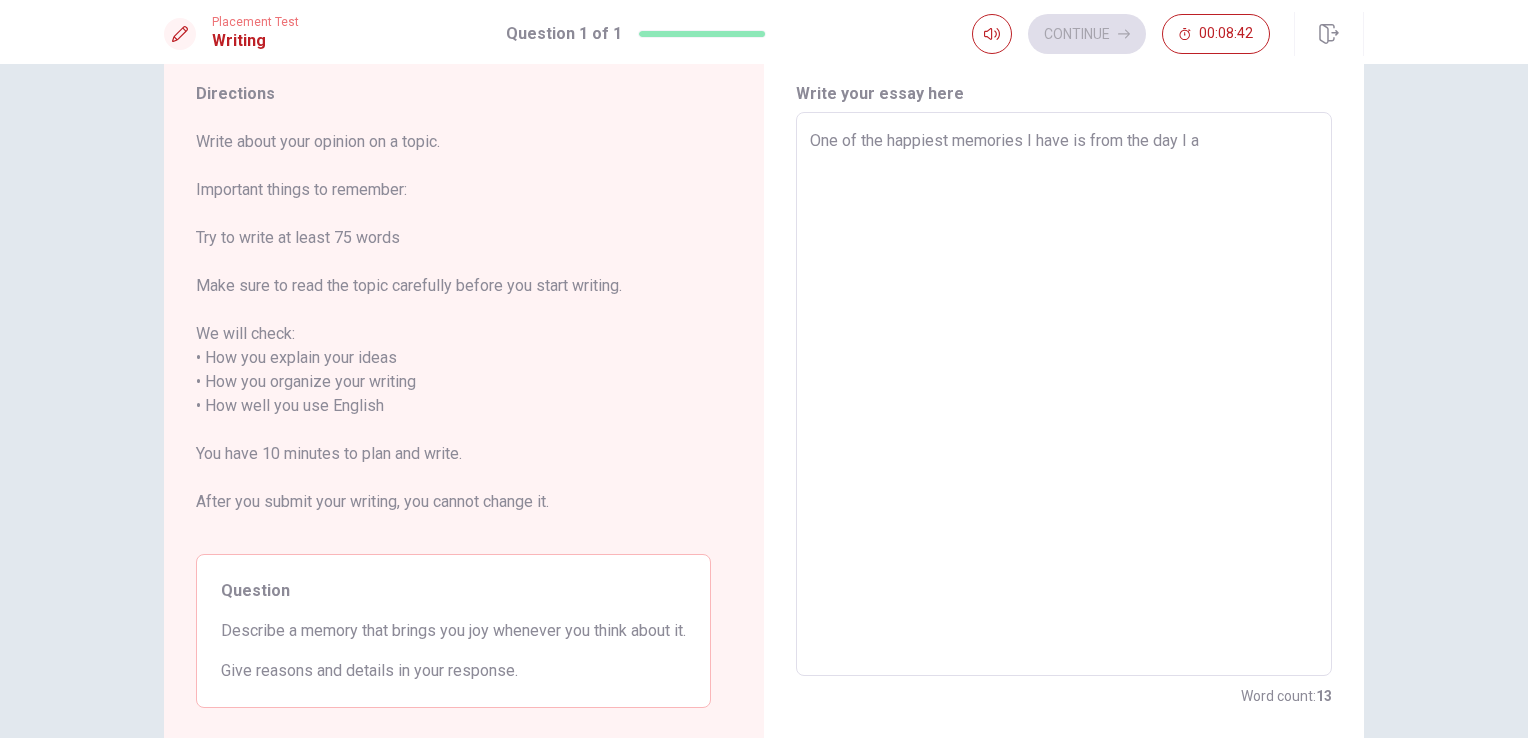 type on "One of the happiest memories I have is from the day I ad" 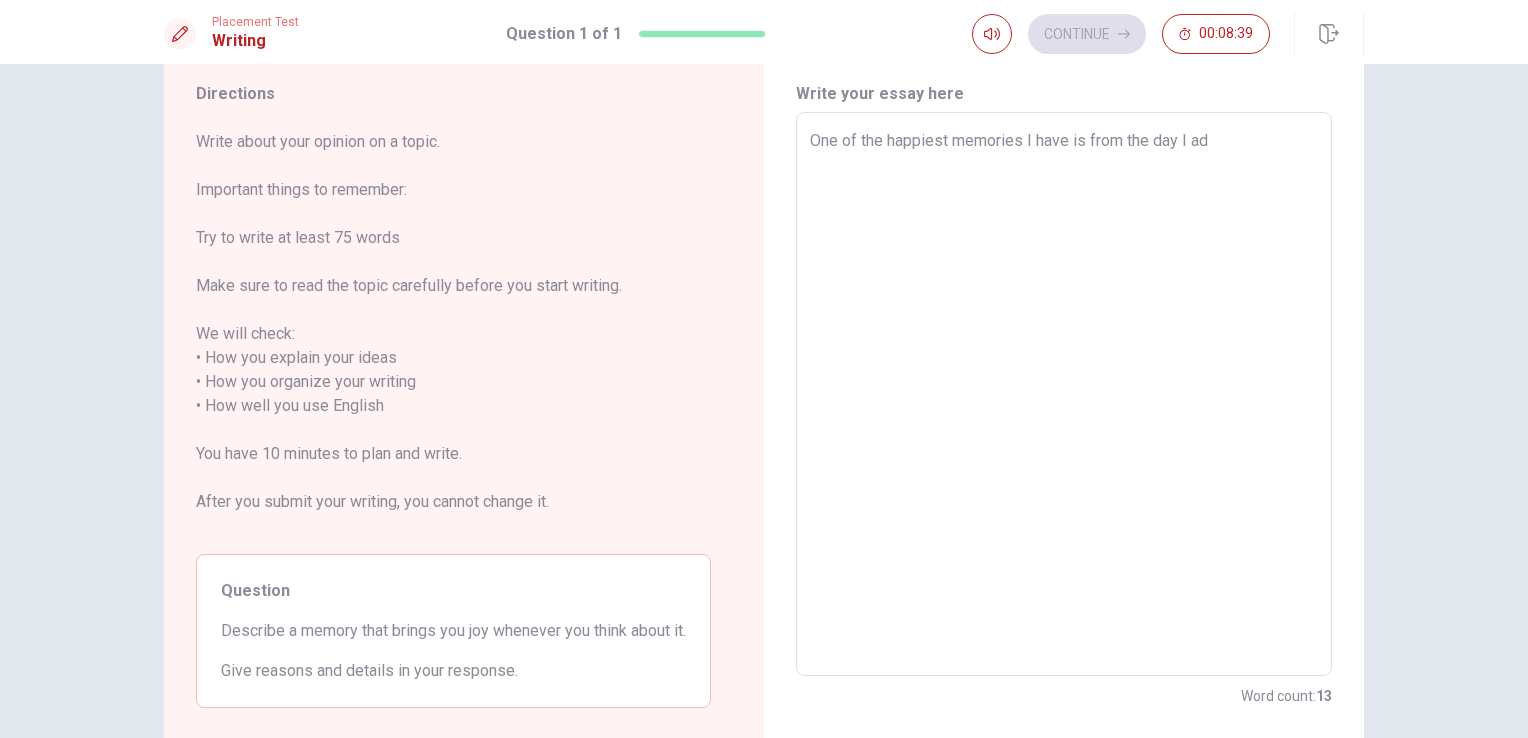 type on "x" 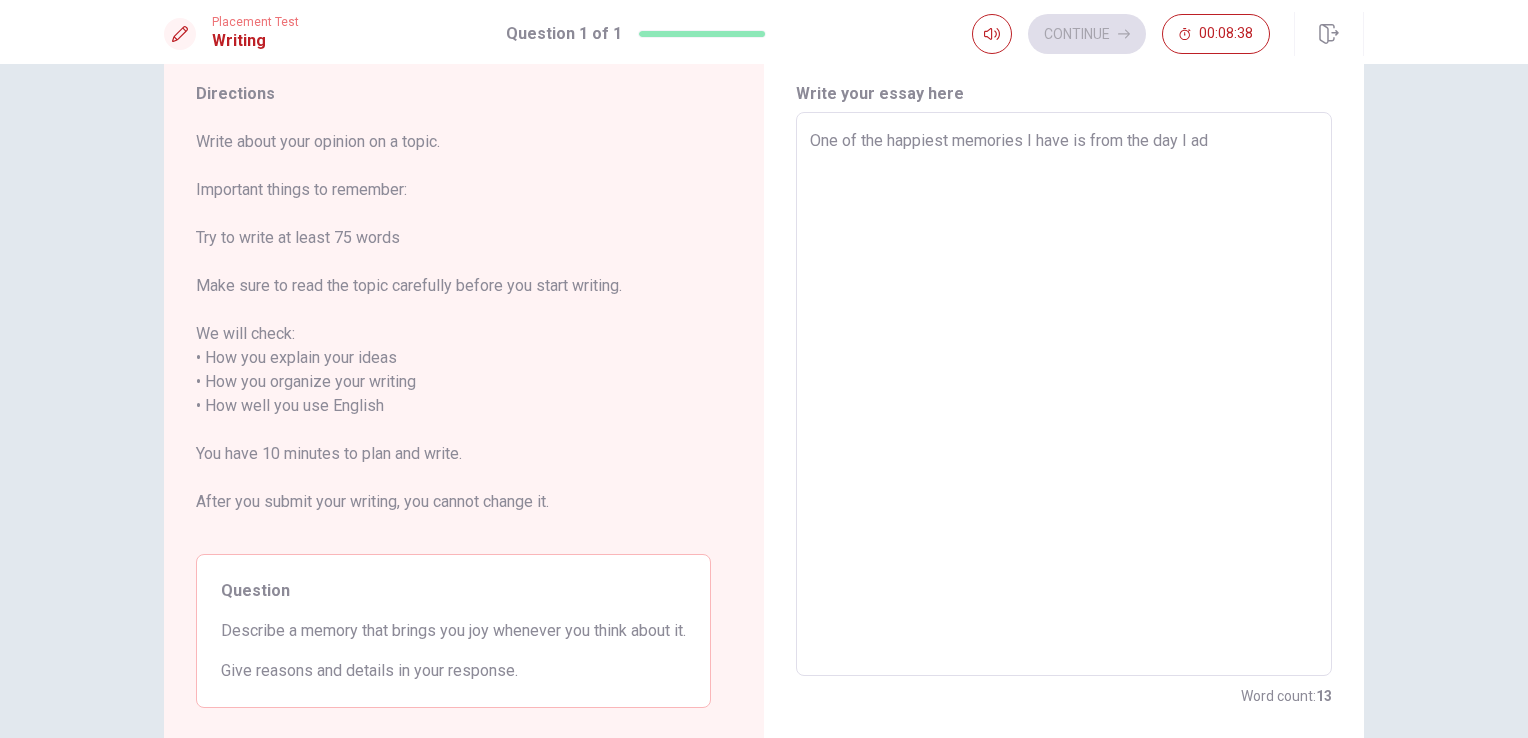 type on "One of the happiest memories I have is from the day I ado" 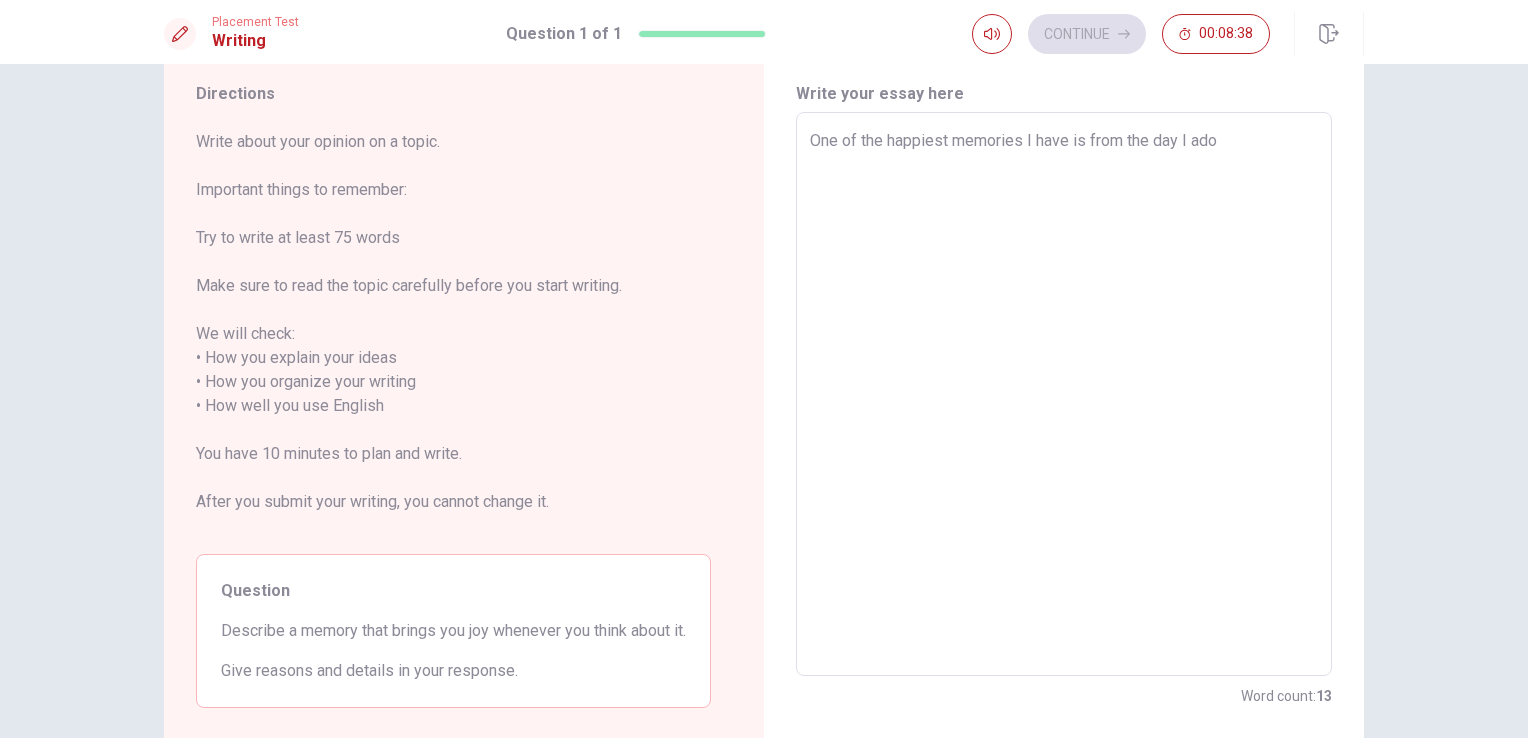type on "x" 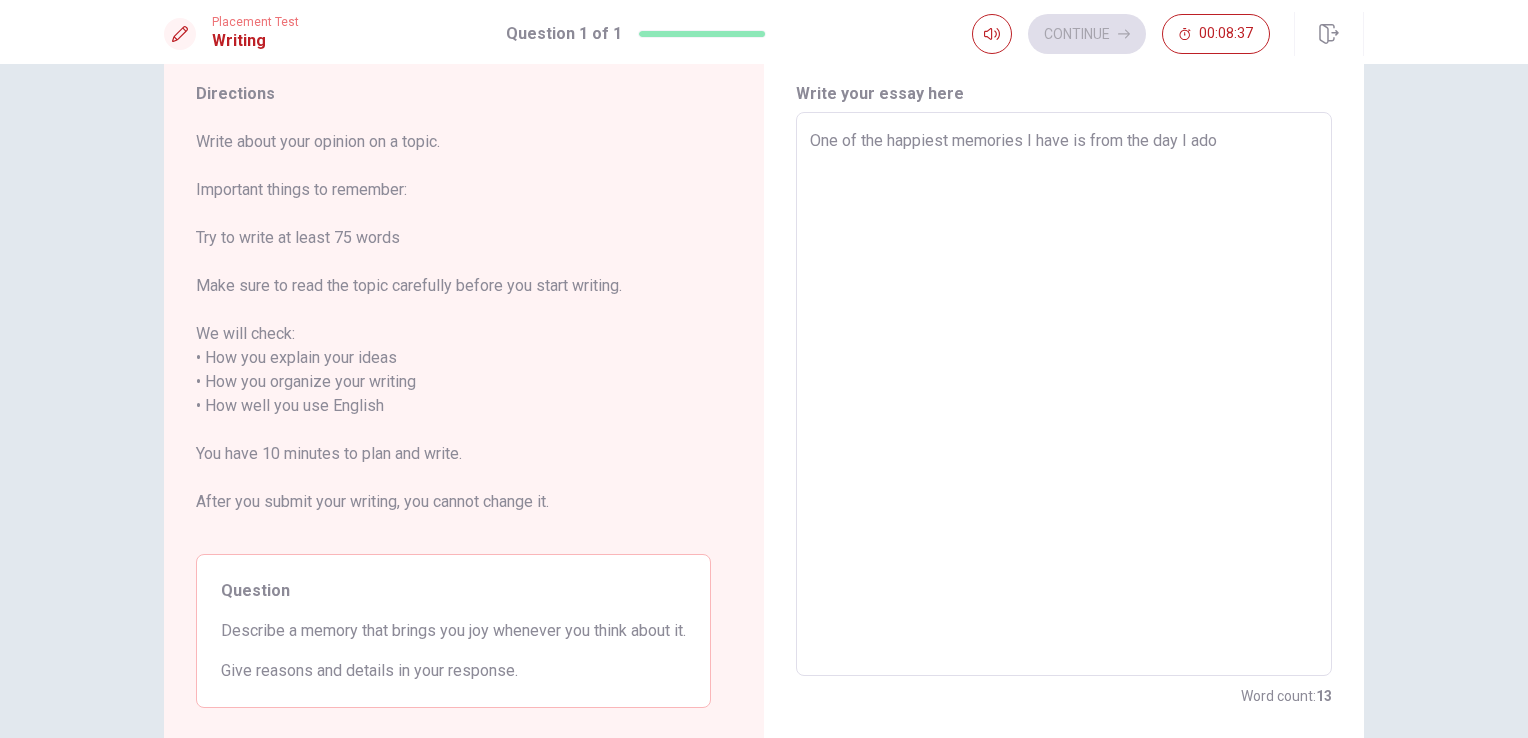 type on "One of the happiest memories I have is from the day I adop" 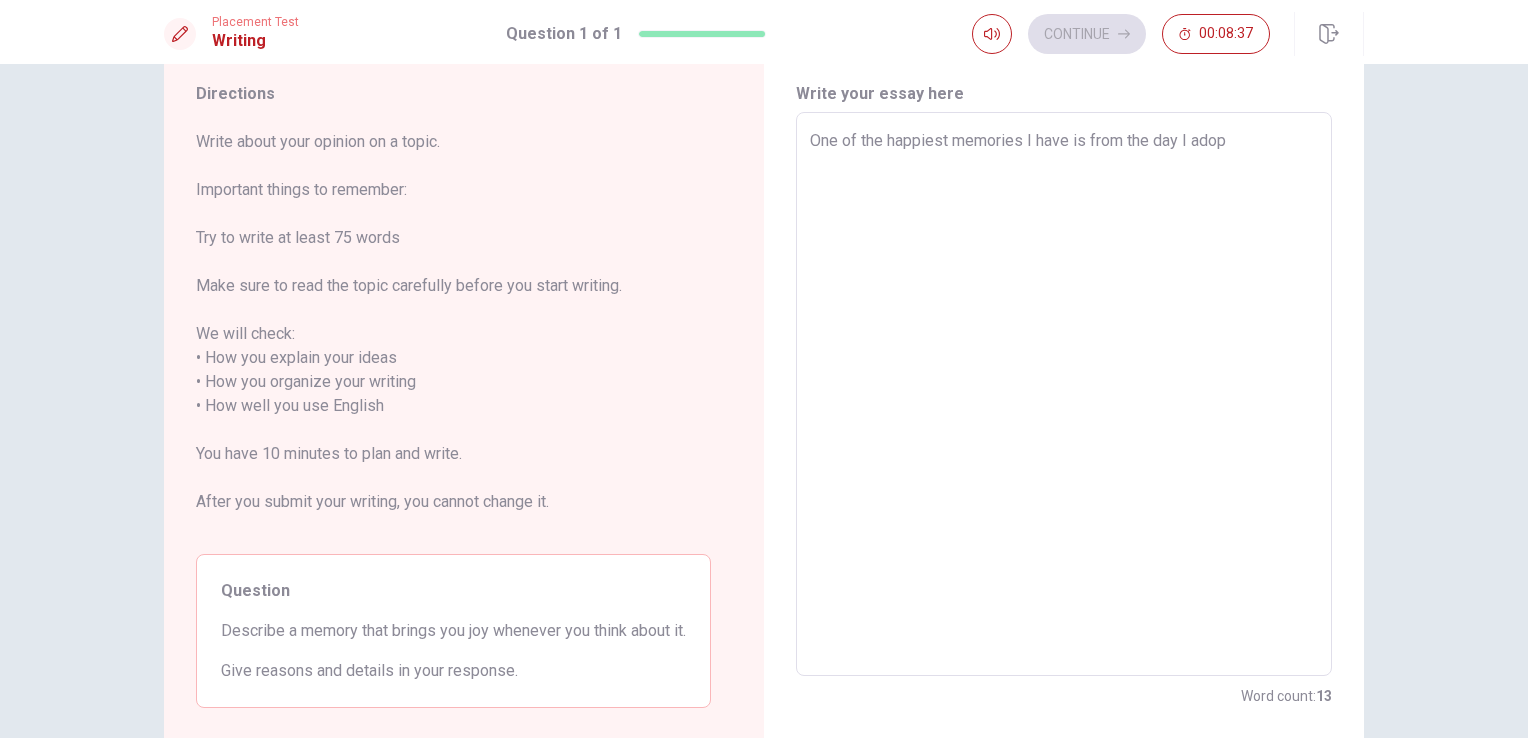 type on "x" 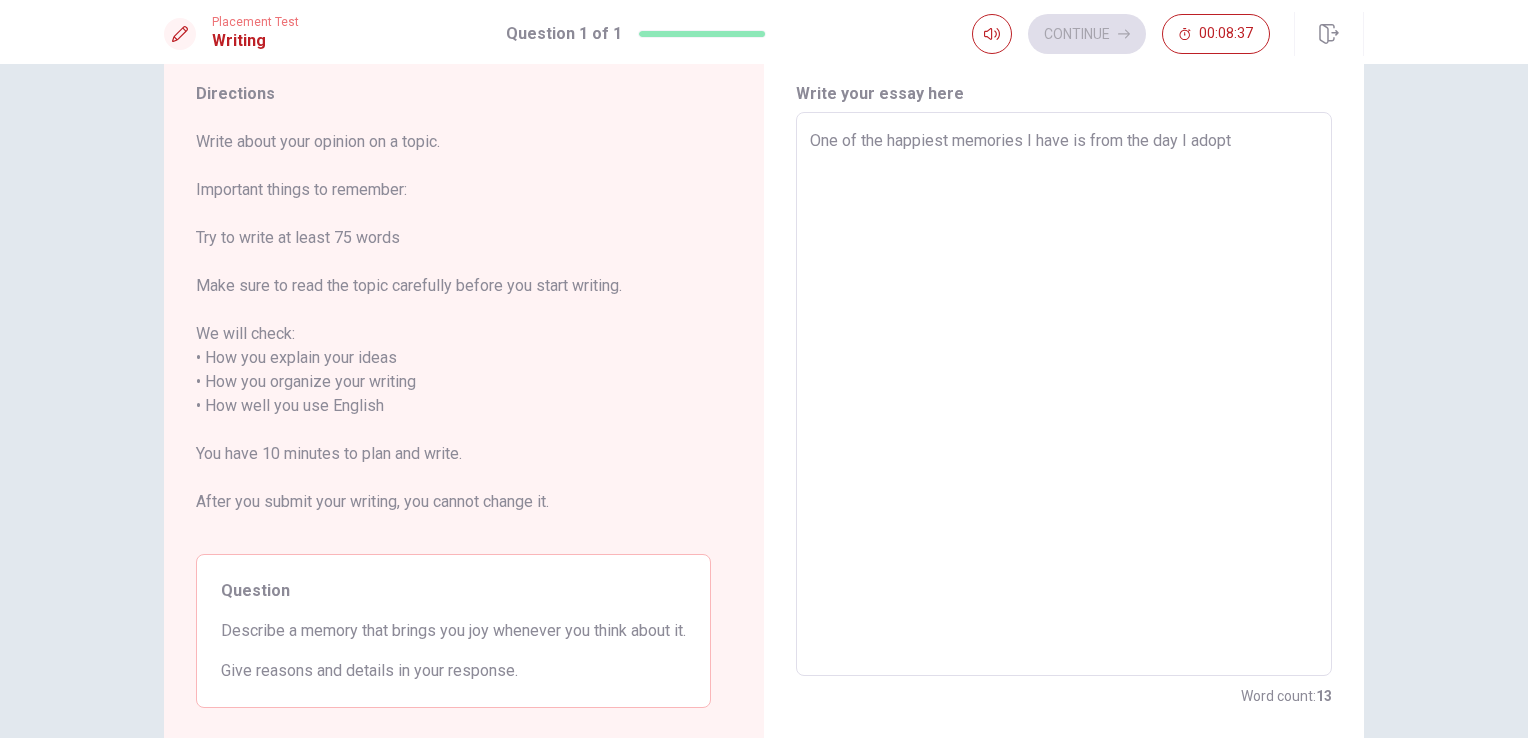 type on "x" 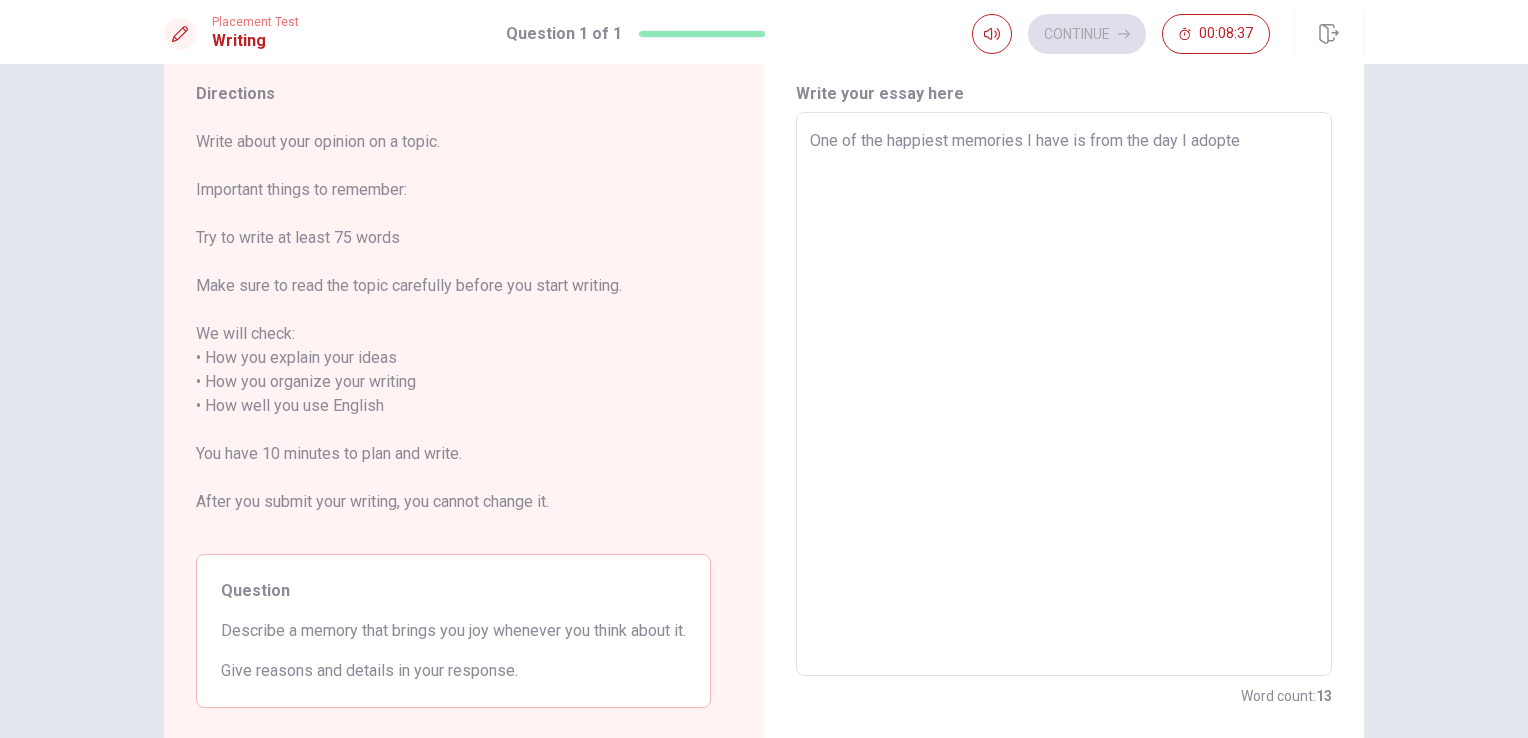 type on "x" 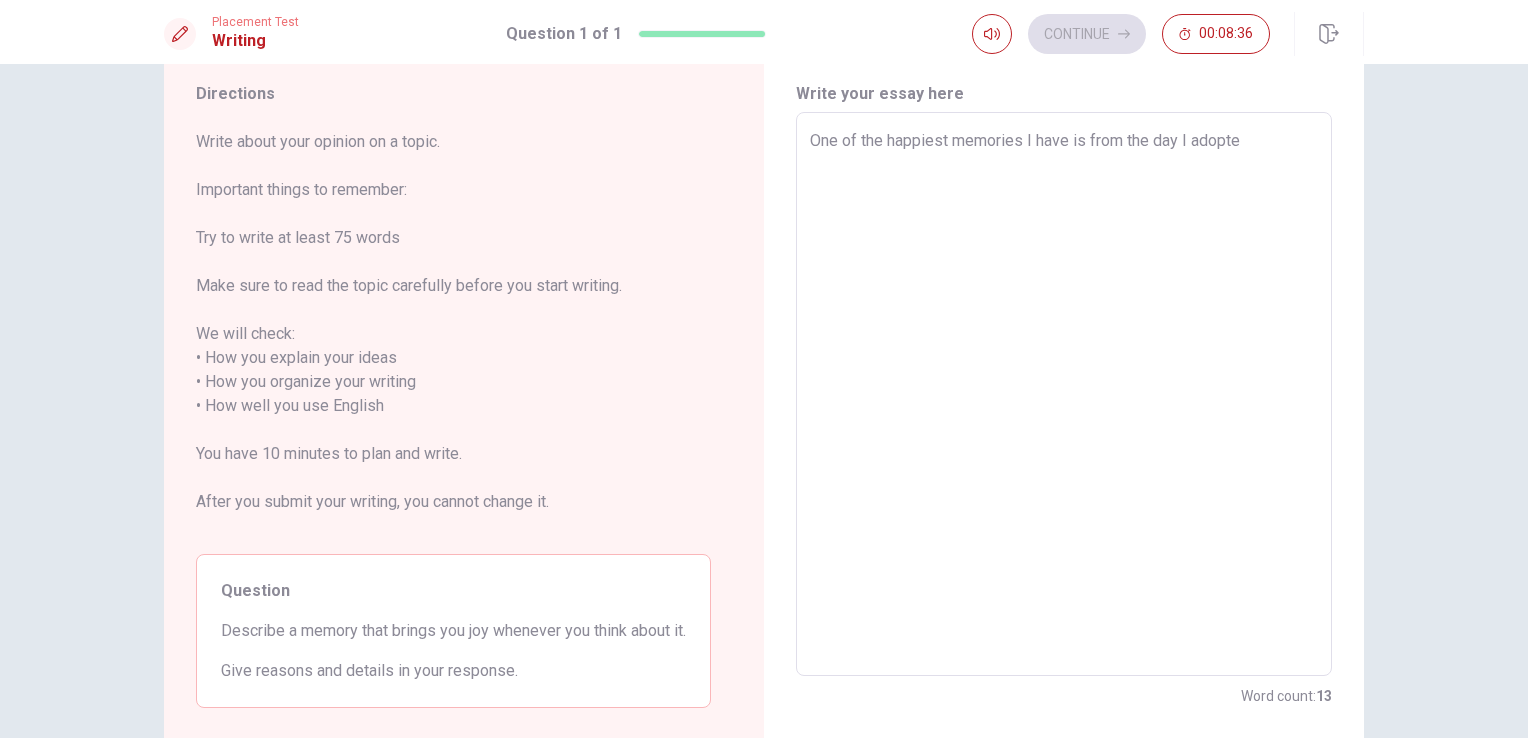 type on "One of the happiest memories I have is from the day I adopted" 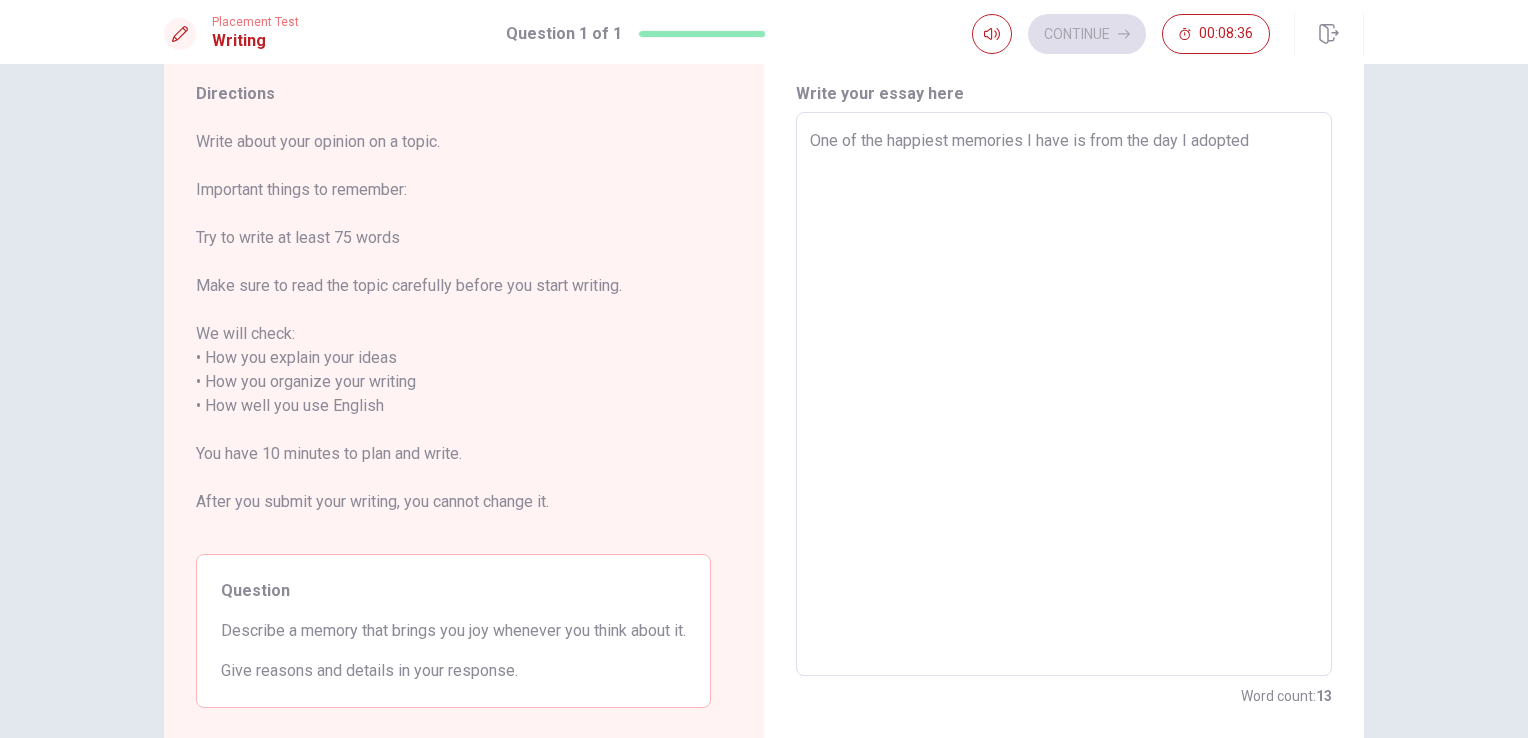 type on "x" 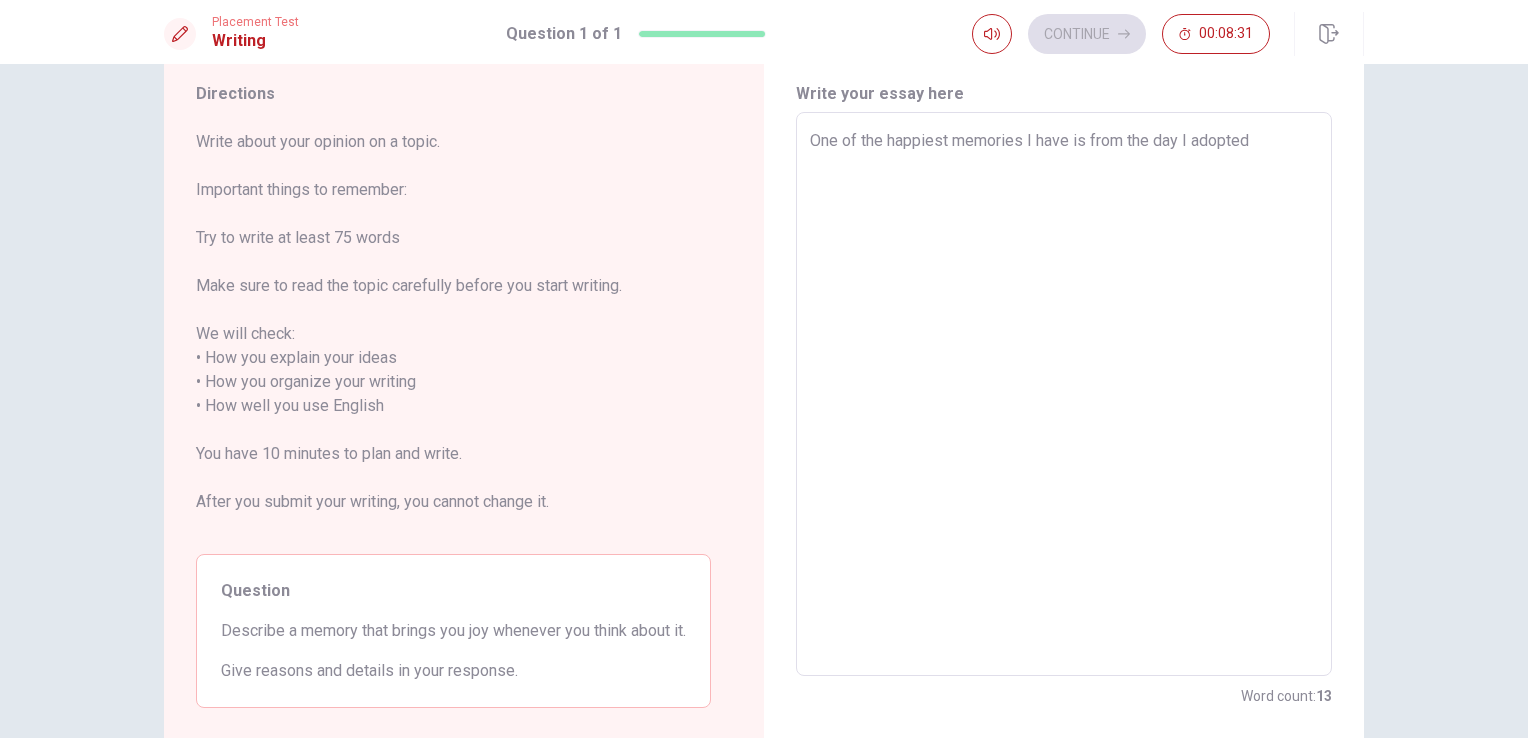 type on "x" 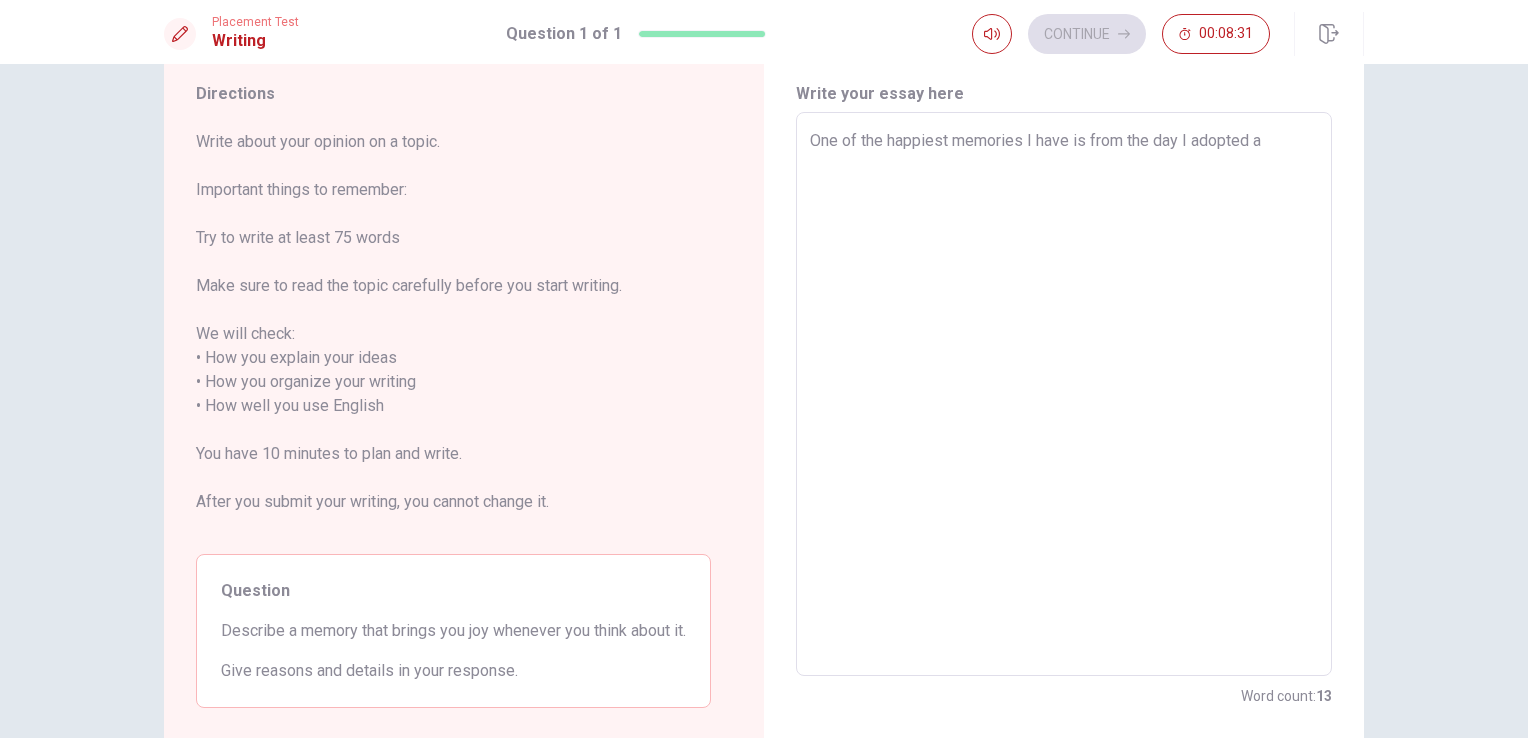 type on "x" 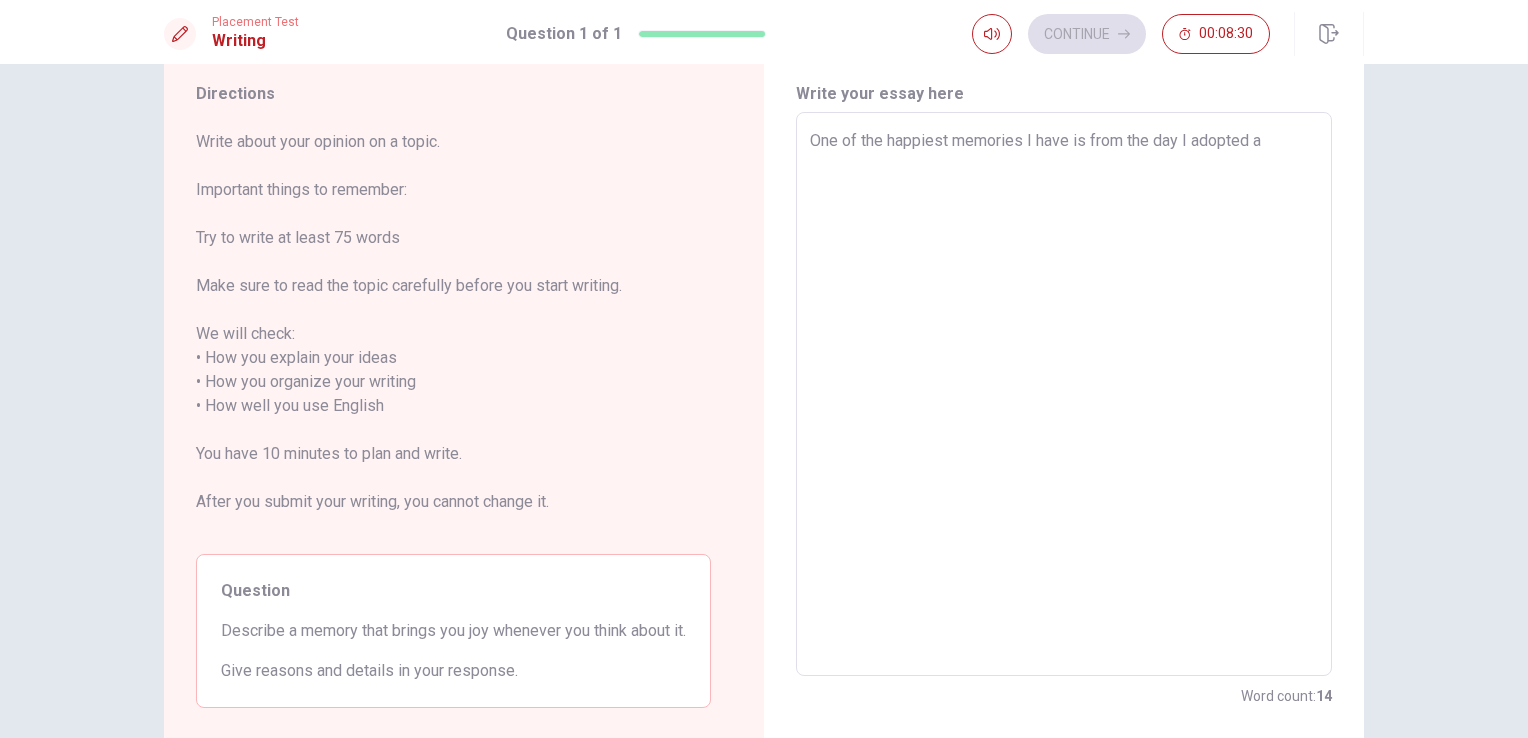 type on "x" 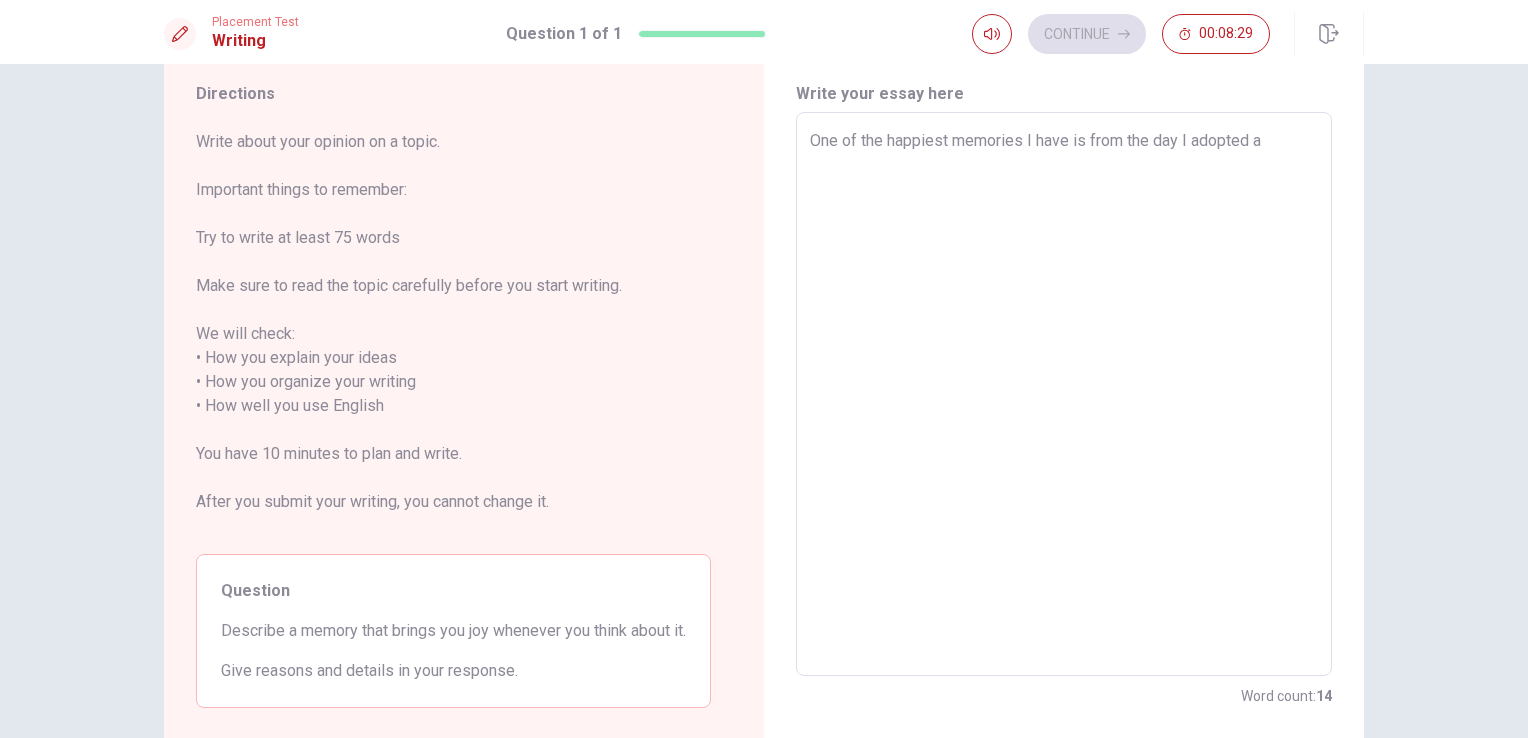 type on "One of the happiest memories I have is from the day I adopted a d" 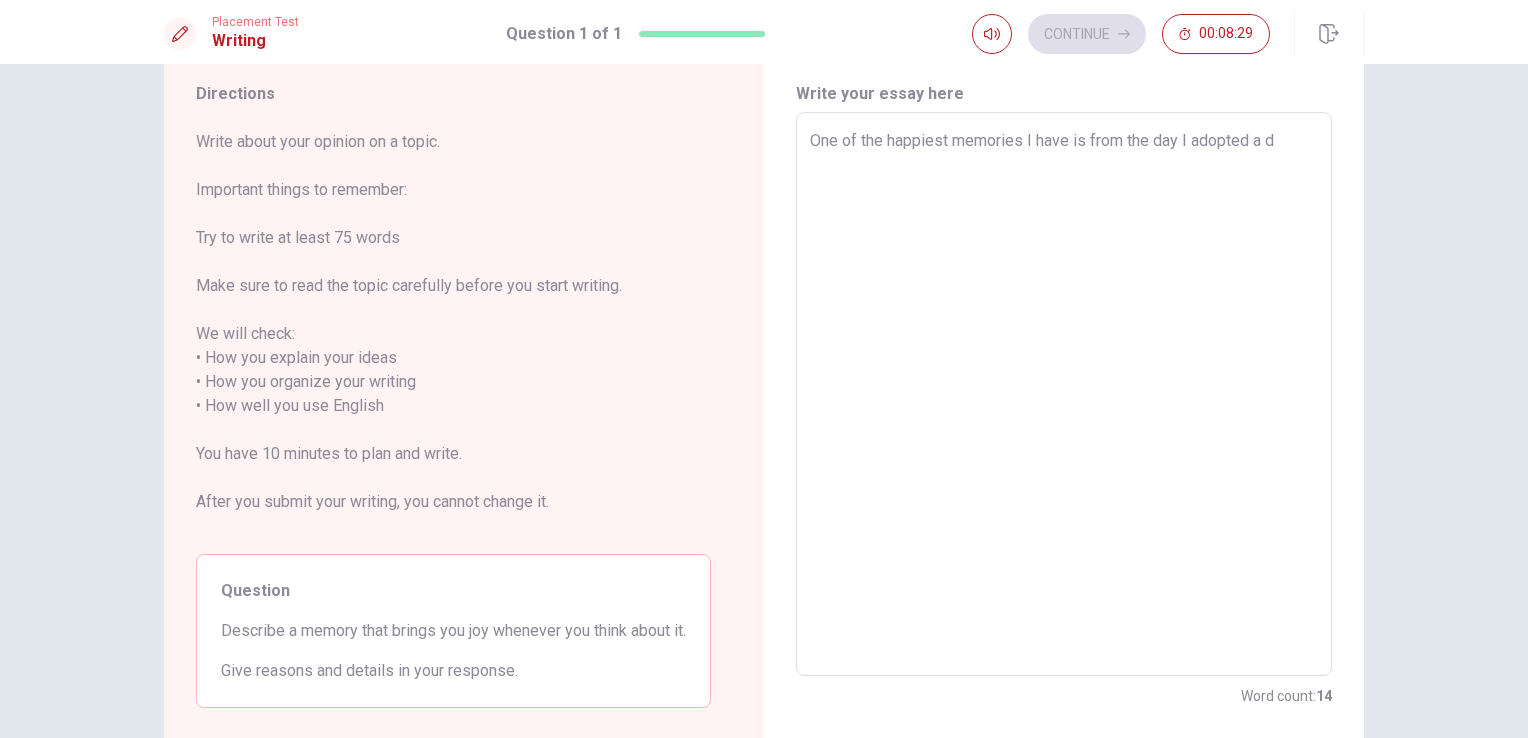 type on "x" 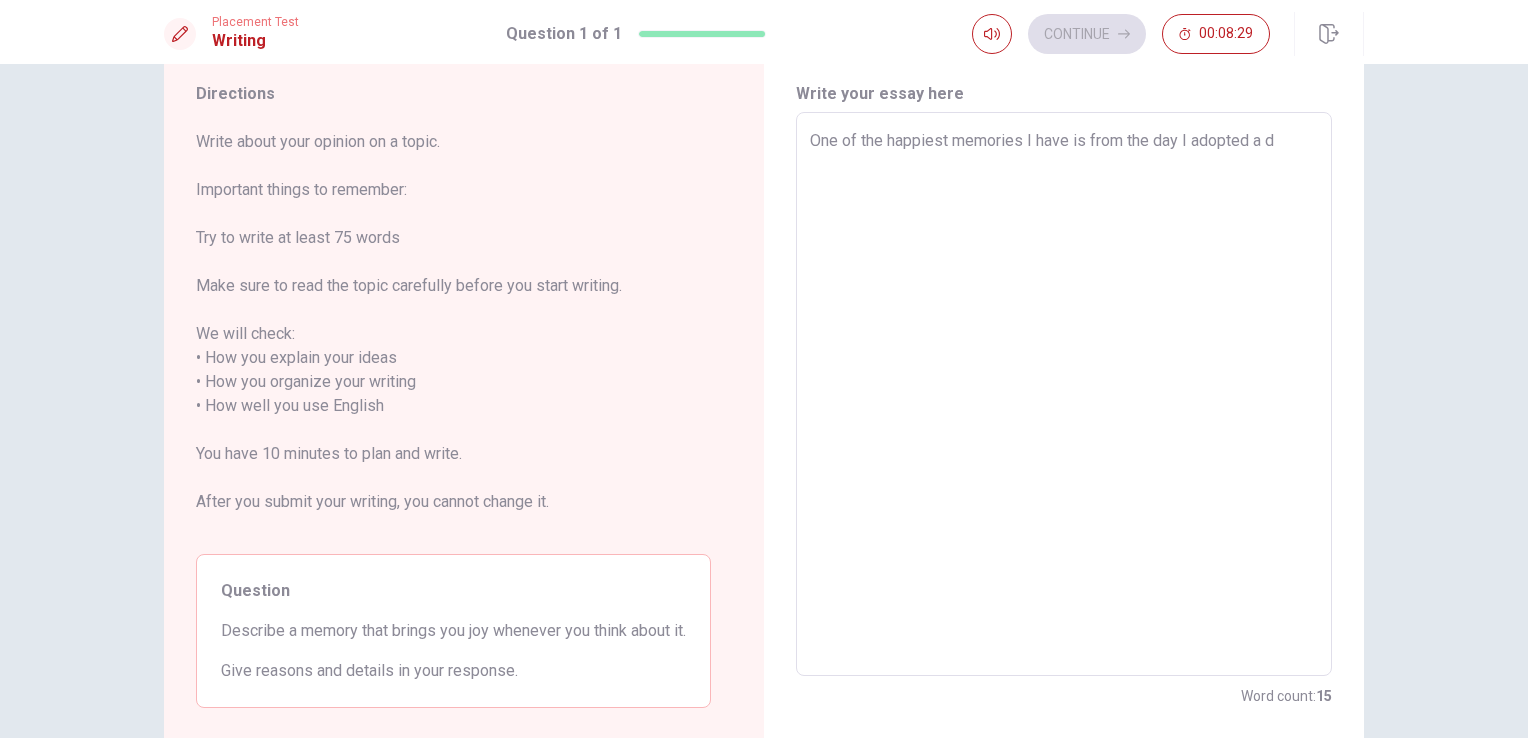 type on "One of the happiest memories I have is from the day I adopted a do" 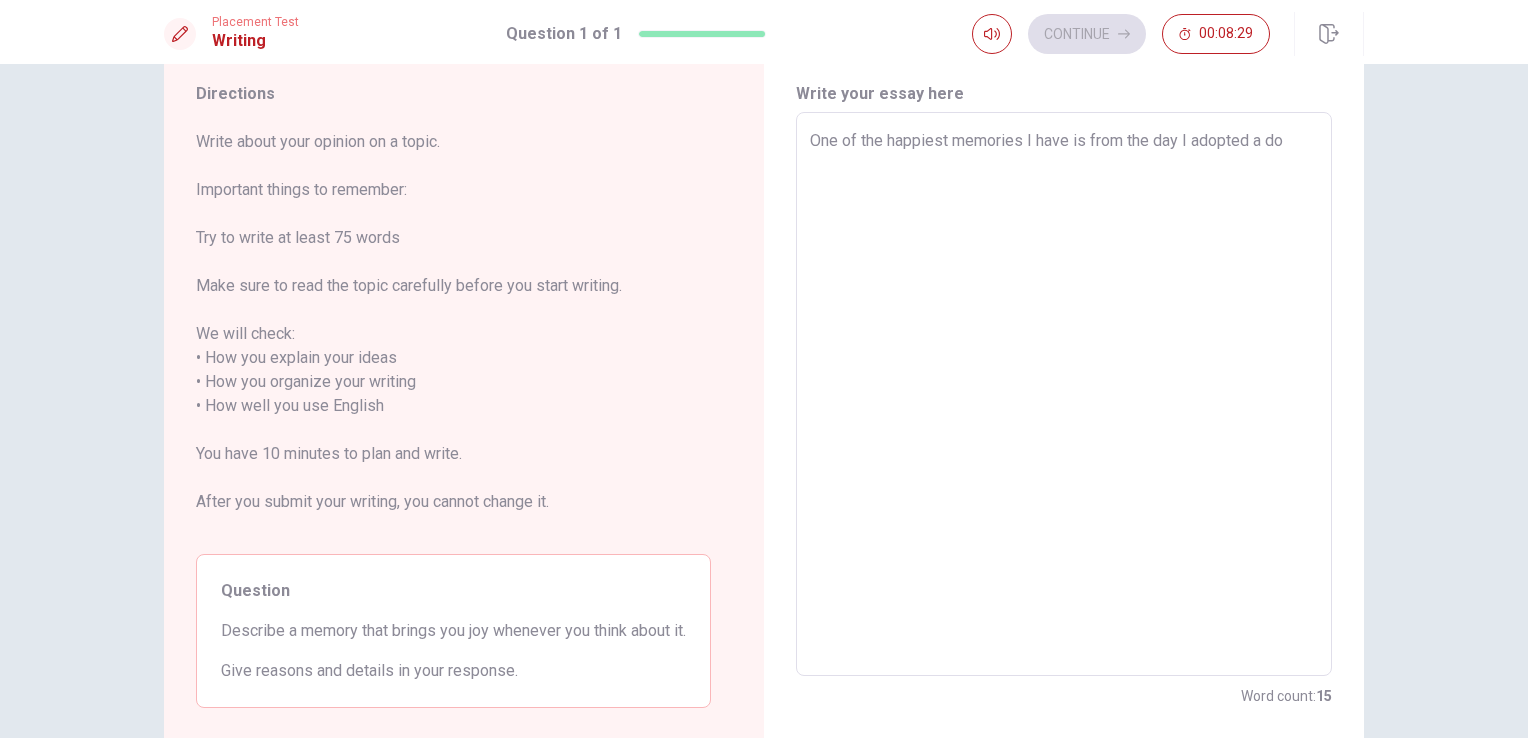 type on "One of the happiest memories I have is from the day I adopted a dog" 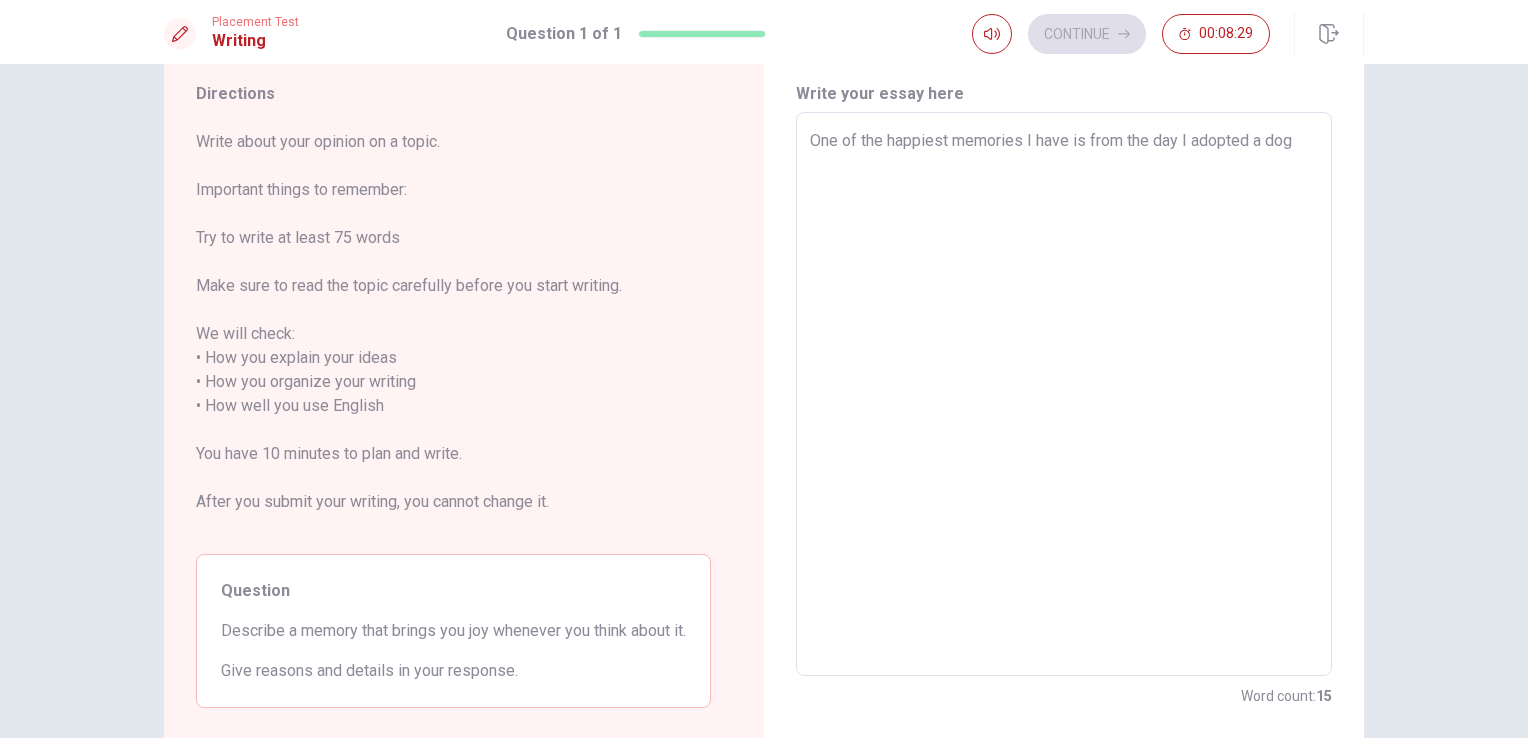 type on "x" 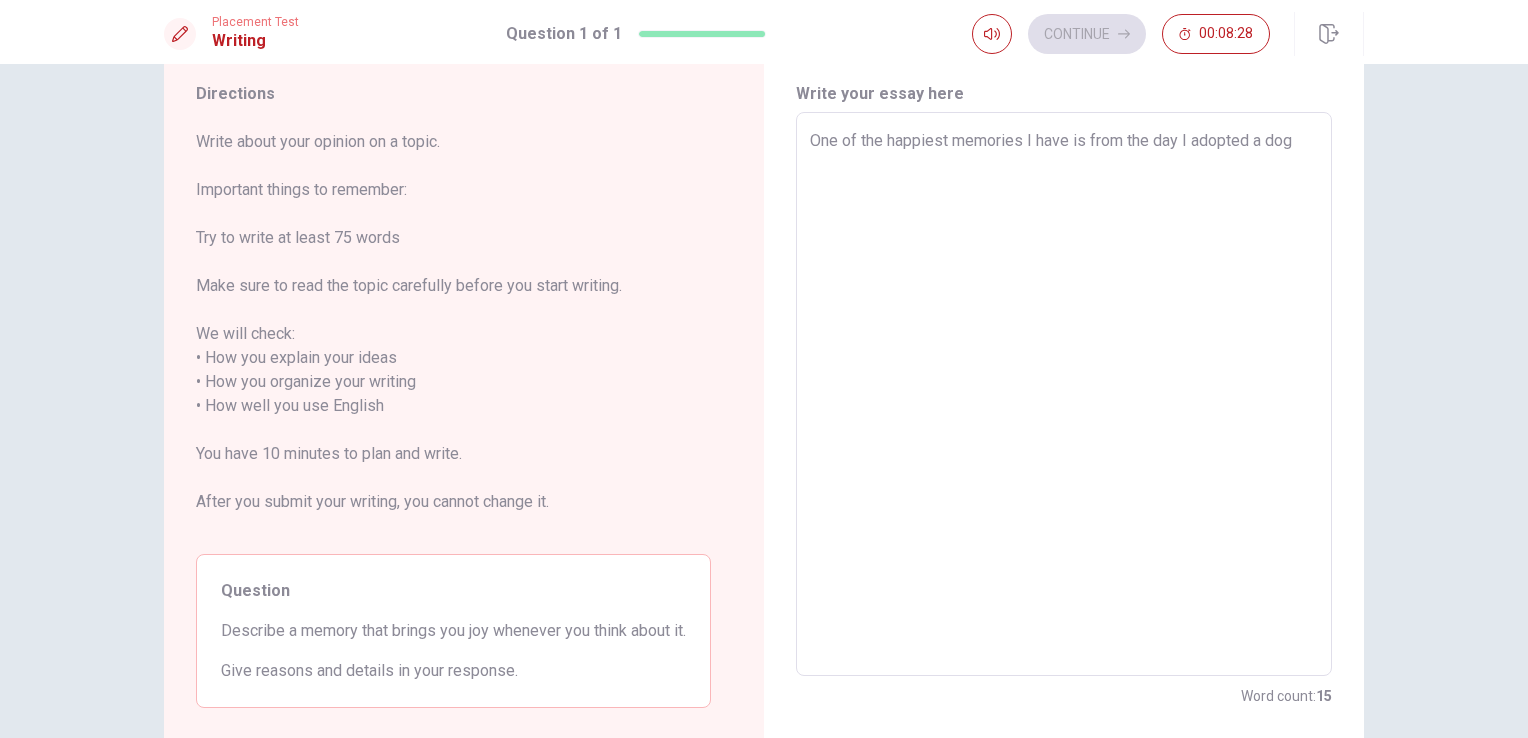 type on "One of the happiest memories I have is from the day I adopted a dog w" 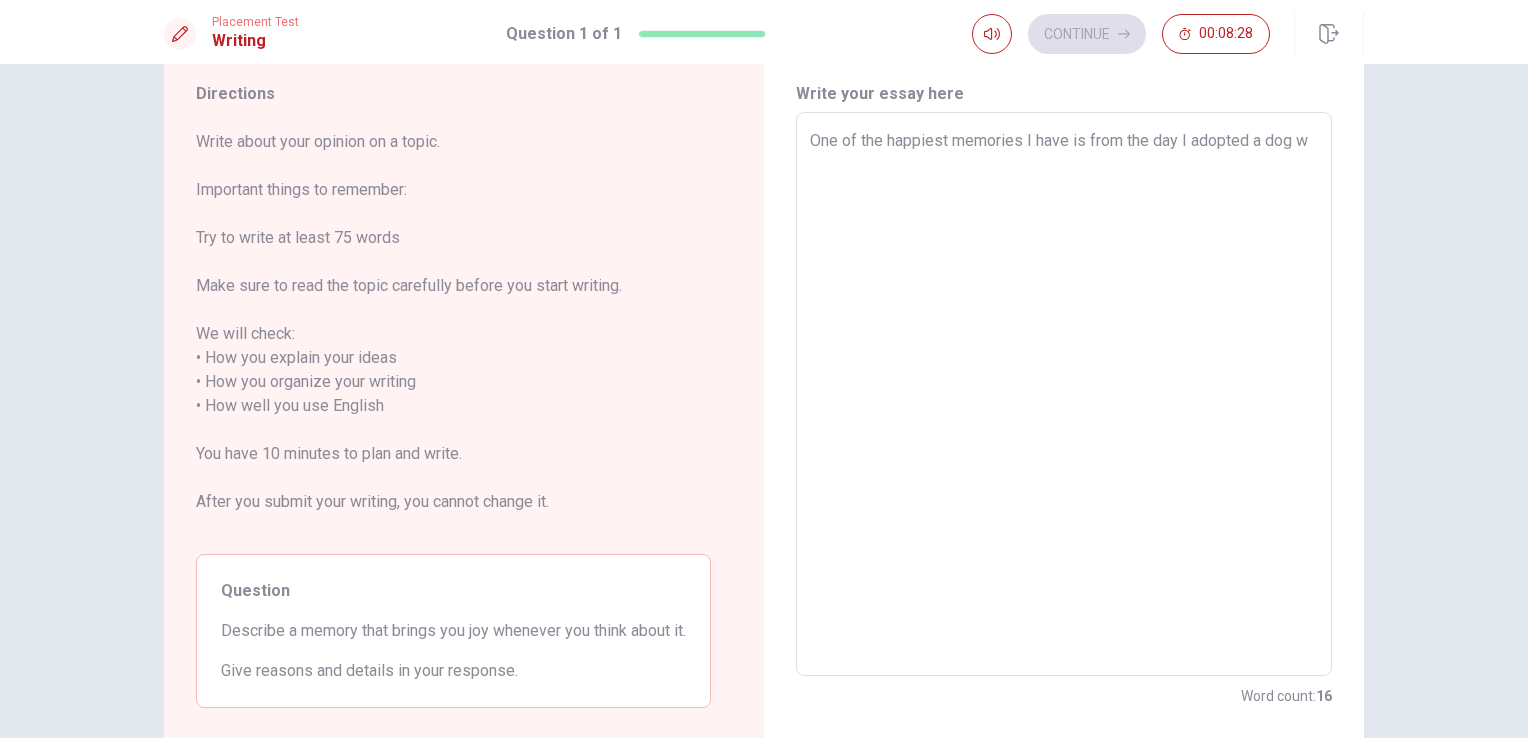 type on "x" 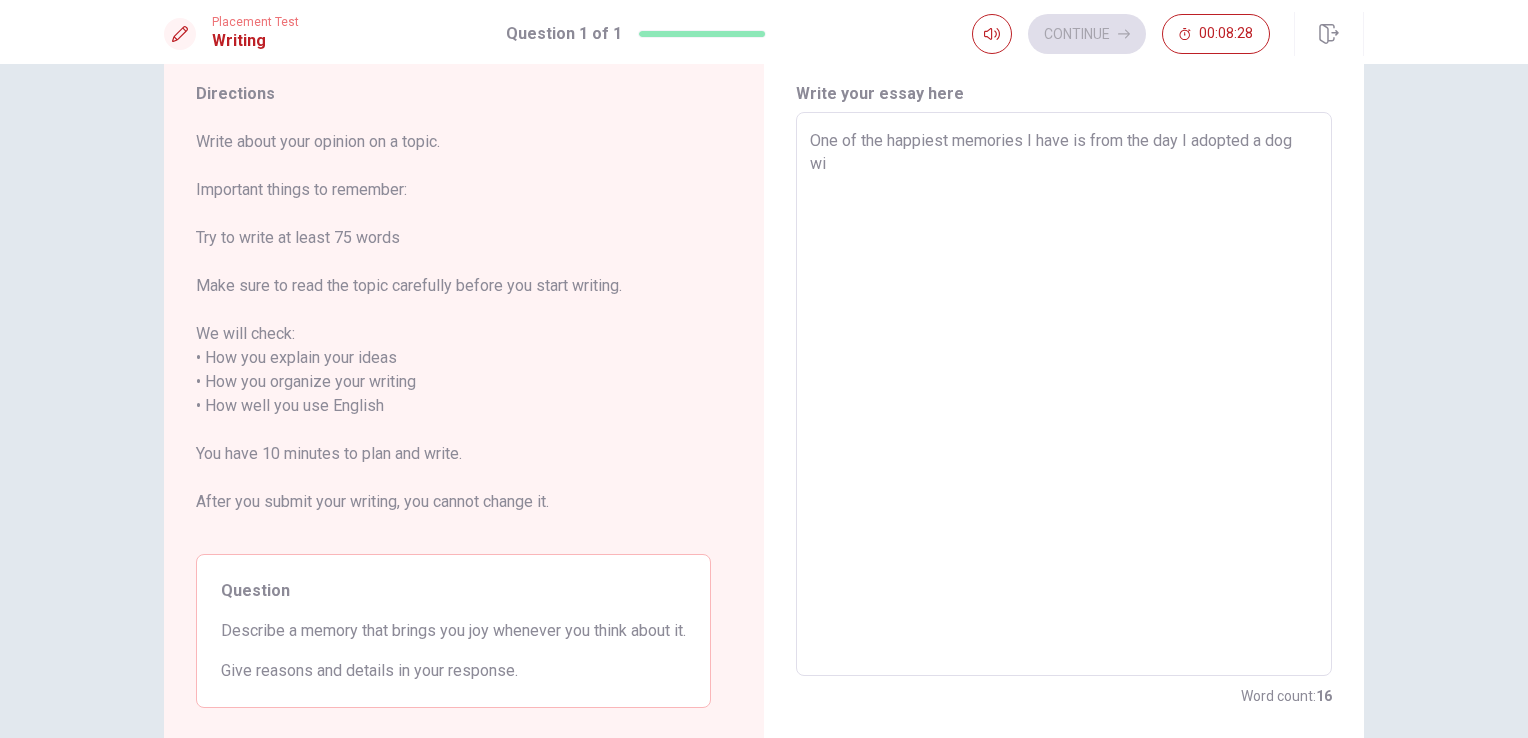 type on "x" 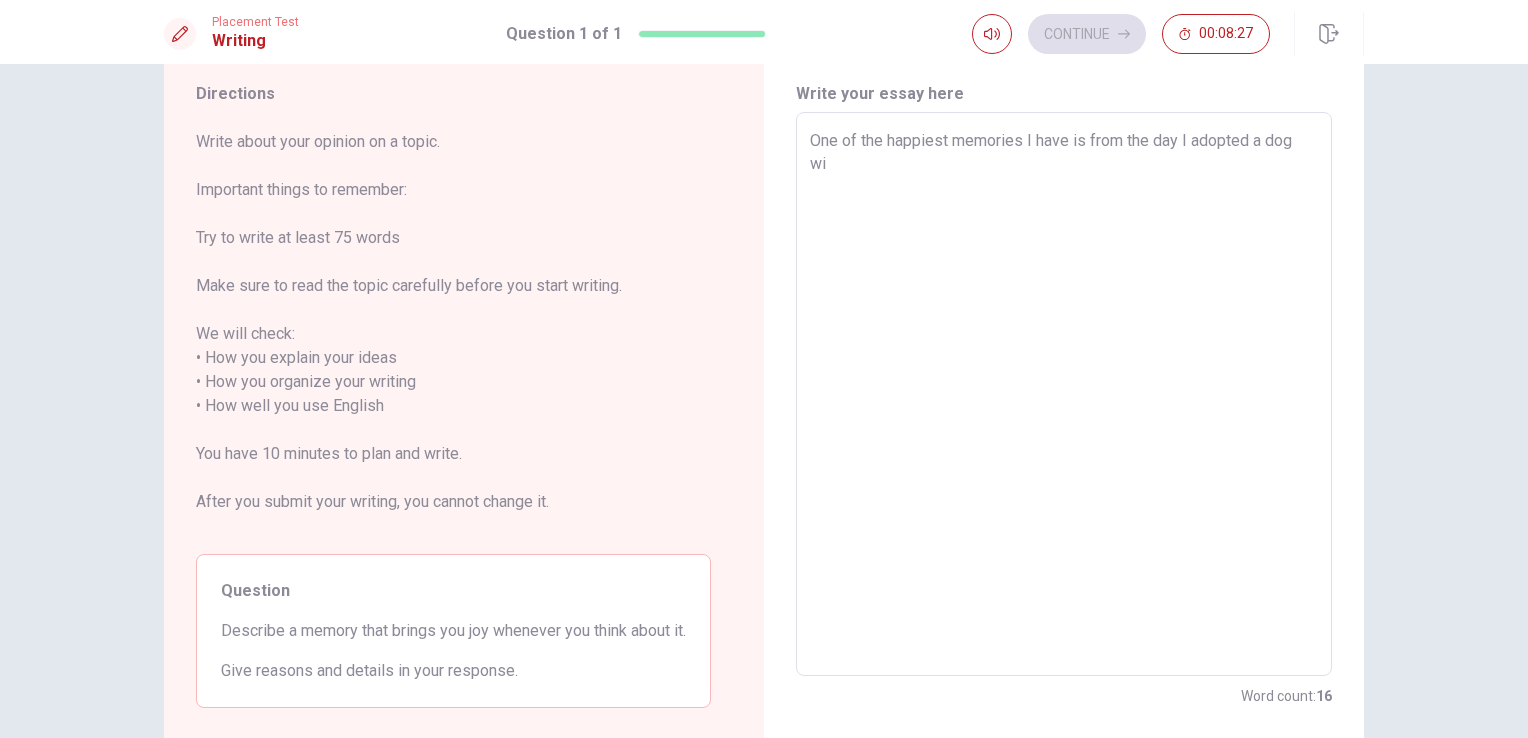 type on "One of the happiest memories I have is from the day I adopted a dog wit" 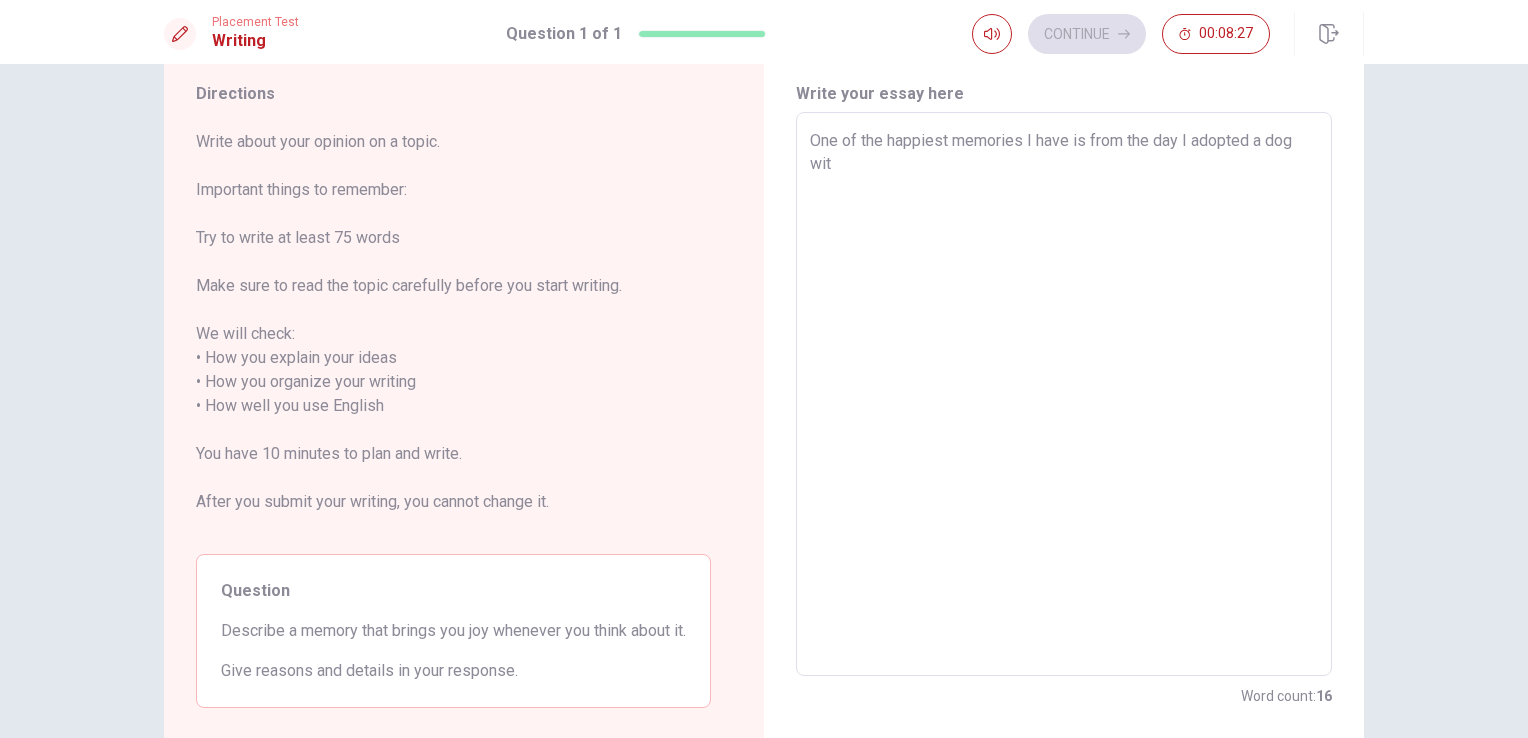 type on "x" 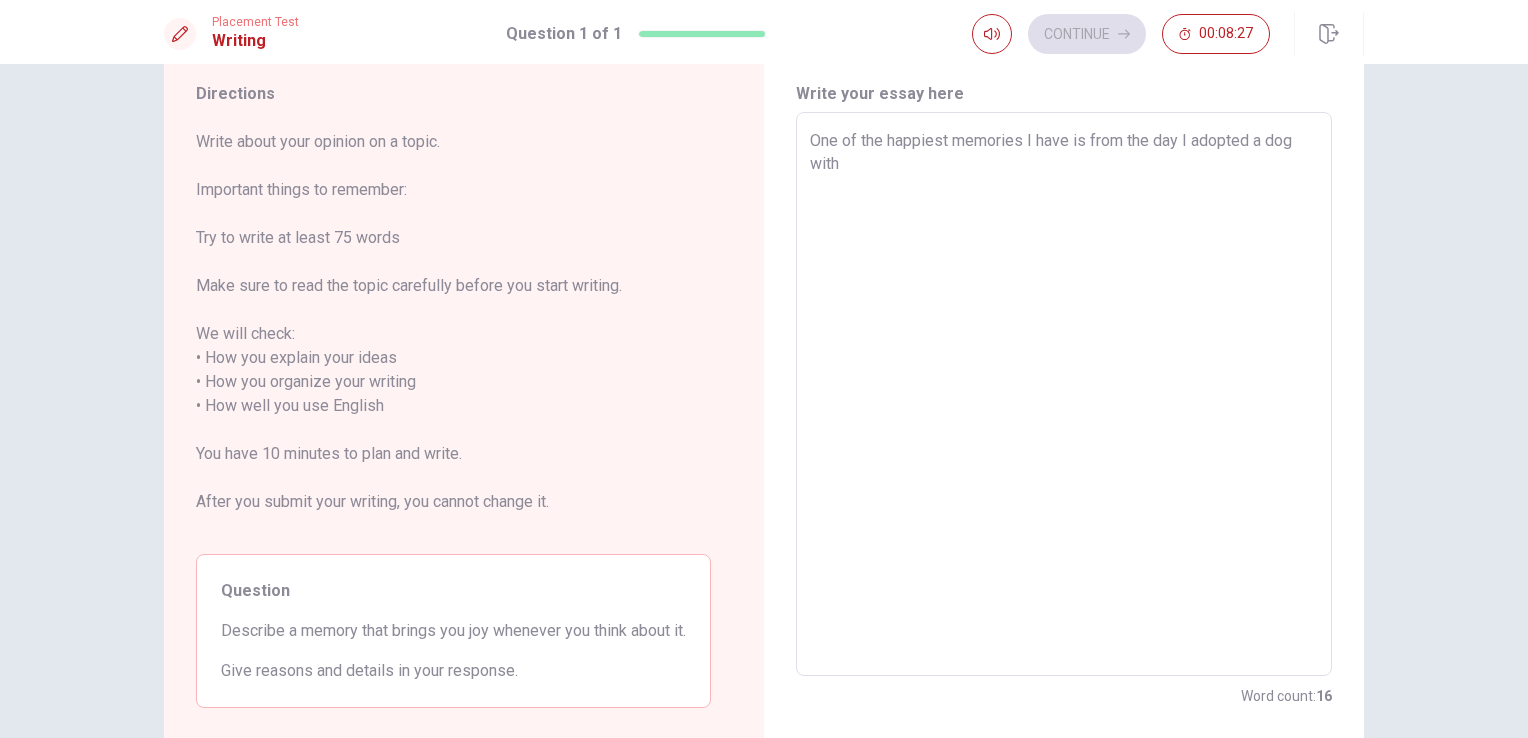 type on "x" 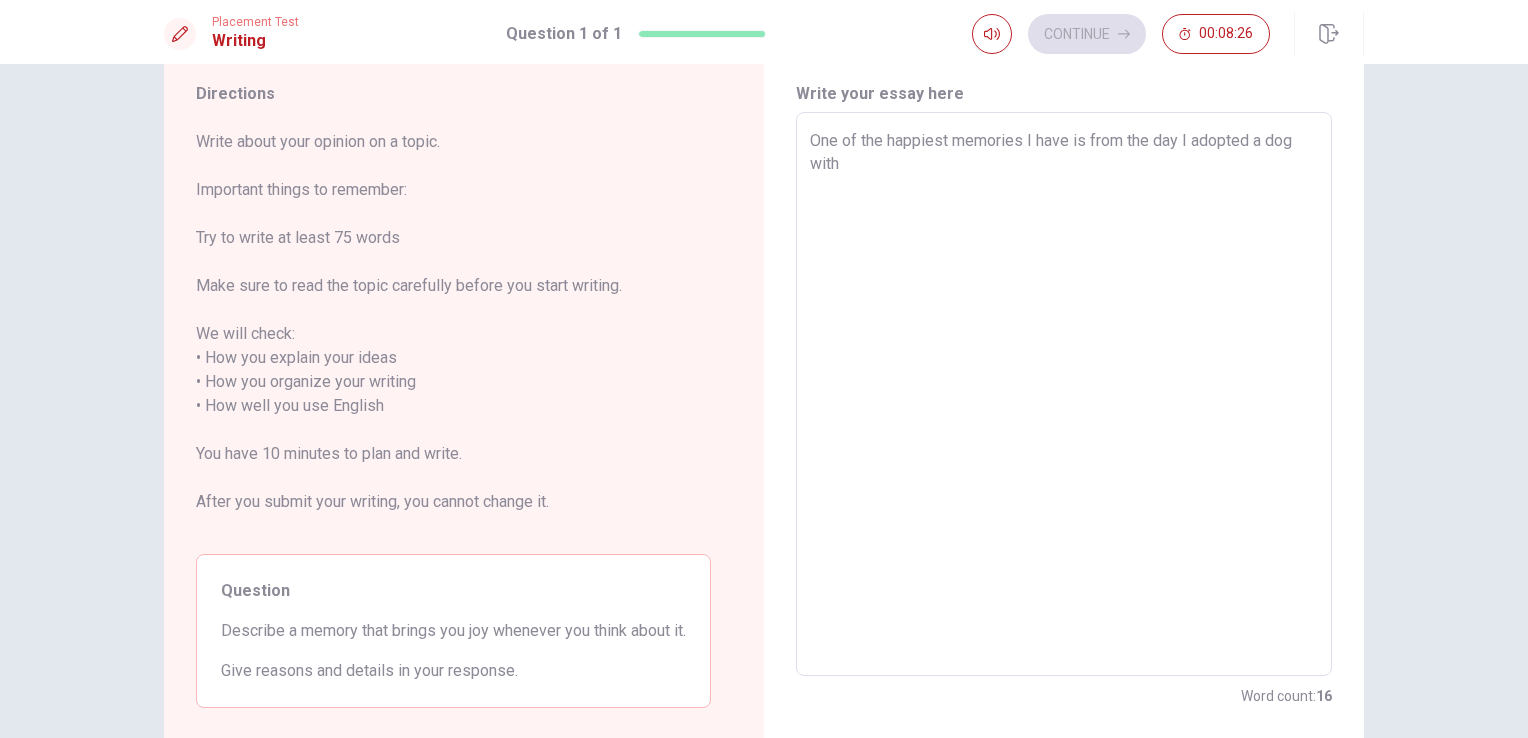 type on "One of the happiest memories I have is from the day I adopted a dog with t" 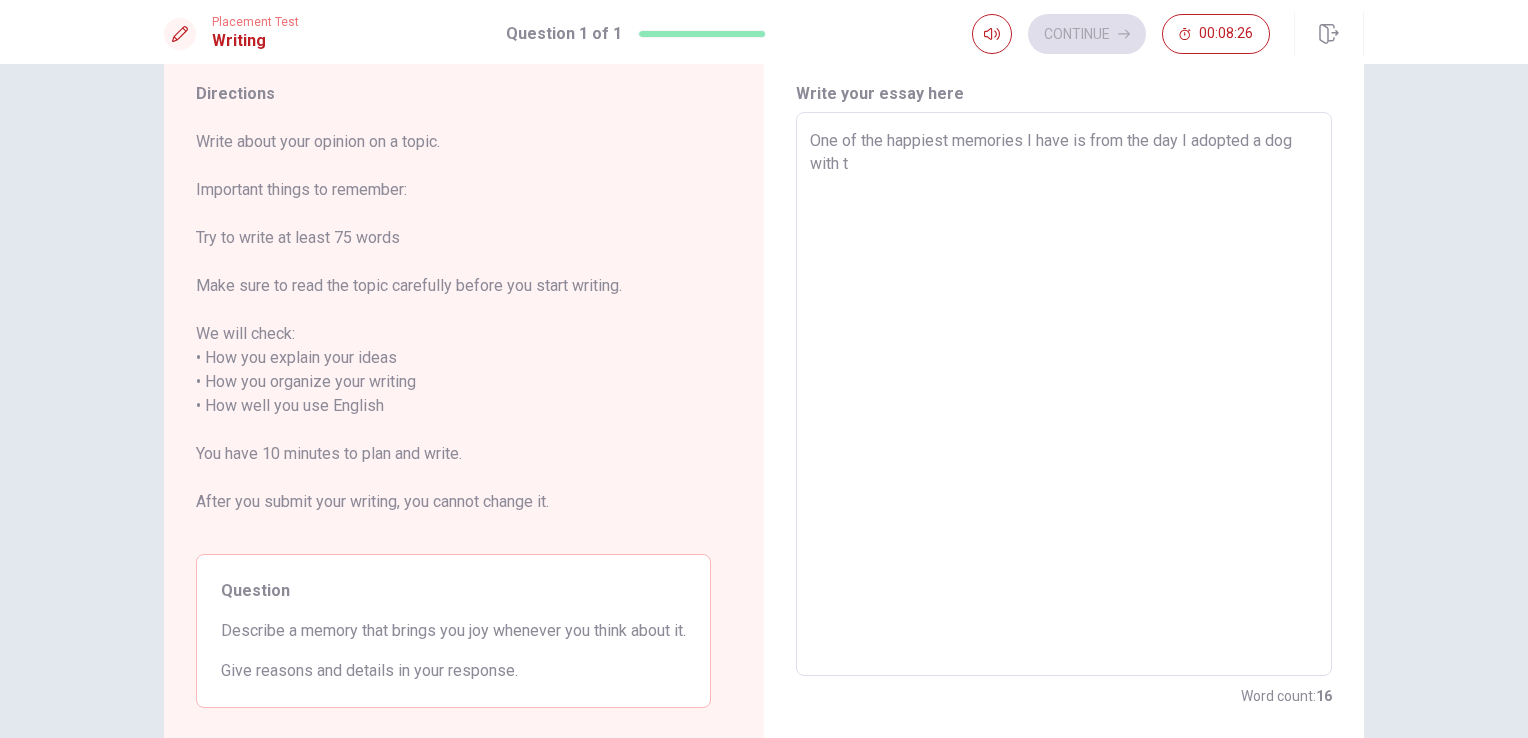 type on "x" 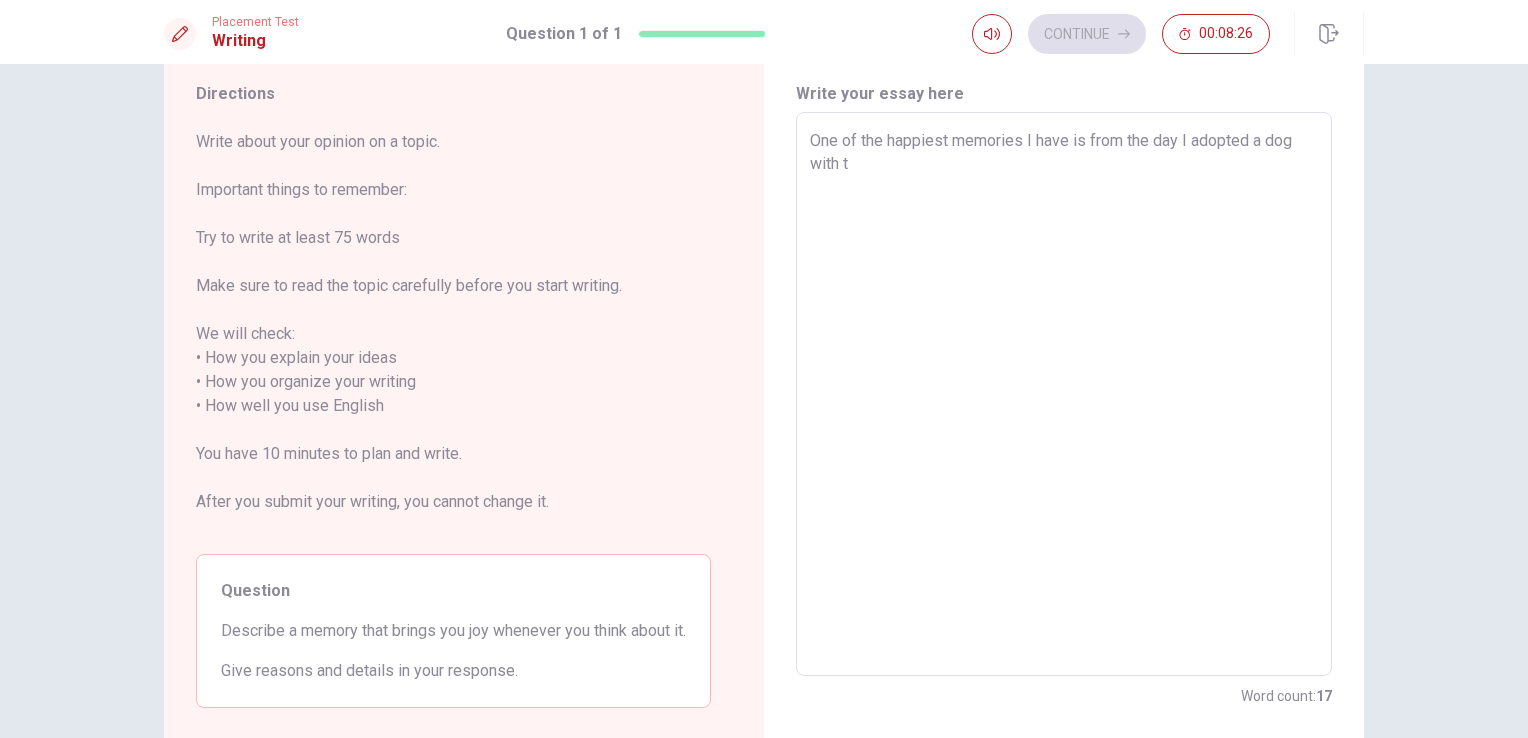 type on "One of the happiest memories I have is from the day I adopted a dog with th" 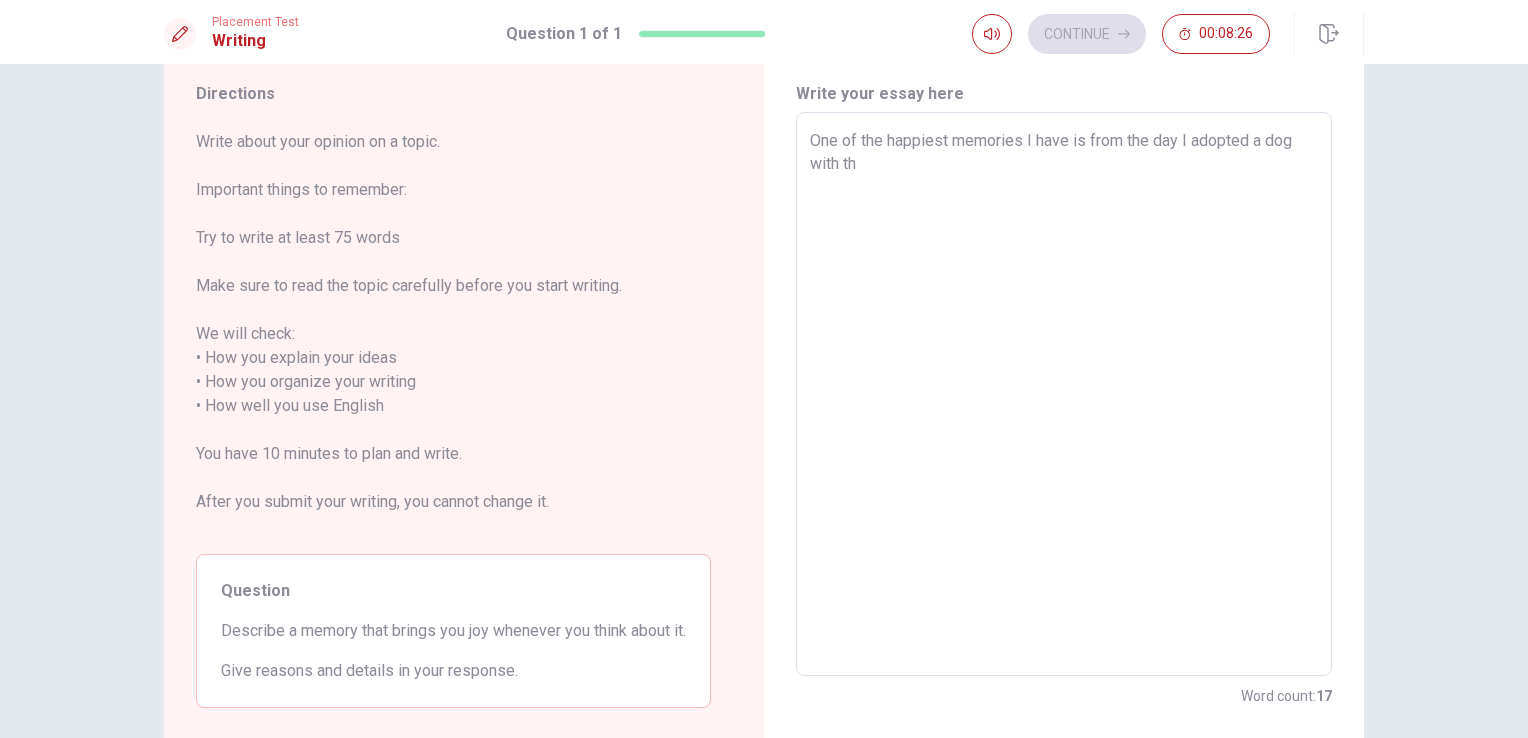type on "x" 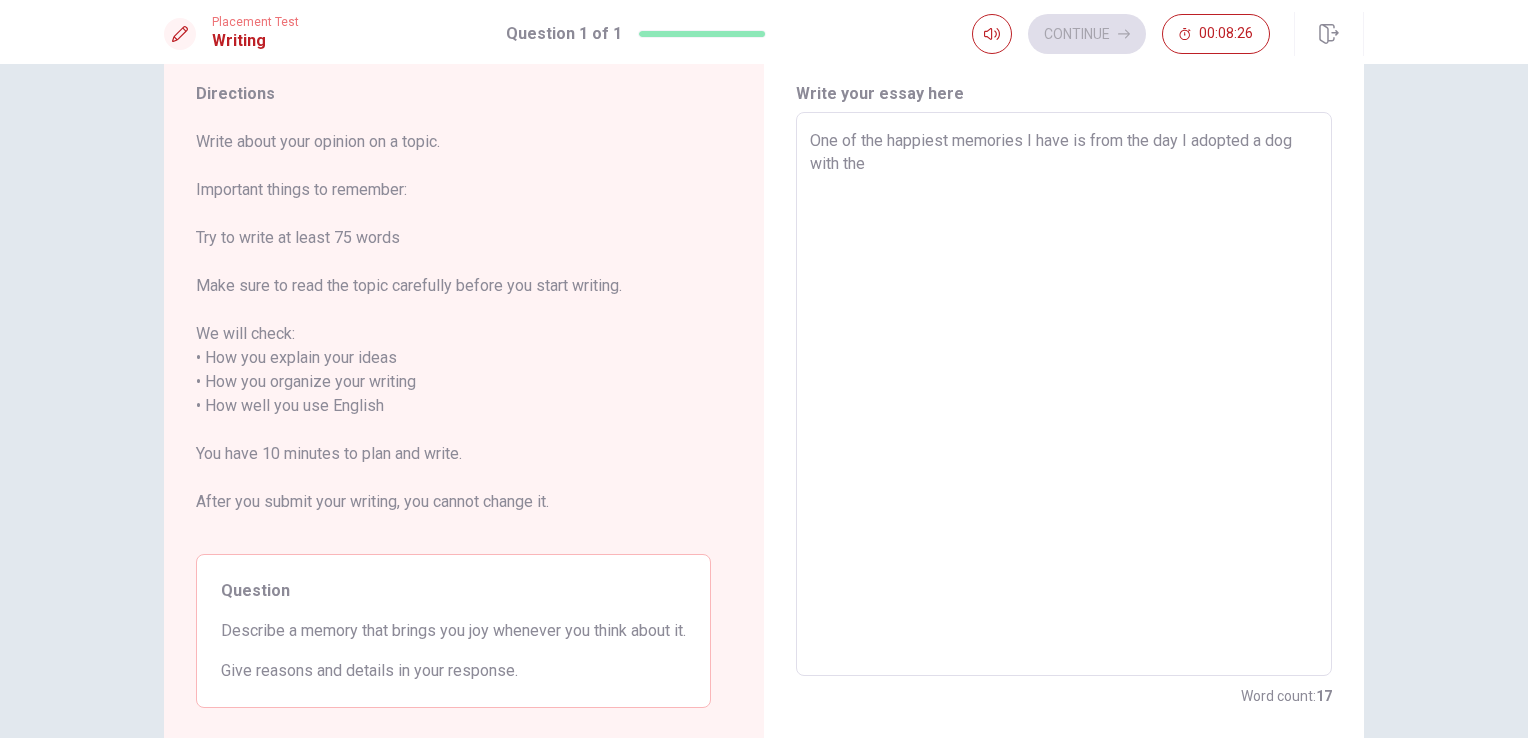 type on "x" 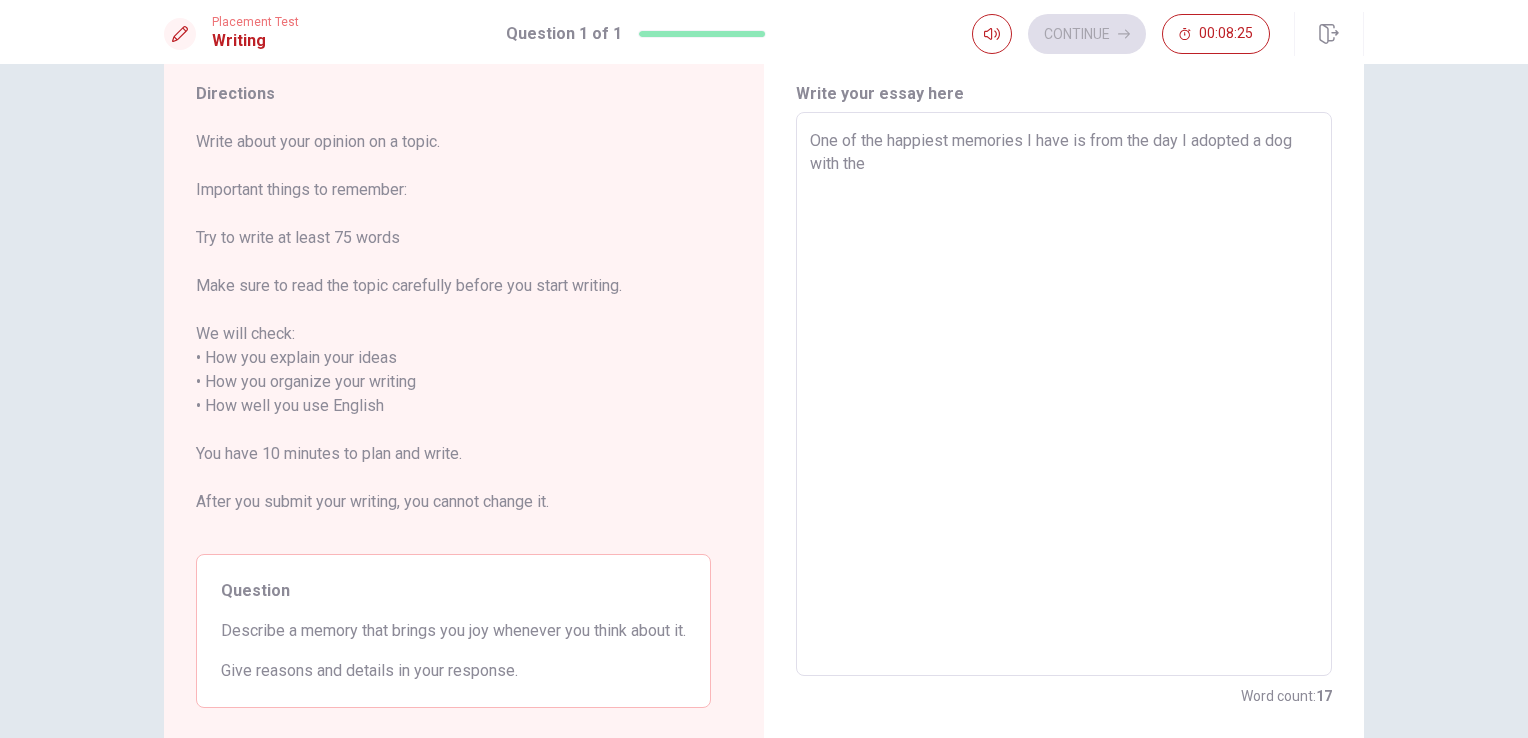 type on "One of the happiest memories I have is from the day I adopted a dog with the" 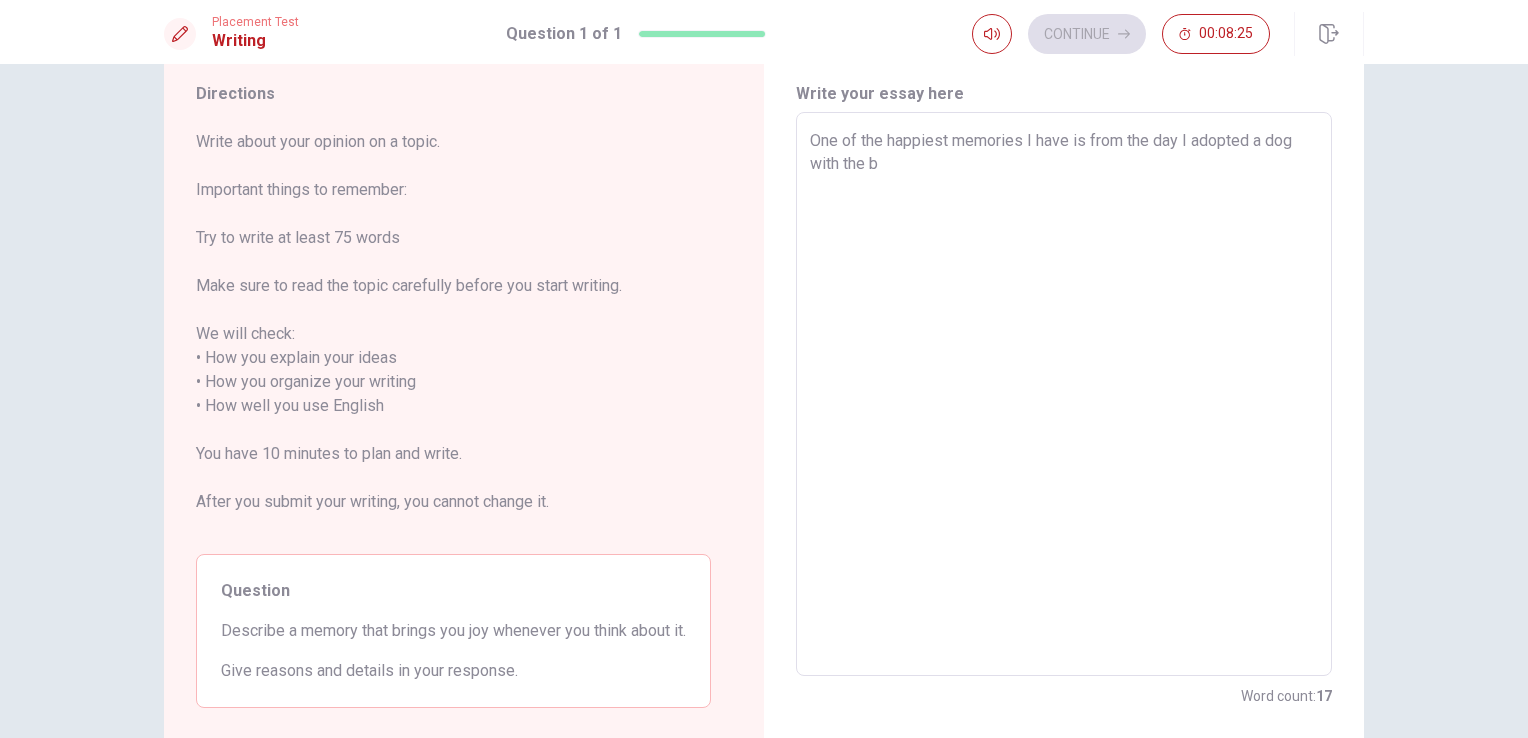 type on "x" 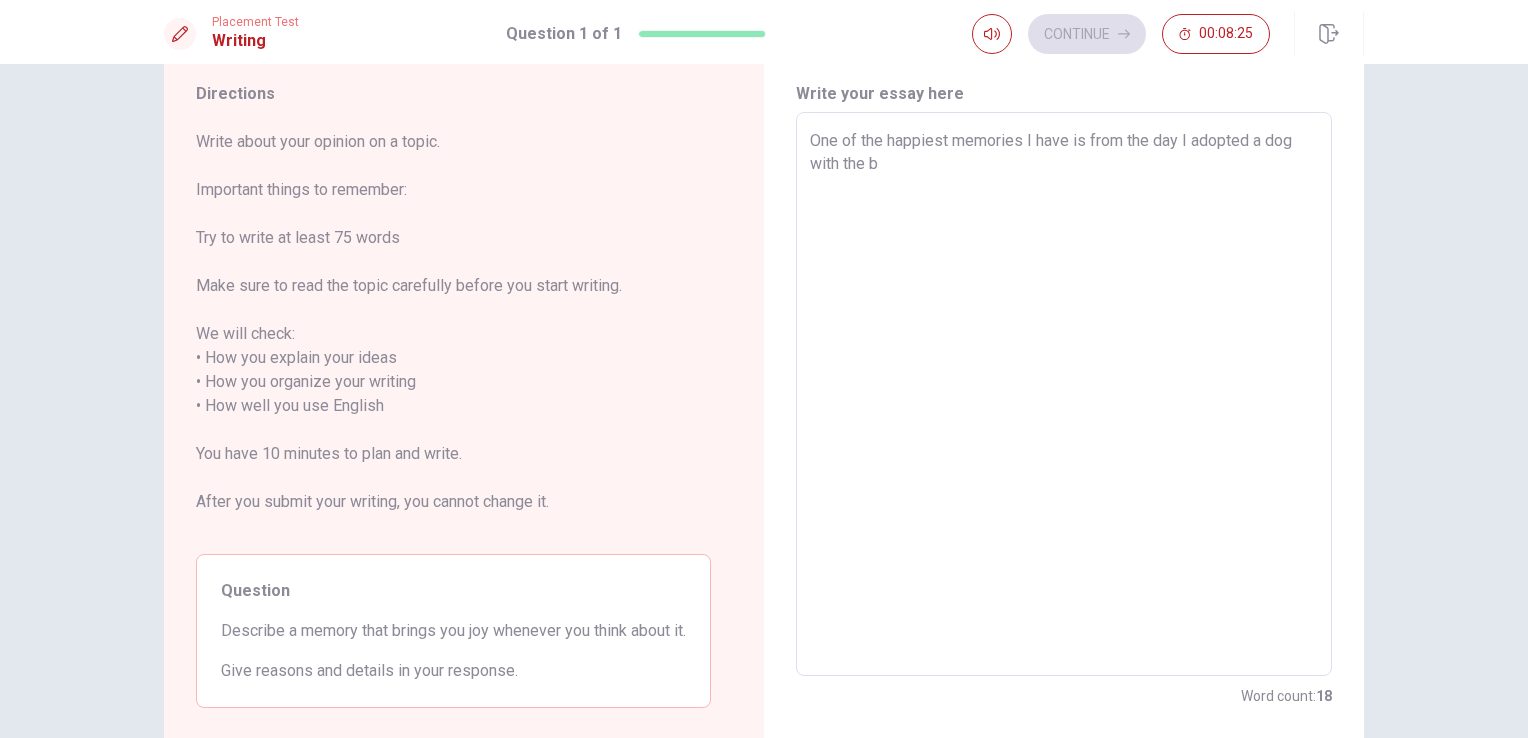type on "One of the happiest memories I have is from the day I adopted a dog with the bp" 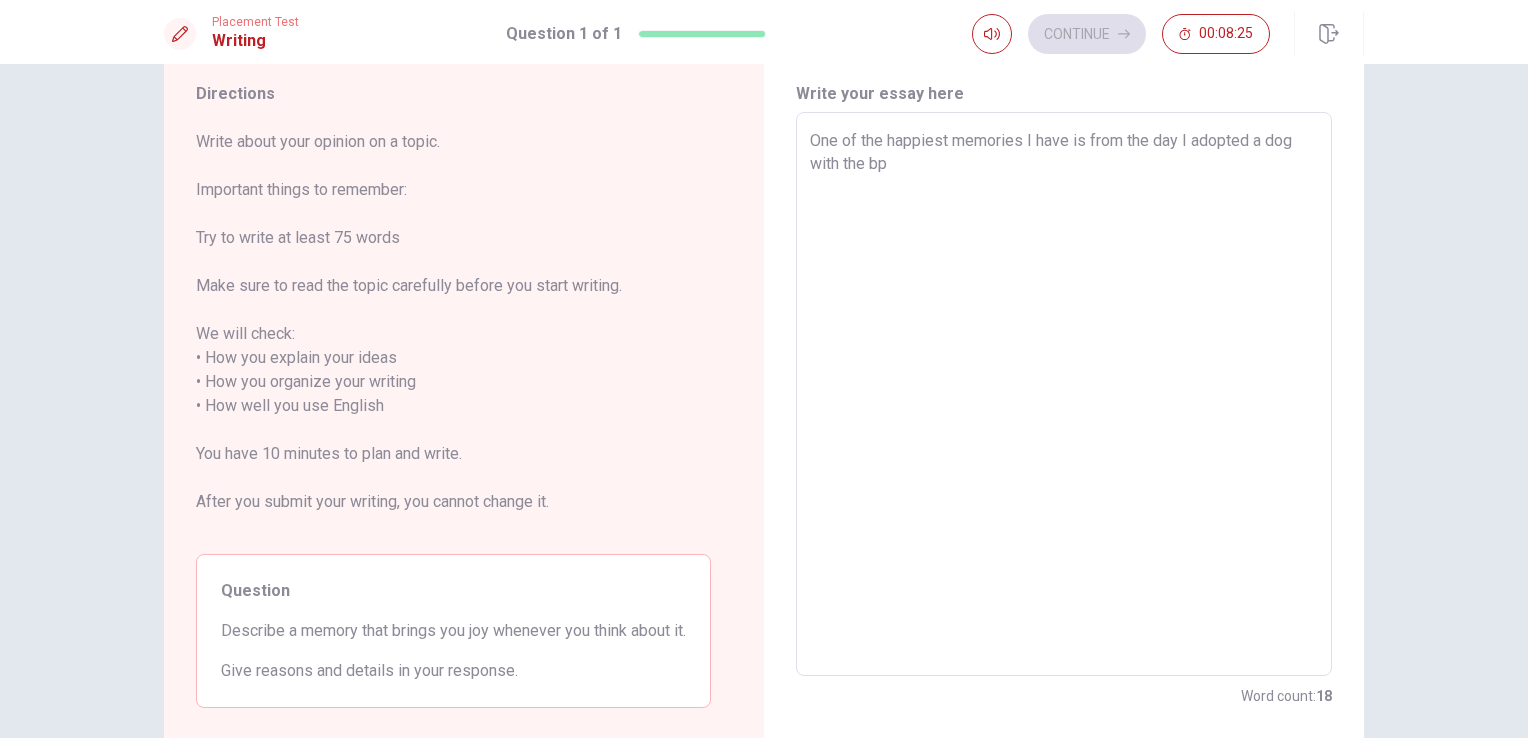 type on "x" 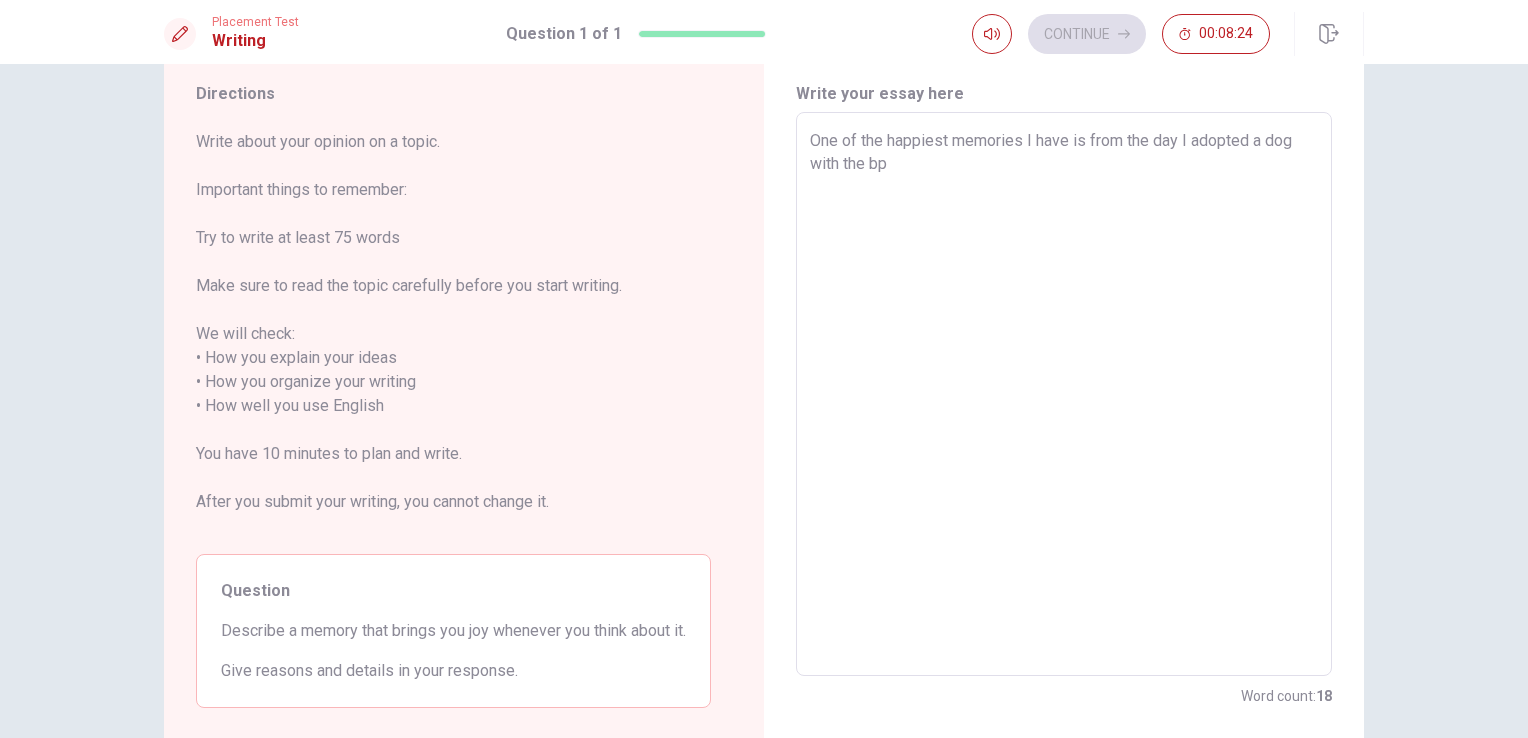type on "One of the happiest memories I have is from the day I adopted a dog with the b" 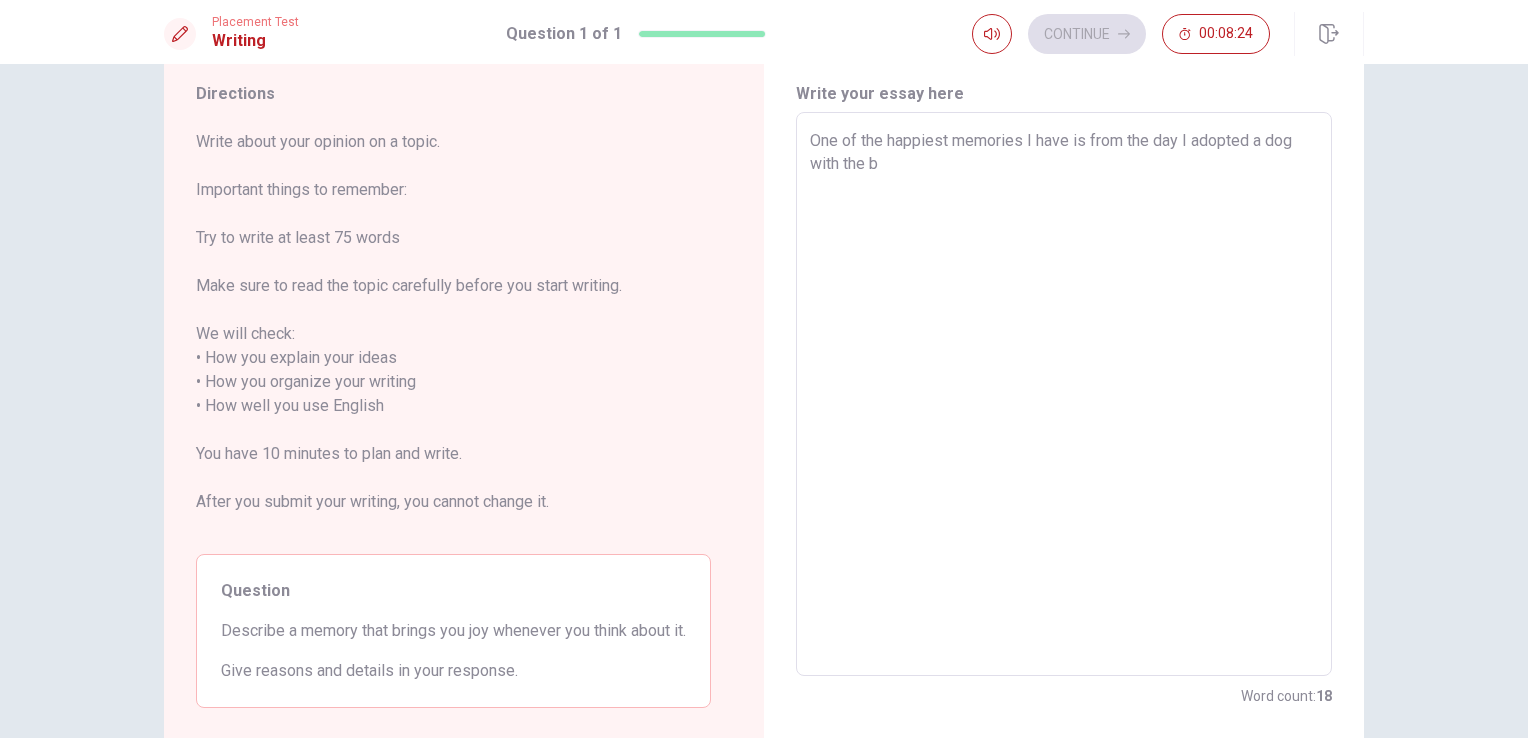 type on "x" 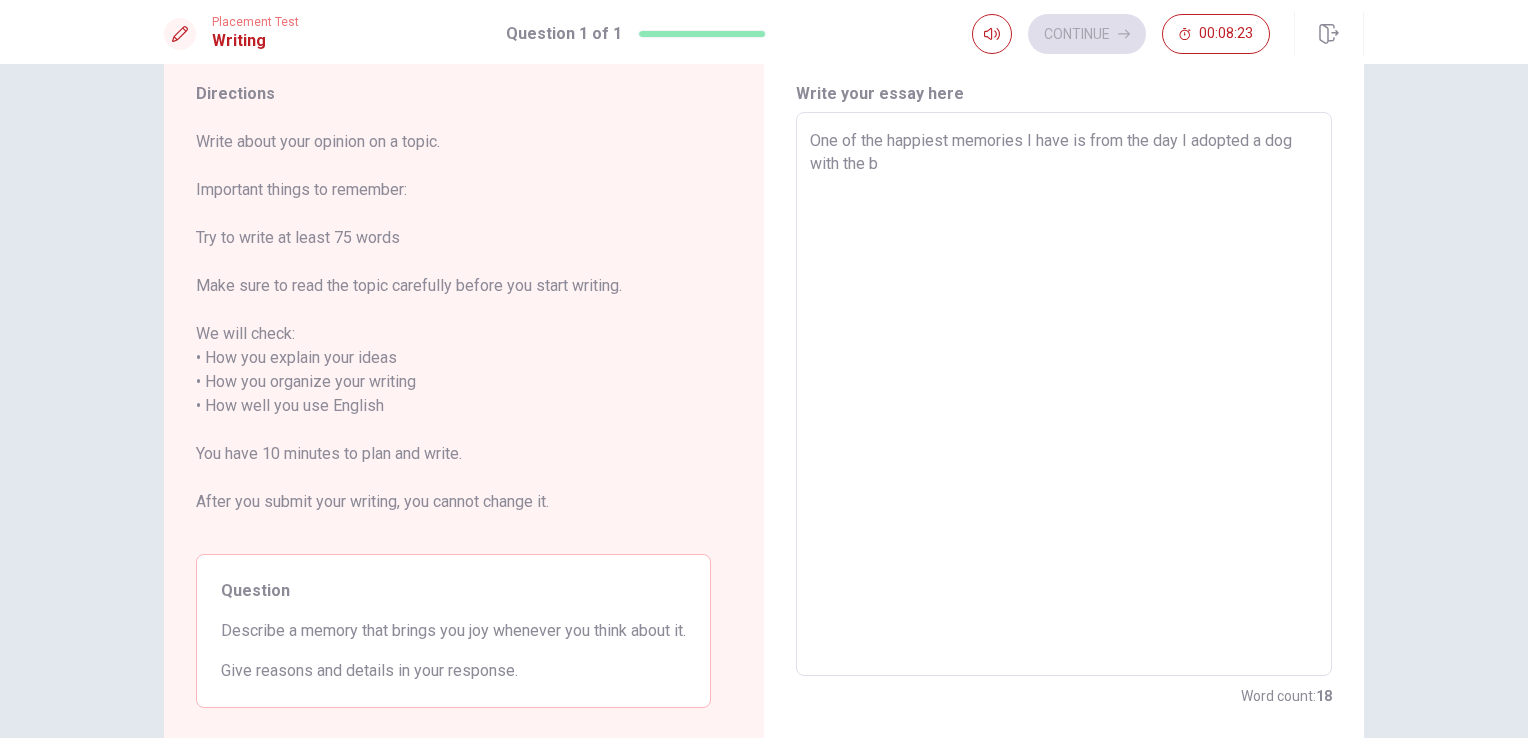 type on "One of the happiest memories I have is from the day I adopted a dog with the bo" 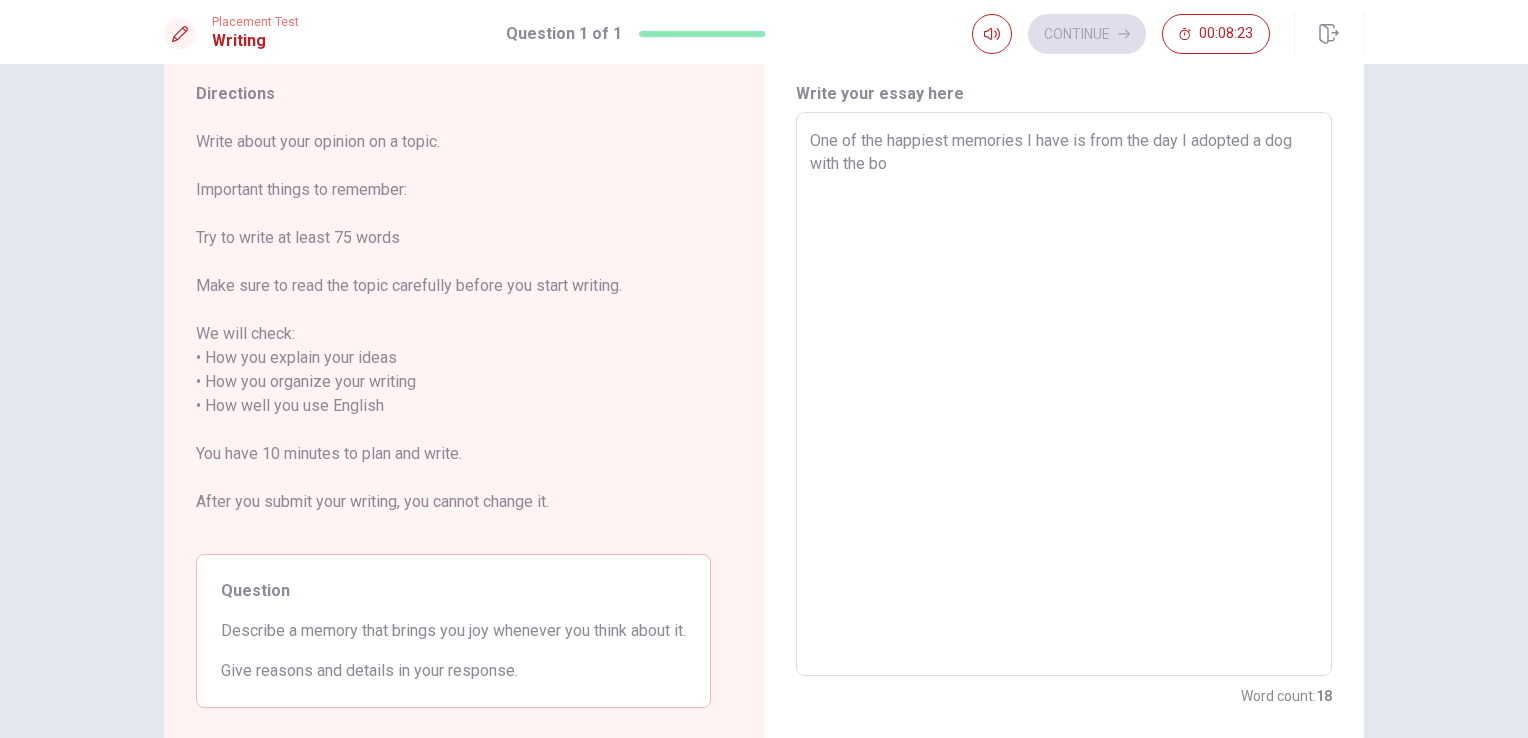 type on "x" 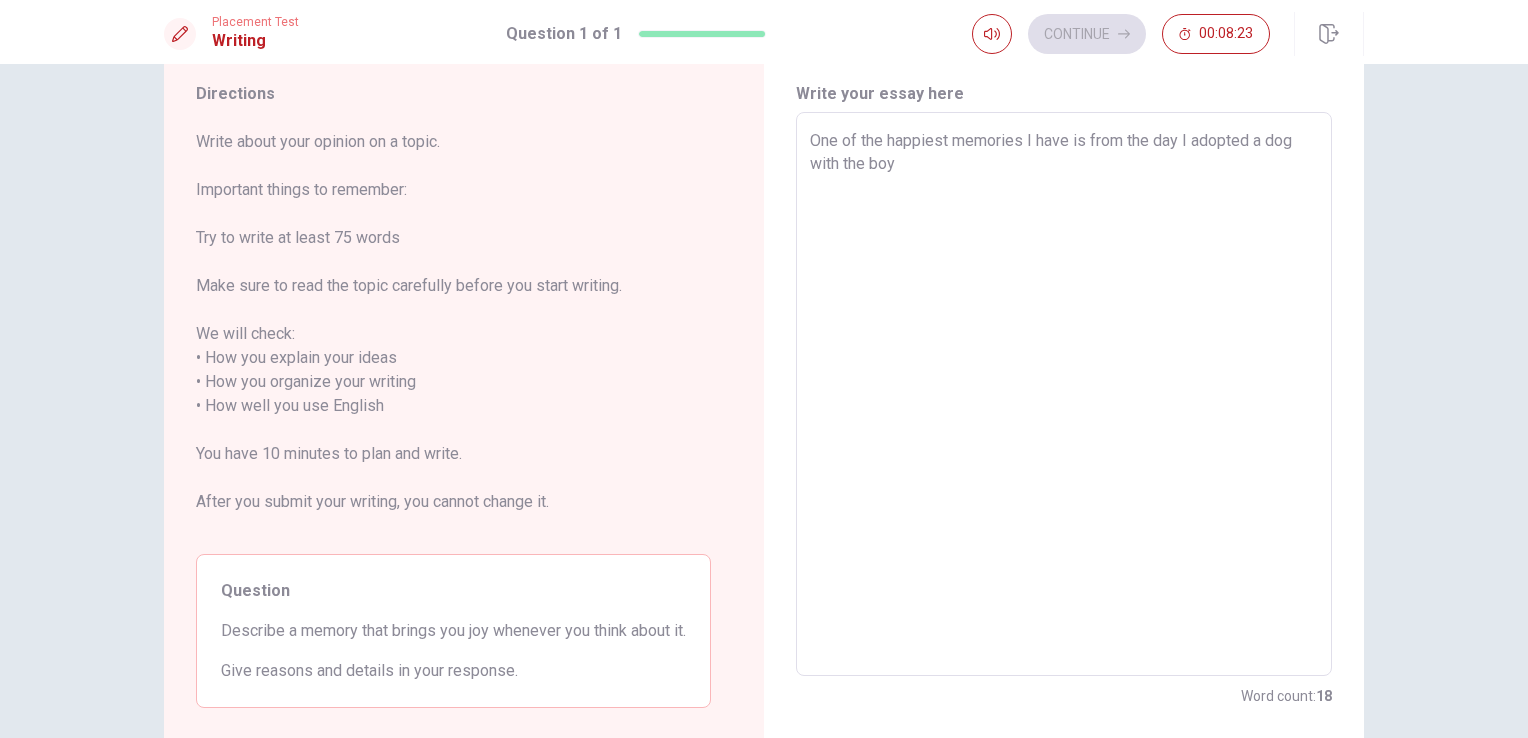type on "x" 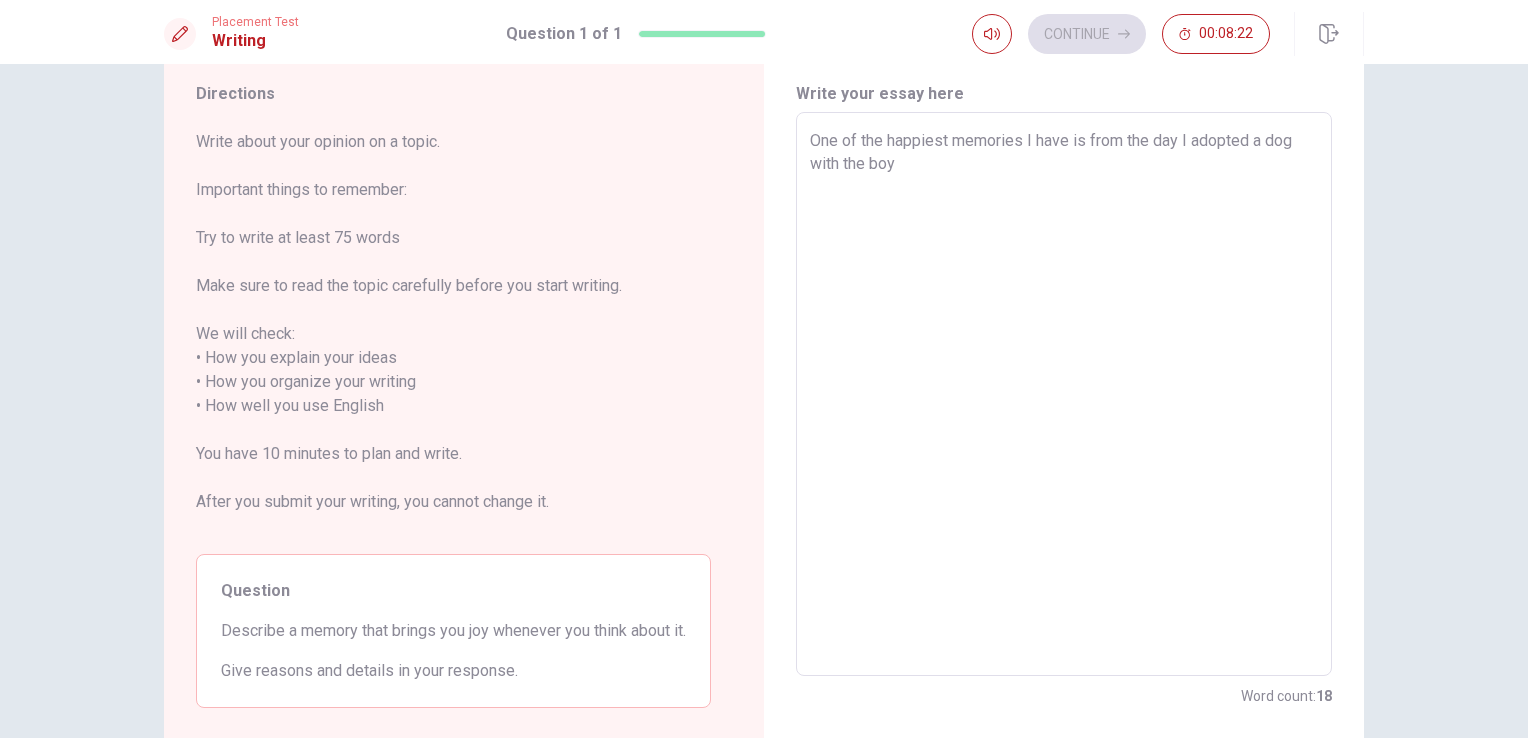 type on "One of the happiest memories I have is from the day I adopted a dog with the boy I" 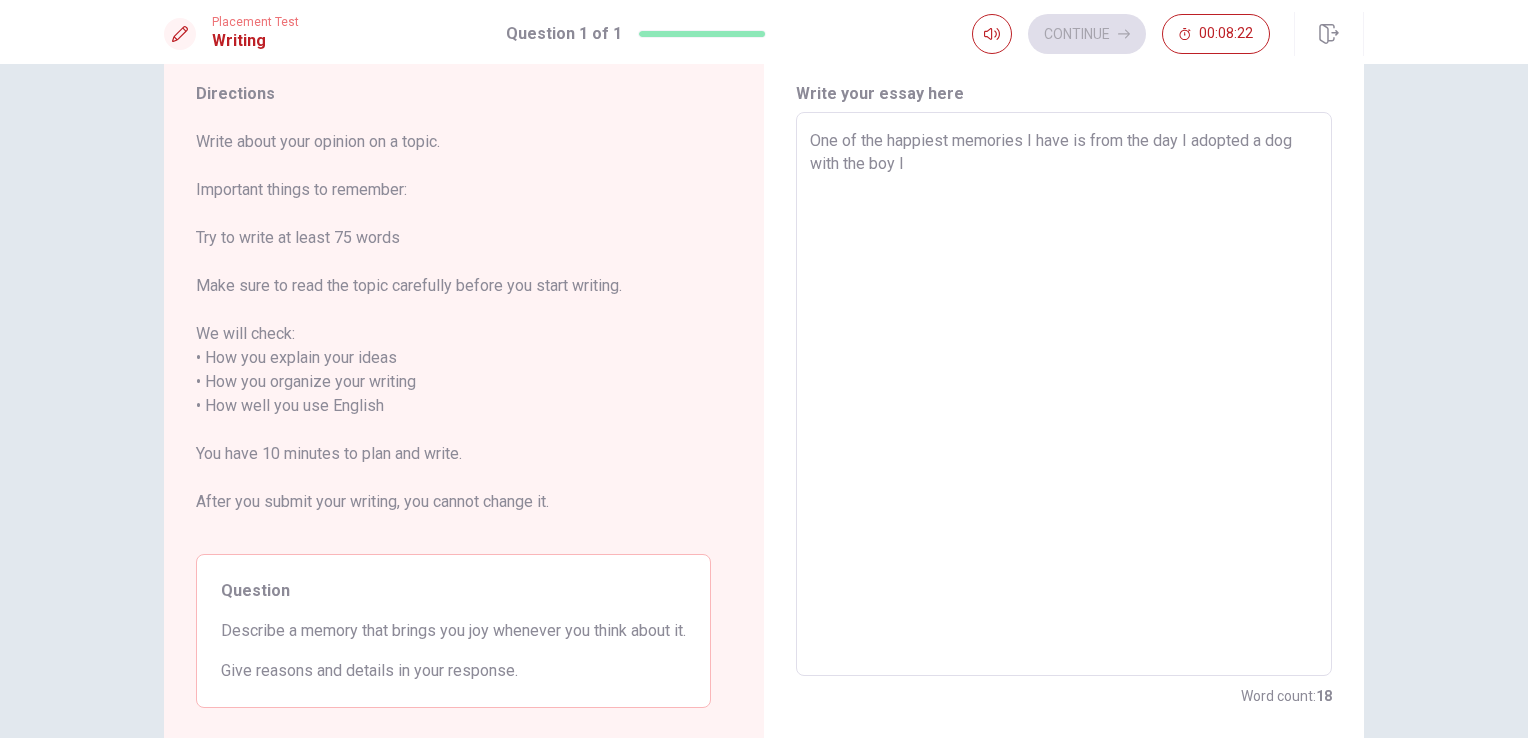 type on "x" 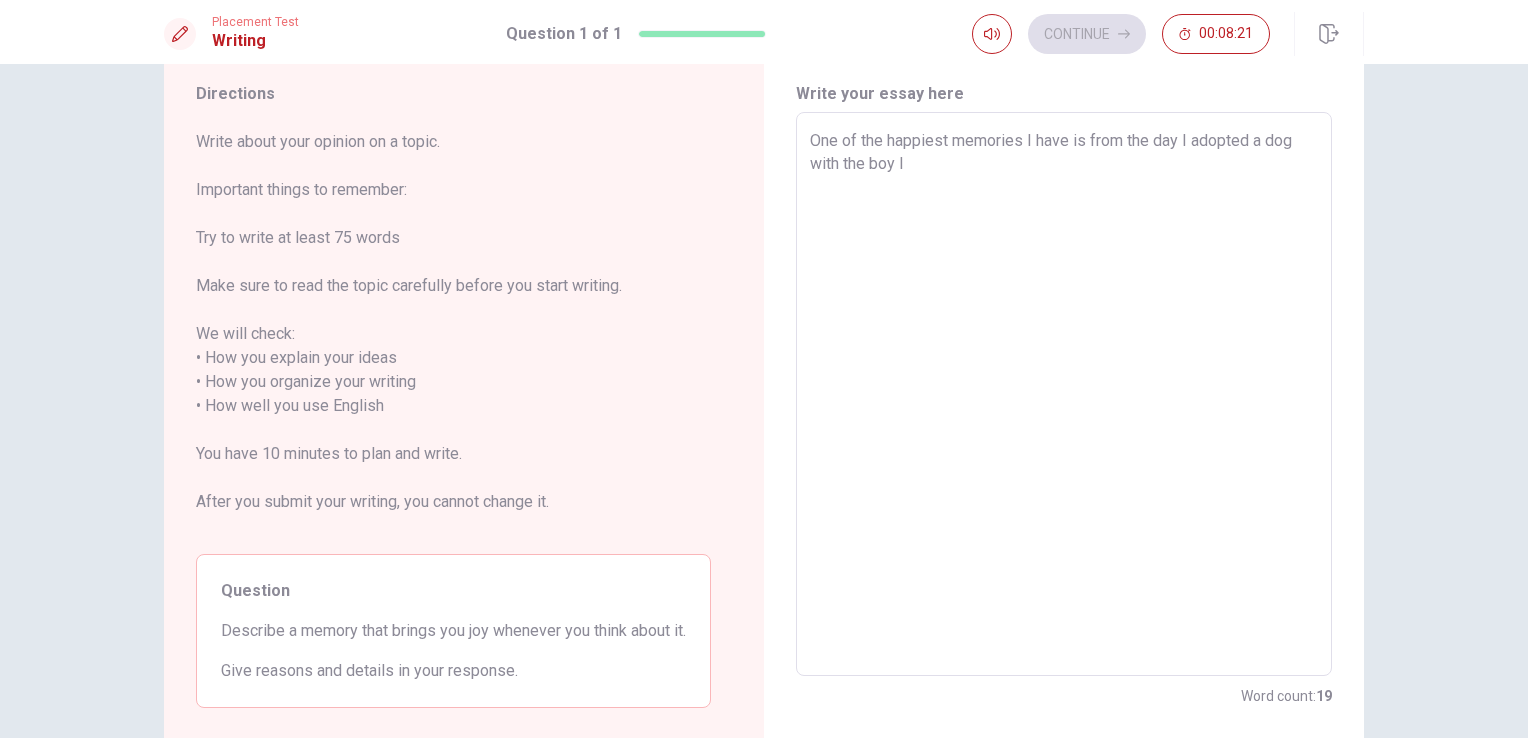 type on "One of the happiest memories I have is from the day I adopted a dog with the boy I u" 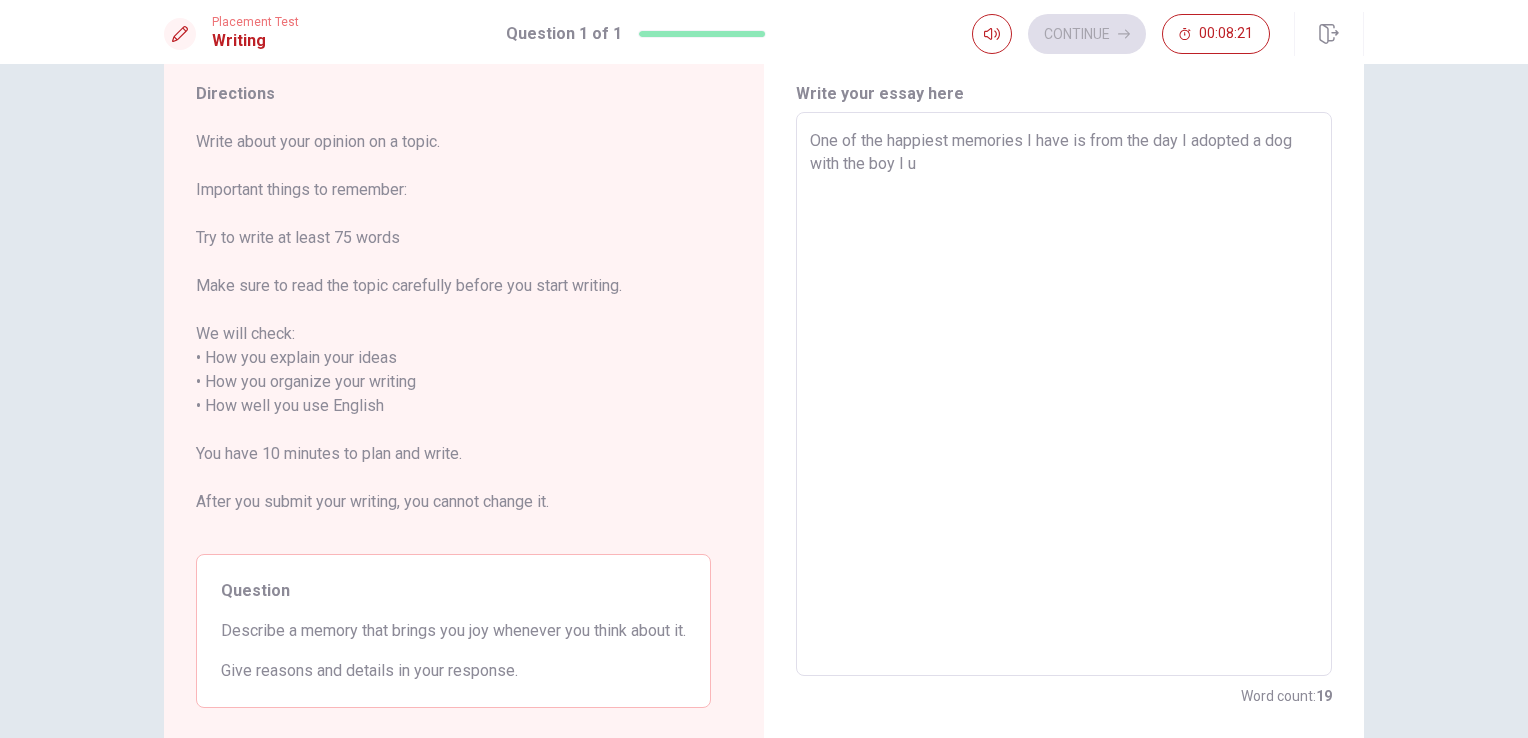 type on "x" 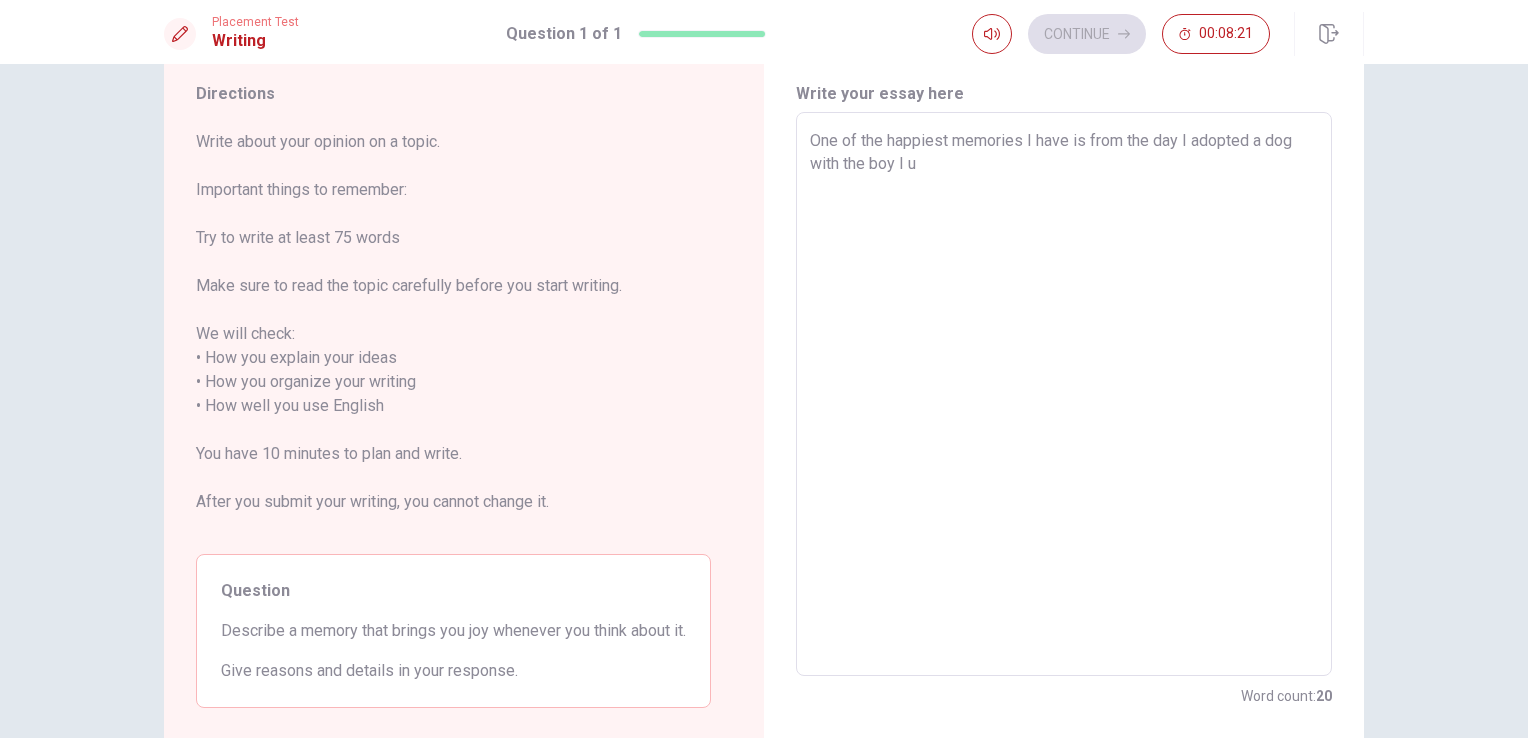 type on "One of the happiest memories I have is from the day I adopted a dog with the boy I us" 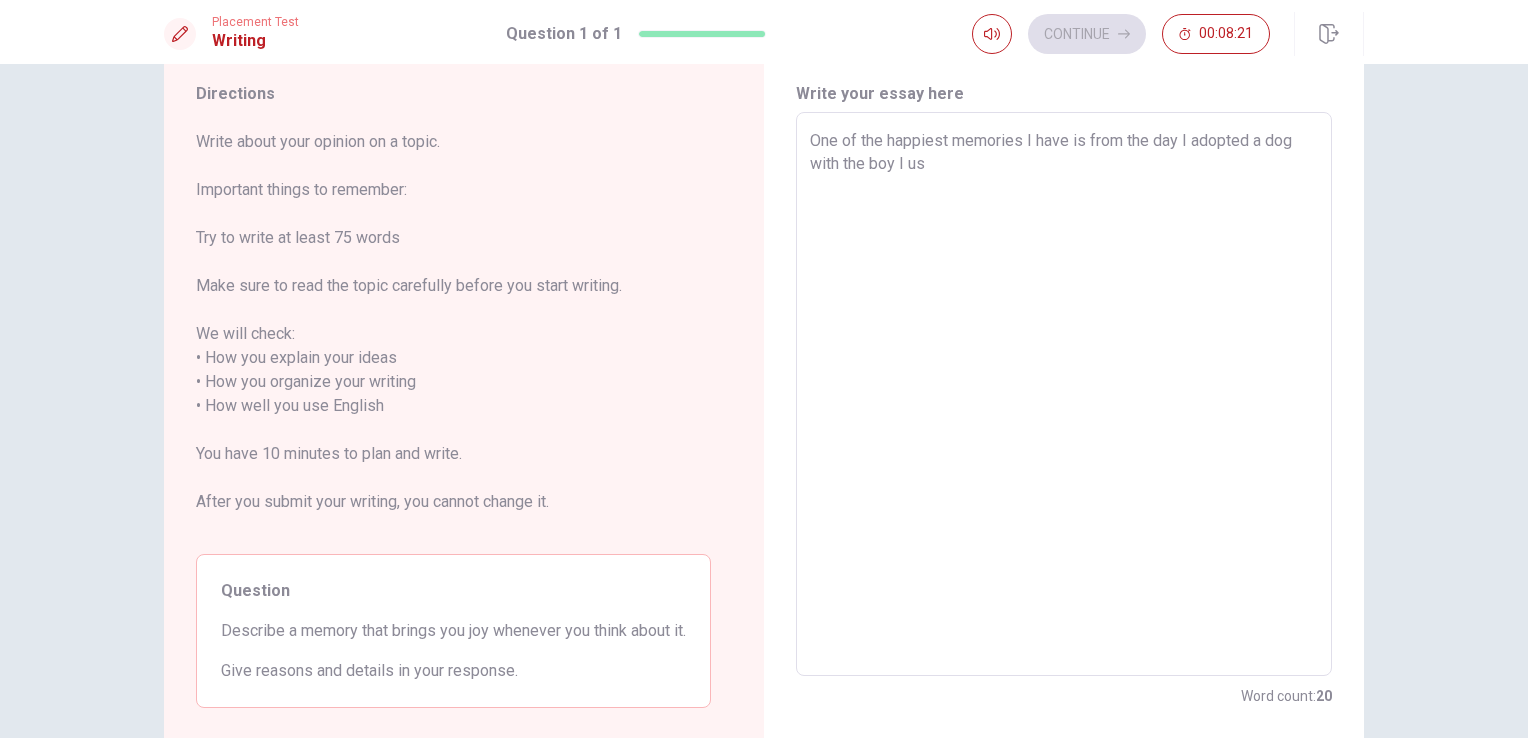 type on "x" 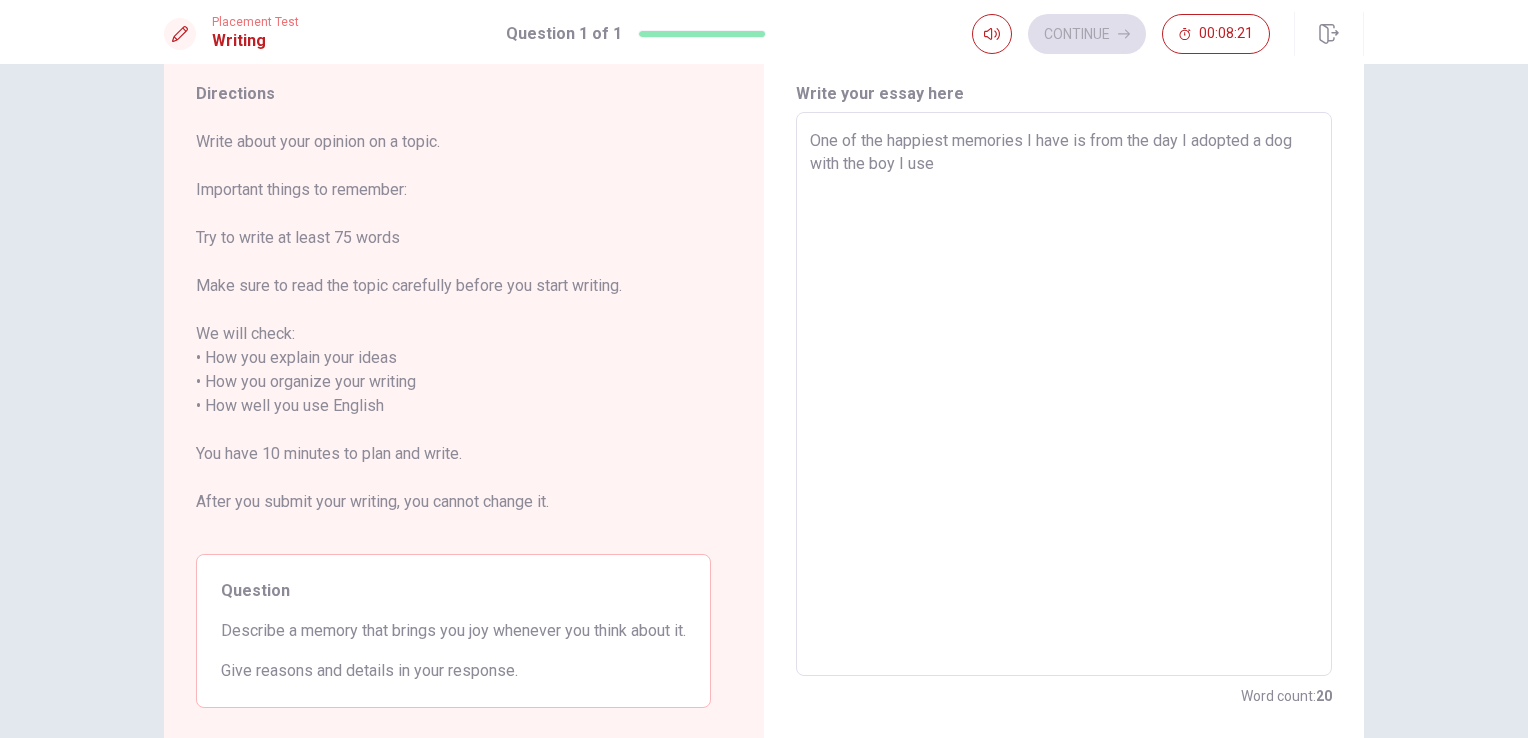 type on "x" 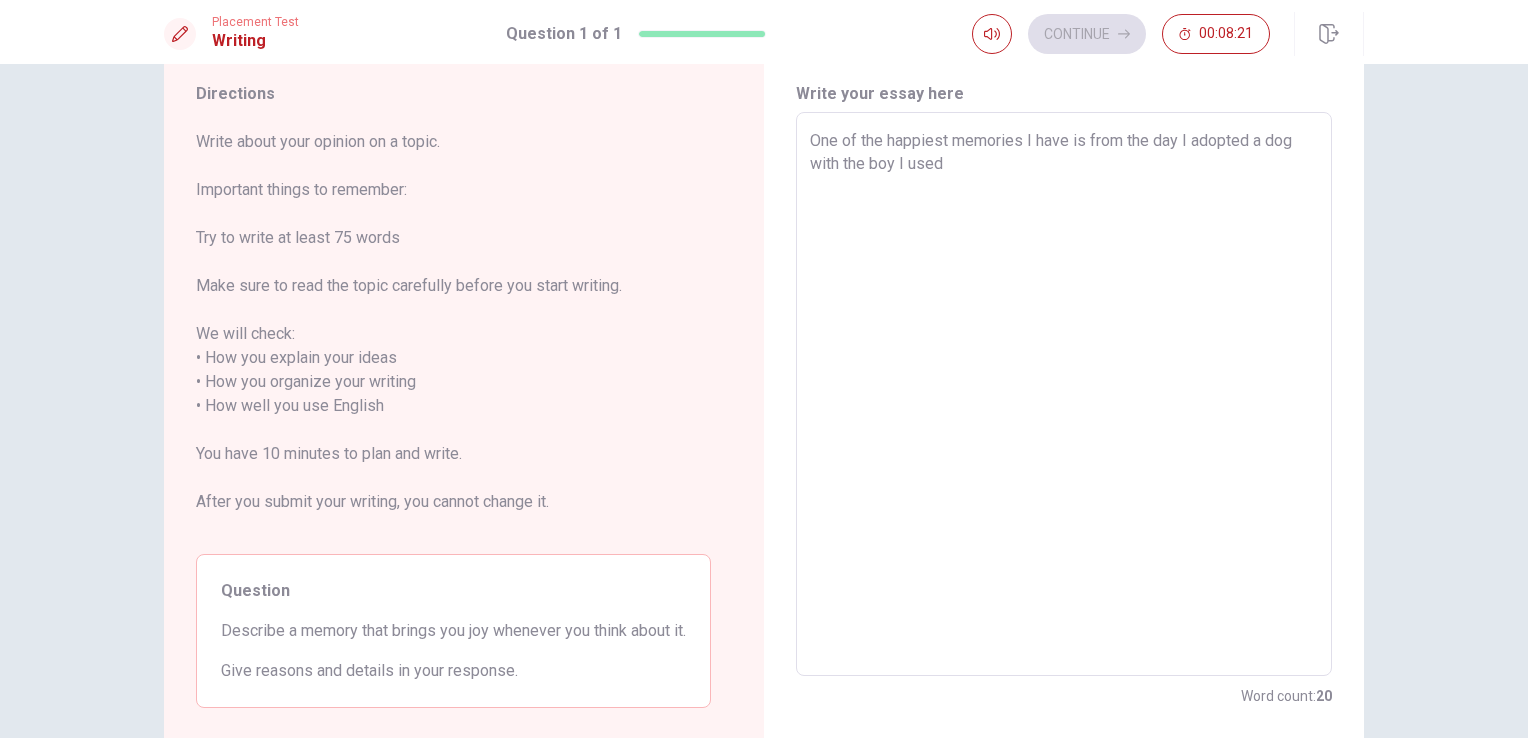 type on "x" 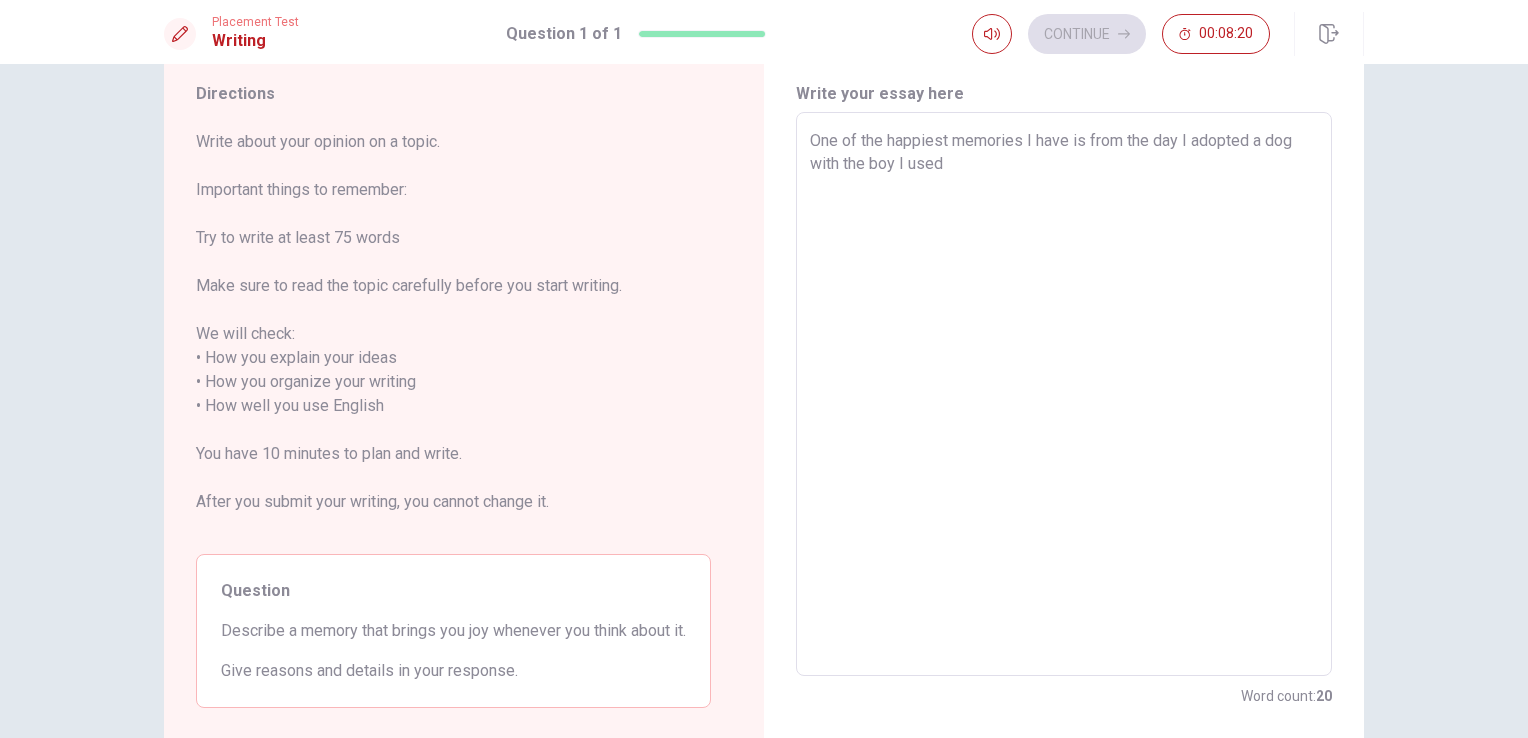 type on "One of the happiest memories I have is from the day I adopted a dog with the boy I used t" 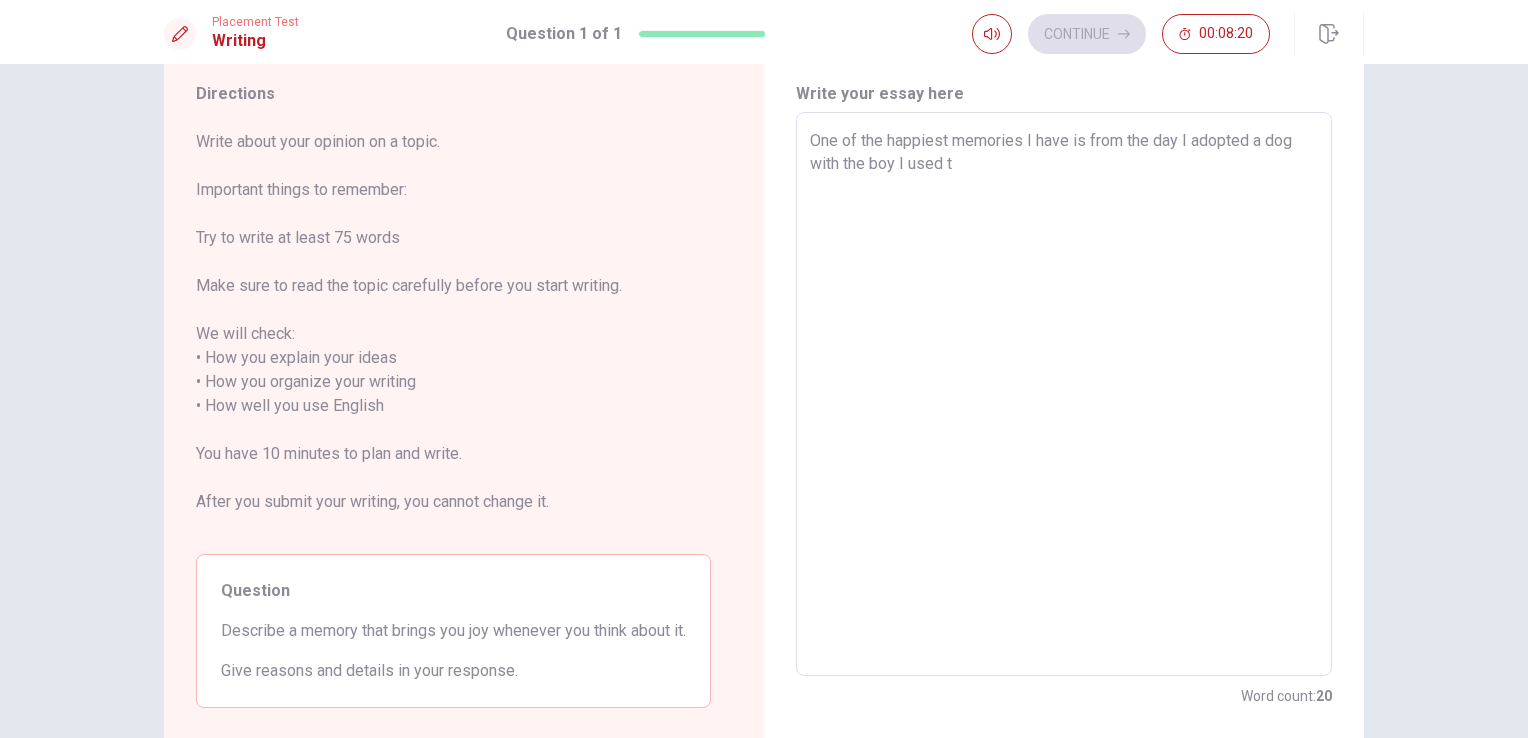 type on "x" 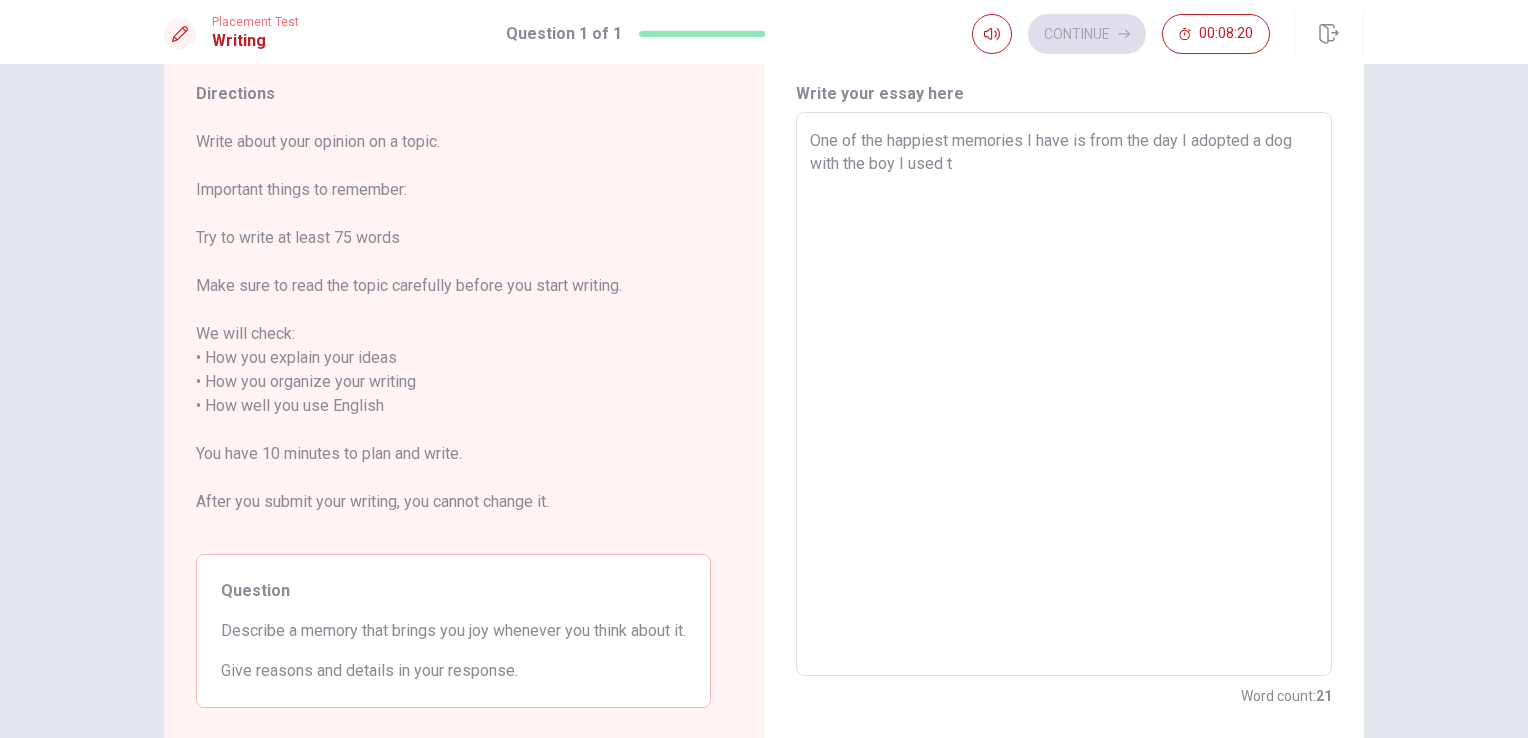 type on "One of the happiest memories I have is from the day I adopted a dog with the boy I used to" 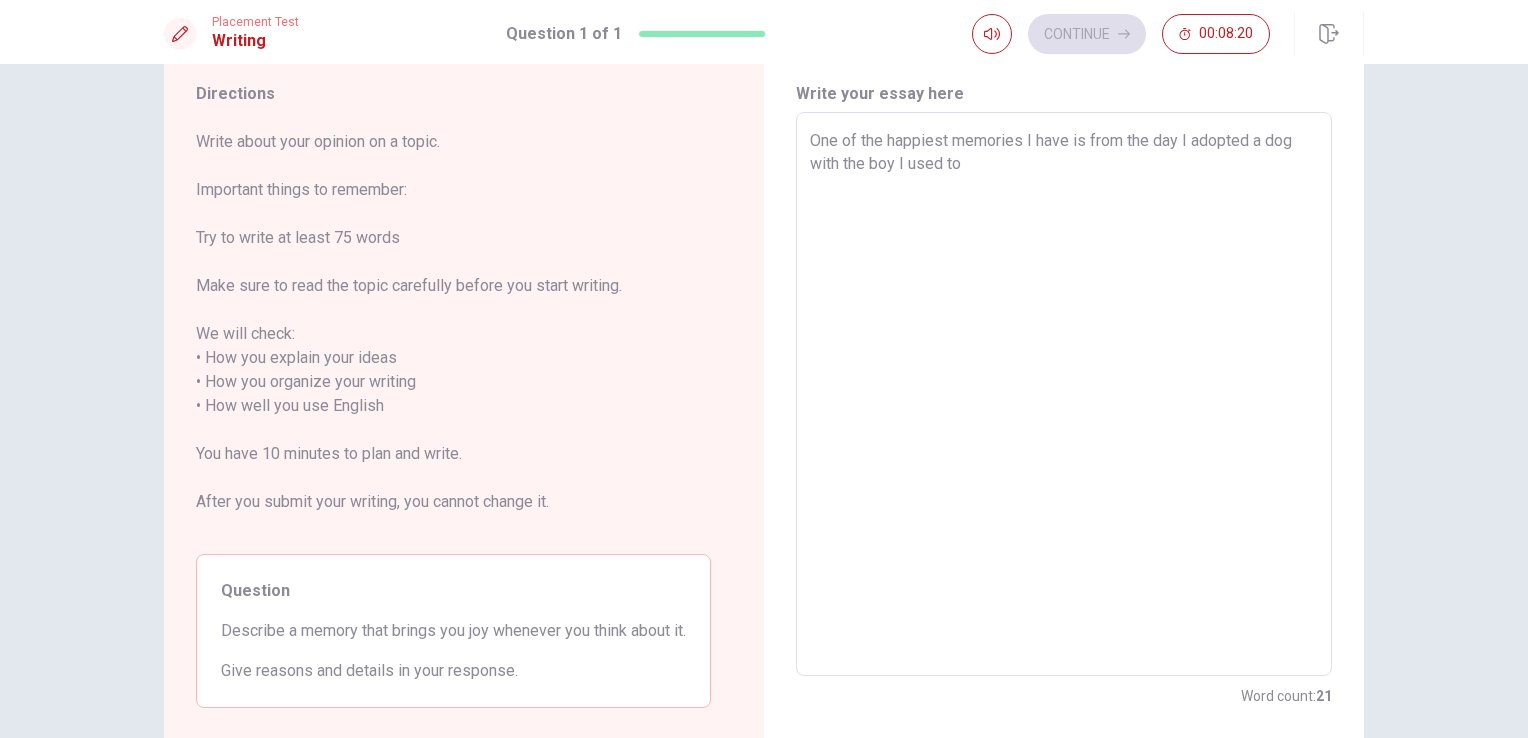 type on "x" 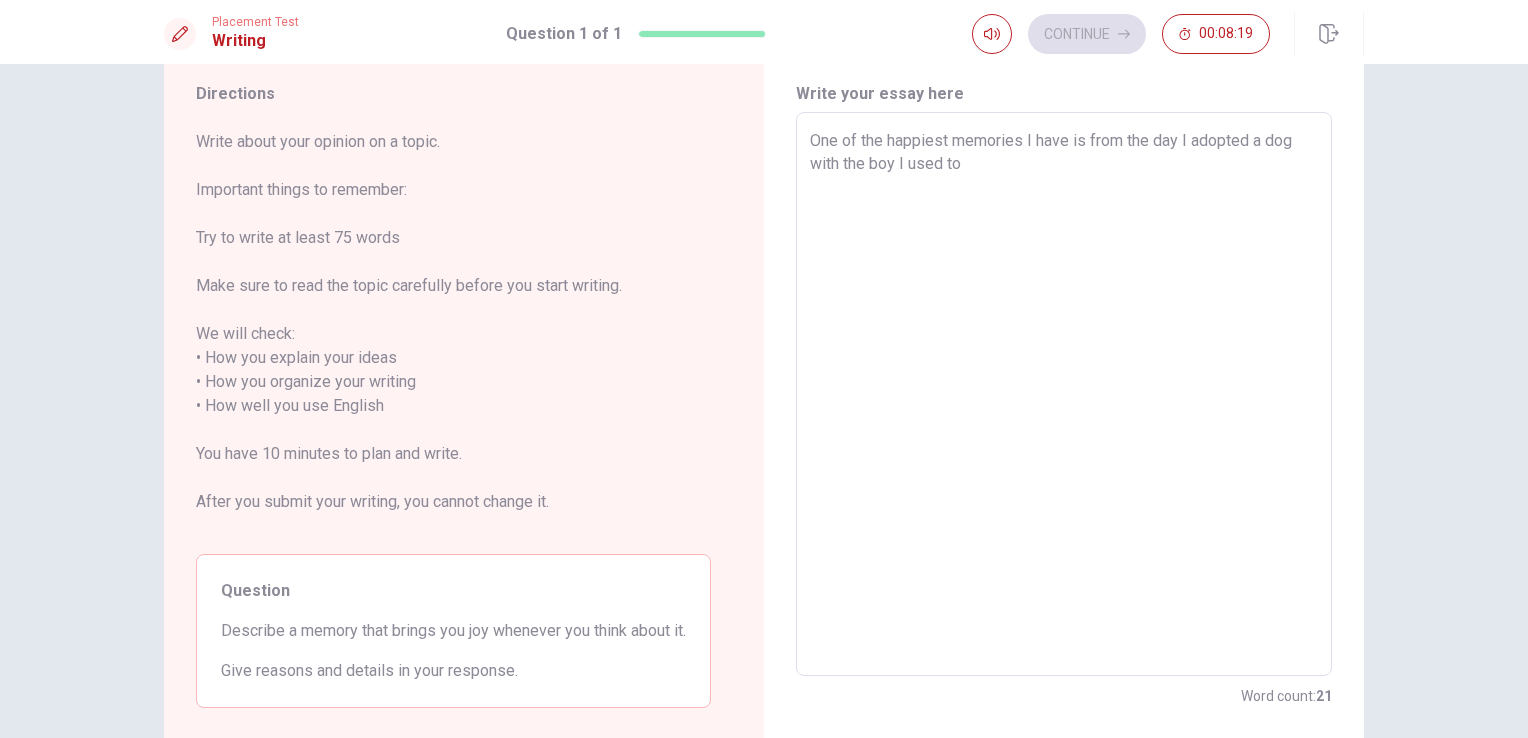 type on "x" 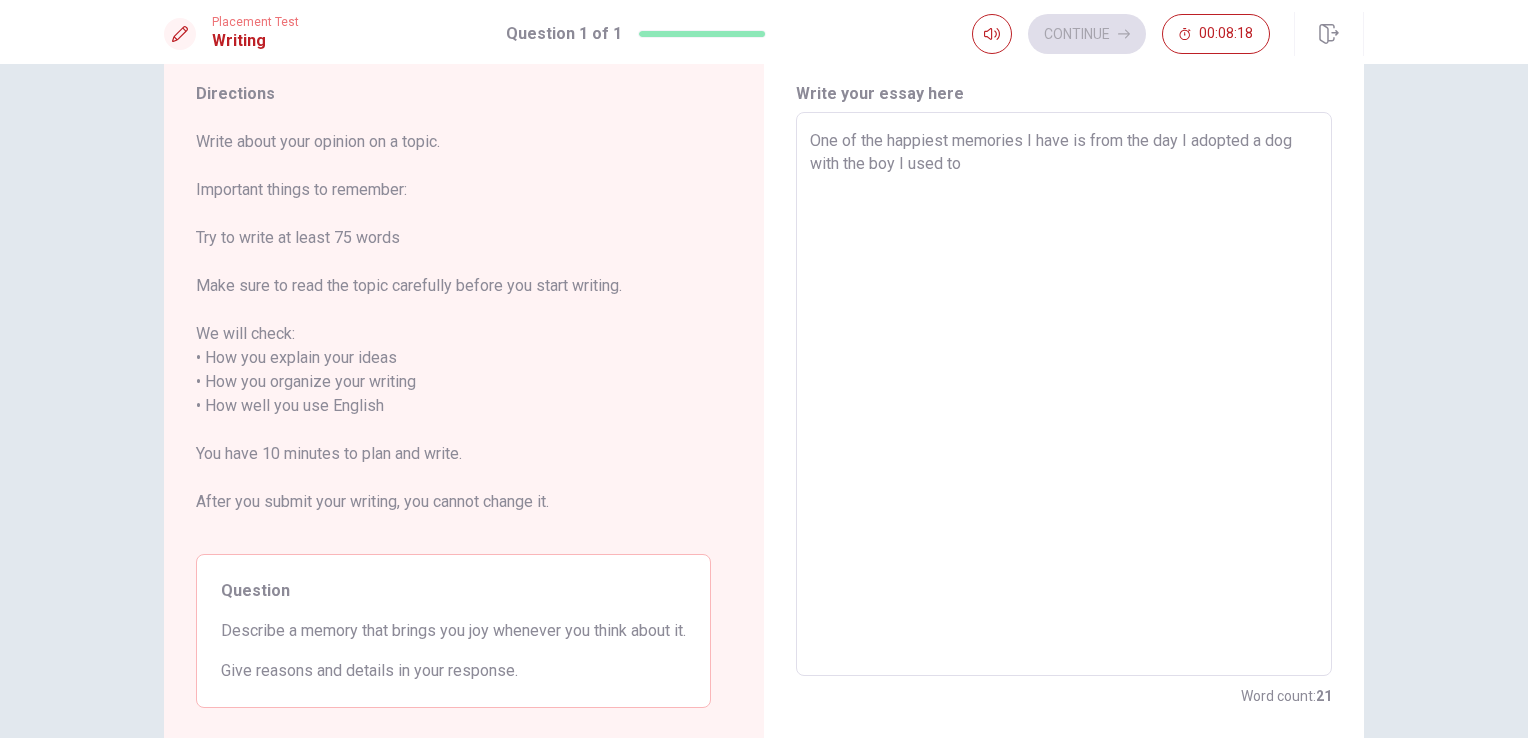 type on "One of the happiest memories I have is from the day I adopted a dog with the boy I used to d" 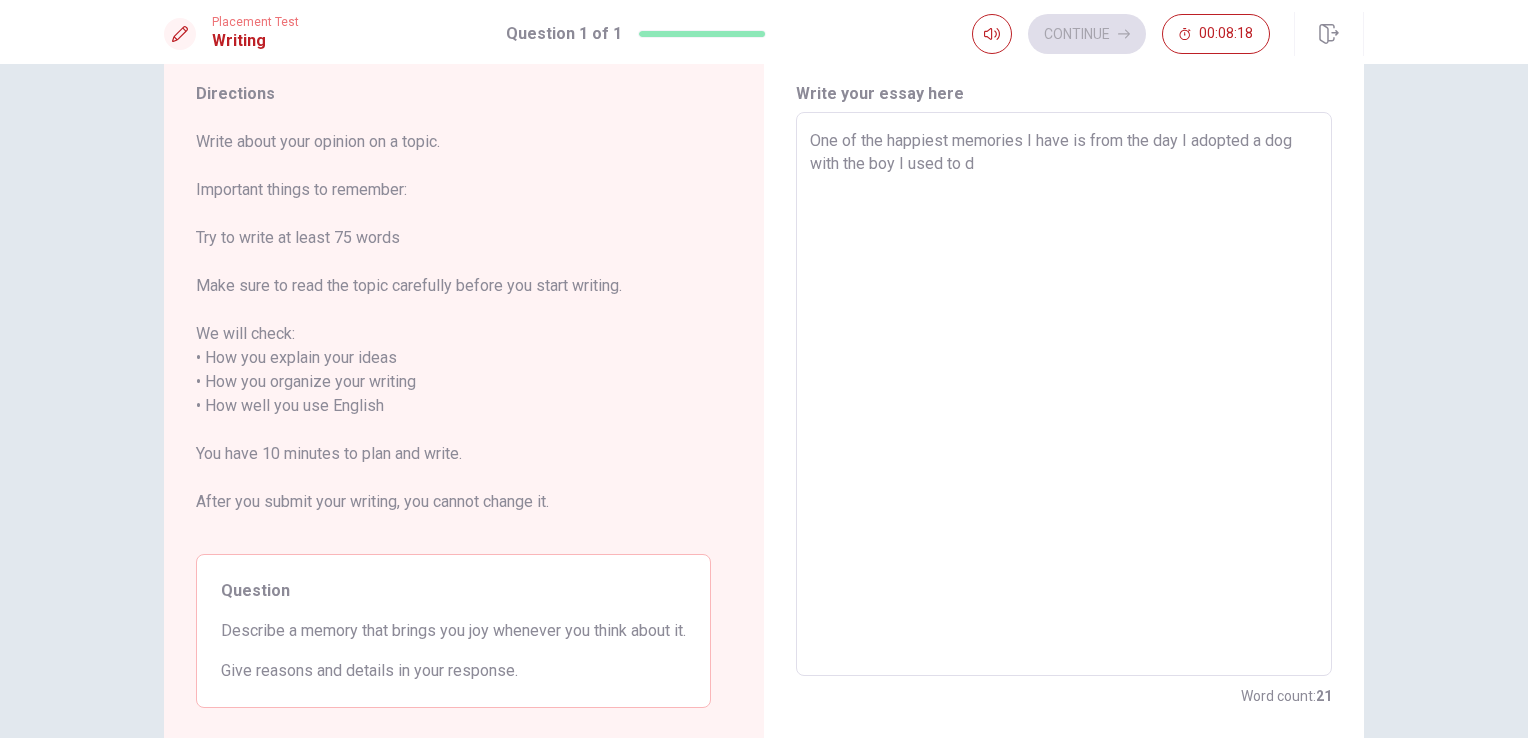 type on "x" 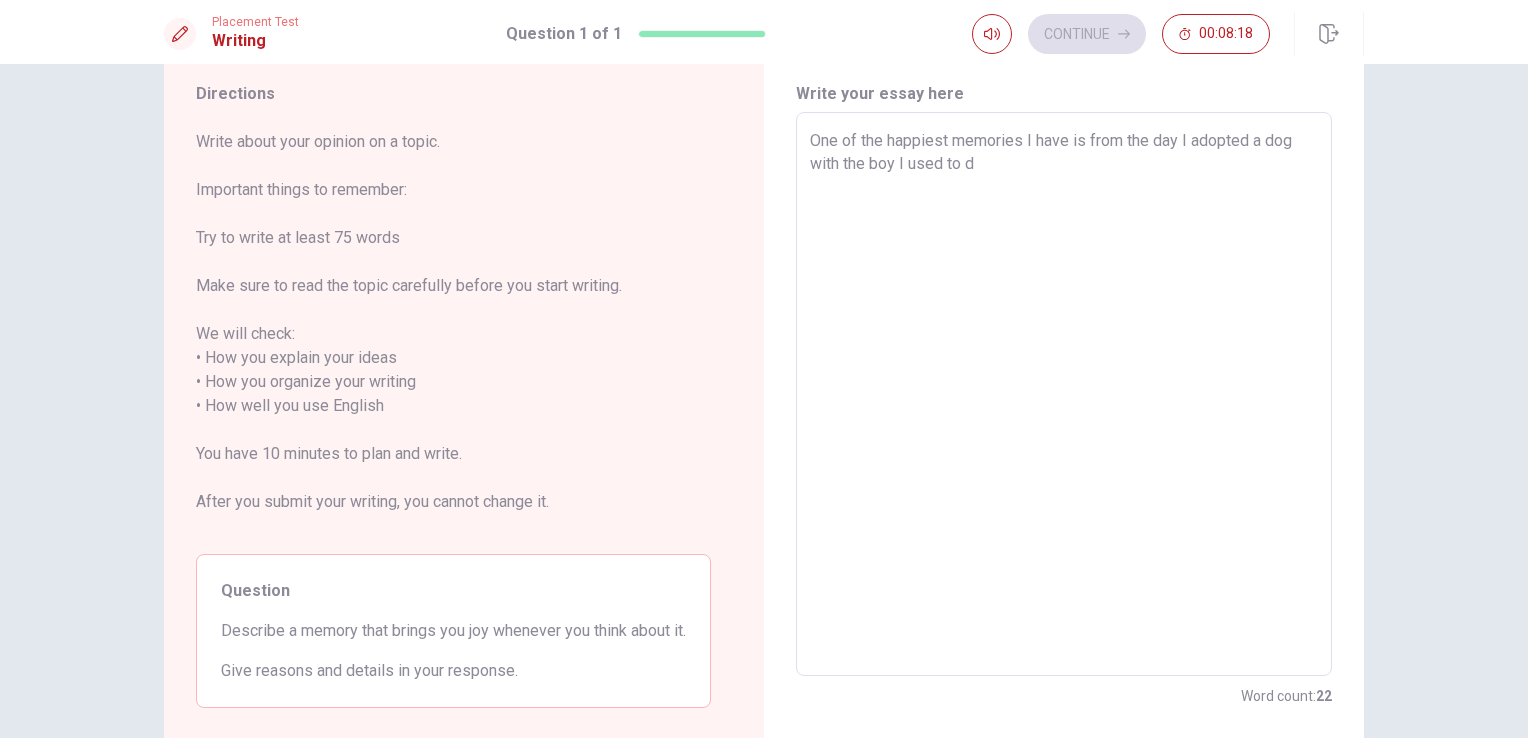 type on "One of the happiest memories I have is from the day I adopted a dog with the boy I used to da" 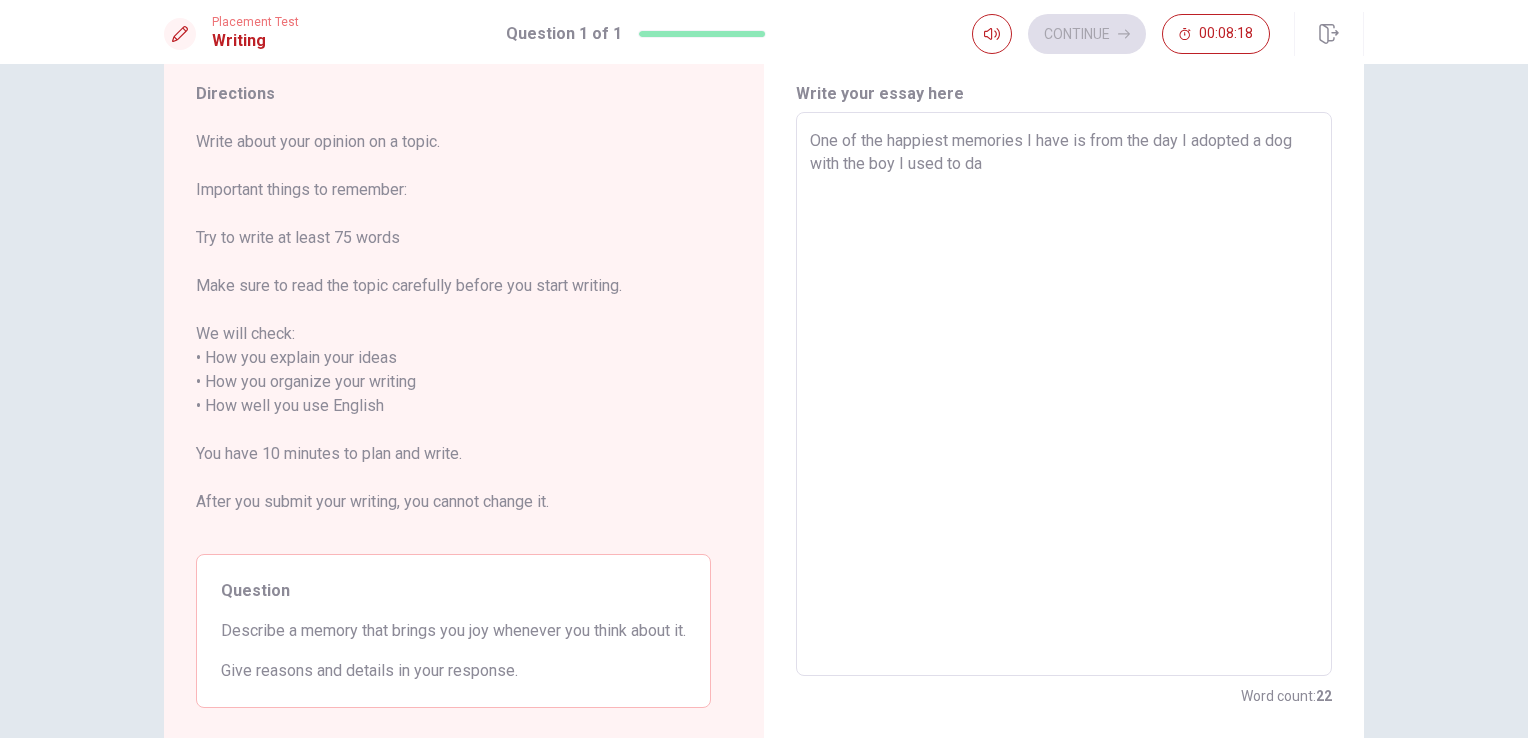 type on "x" 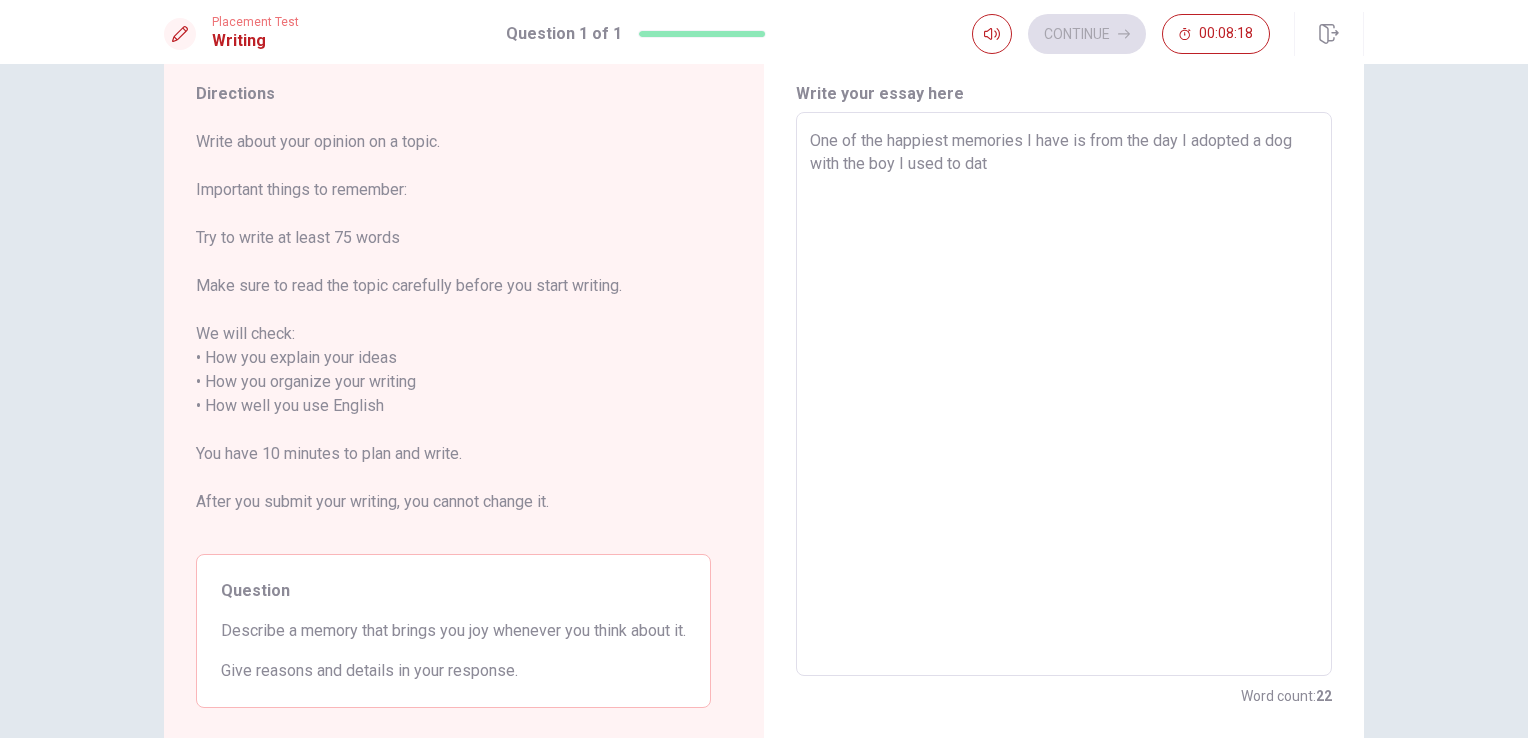 type on "x" 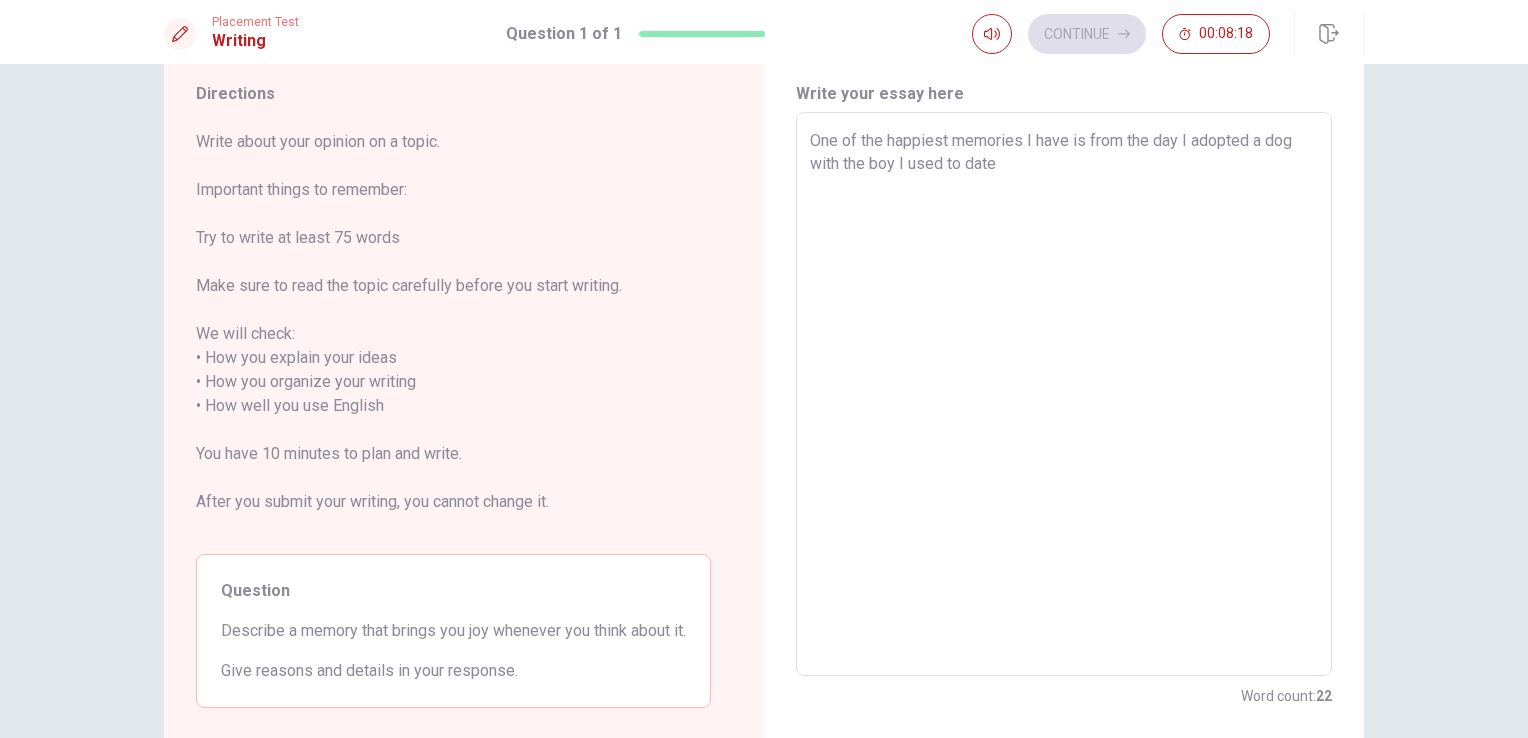 type on "x" 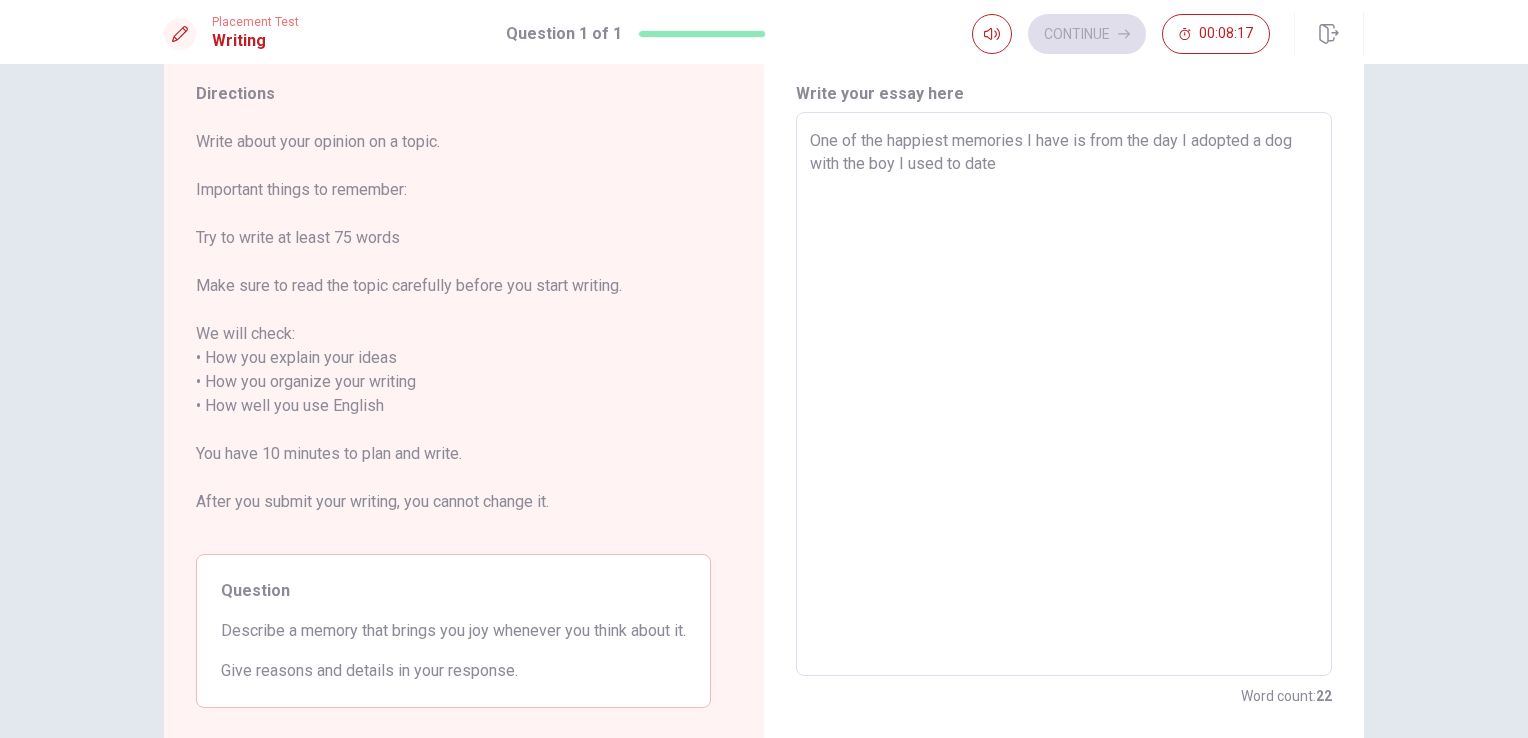 type on "One of the happiest memories I have is from the day I adopted a dog with the boy I used to date b" 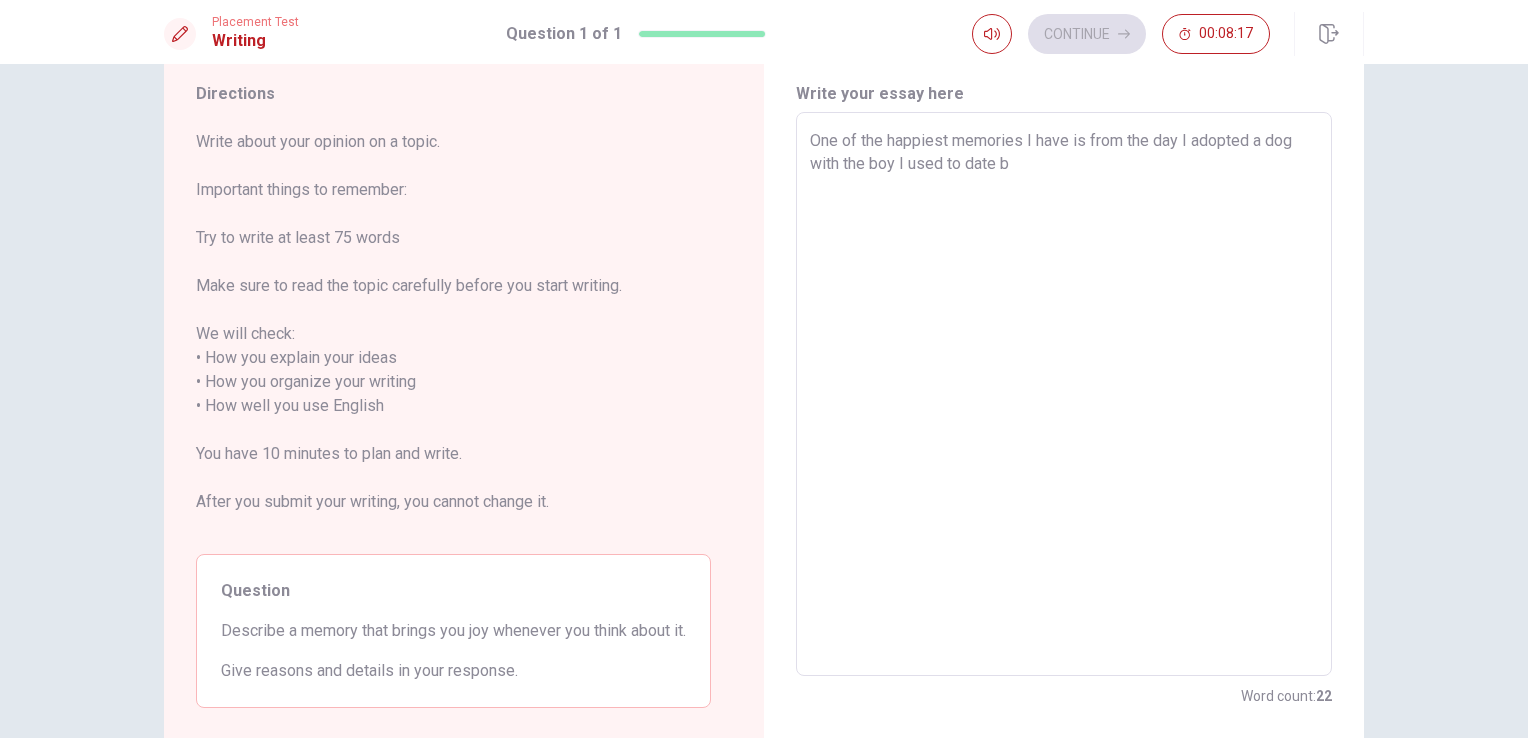 type 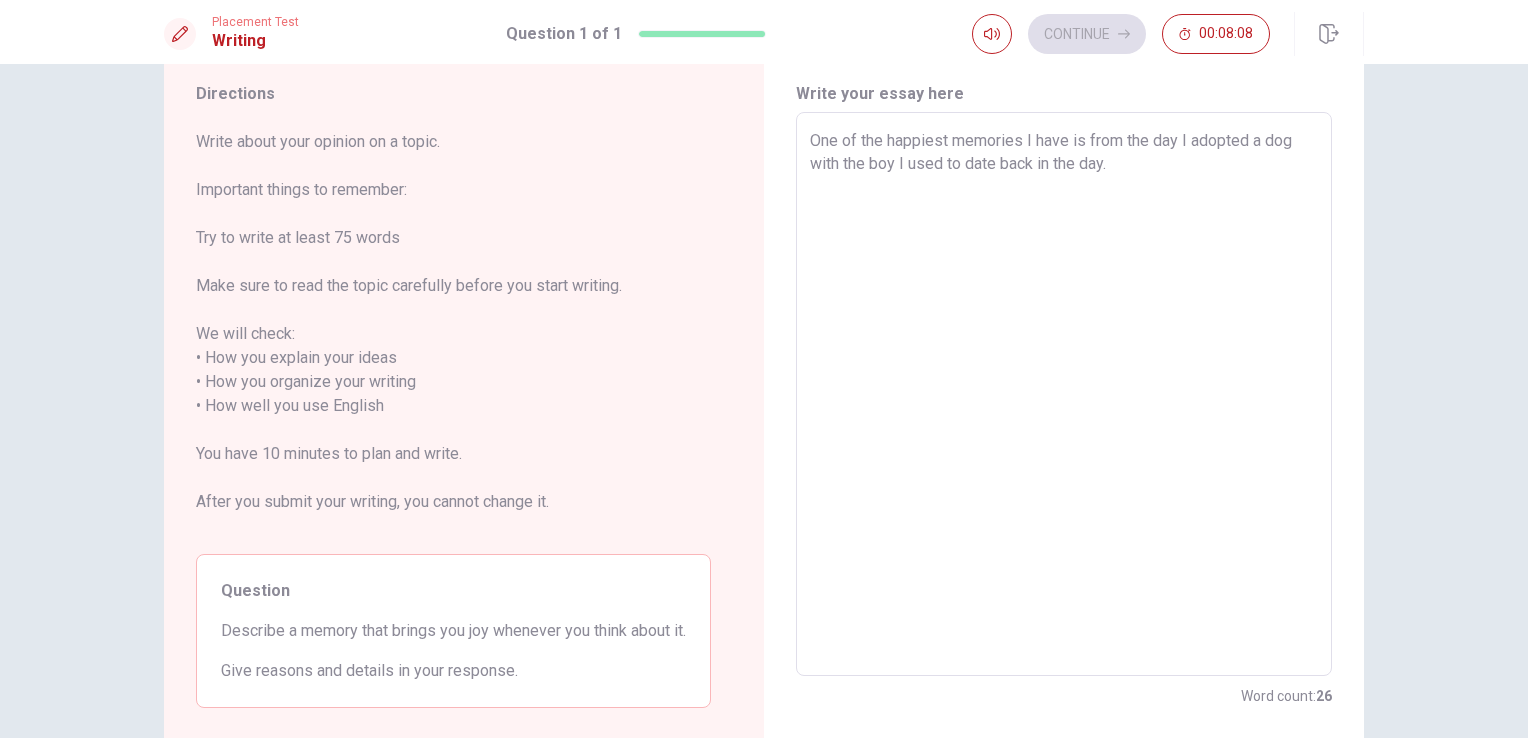drag, startPoint x: 1061, startPoint y: 138, endPoint x: 1032, endPoint y: 133, distance: 29.427877 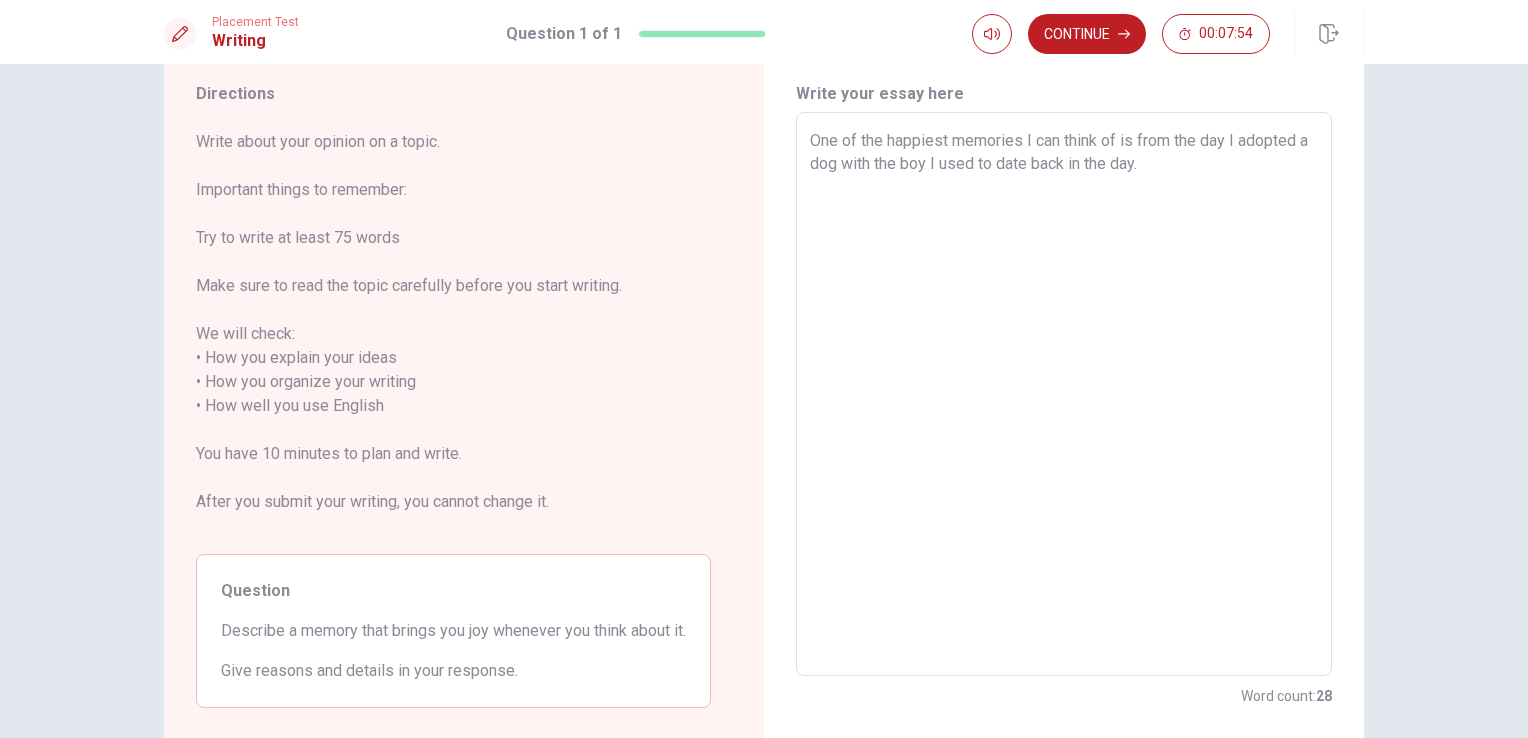 click on "One of the happiest memories I can think of is from the day I adopted a dog with the boy I used to date back in the day." at bounding box center [1064, 394] 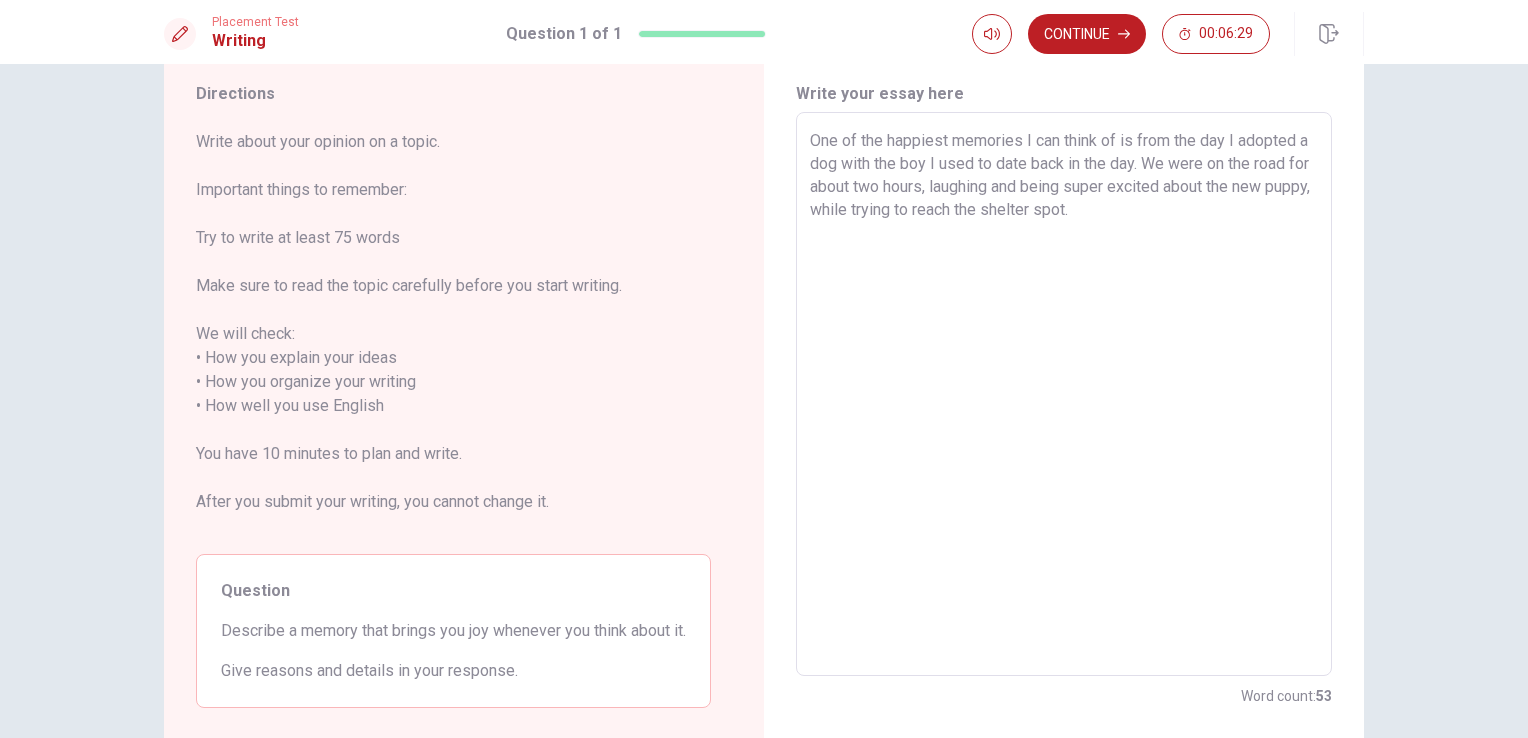 click on "One of the happiest memories I can think of is from the day I adopted a dog with the boy I used to date back in the day. We were on the road for about two hours, laughing and being super excited about the new puppy, while trying to reach the shelter spot." at bounding box center (1064, 394) 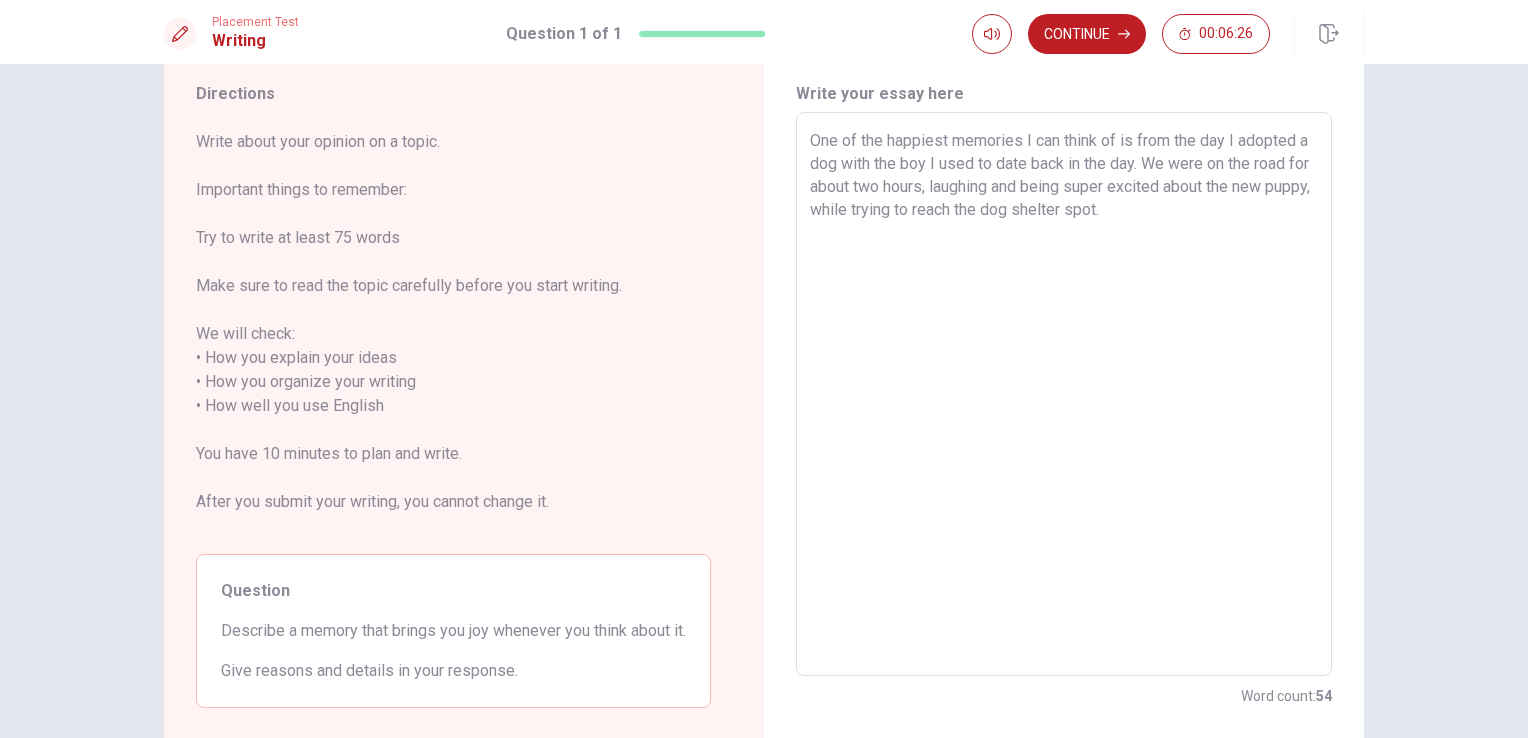click on "One of the happiest memories I can think of is from the day I adopted a dog with the boy I used to date back in the day. We were on the road for about two hours, laughing and being super excited about the new puppy, while trying to reach the dog shelter spot." at bounding box center [1064, 394] 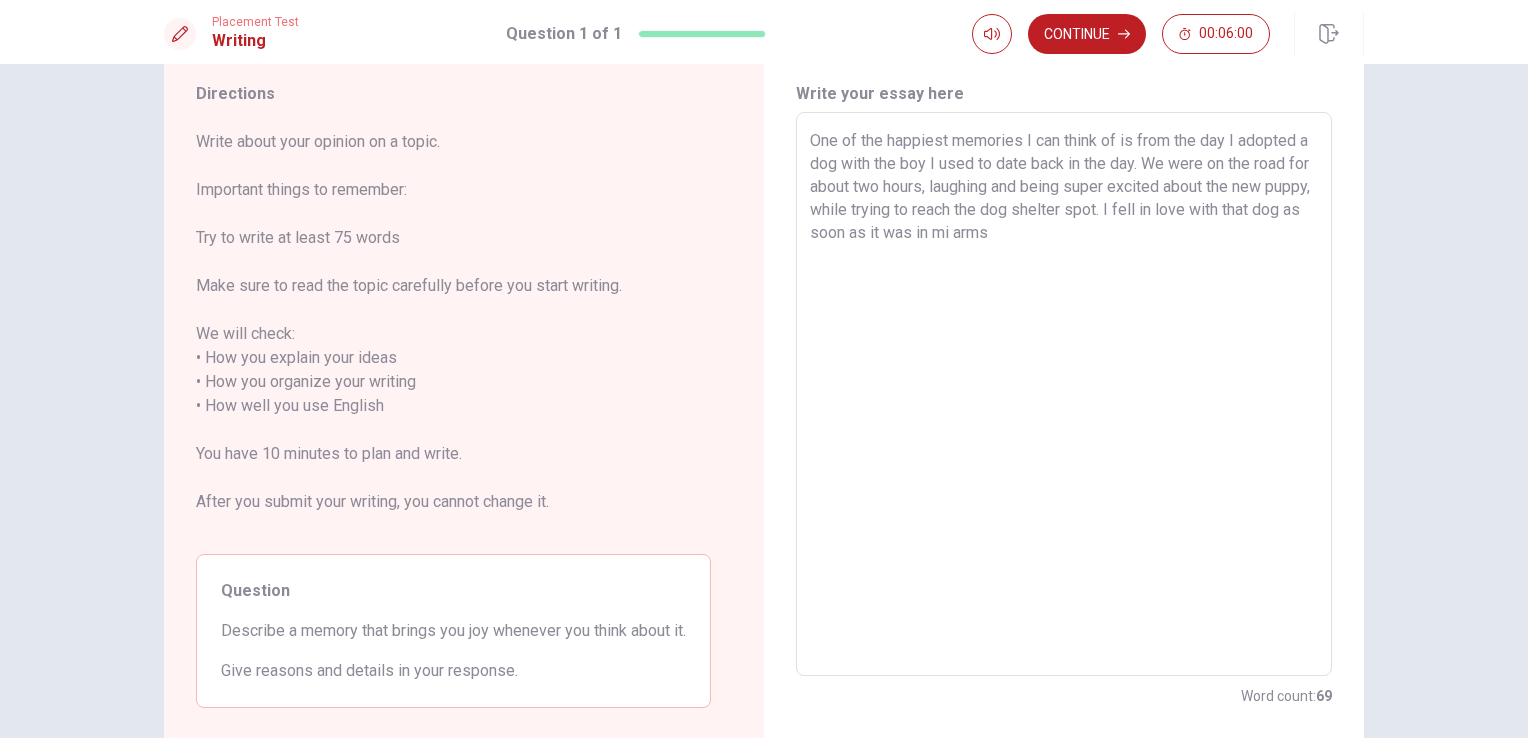 drag, startPoint x: 976, startPoint y: 234, endPoint x: 920, endPoint y: 235, distance: 56.008926 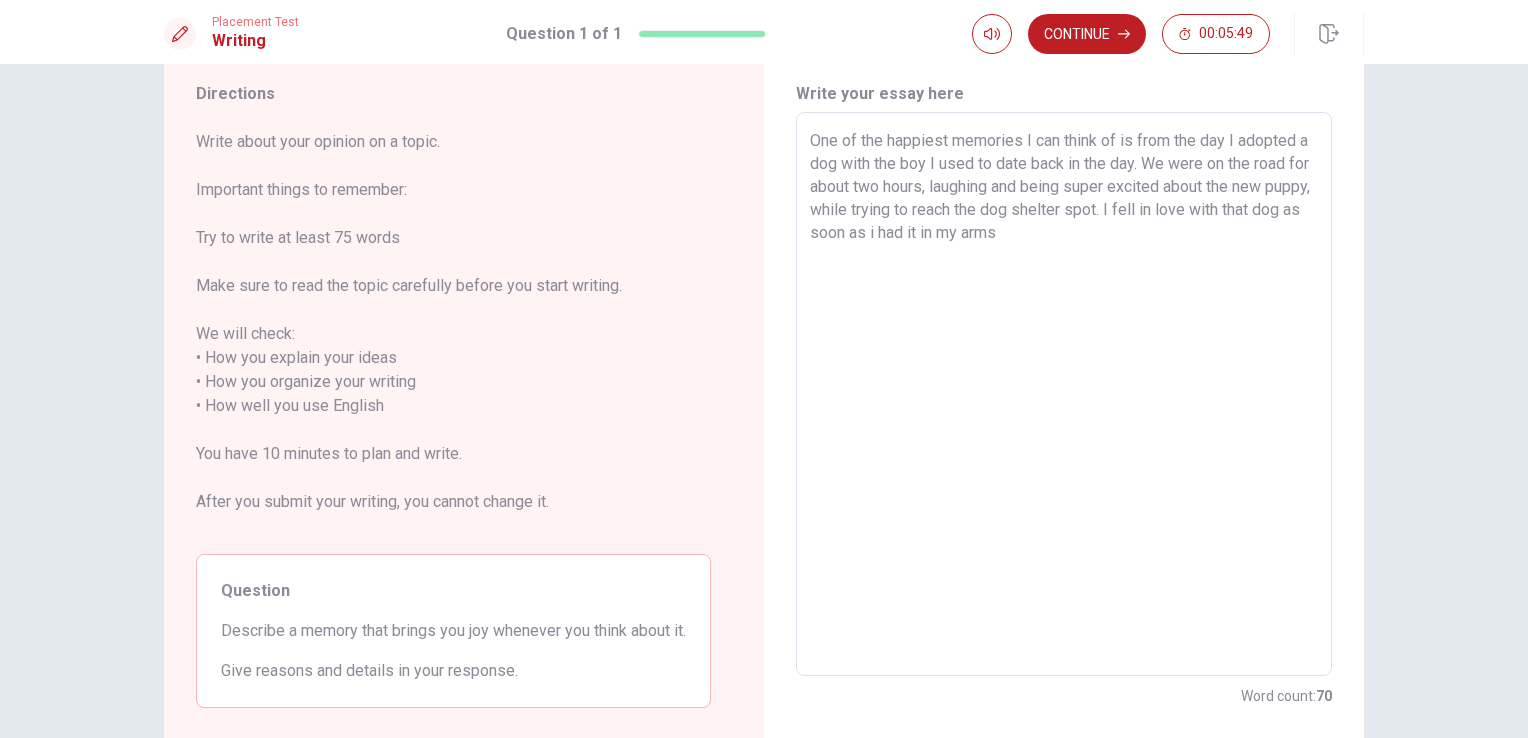 click on "One of the happiest memories I can think of is from the day I adopted a dog with the boy I used to date back in the day. We were on the road for about two hours, laughing and being super excited about the new puppy, while trying to reach the dog shelter spot. I fell in love with that dog as soon as i had it in my arms" at bounding box center [1064, 394] 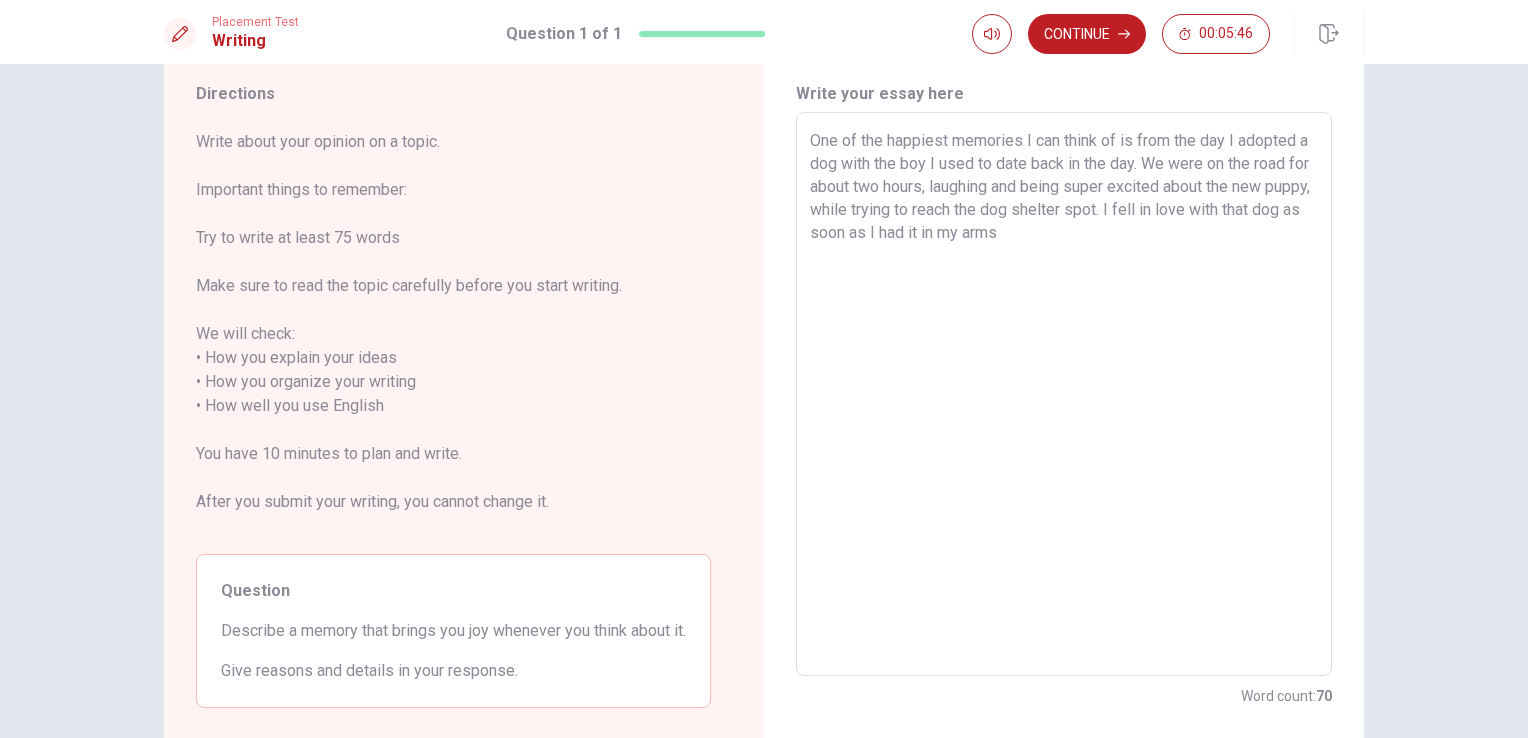 click on "One of the happiest memories I can think of is from the day I adopted a dog with the boy I used to date back in the day. We were on the road for about two hours, laughing and being super excited about the new puppy, while trying to reach the dog shelter spot. I fell in love with that dog as soon as I had it in my arms" at bounding box center [1064, 394] 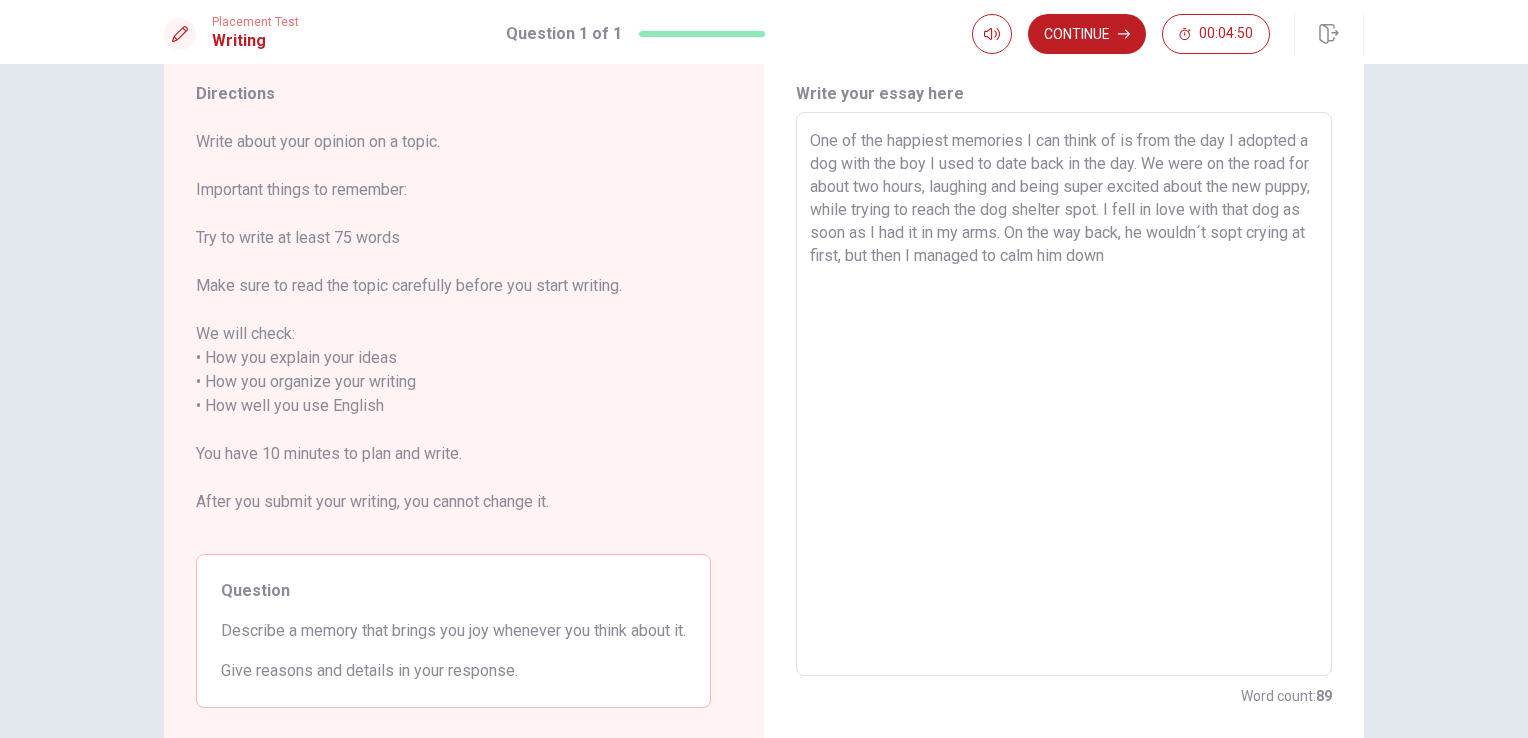 click on "One of the happiest memories I can think of is from the day I adopted a dog with the boy I used to date back in the day. We were on the road for about two hours, laughing and being super excited about the new puppy, while trying to reach the dog shelter spot. I fell in love with that dog as soon as I had it in my arms. On the way back, he wouldn´t sopt crying at first, but then I managed to calm him down" at bounding box center (1064, 394) 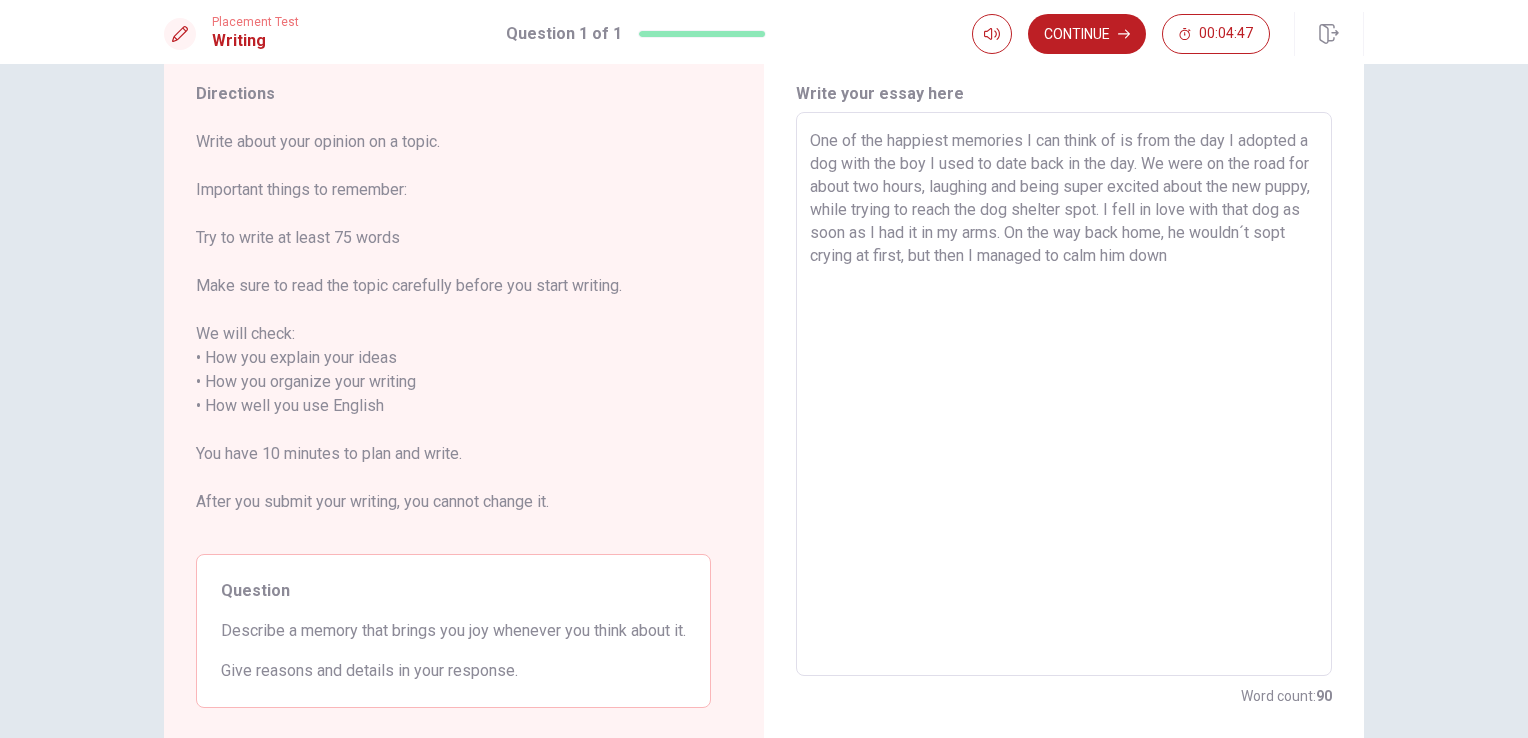 click on "One of the happiest memories I can think of is from the day I adopted a dog with the boy I used to date back in the day. We were on the road for about two hours, laughing and being super excited about the new puppy, while trying to reach the dog shelter spot. I fell in love with that dog as soon as I had it in my arms. On the way back home, he wouldn´t sopt crying at first, but then I managed to calm him down" at bounding box center [1064, 394] 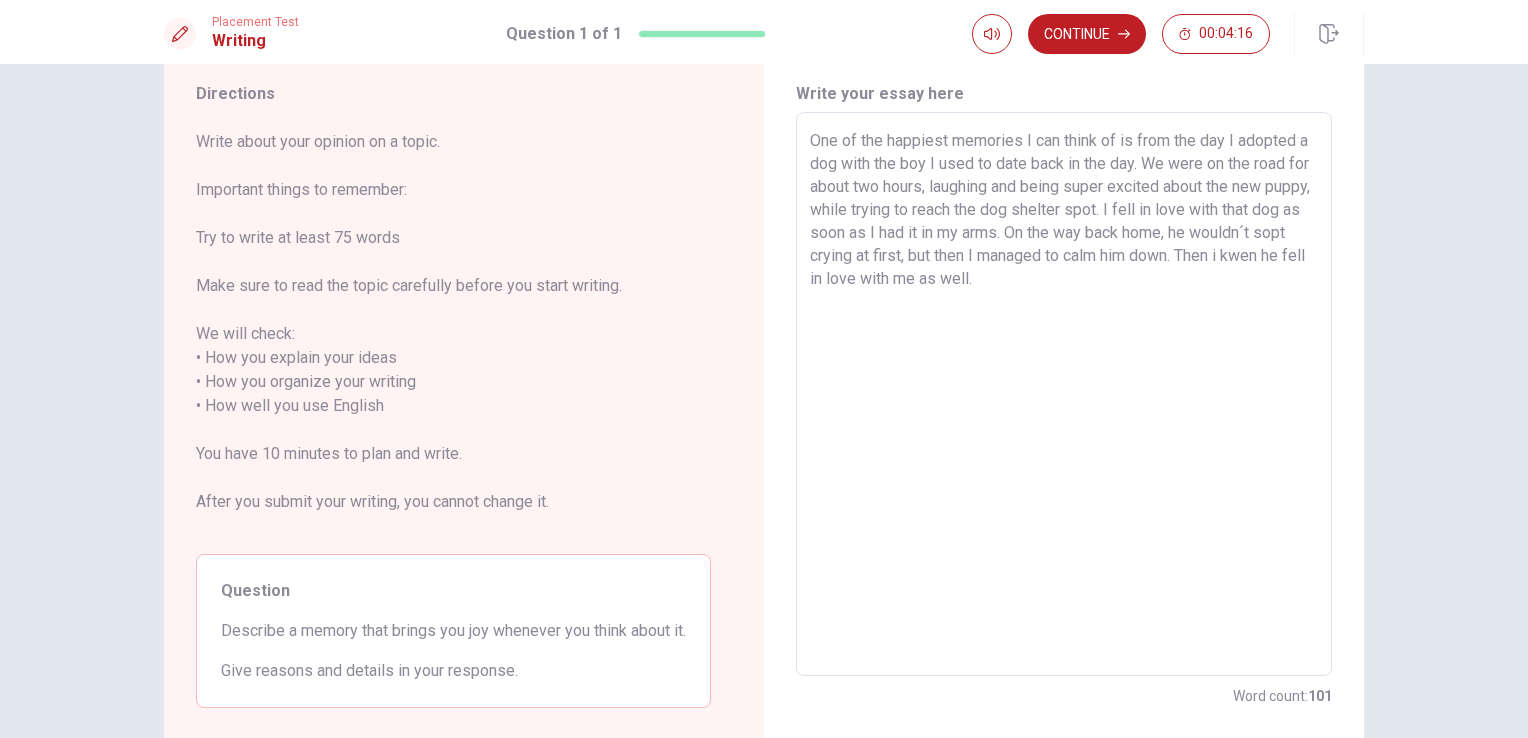 click on "One of the happiest memories I can think of is from the day I adopted a dog with the boy I used to date back in the day. We were on the road for about two hours, laughing and being super excited about the new puppy, while trying to reach the dog shelter spot. I fell in love with that dog as soon as I had it in my arms. On the way back home, he wouldn´t sopt crying at first, but then I managed to calm him down. Then i kwen he fell in love with me as well." at bounding box center [1064, 394] 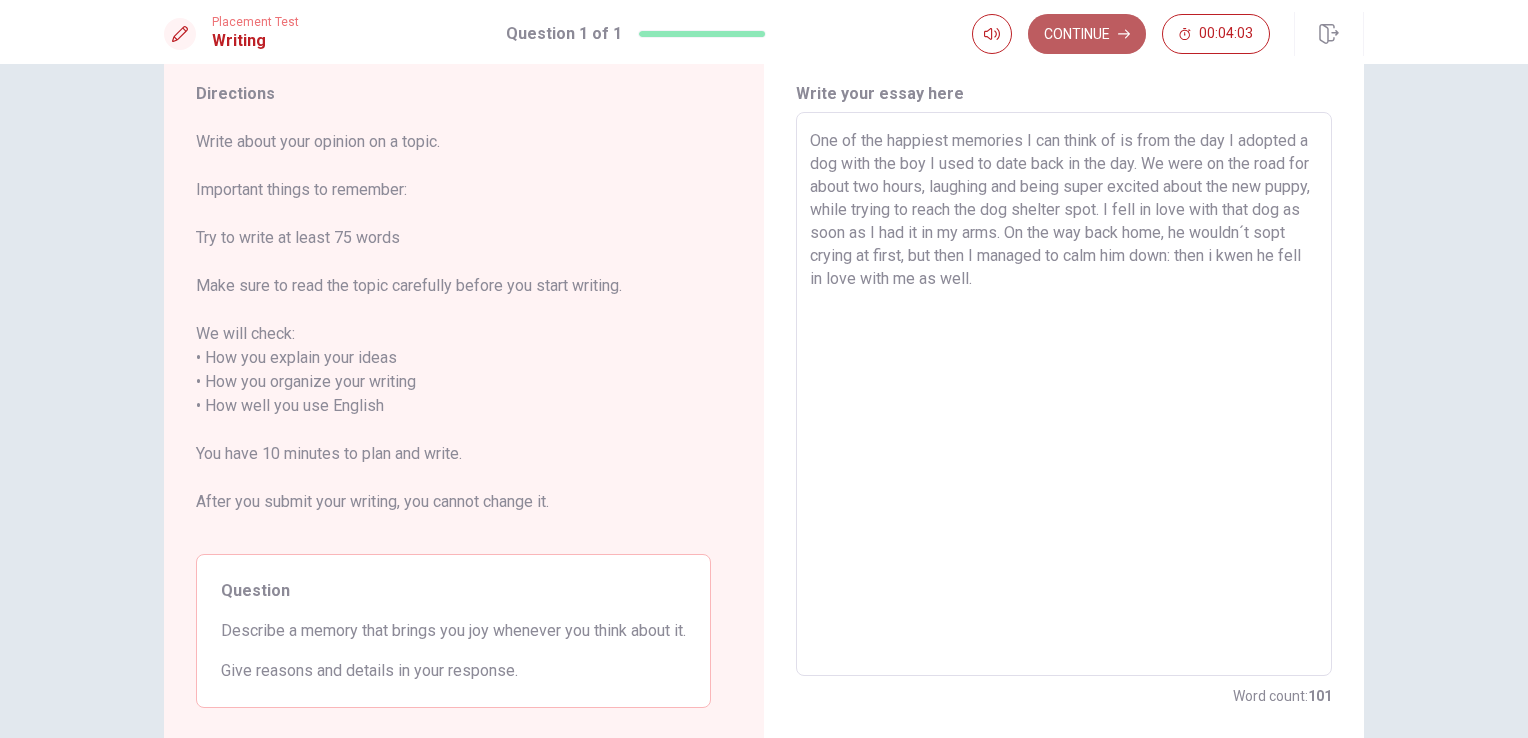 click on "Continue" at bounding box center [1087, 34] 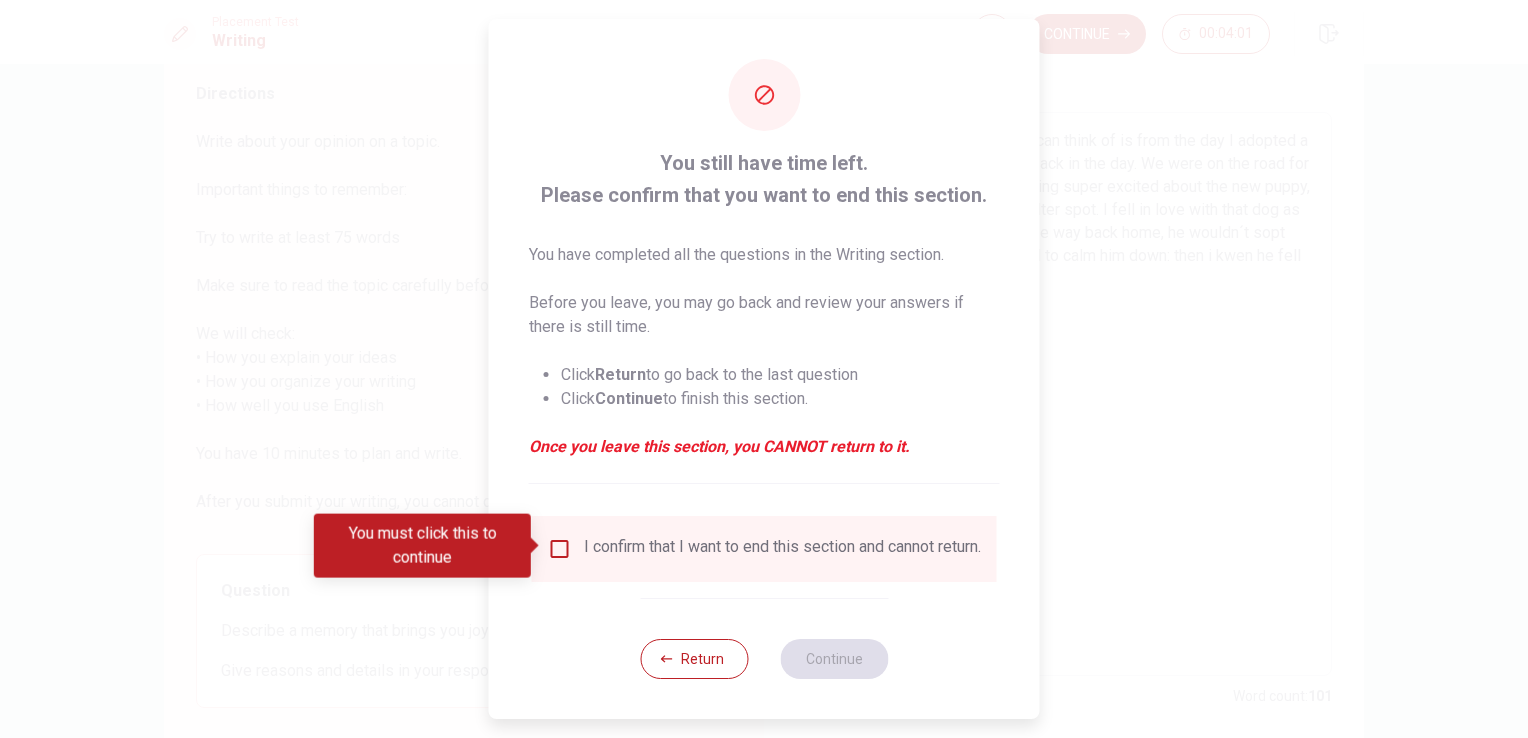 click at bounding box center (560, 549) 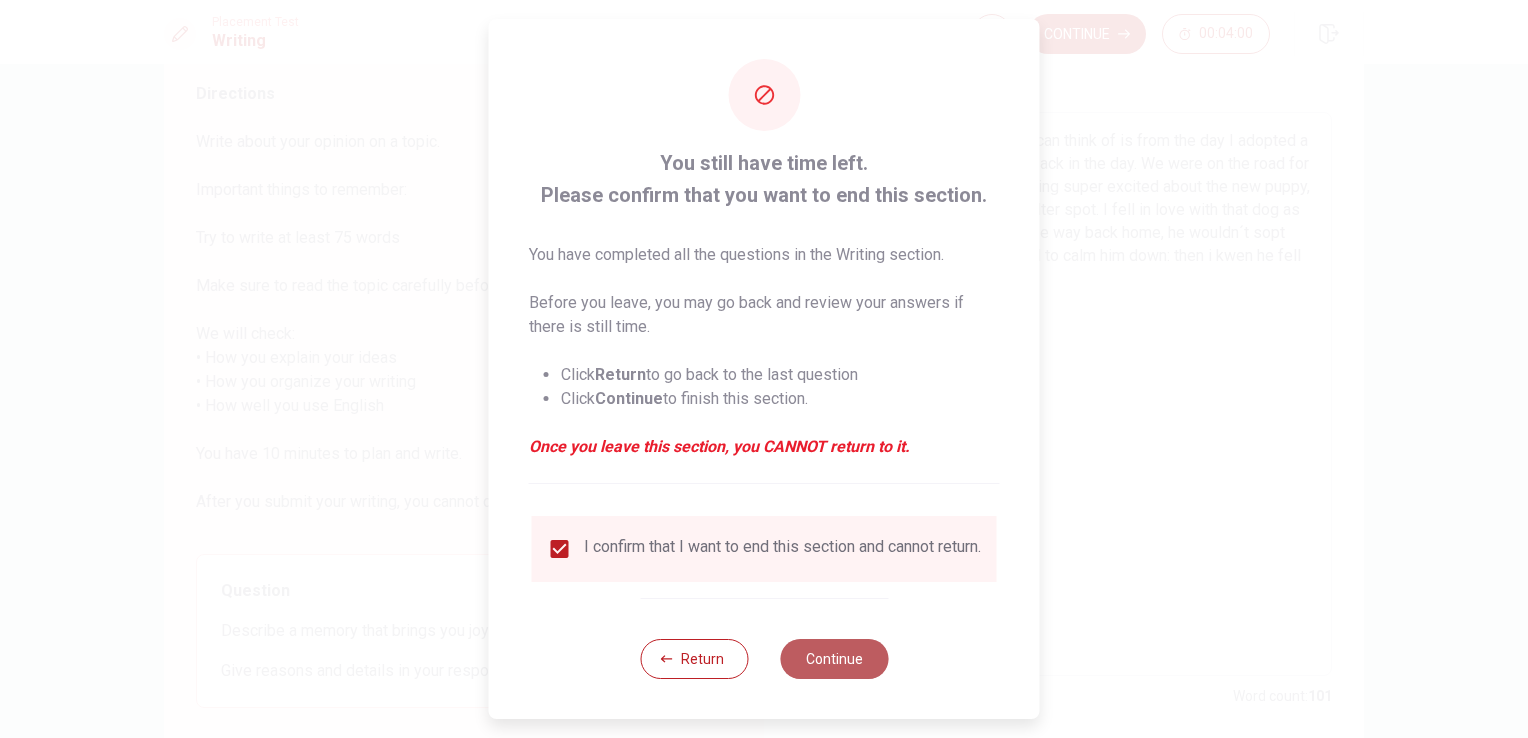 click on "Continue" at bounding box center (834, 659) 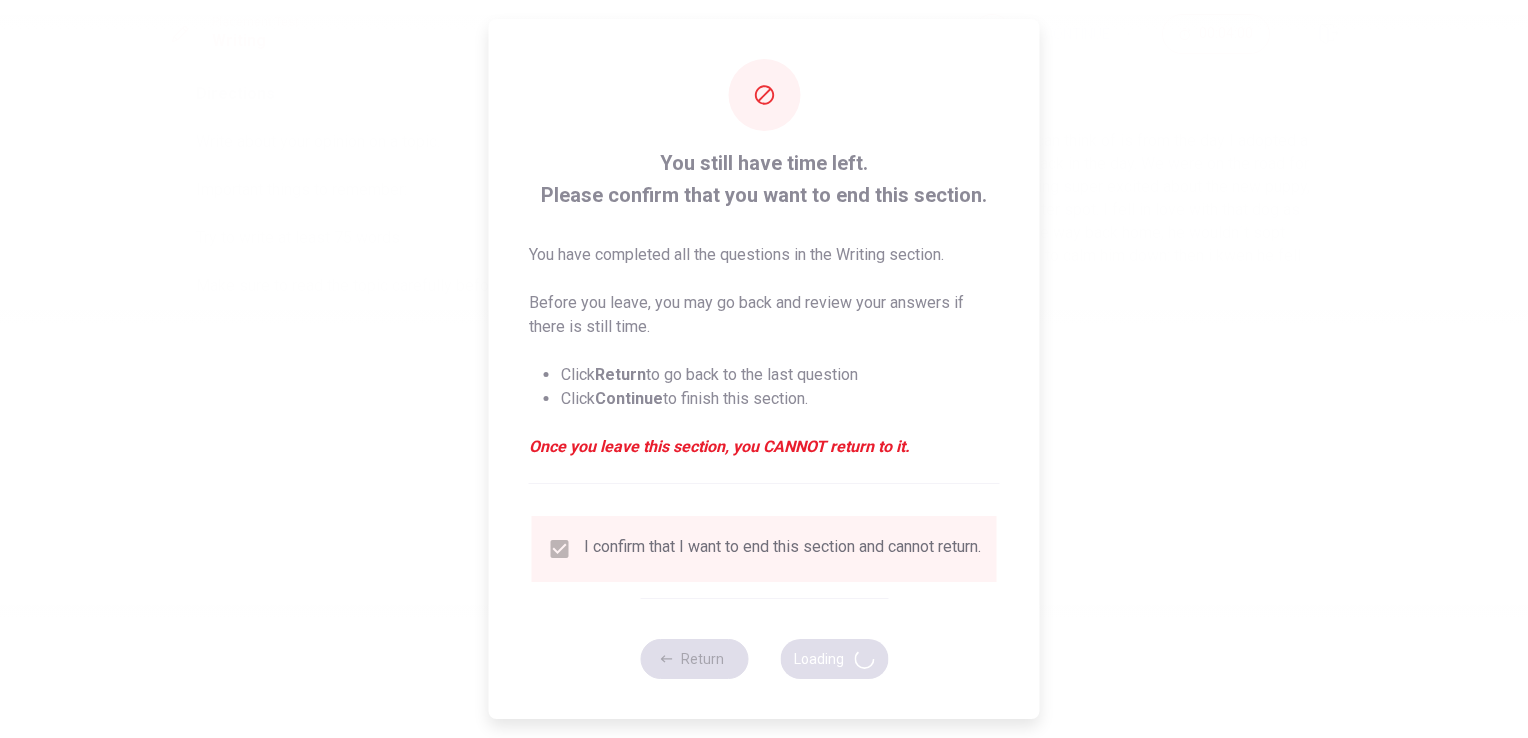 scroll, scrollTop: 0, scrollLeft: 0, axis: both 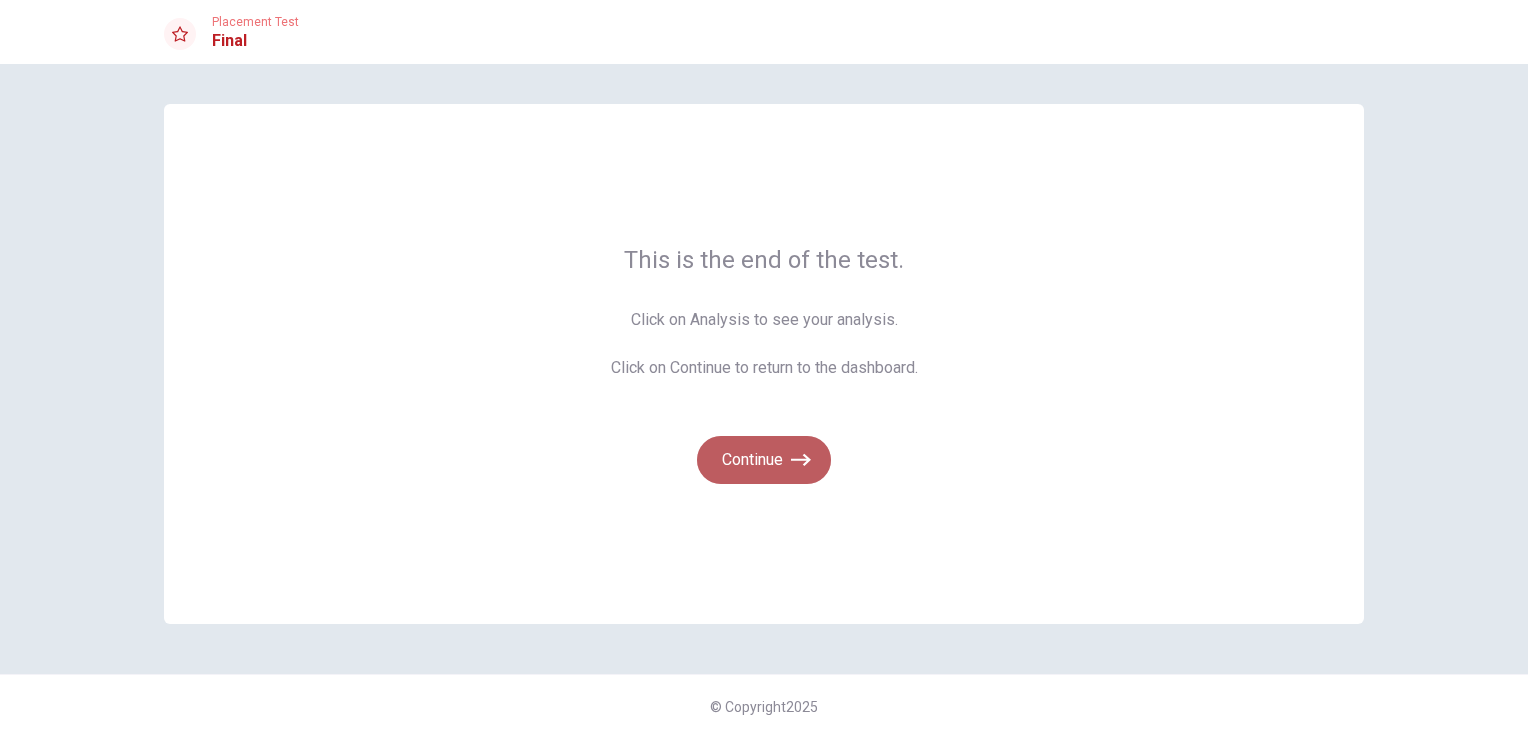 click on "Continue" at bounding box center [764, 460] 